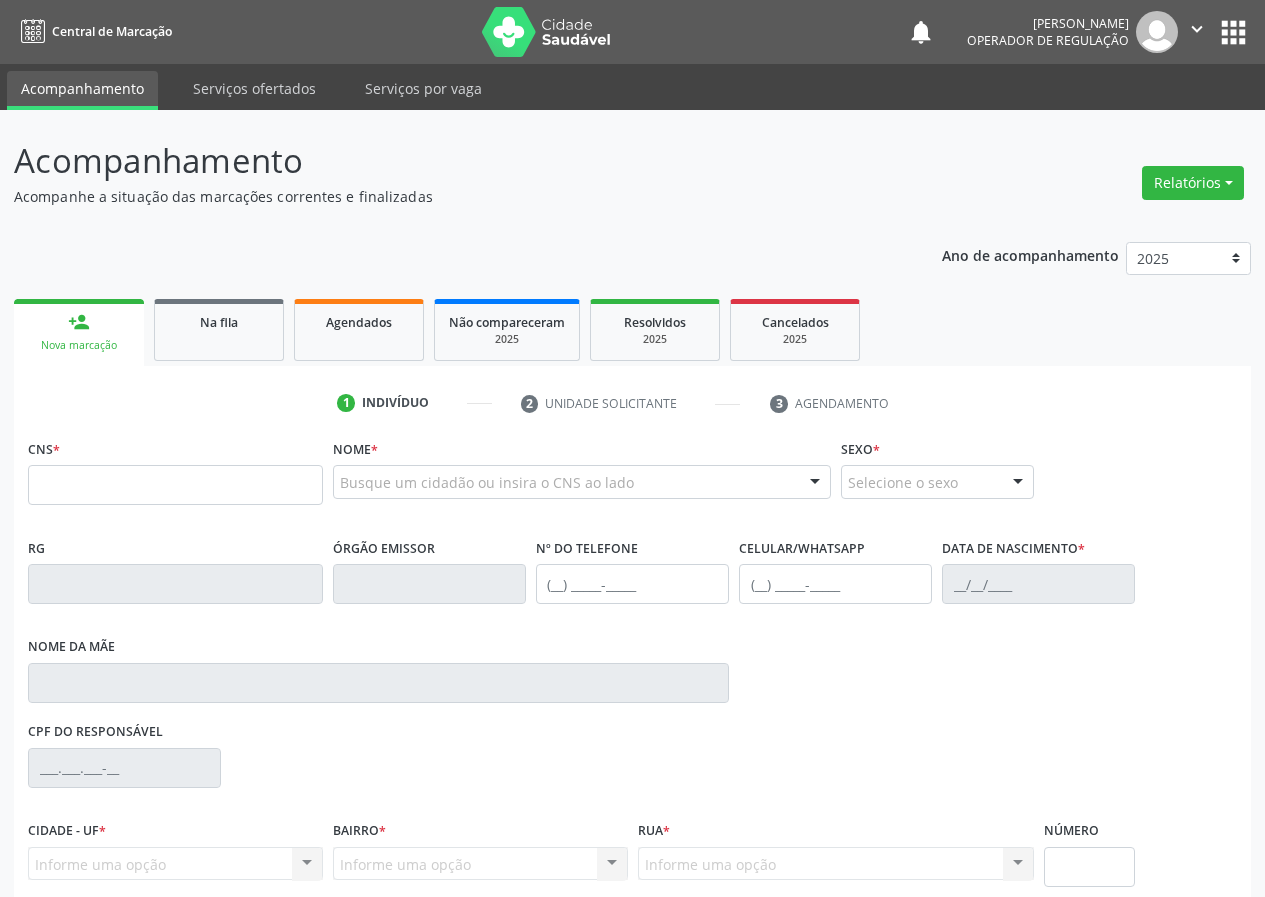 scroll, scrollTop: 0, scrollLeft: 0, axis: both 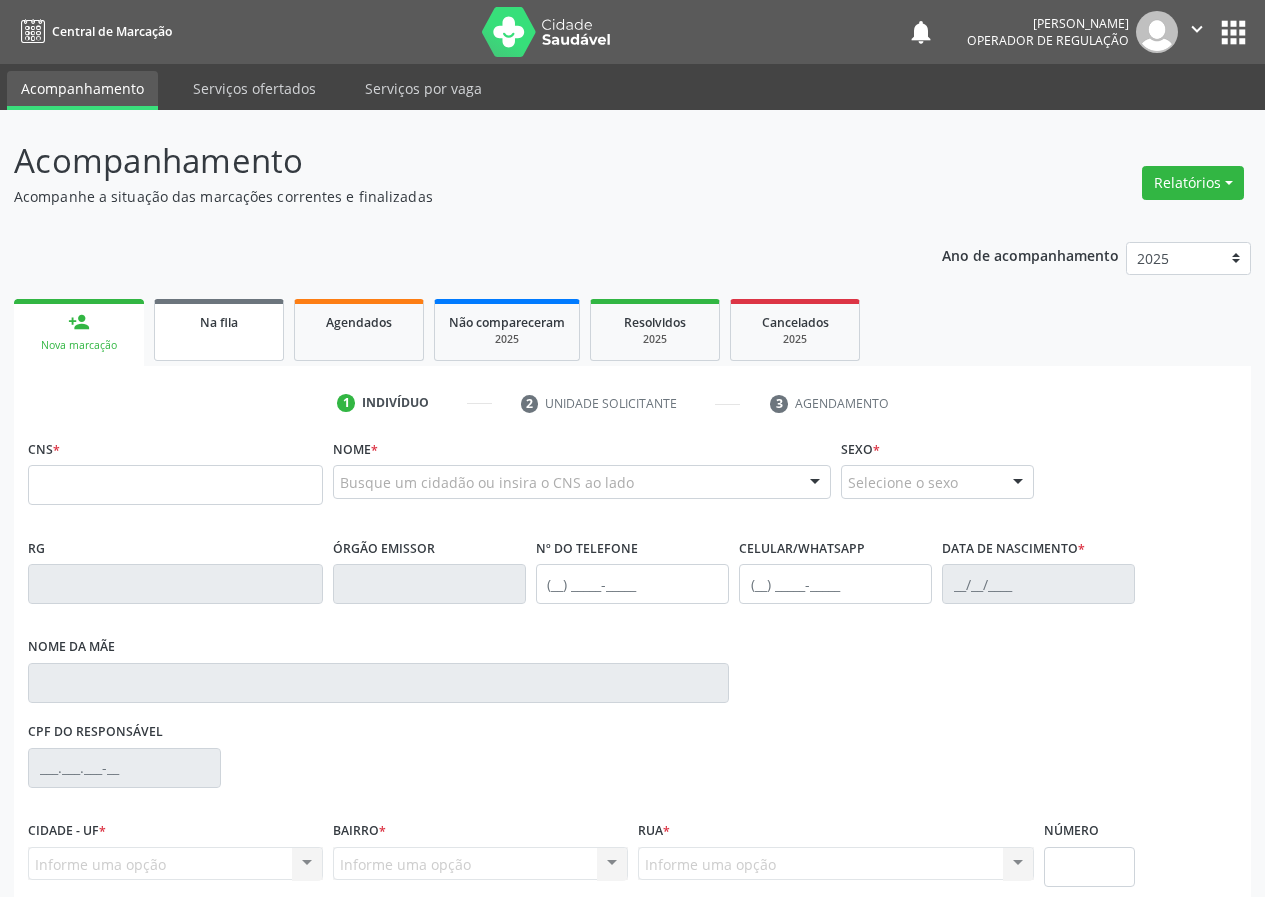 click on "Na fila" at bounding box center [219, 321] 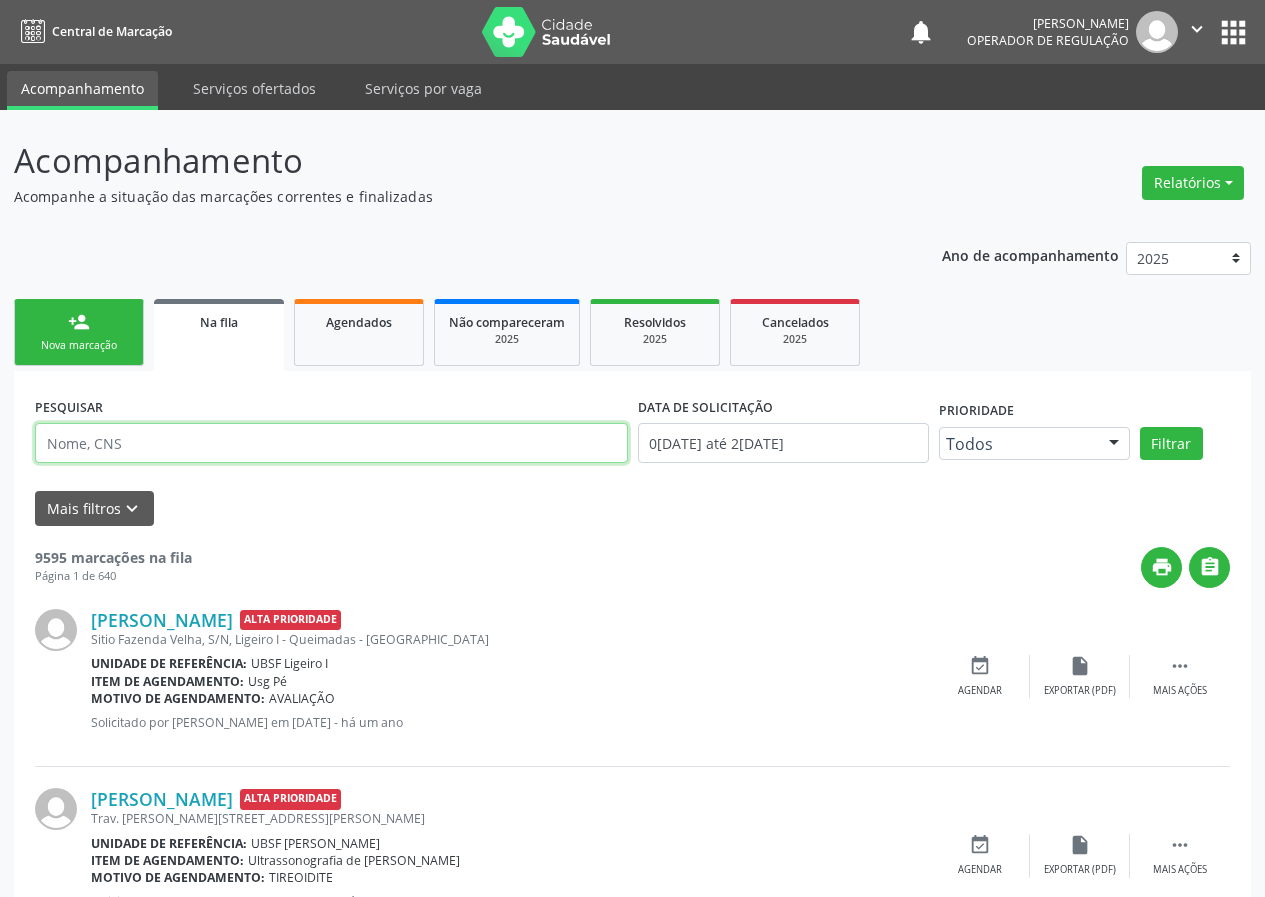 click at bounding box center (331, 443) 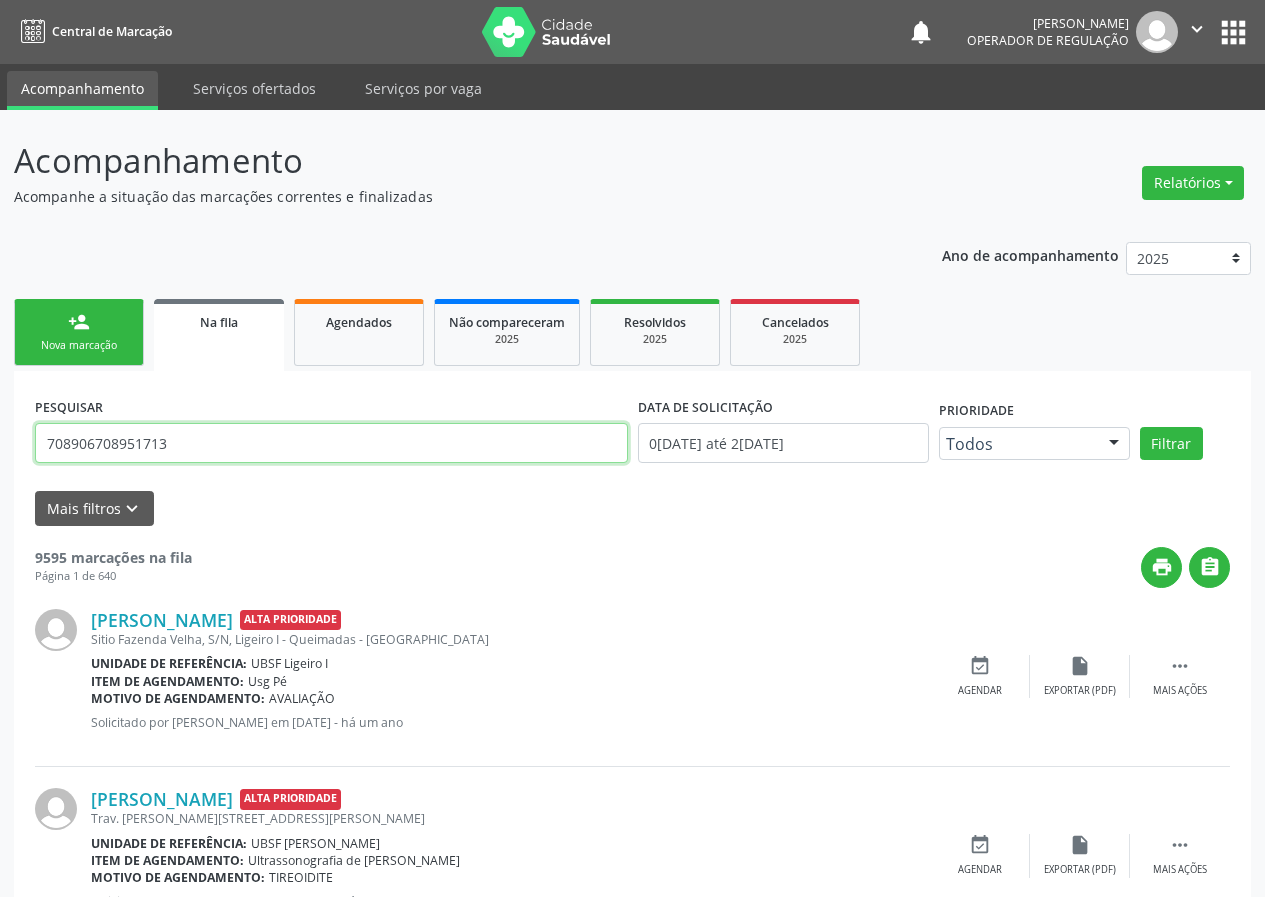 type on "708906708951713" 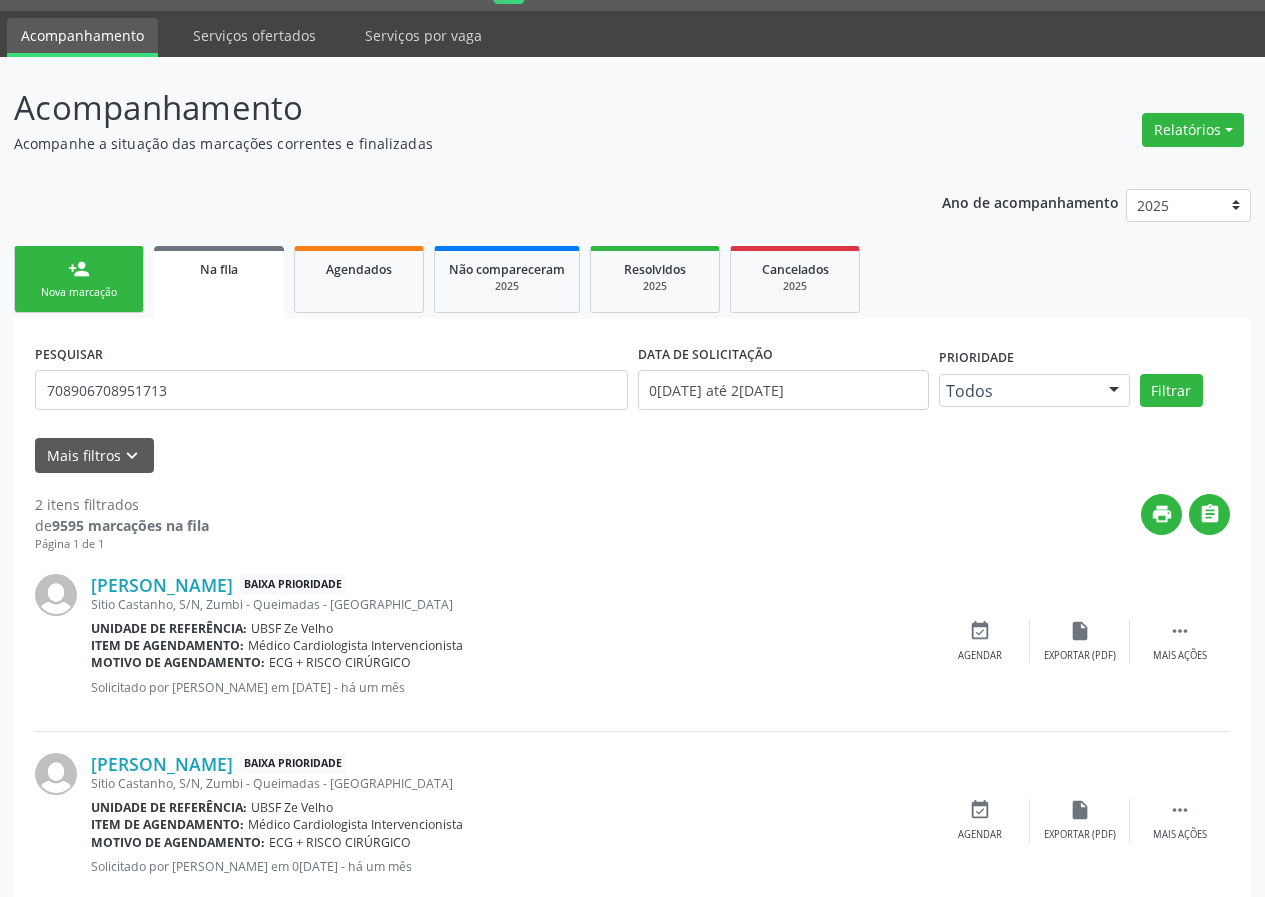 scroll, scrollTop: 101, scrollLeft: 0, axis: vertical 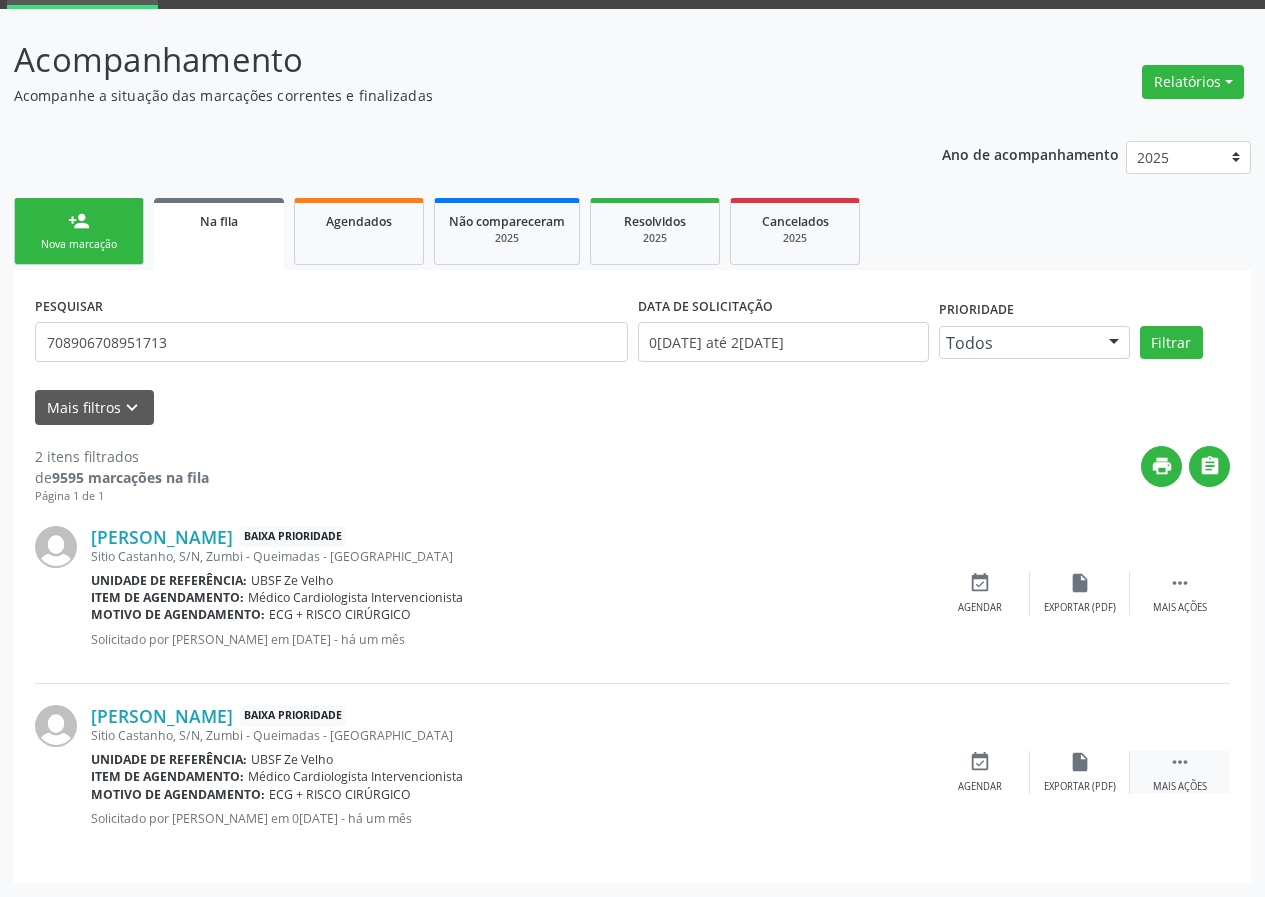 click on "" at bounding box center [1180, 762] 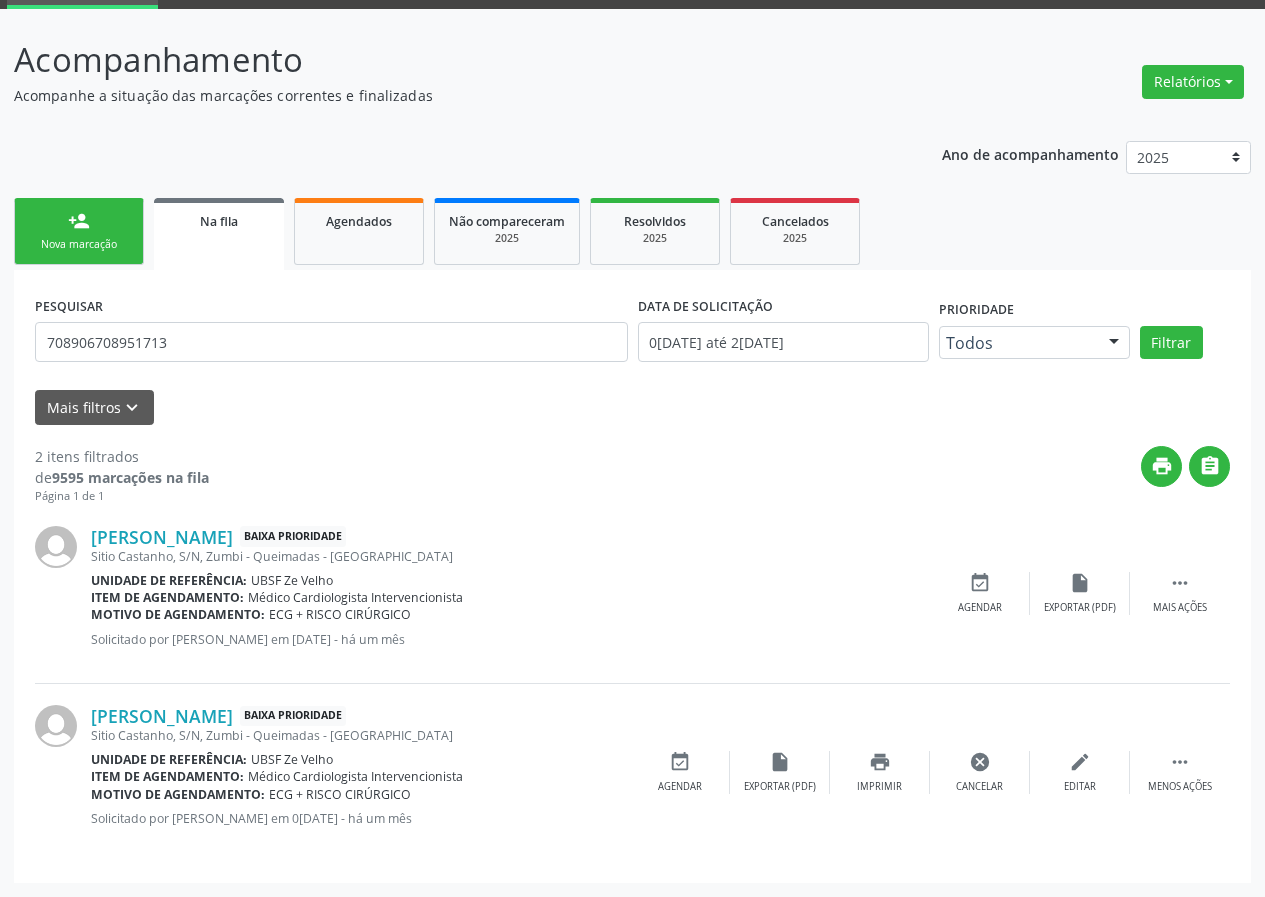 click on "edit" at bounding box center [1080, 762] 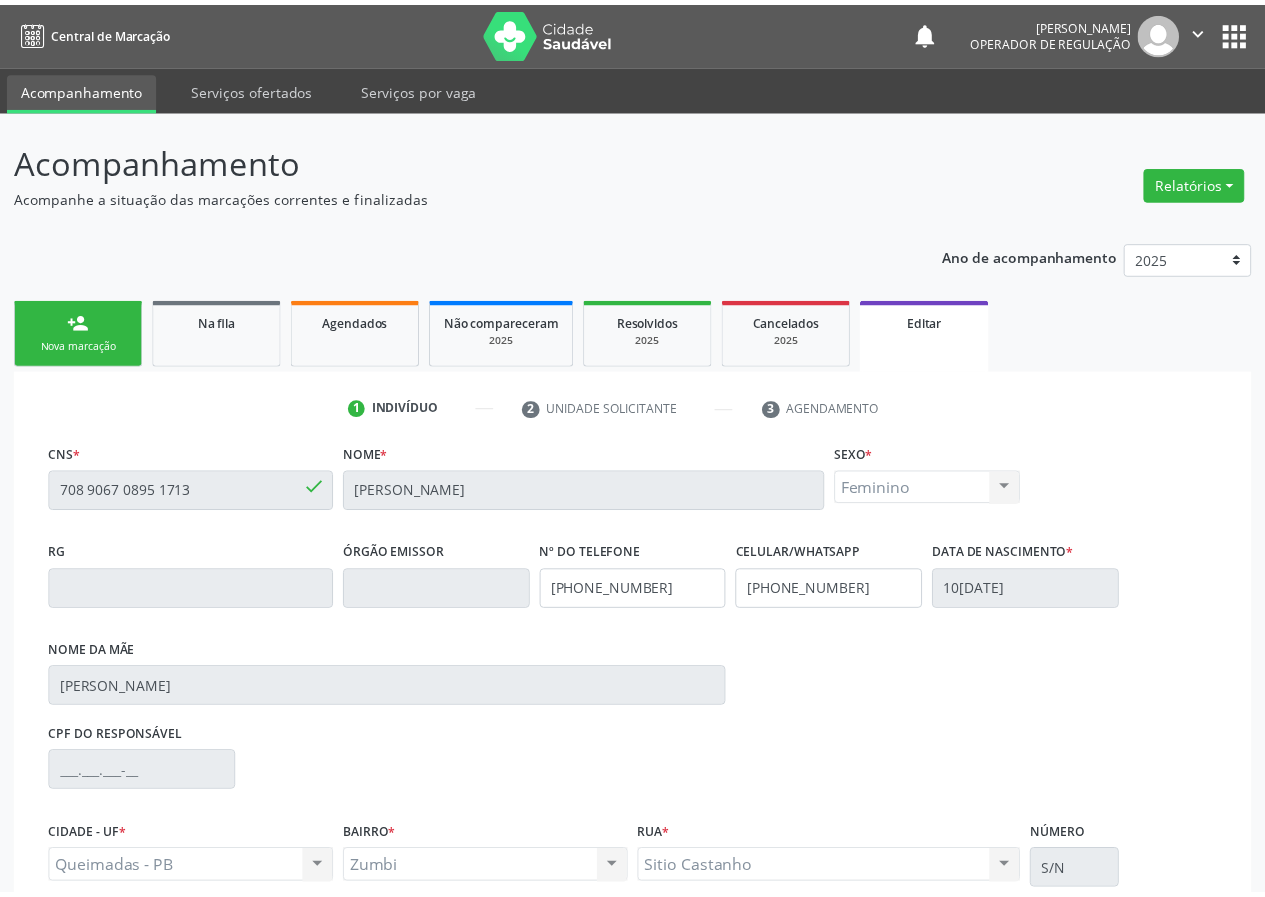 scroll, scrollTop: 200, scrollLeft: 0, axis: vertical 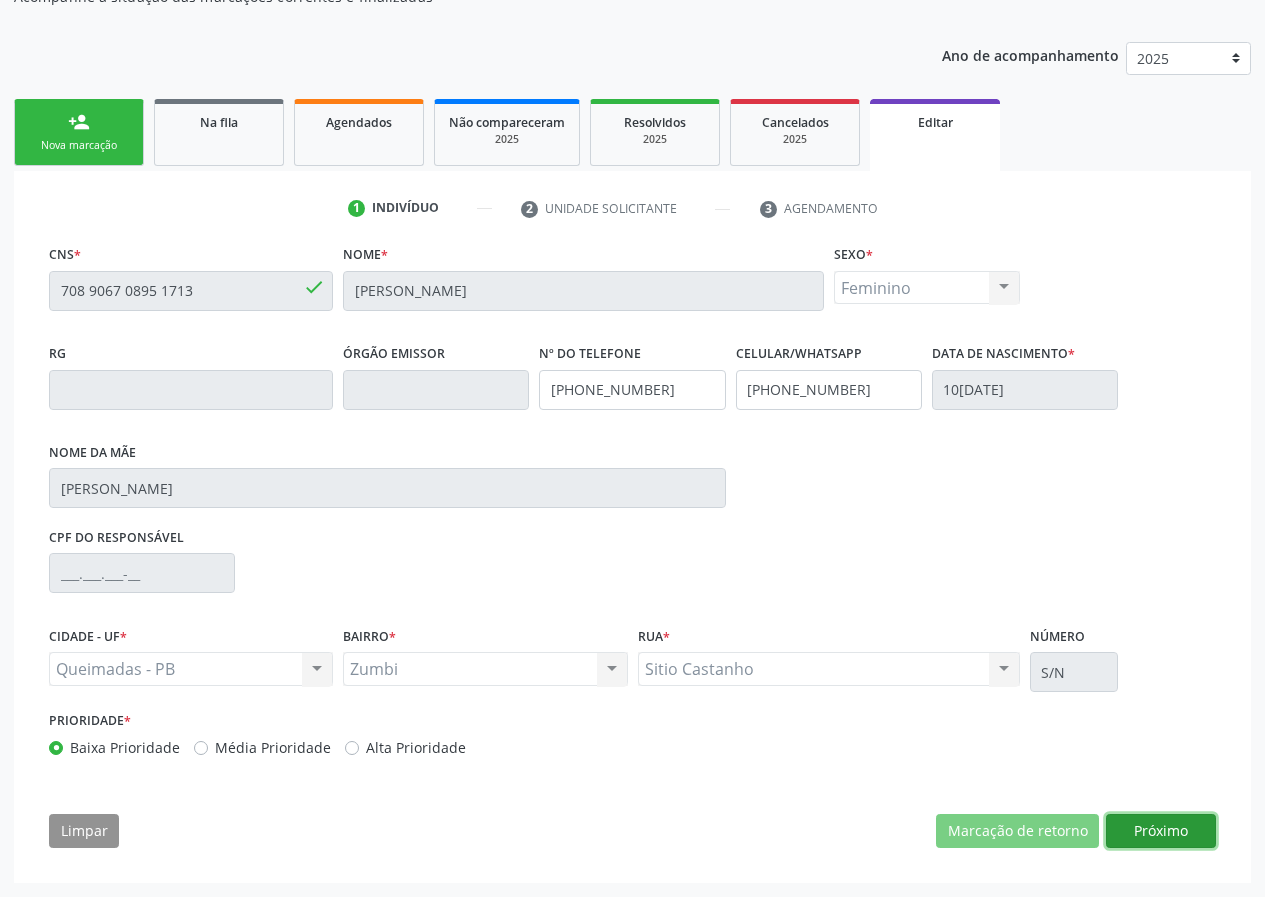 click on "Próximo" at bounding box center [1161, 831] 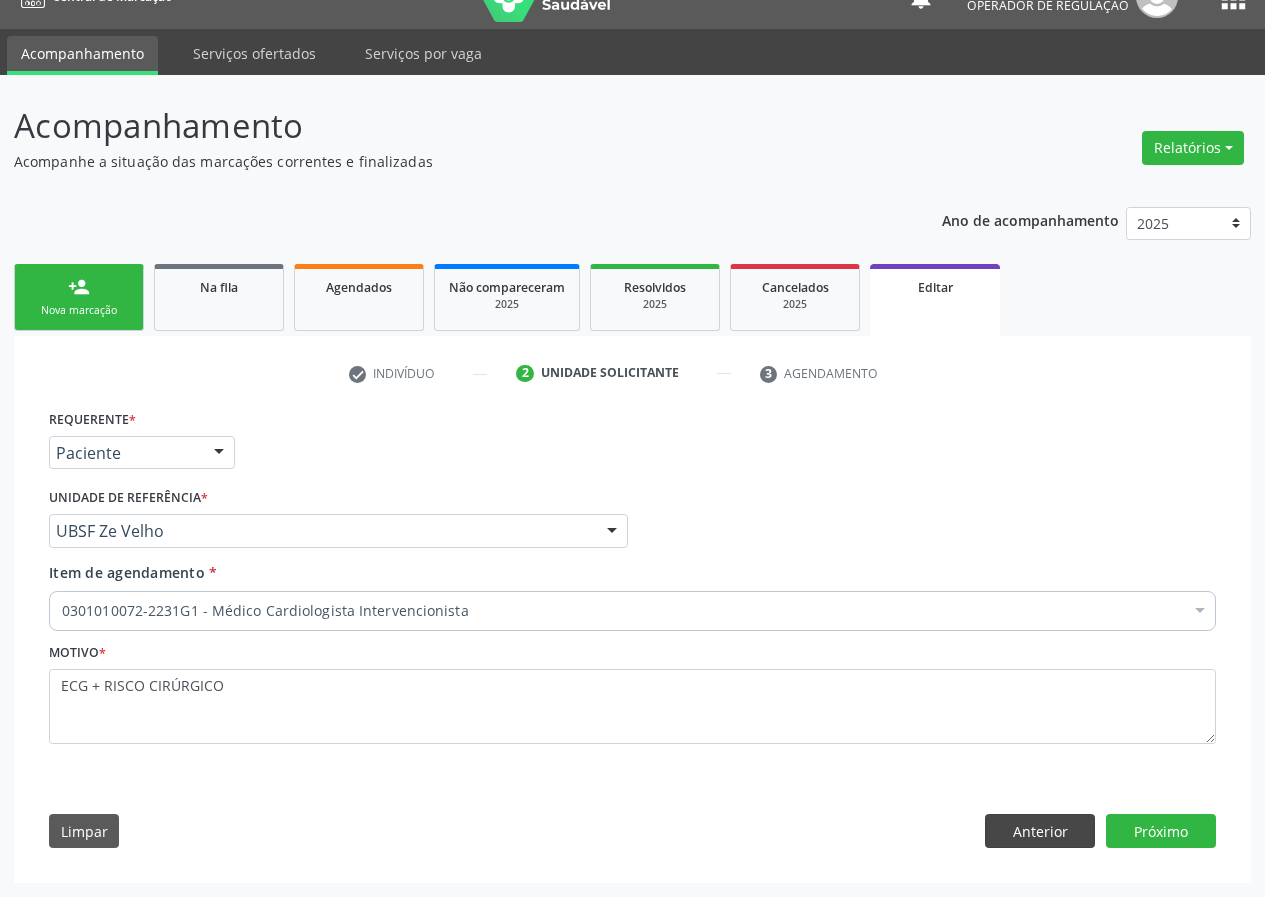 scroll, scrollTop: 35, scrollLeft: 0, axis: vertical 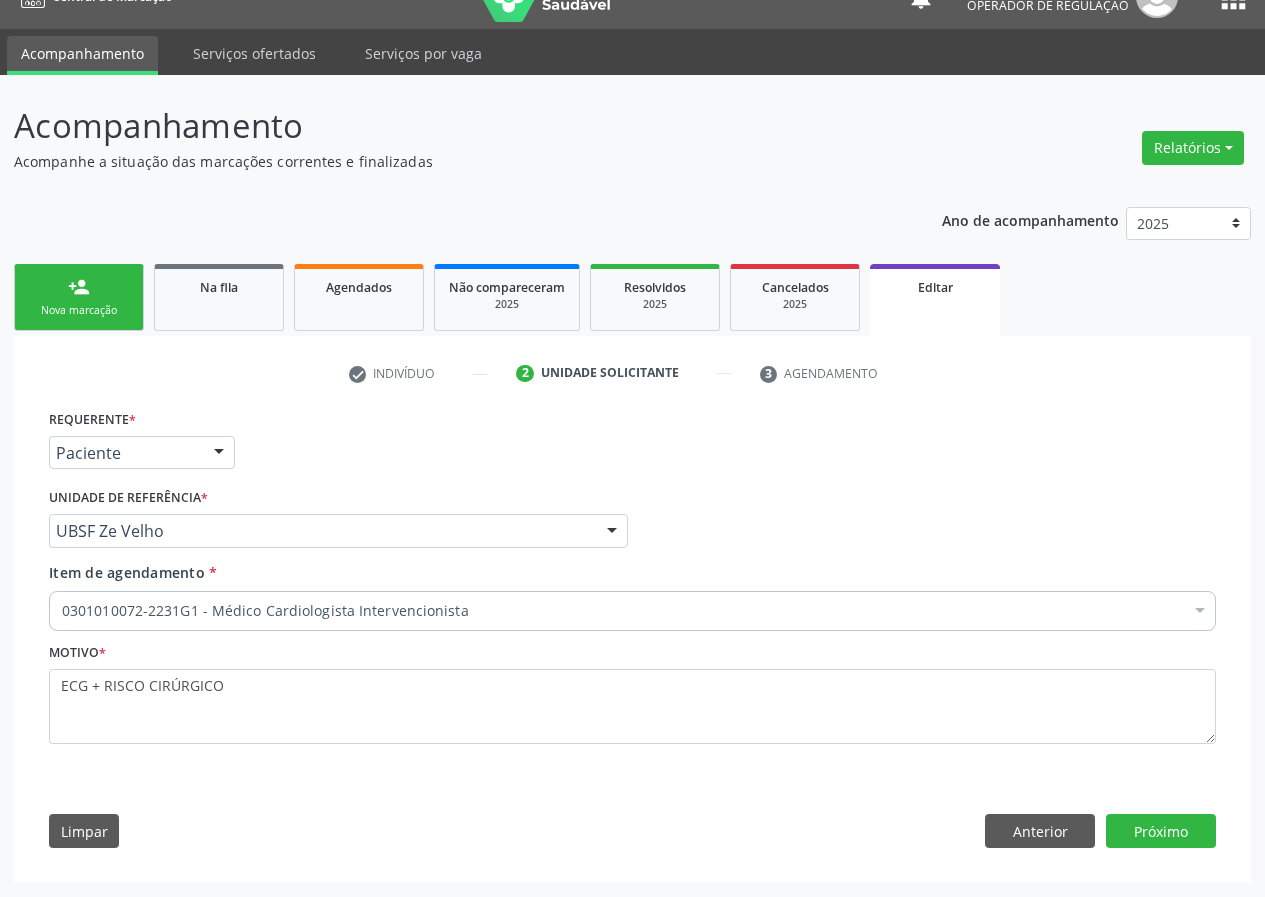 click on "UBSF Ze Velho" at bounding box center [338, 531] 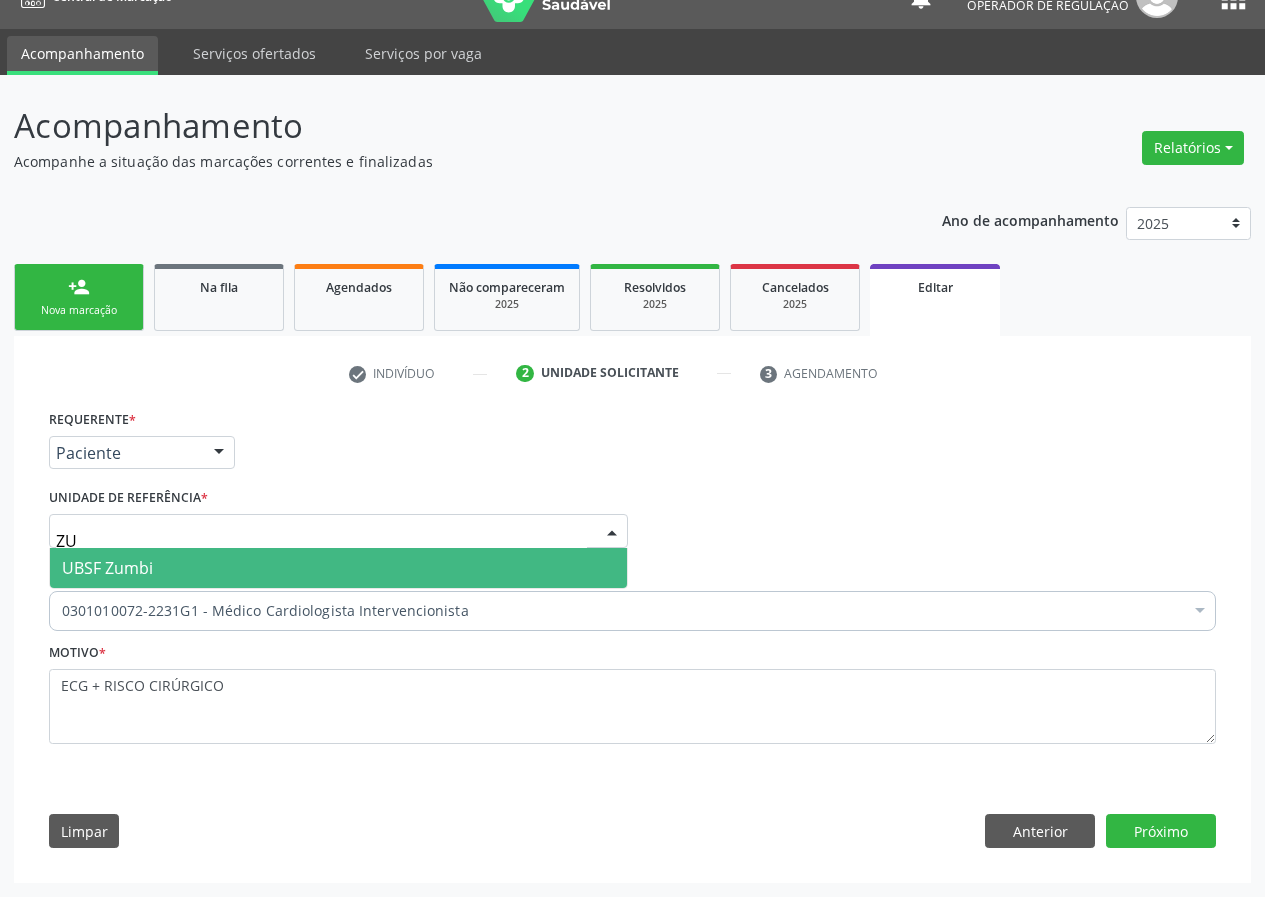 type on "ZUM" 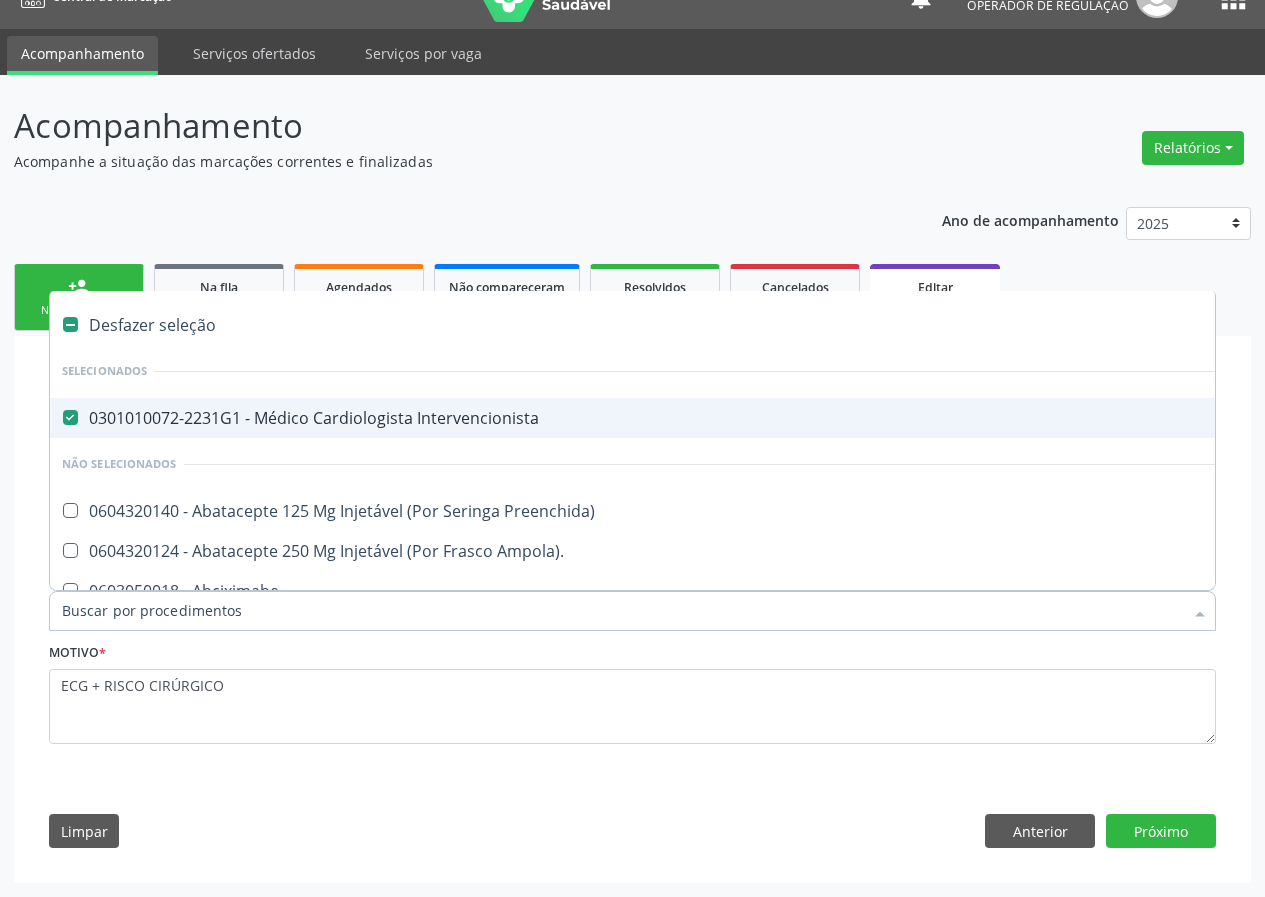 click on "0301010072-2231G1 - Médico Cardiologista Intervencionista" at bounding box center [840, 418] 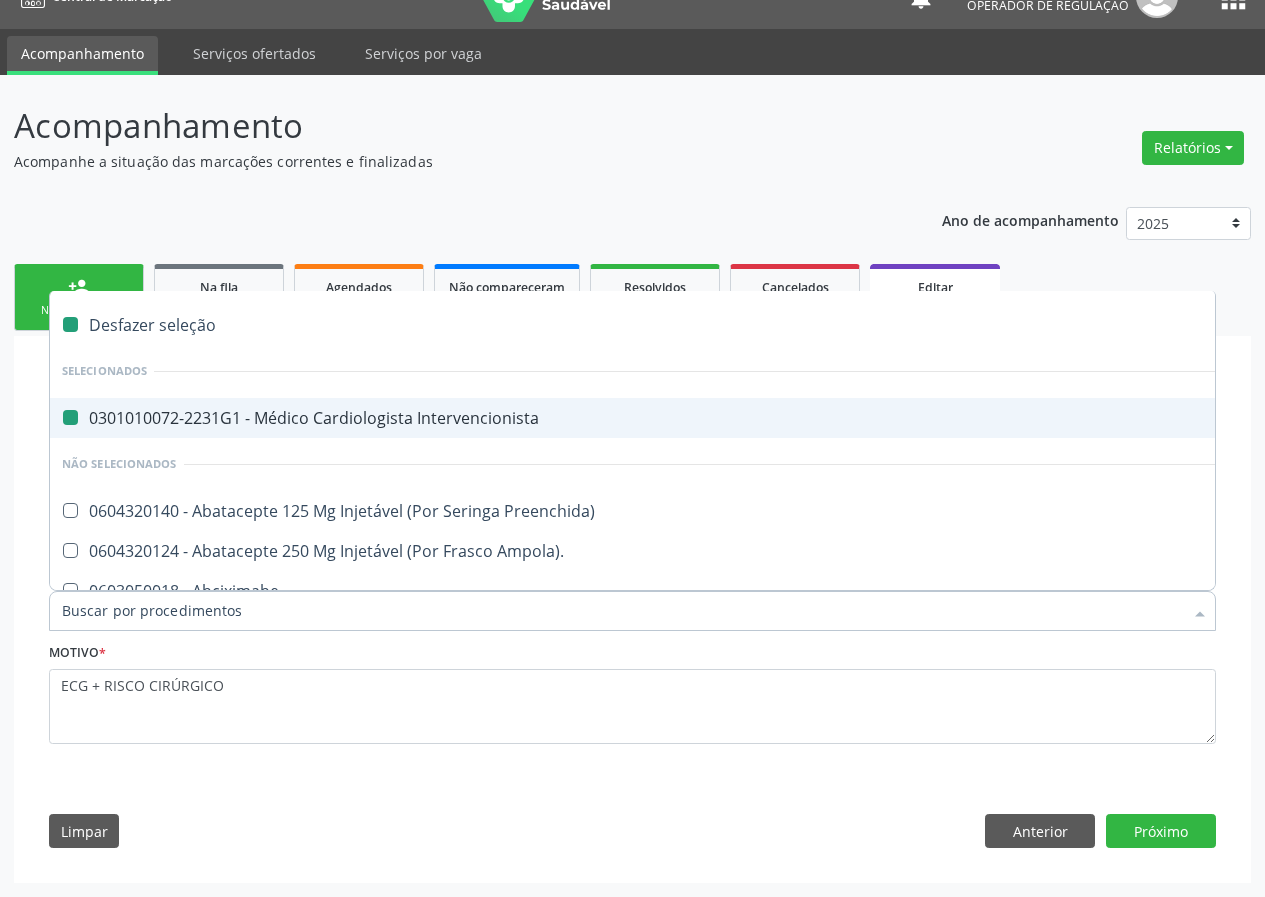 checkbox on "false" 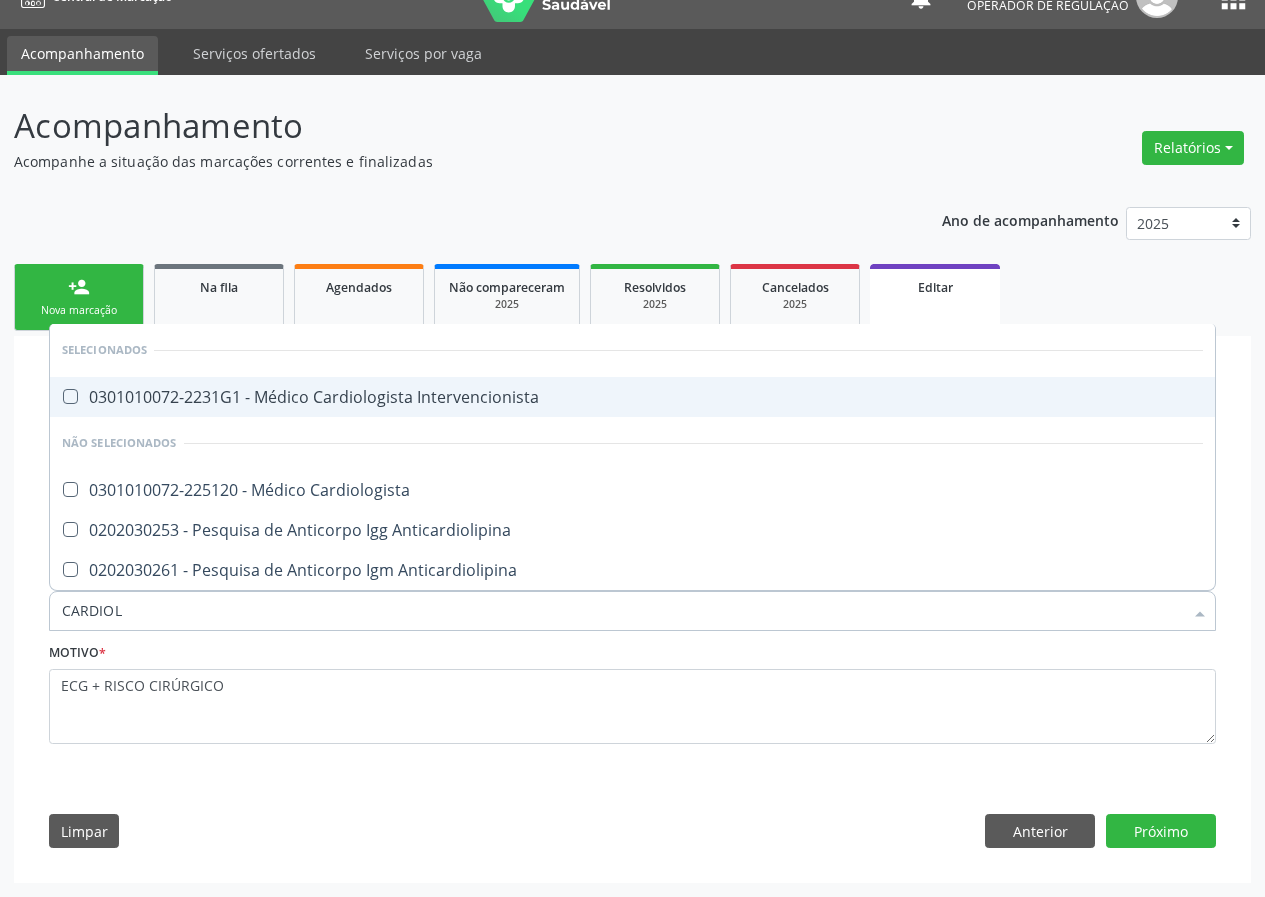type on "CARDIOLO" 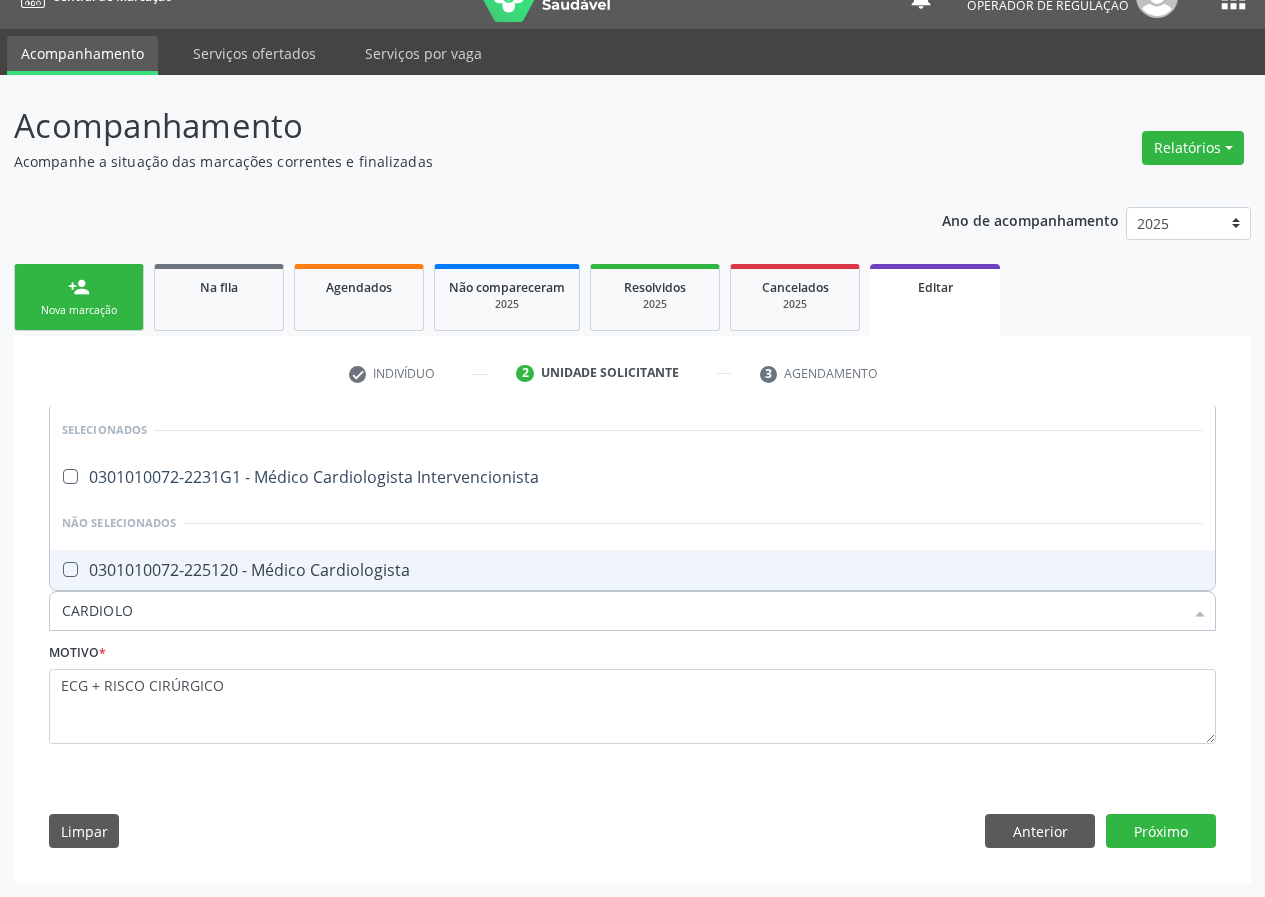 click on "0301010072-225120 - Médico Cardiologista" at bounding box center [632, 570] 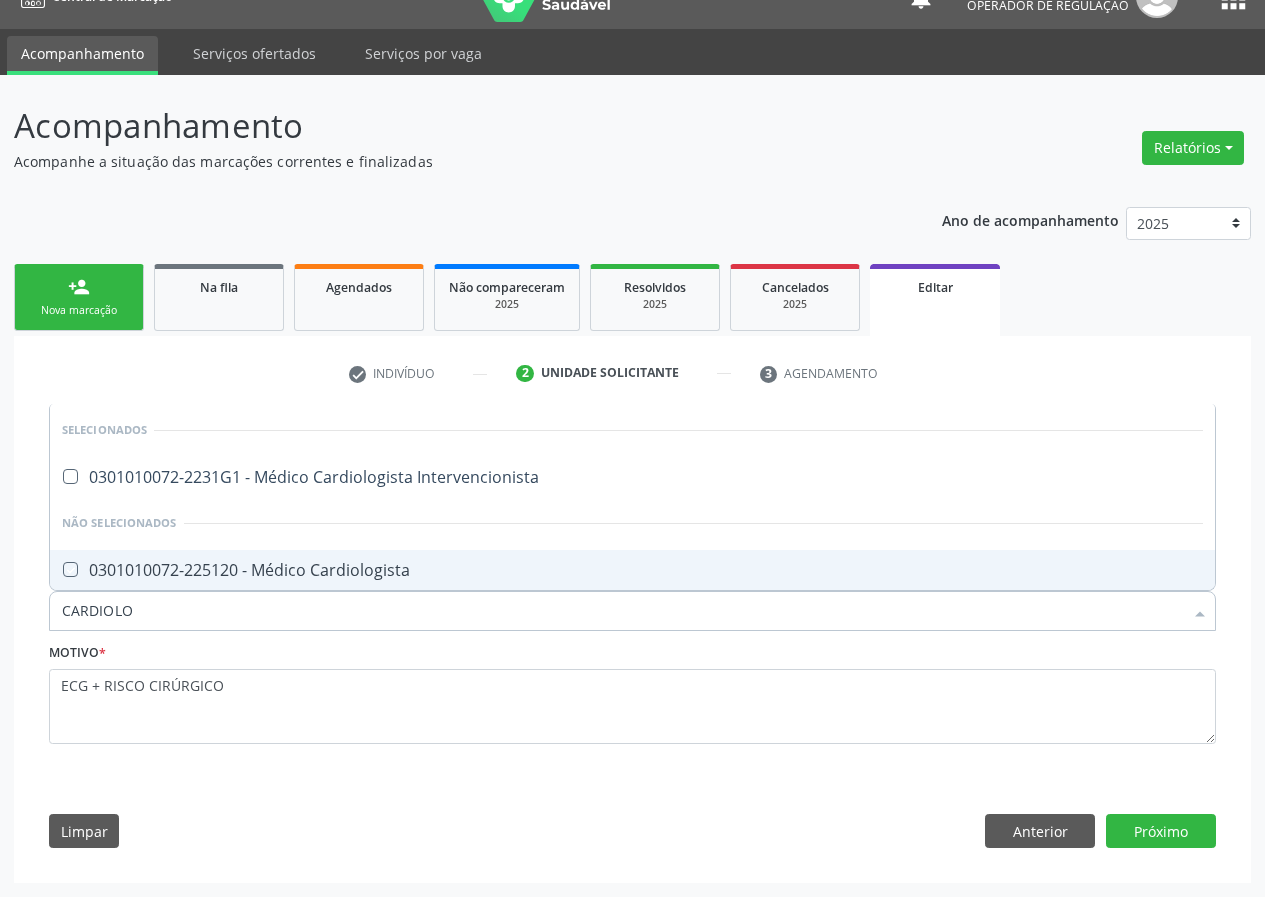checkbox on "true" 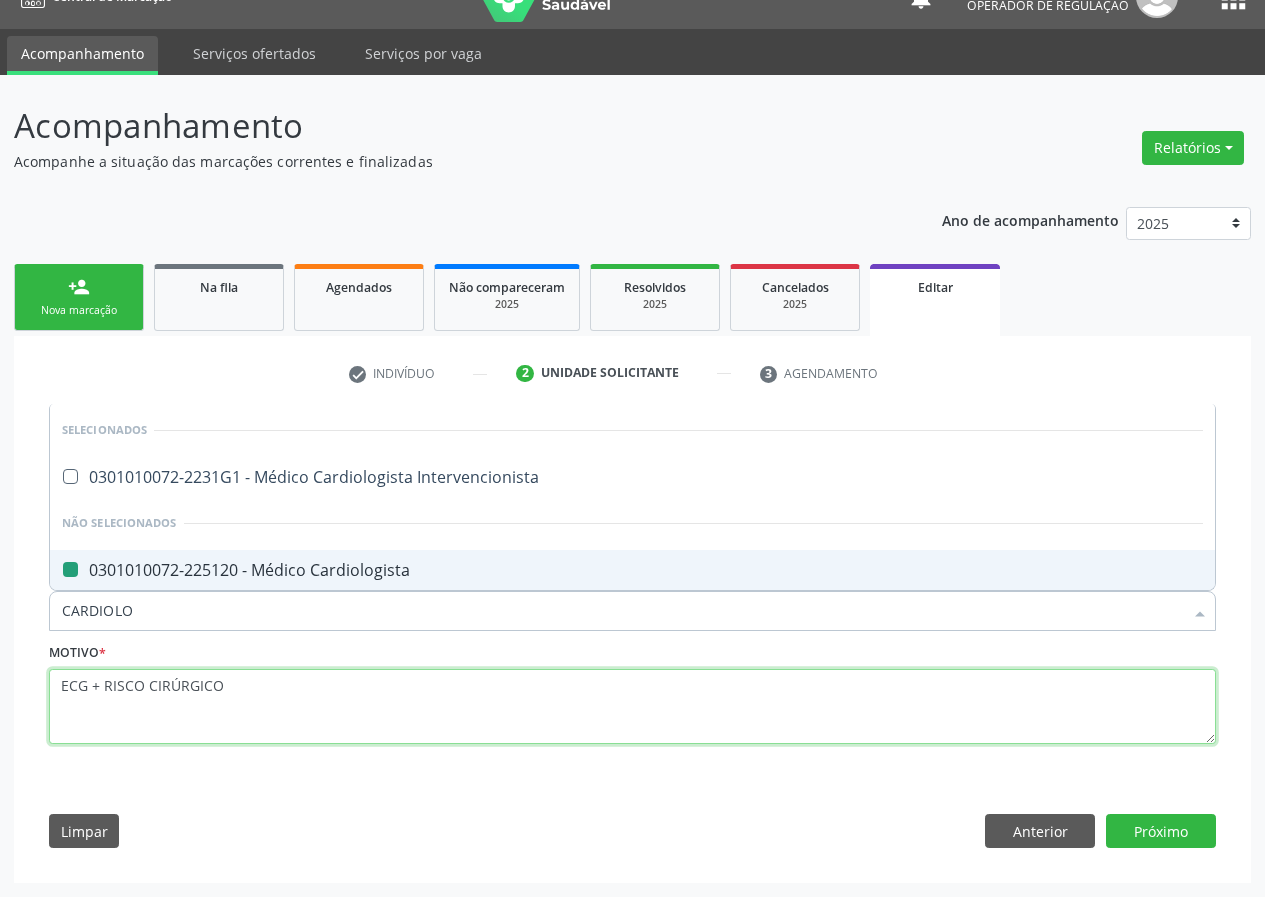 click on "ECG + RISCO CIRÚRGICO" at bounding box center [632, 707] 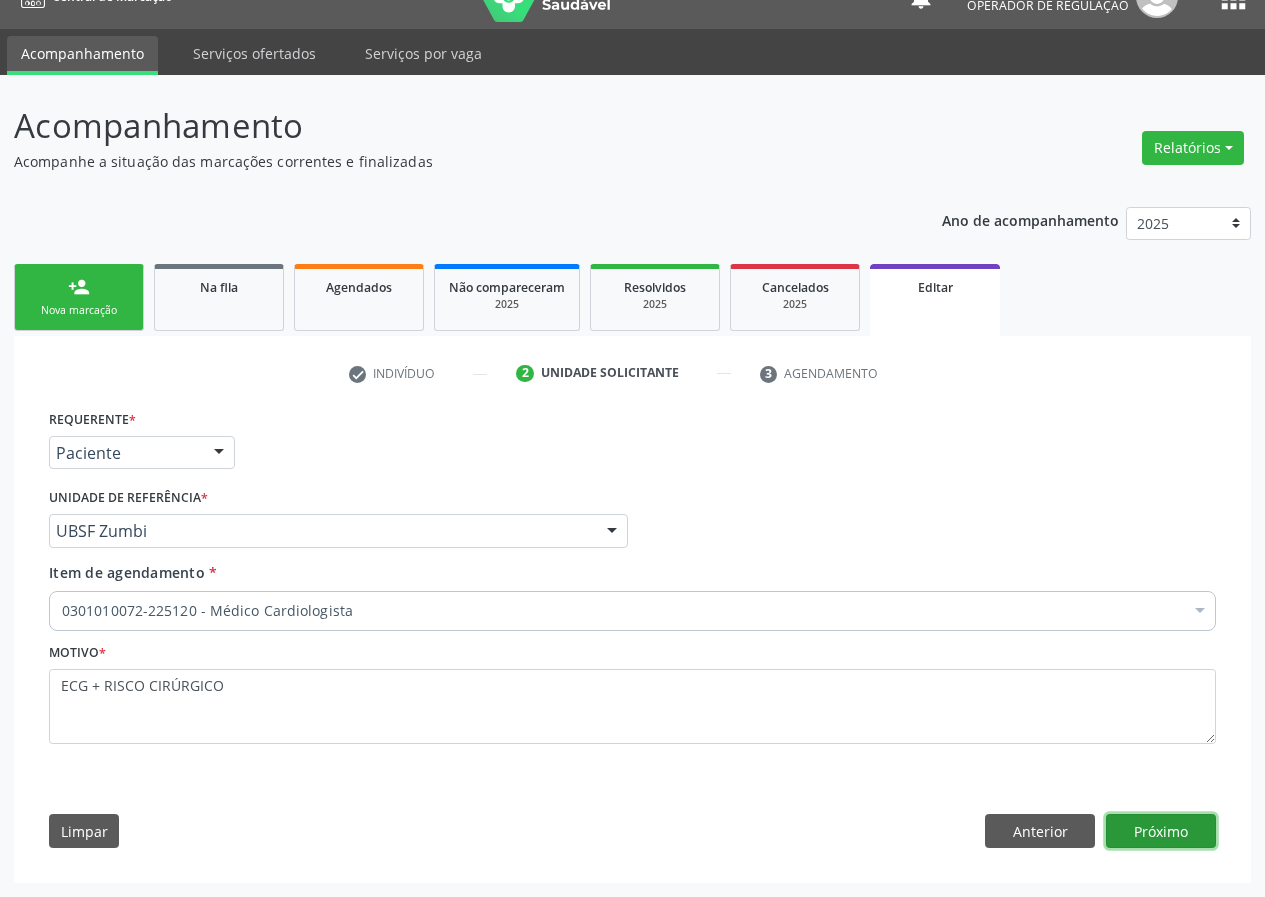 click on "Próximo" at bounding box center [1161, 831] 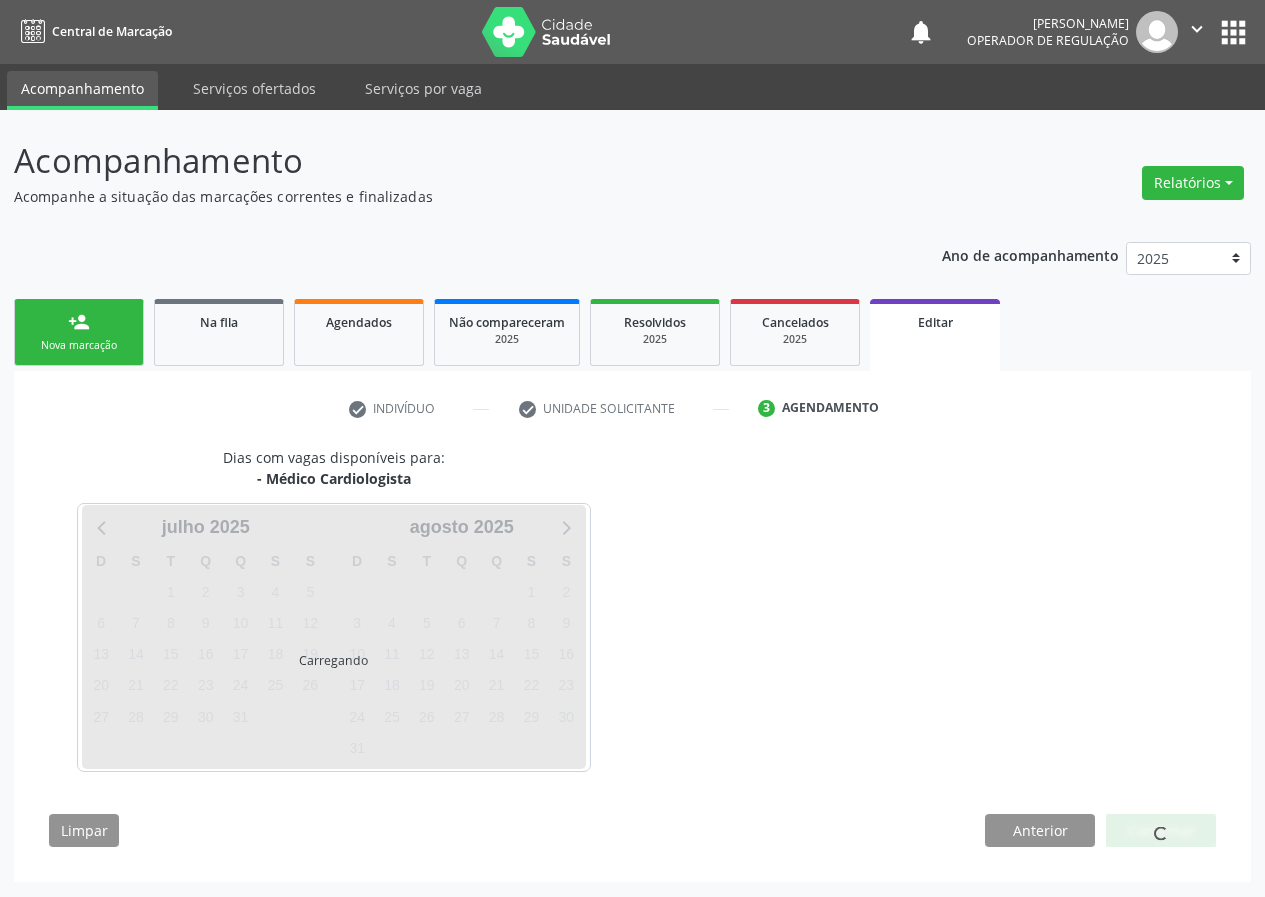scroll, scrollTop: 0, scrollLeft: 0, axis: both 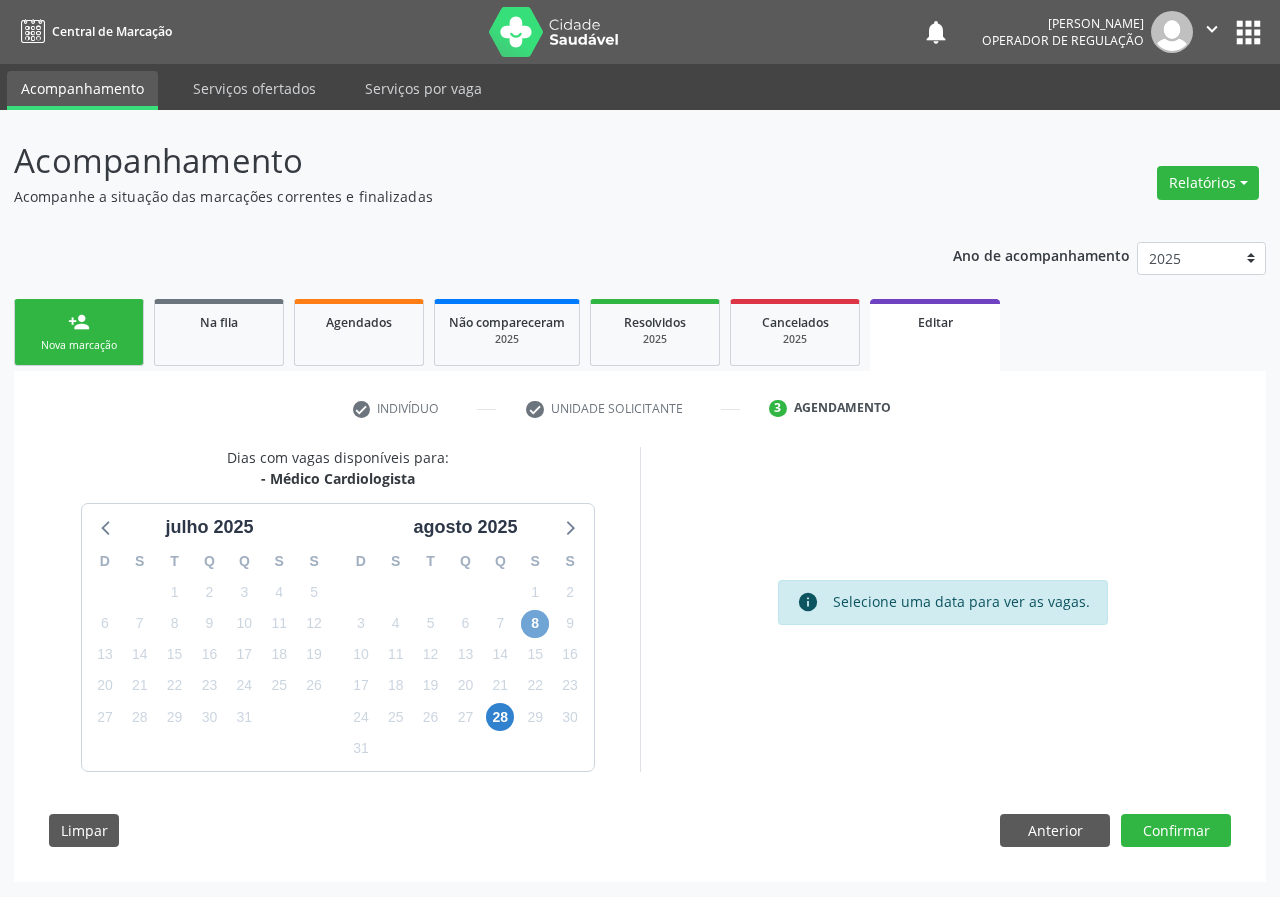 click on "8" at bounding box center (535, 624) 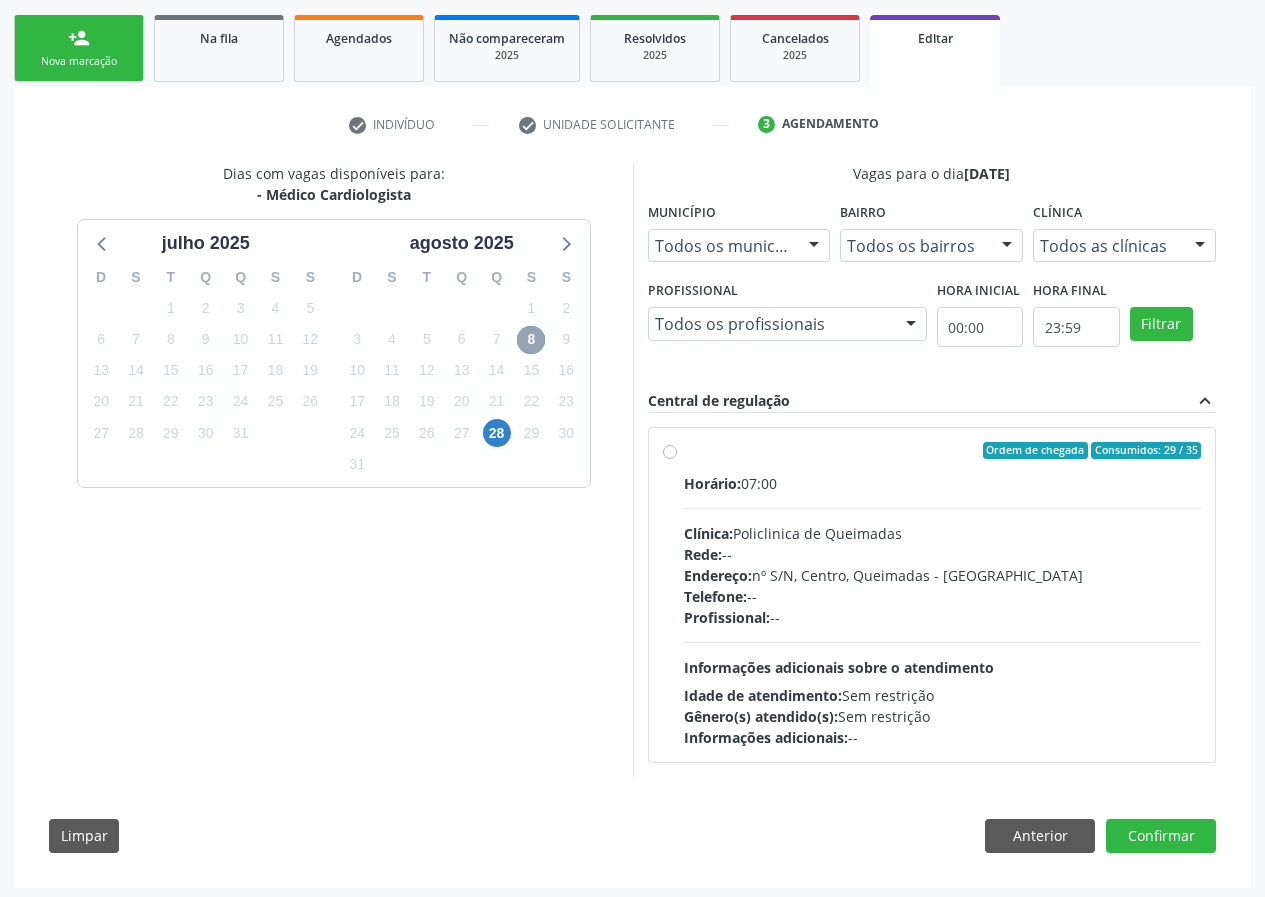 scroll, scrollTop: 289, scrollLeft: 0, axis: vertical 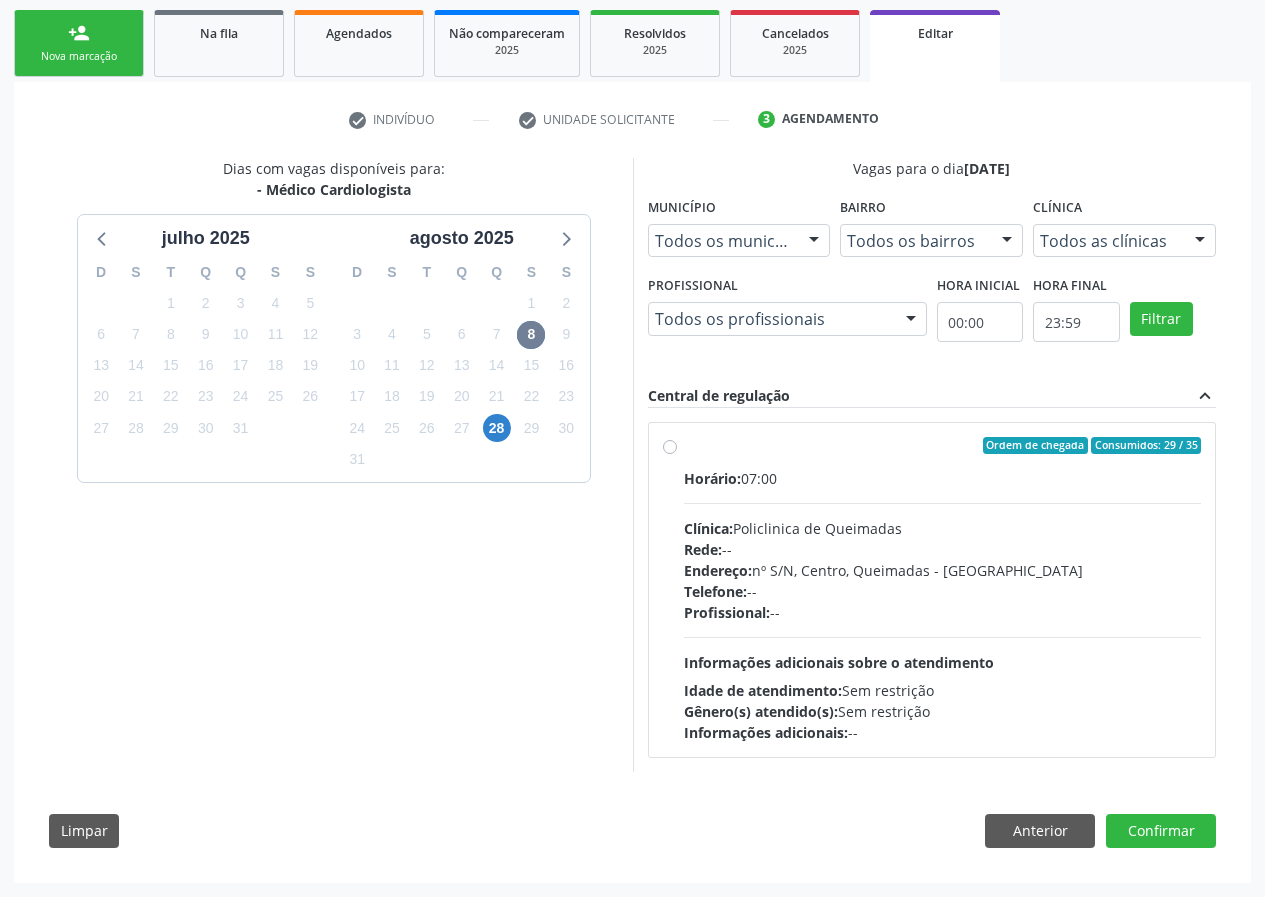 click on "Ordem de chegada
Consumidos: 29 / 35
Horário:   07:00
Clínica:  Policlinica de Queimadas
Rede:
--
Endereço:   nº S/N, Centro, Queimadas - PB
Telefone:   --
Profissional:
--
Informações adicionais sobre o atendimento
Idade de atendimento:
Sem restrição
Gênero(s) atendido(s):
Sem restrição
Informações adicionais:
--" at bounding box center [943, 590] 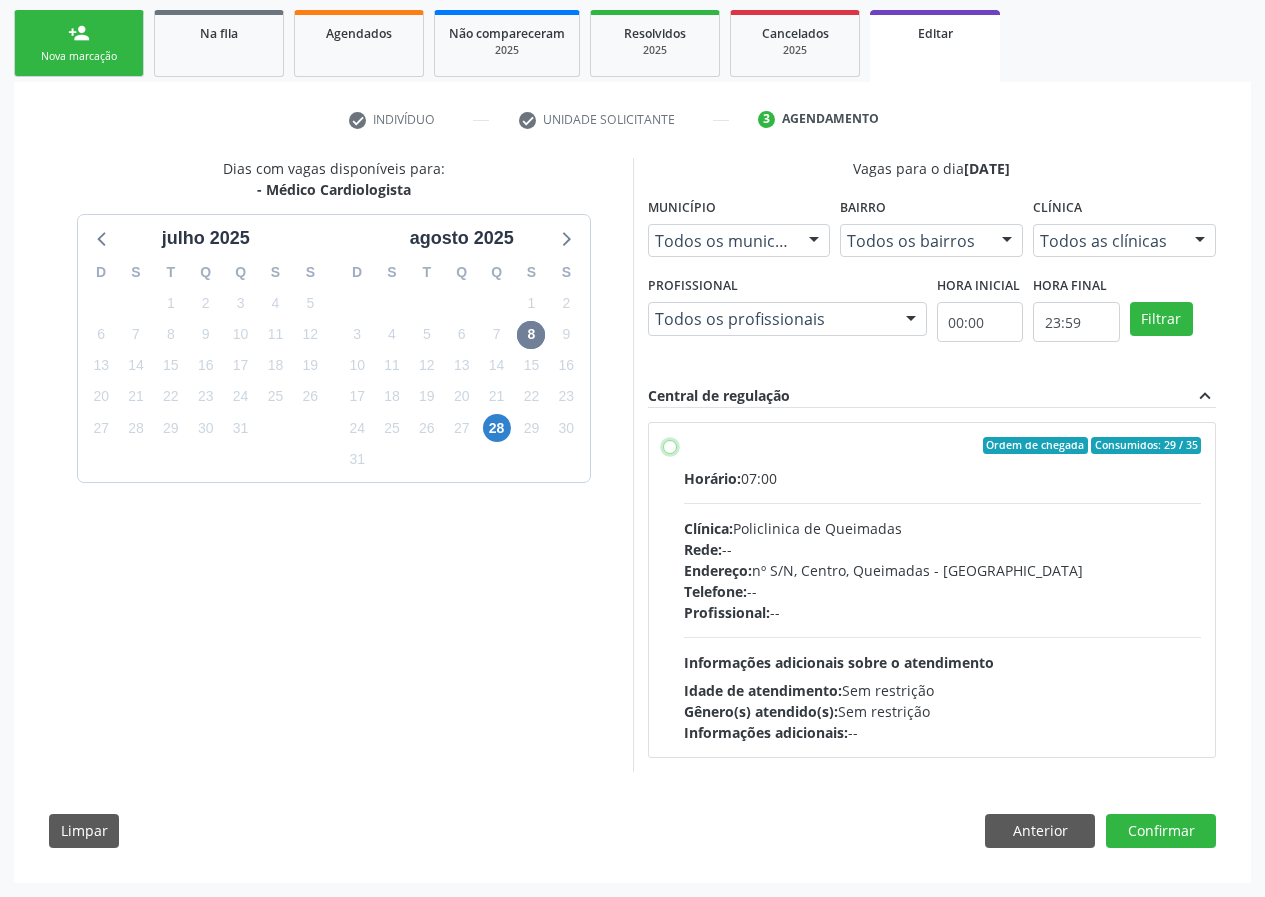 radio on "true" 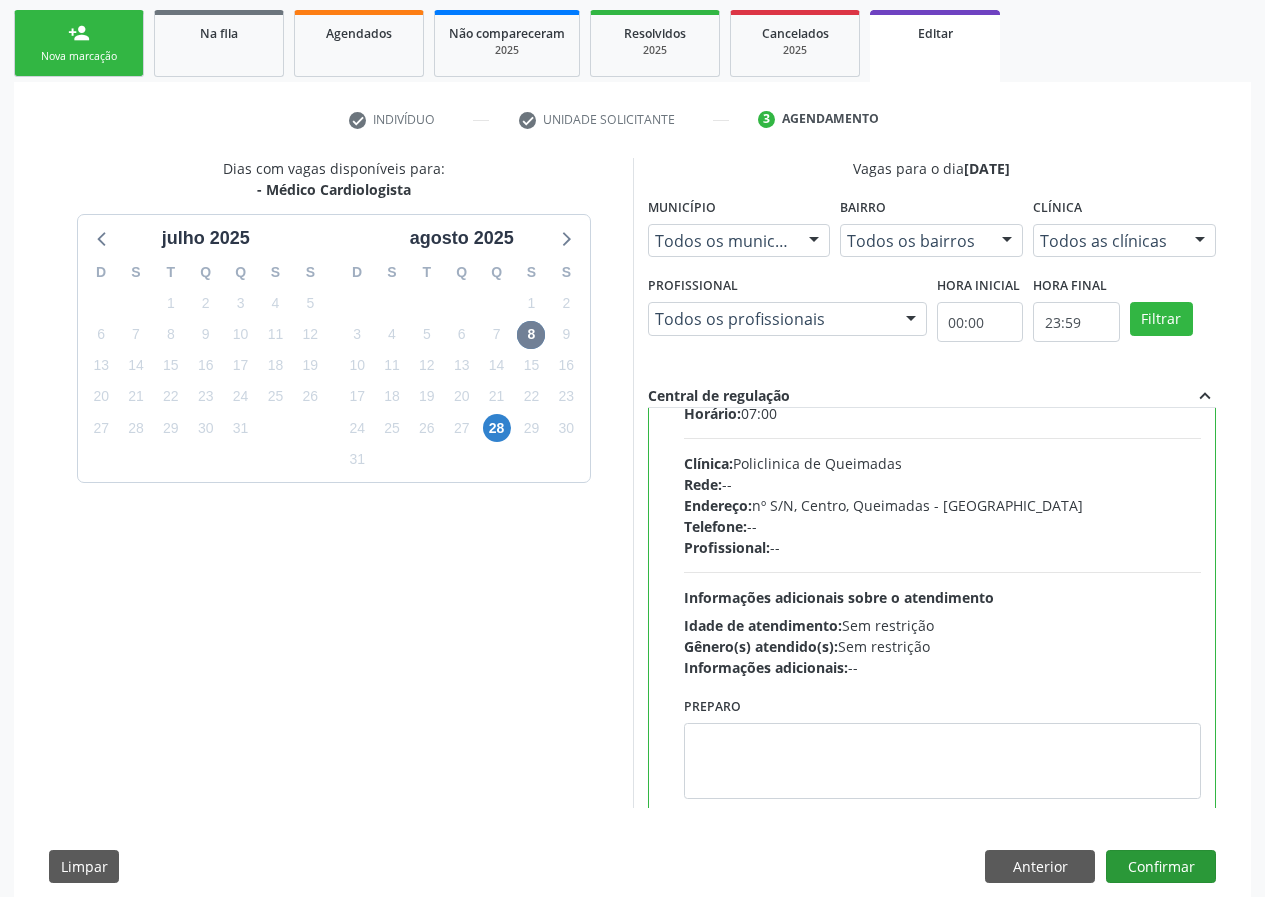 scroll, scrollTop: 99, scrollLeft: 0, axis: vertical 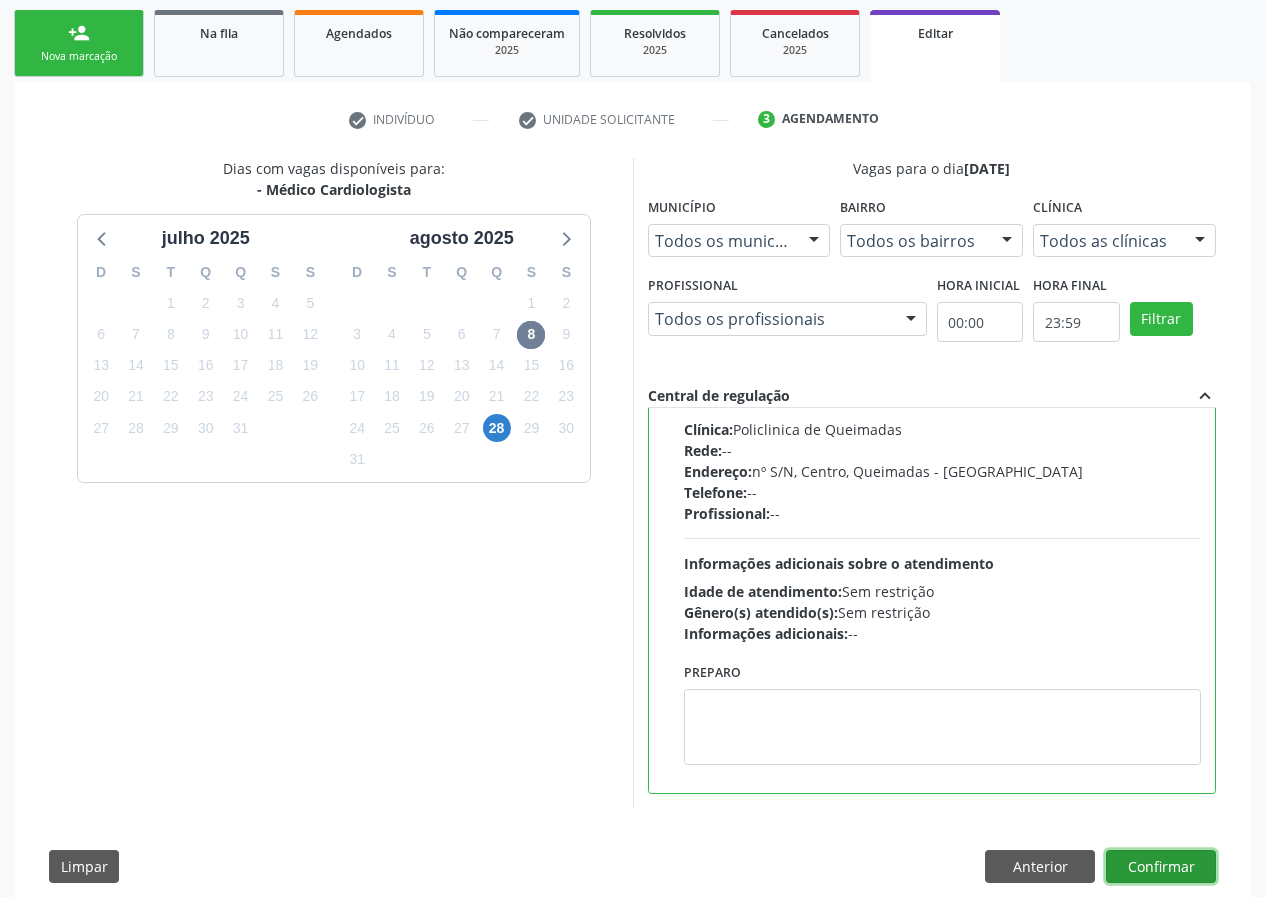 click on "Confirmar" at bounding box center (1161, 867) 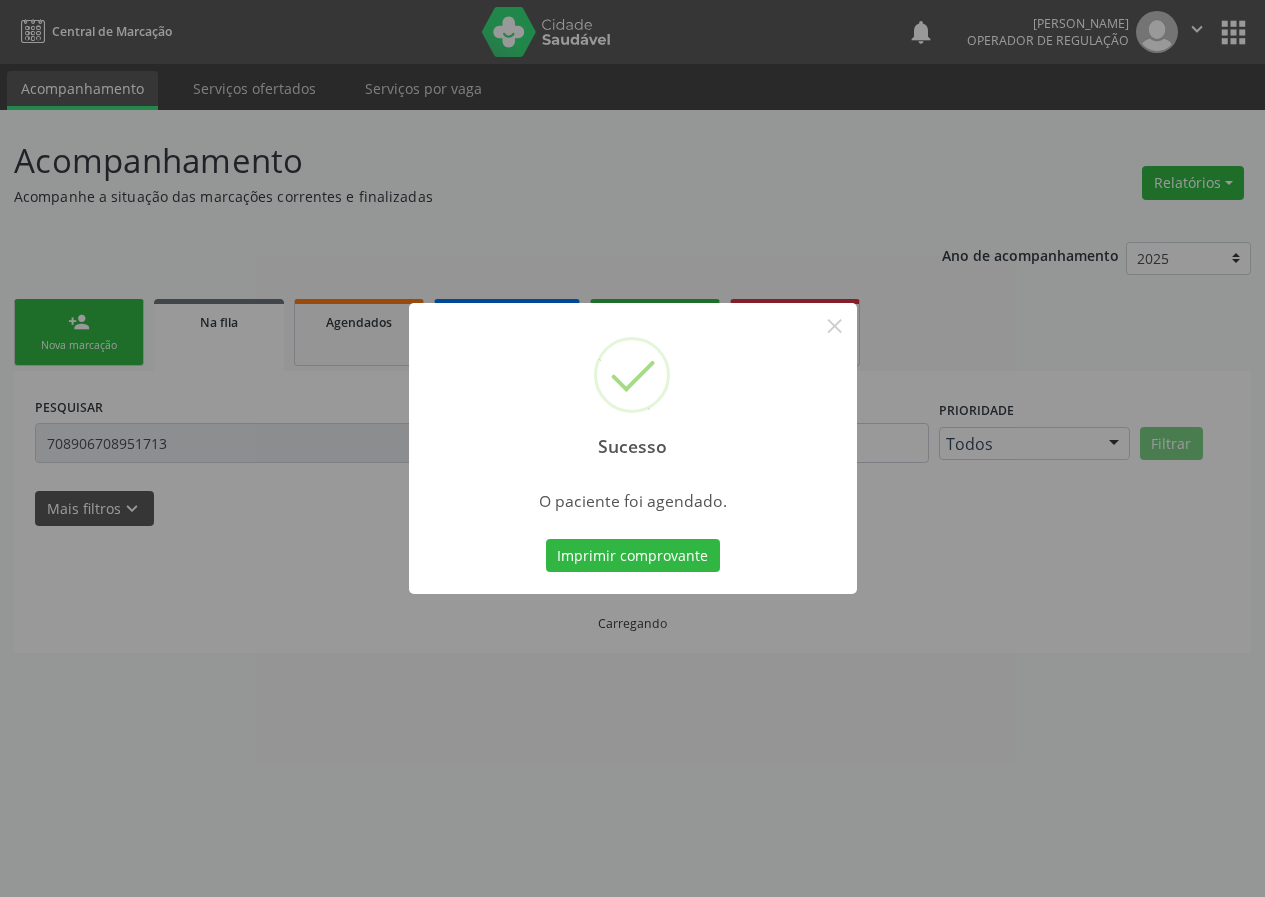 scroll, scrollTop: 0, scrollLeft: 0, axis: both 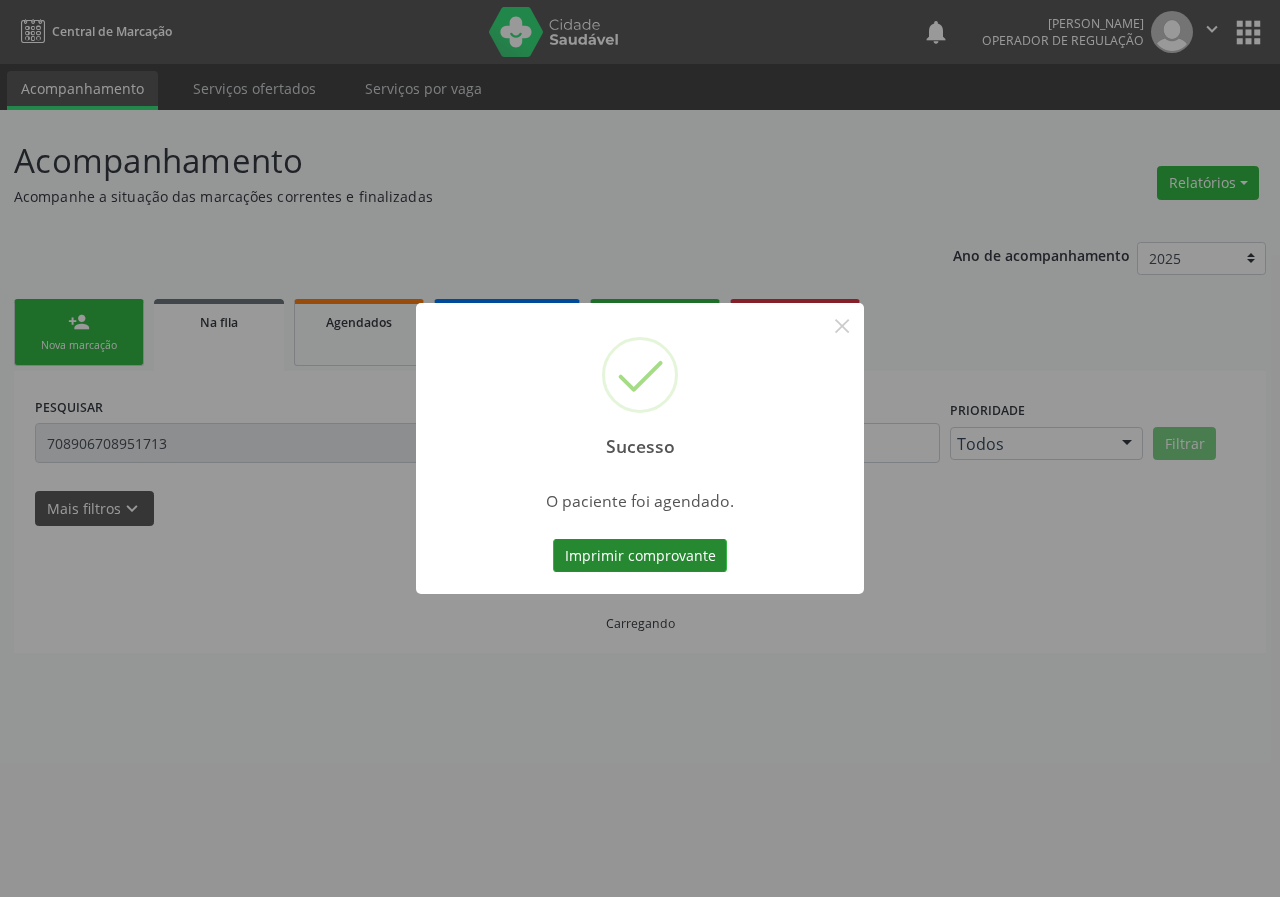 click on "Imprimir comprovante" at bounding box center (640, 556) 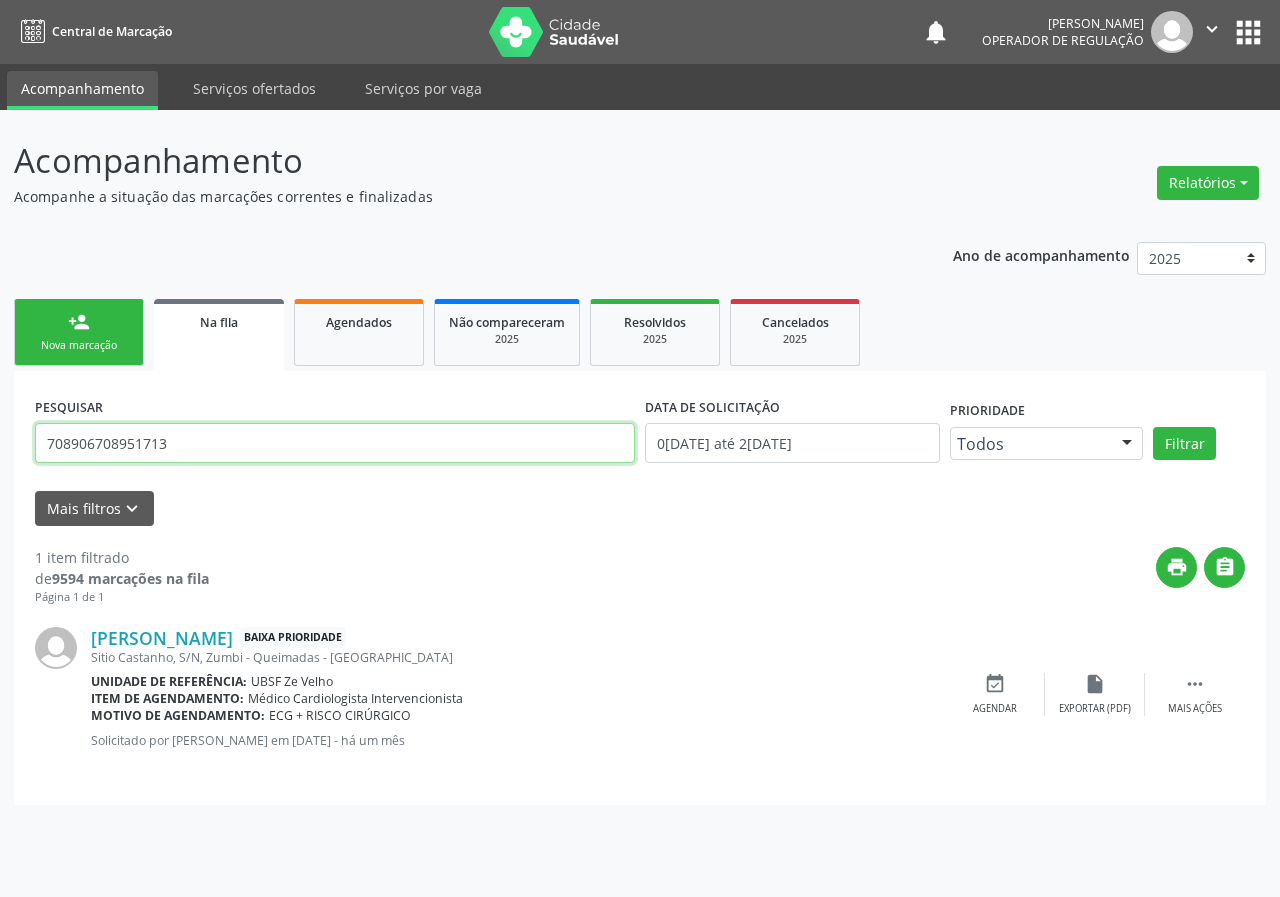 drag, startPoint x: 201, startPoint y: 442, endPoint x: 0, endPoint y: 412, distance: 203.22647 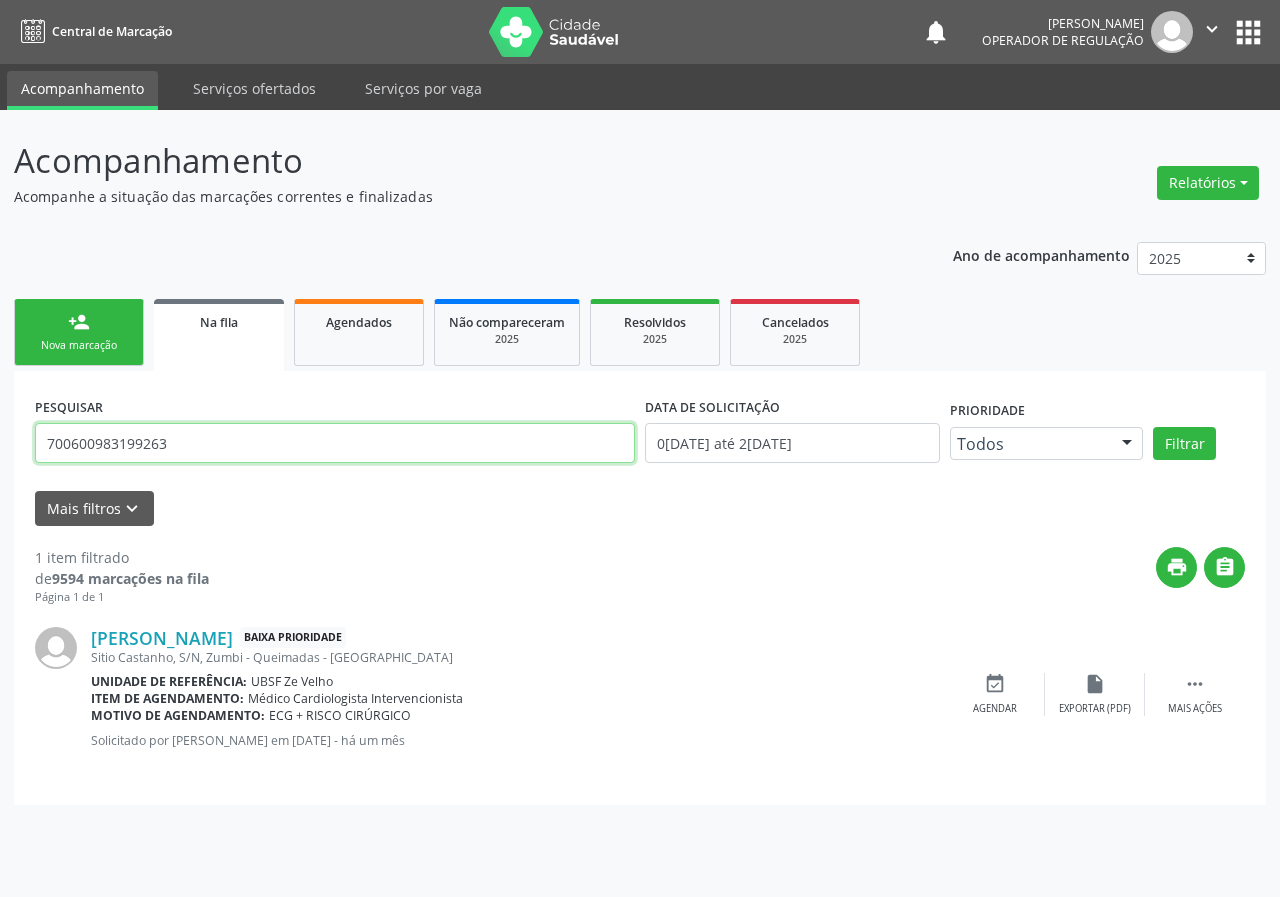 type on "700600983199263" 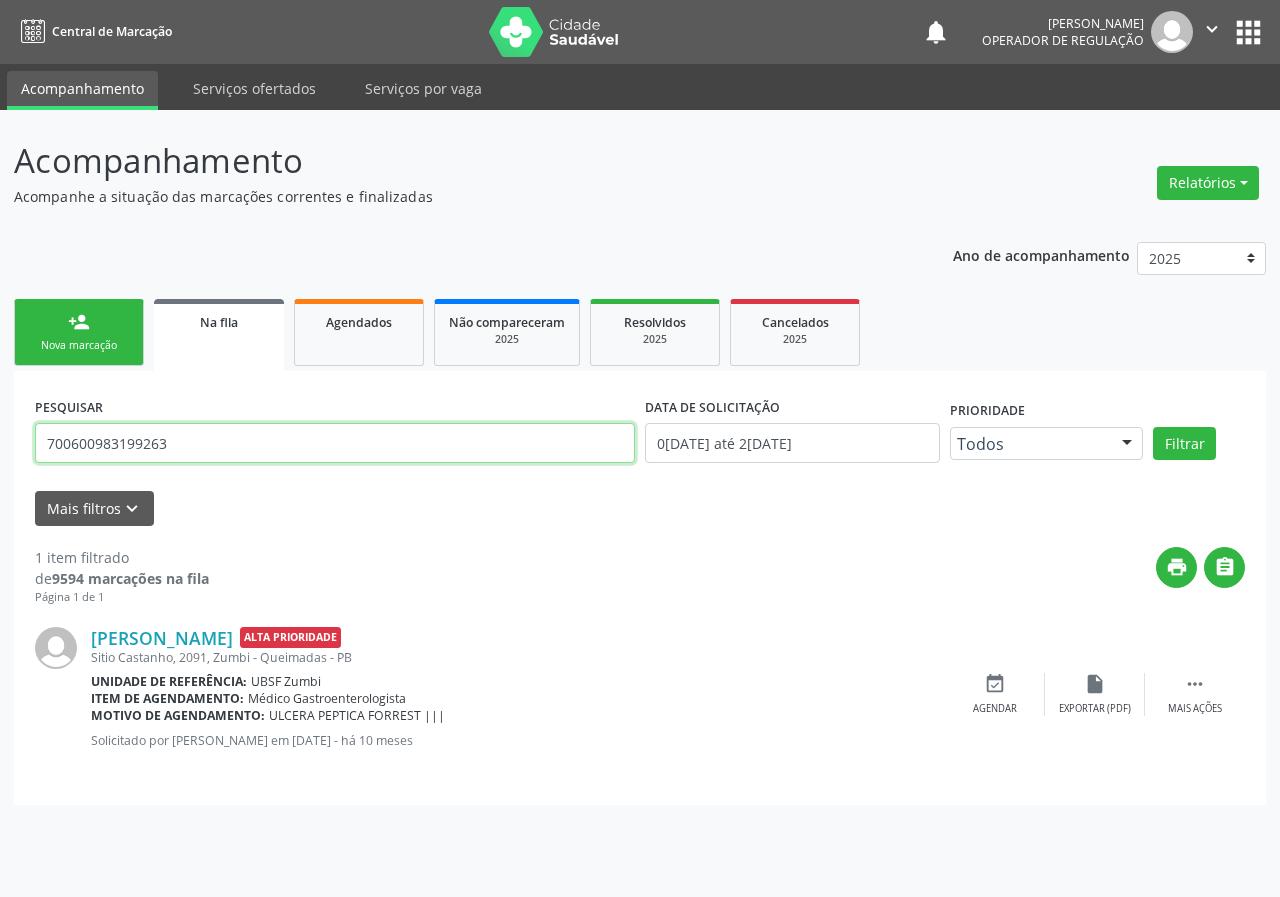 drag, startPoint x: 181, startPoint y: 443, endPoint x: 0, endPoint y: 443, distance: 181 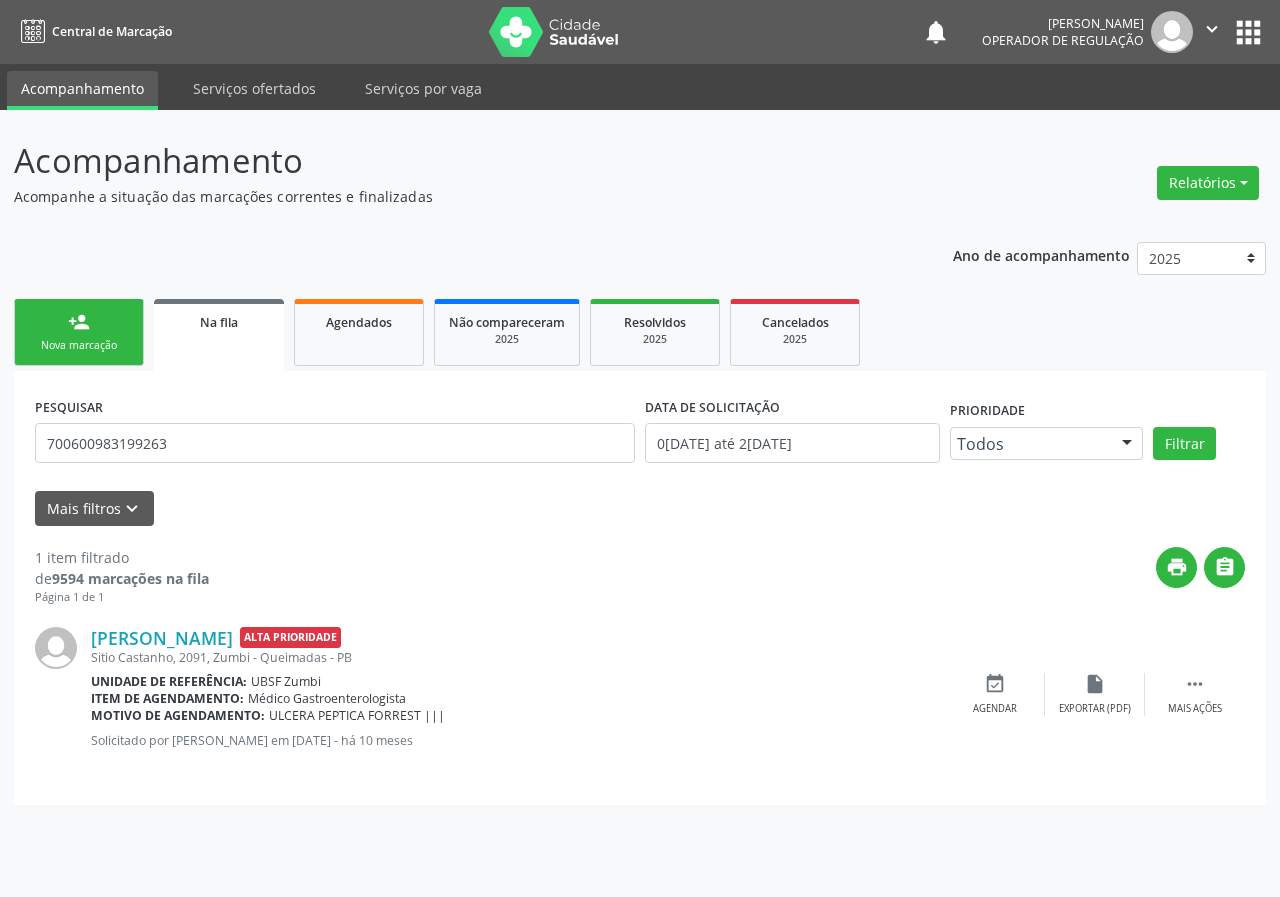 click on "Nova marcação" at bounding box center [79, 345] 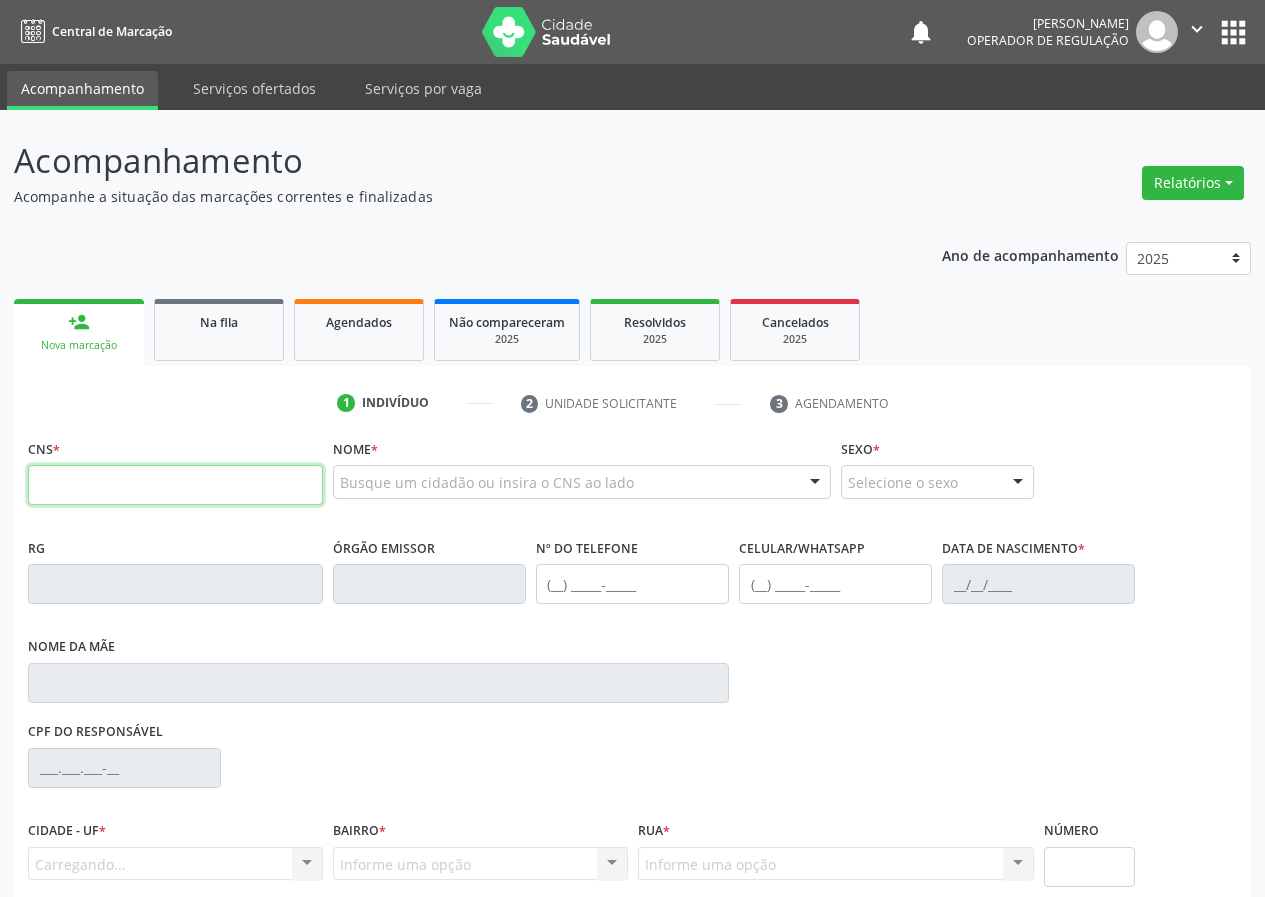 click at bounding box center (175, 485) 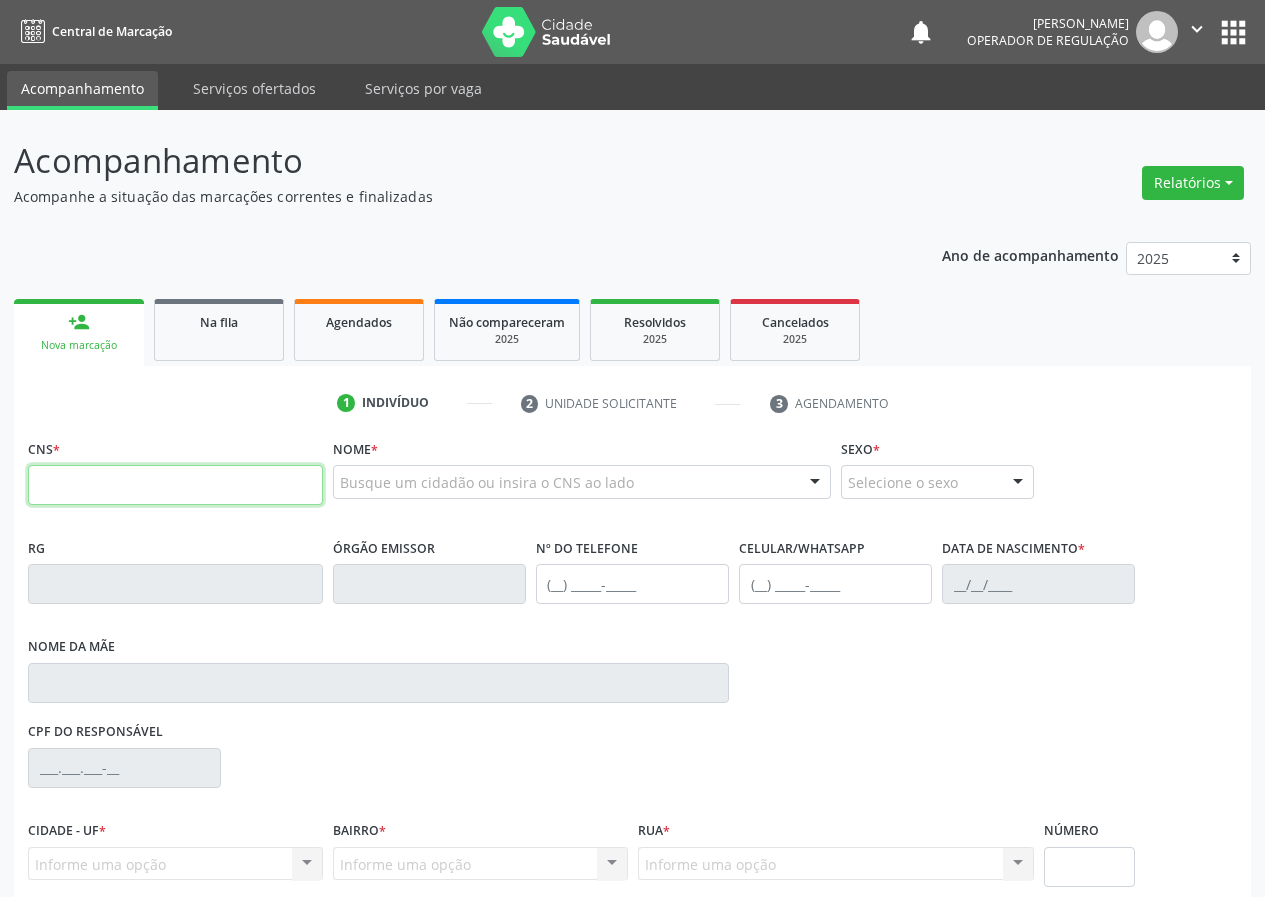 paste on "700 [CREDIT_CARD_NUMBER]" 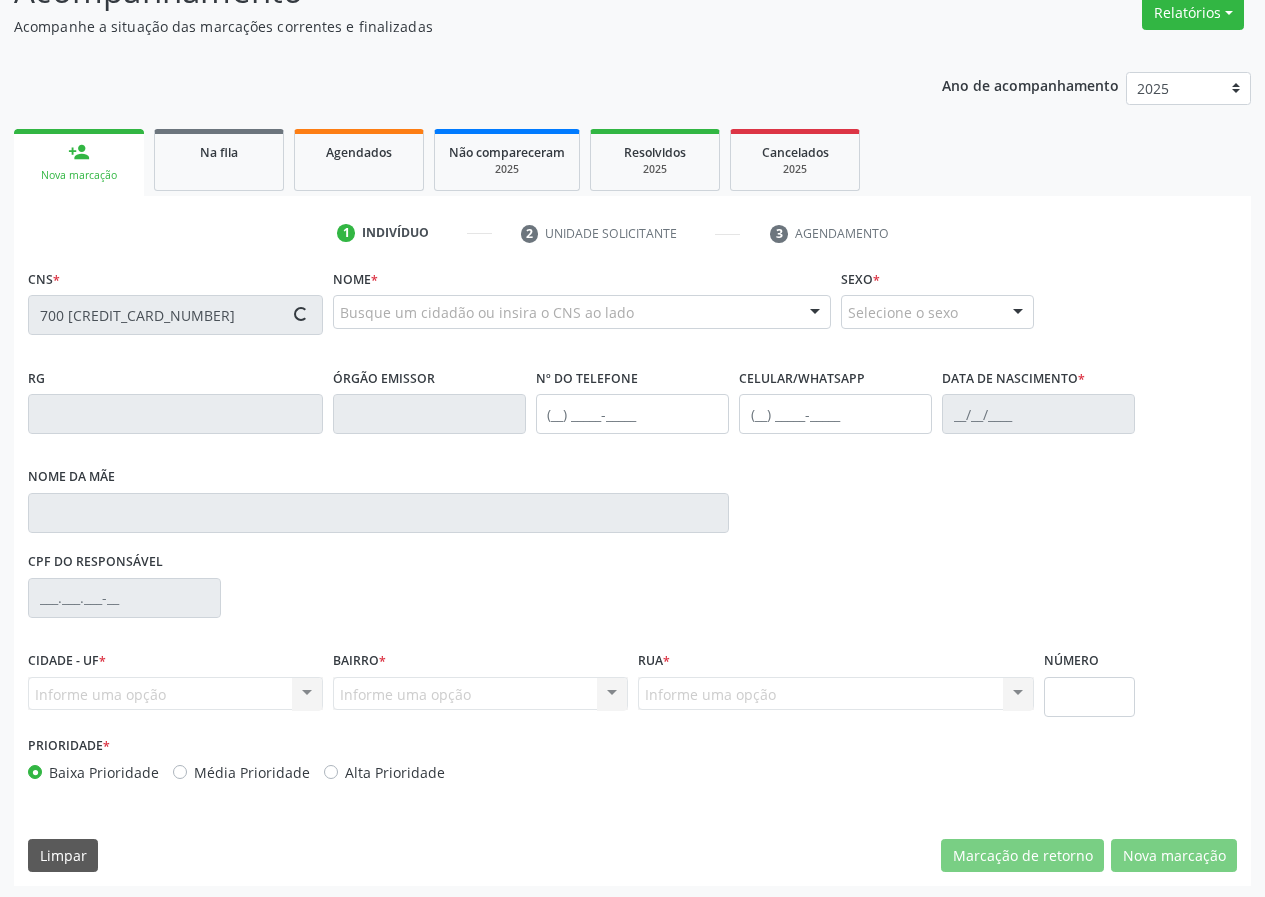 scroll, scrollTop: 173, scrollLeft: 0, axis: vertical 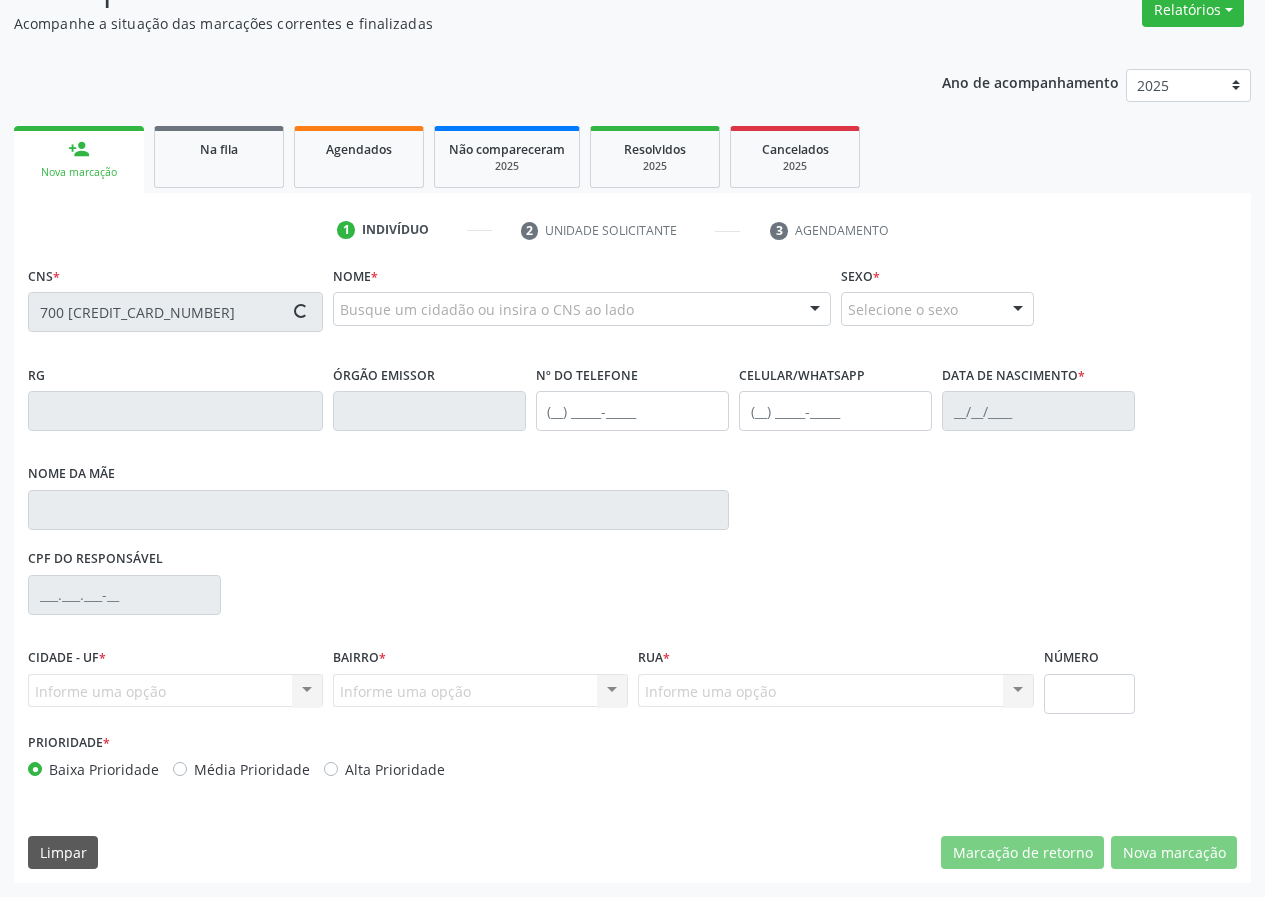type on "700 [CREDIT_CARD_NUMBER]" 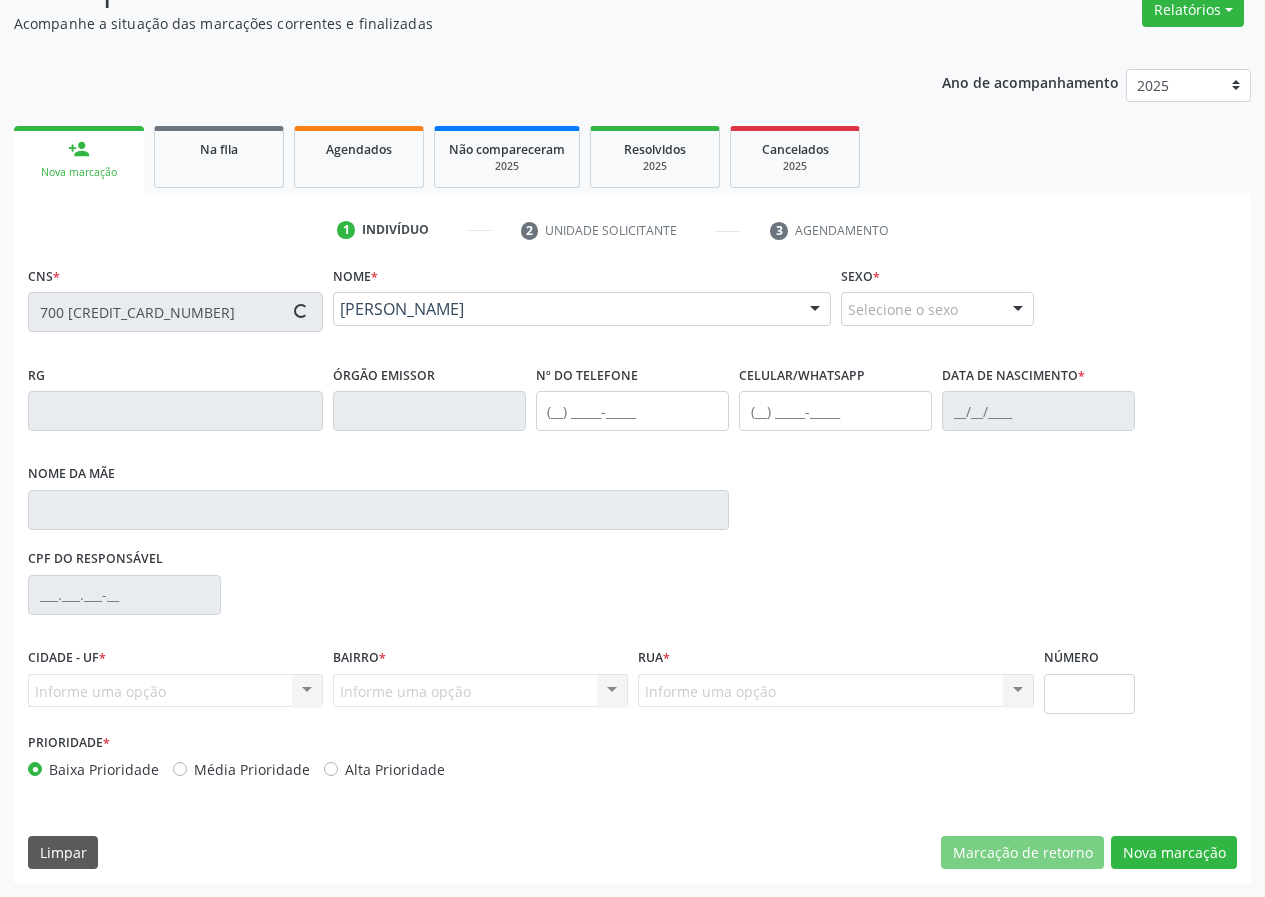 type on "[PHONE_NUMBER]" 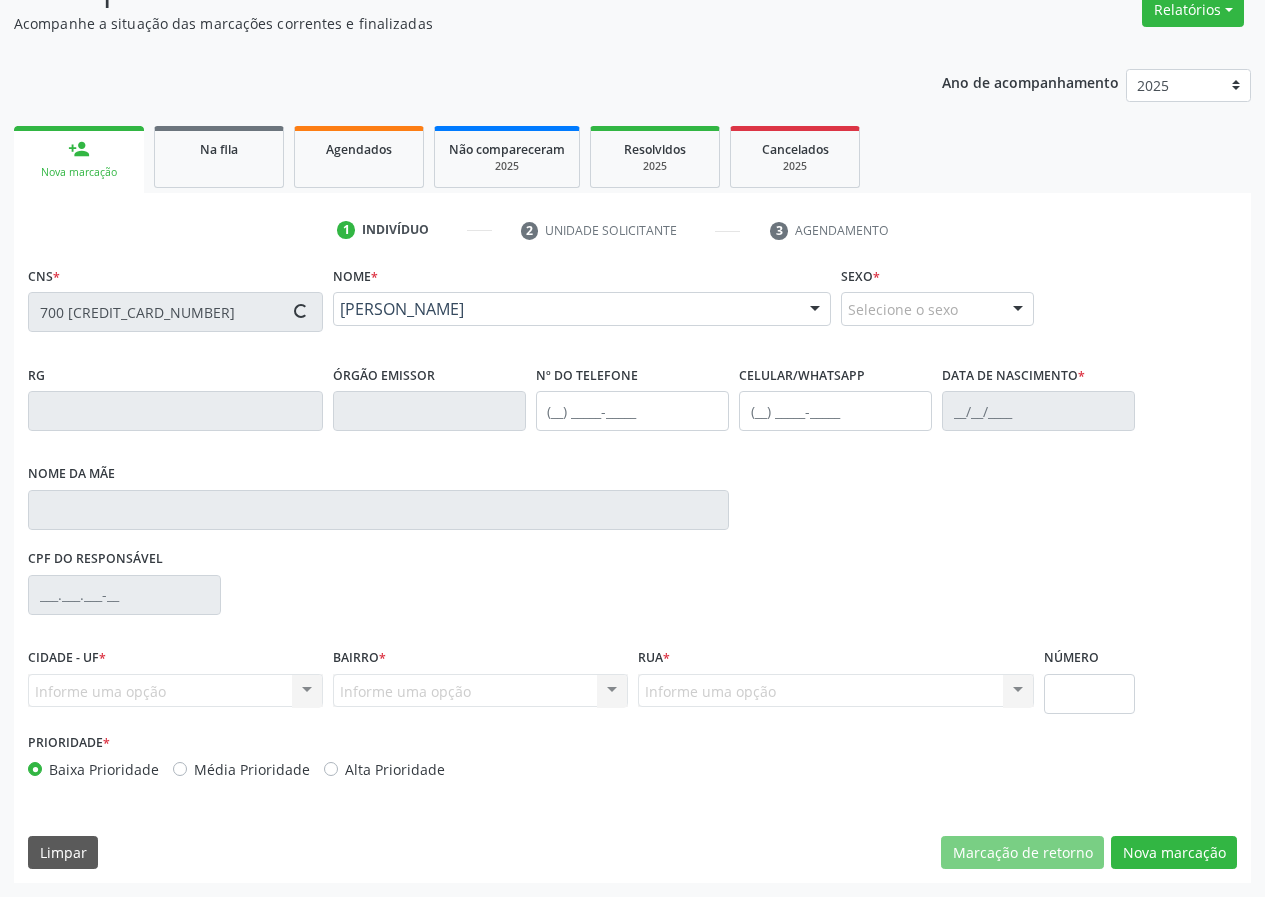 type on "[DATE]" 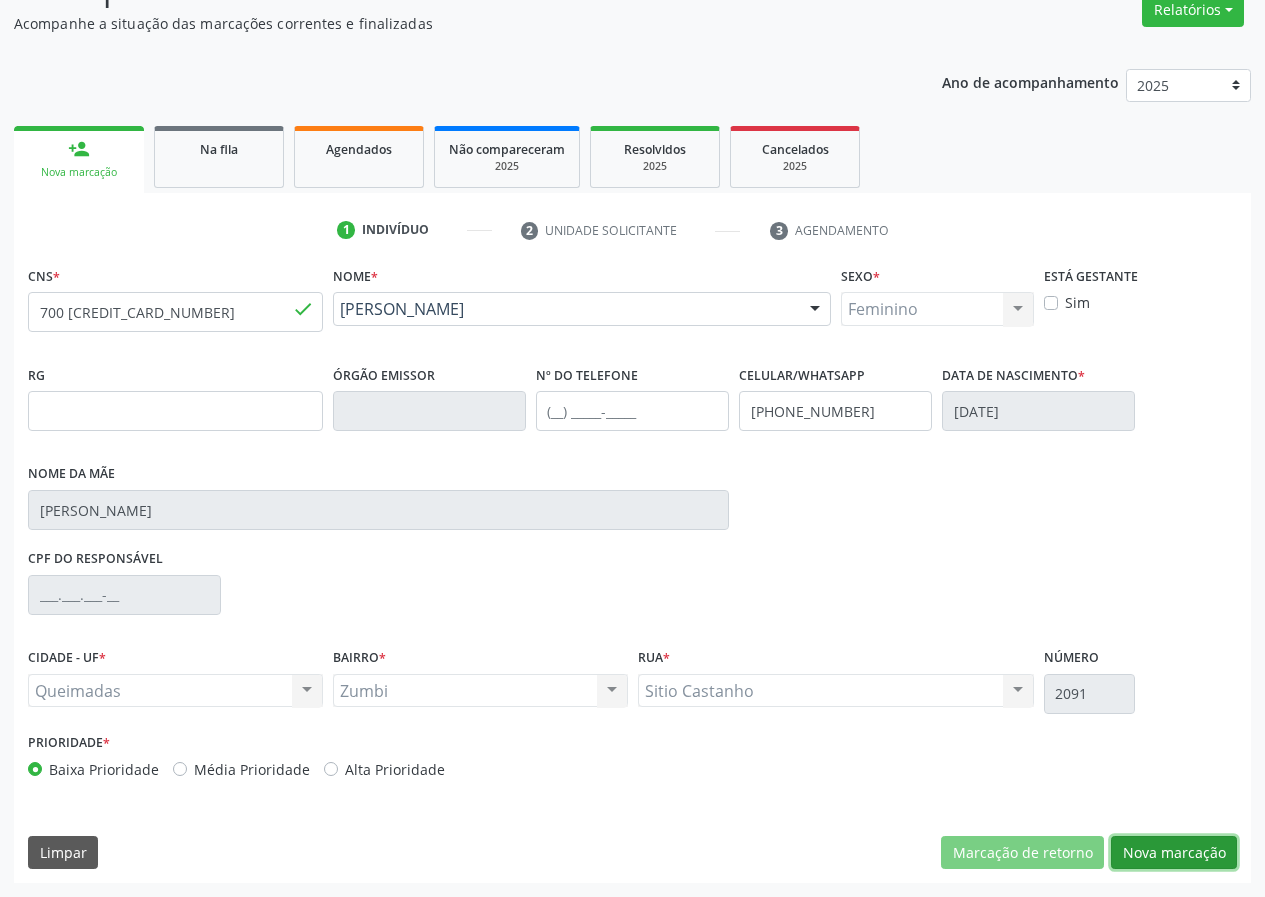 click on "Nova marcação" at bounding box center (1174, 853) 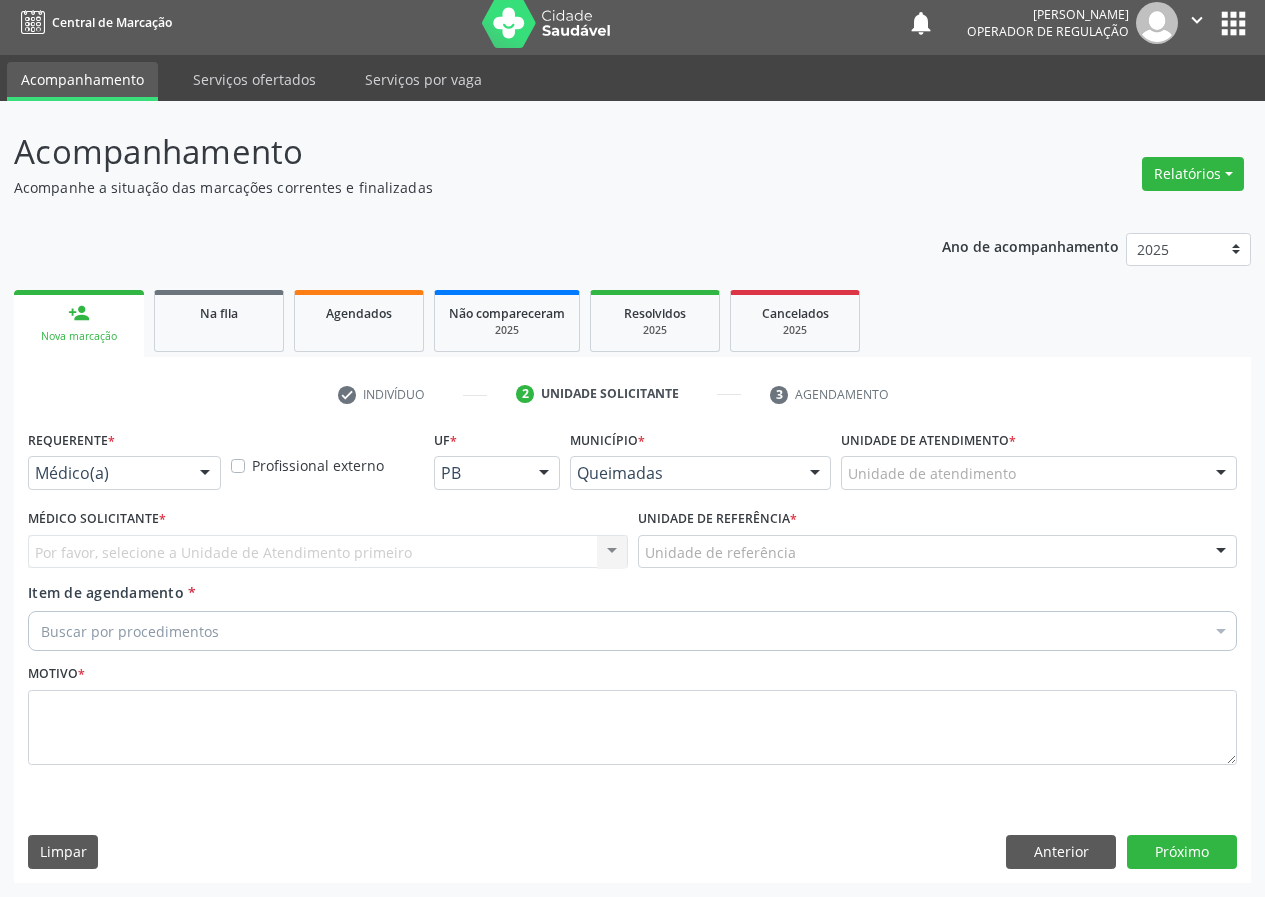 scroll, scrollTop: 9, scrollLeft: 0, axis: vertical 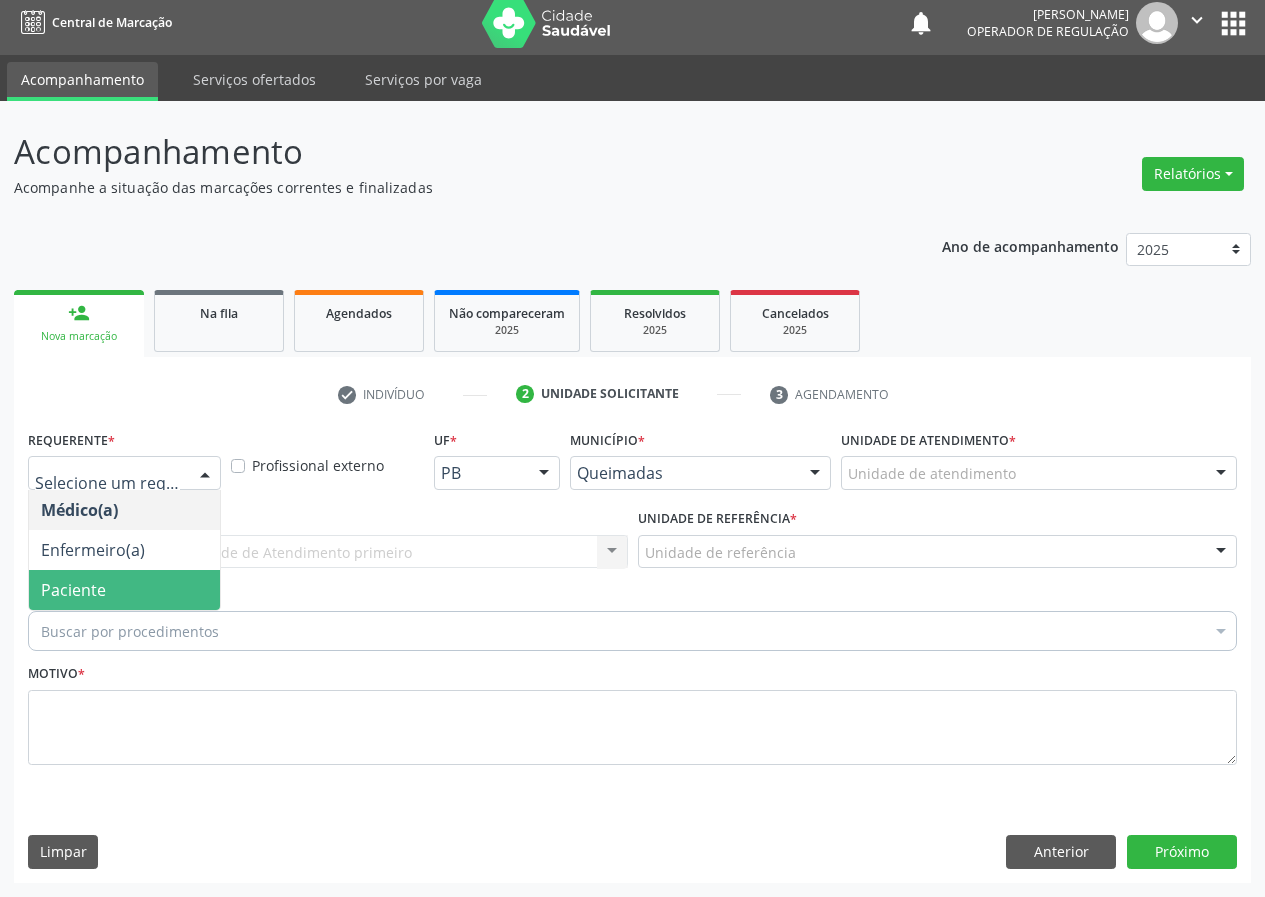 click on "Paciente" at bounding box center (124, 590) 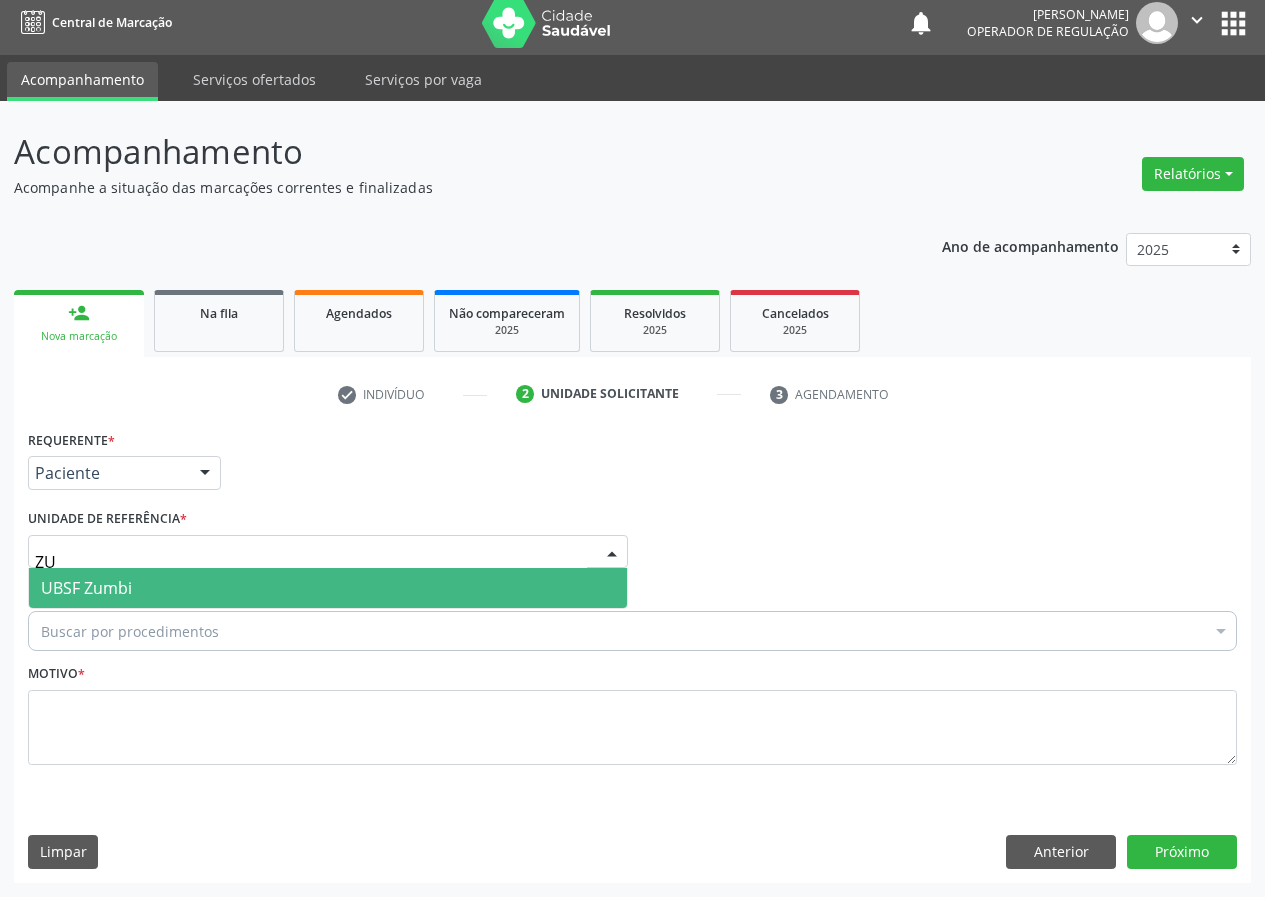 type on "ZUM" 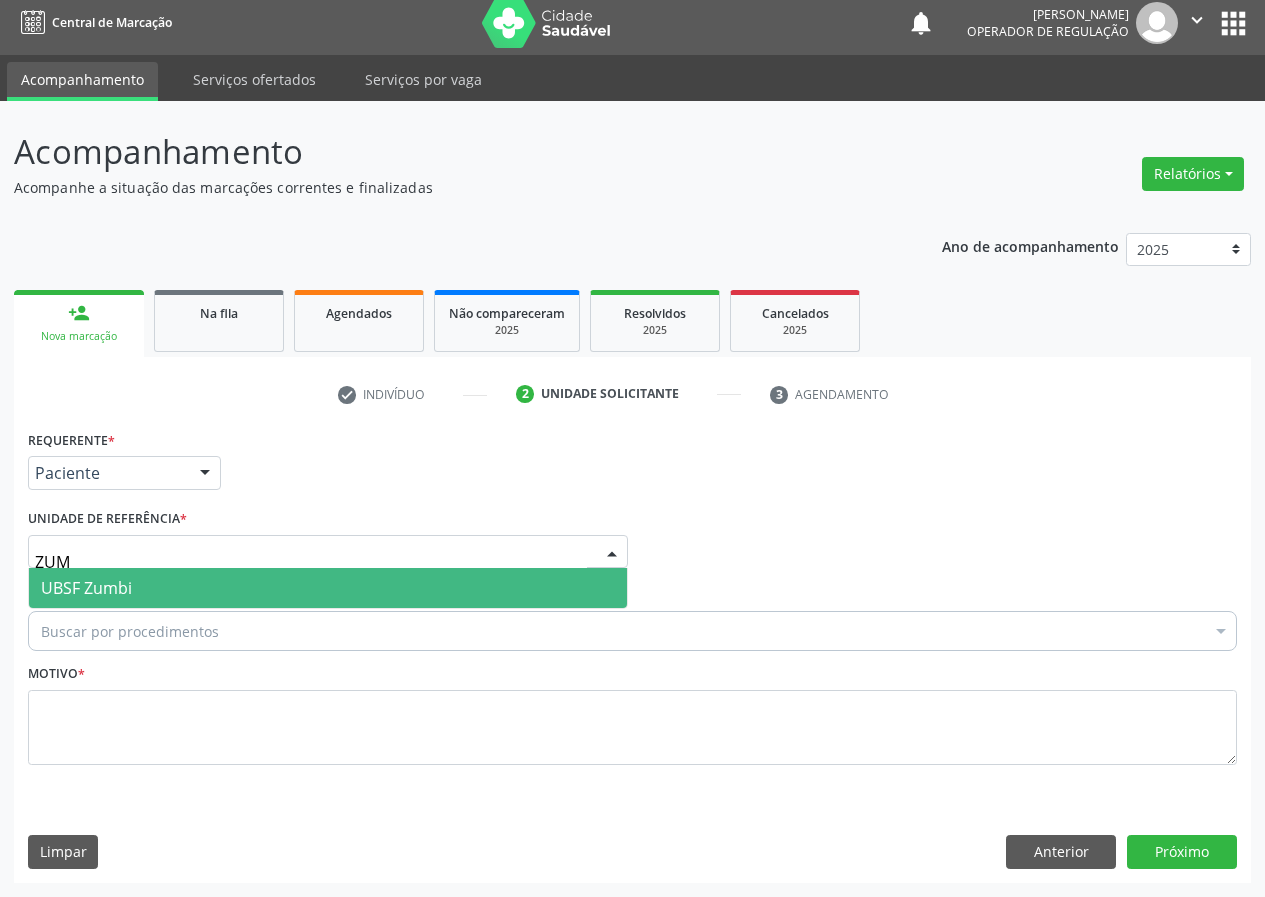click on "UBSF Zumbi" at bounding box center [328, 588] 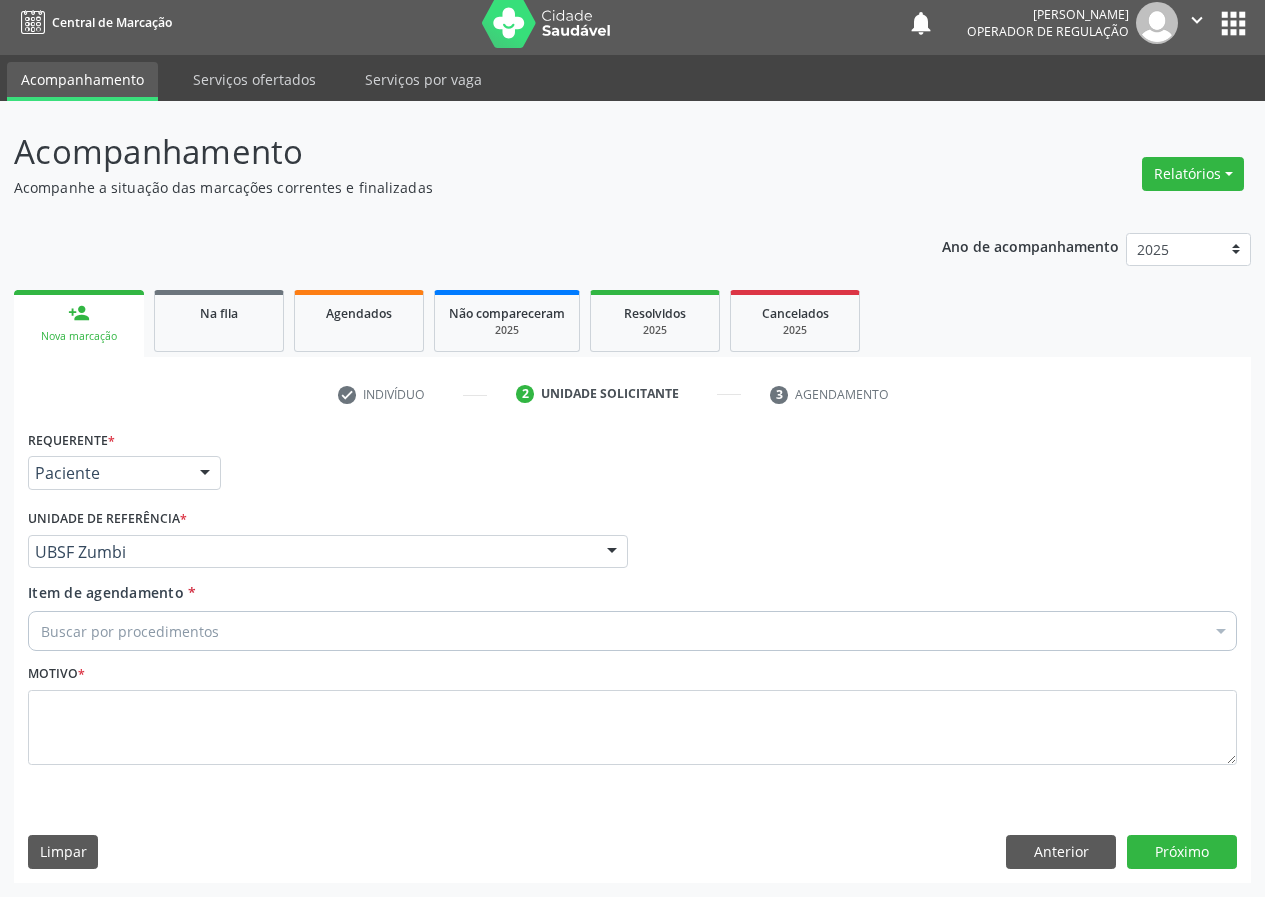 click on "Buscar por procedimentos" at bounding box center [632, 631] 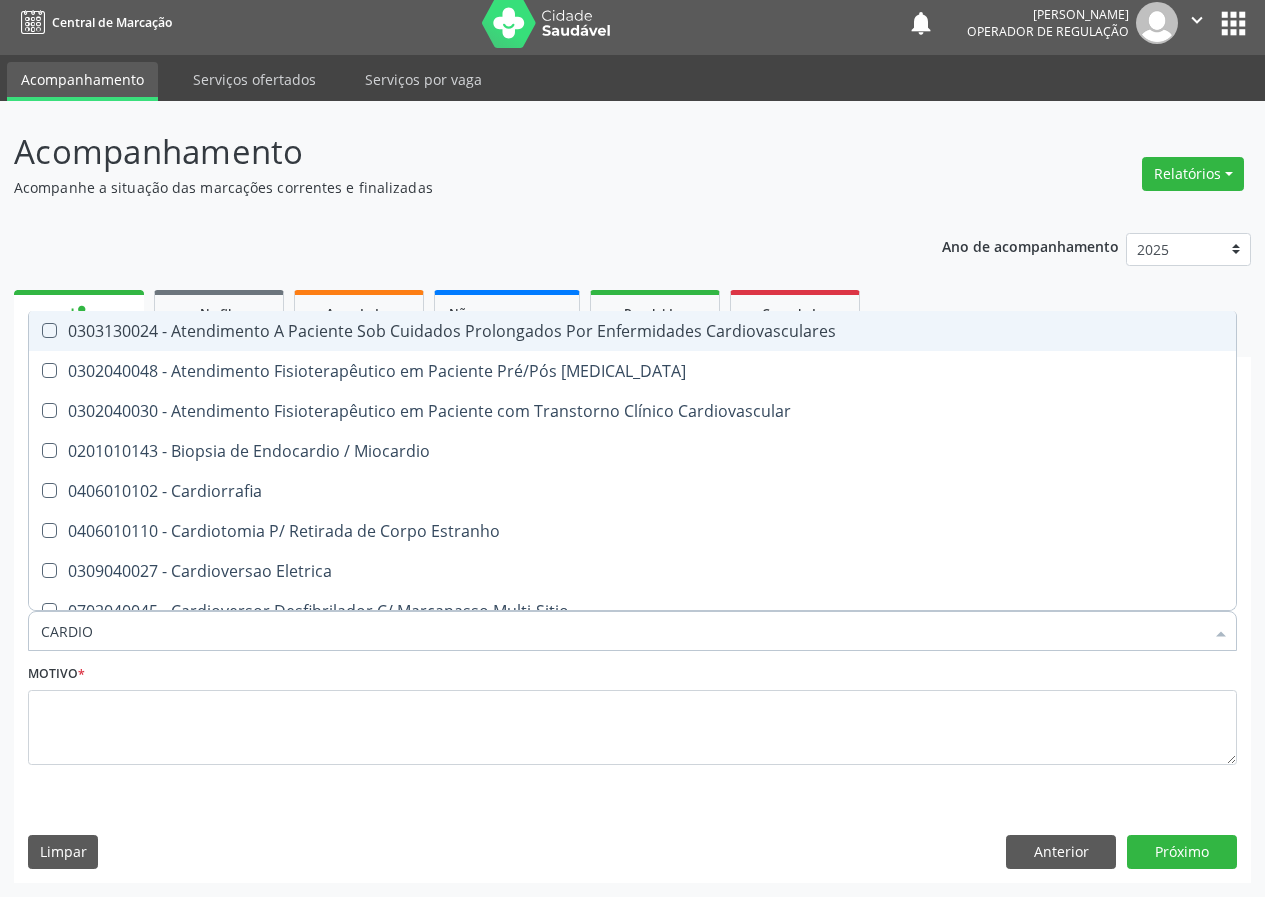 type on "CARDIOL" 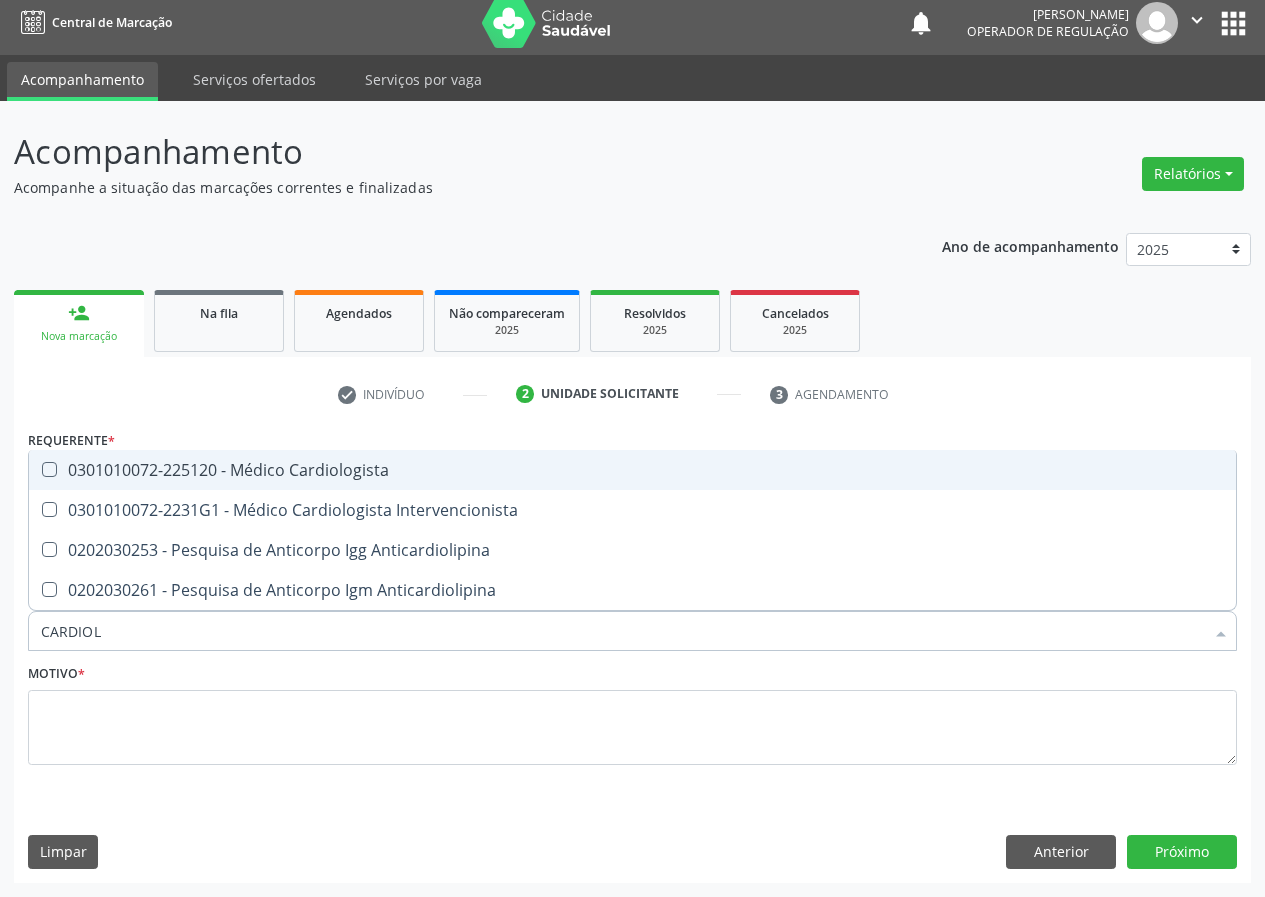 click on "0301010072-225120 - Médico Cardiologista" at bounding box center [632, 470] 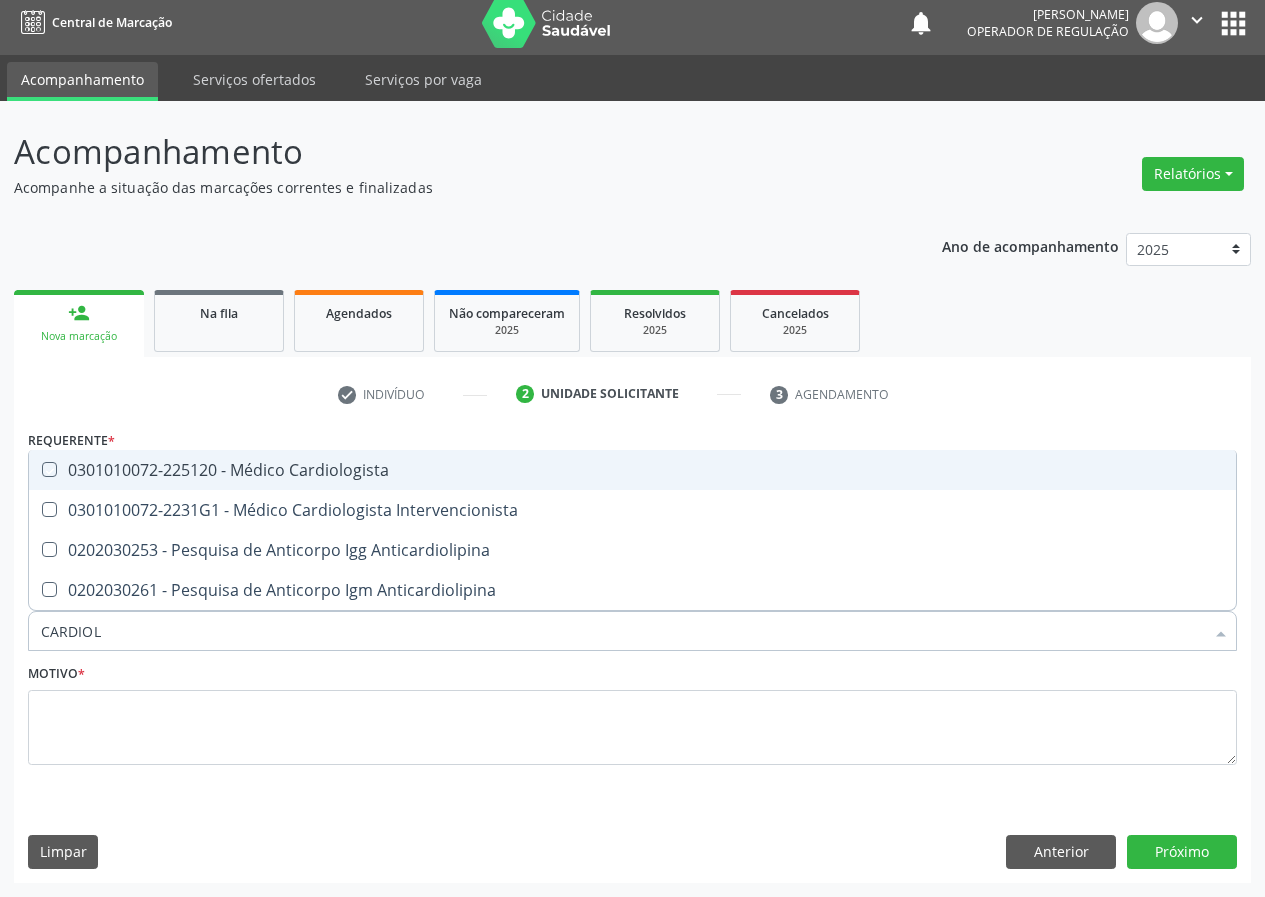 checkbox on "true" 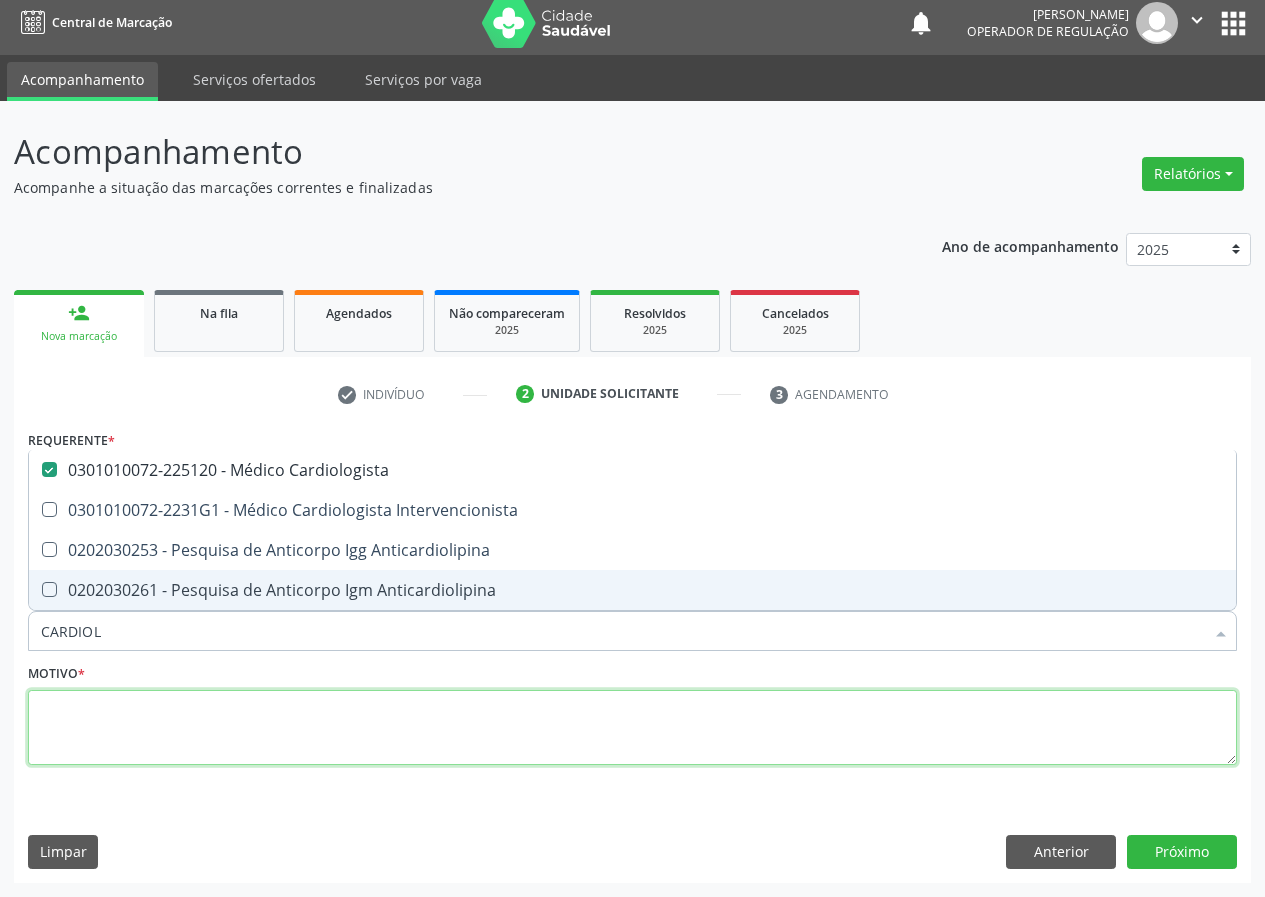 click at bounding box center (632, 728) 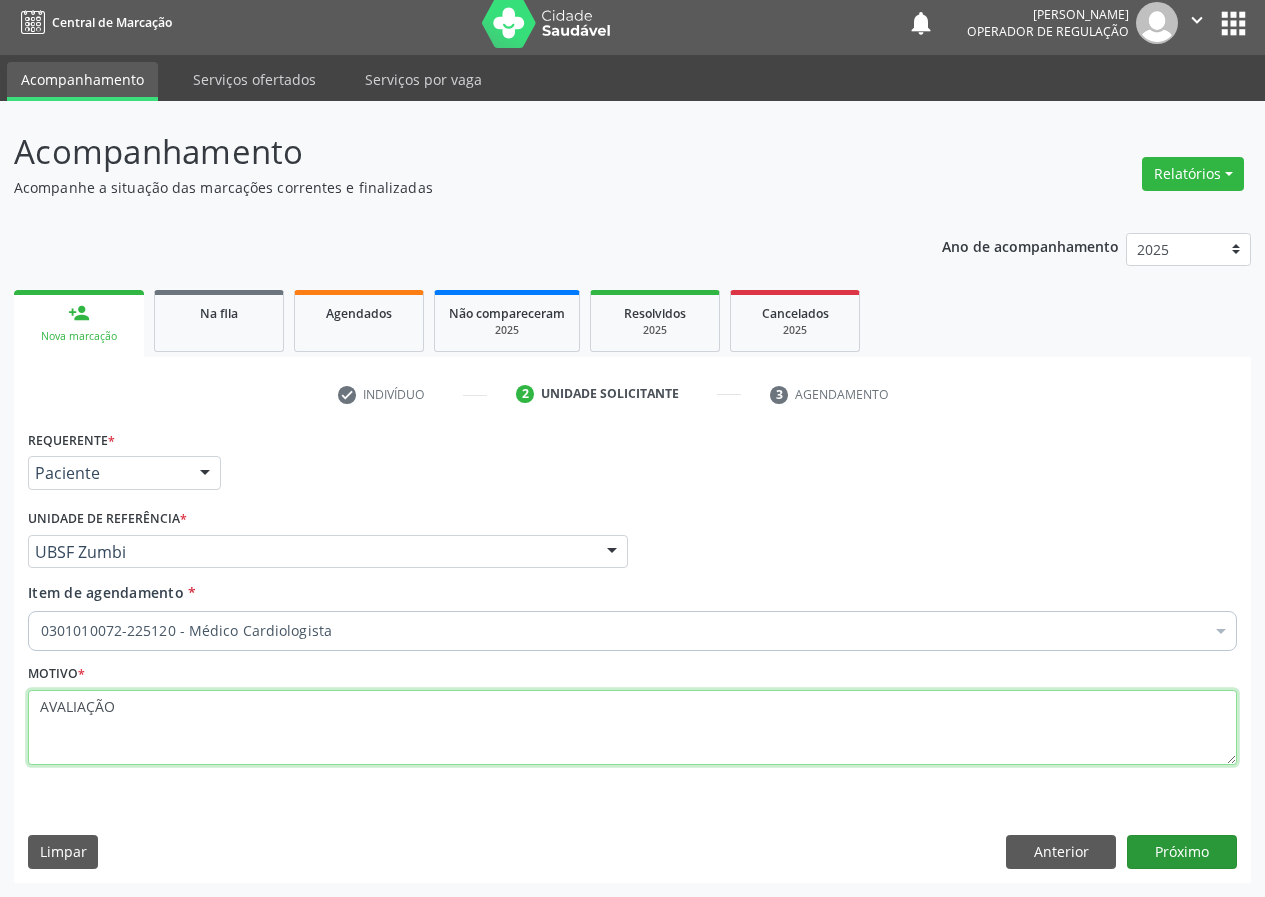 type on "AVALIAÇÃO" 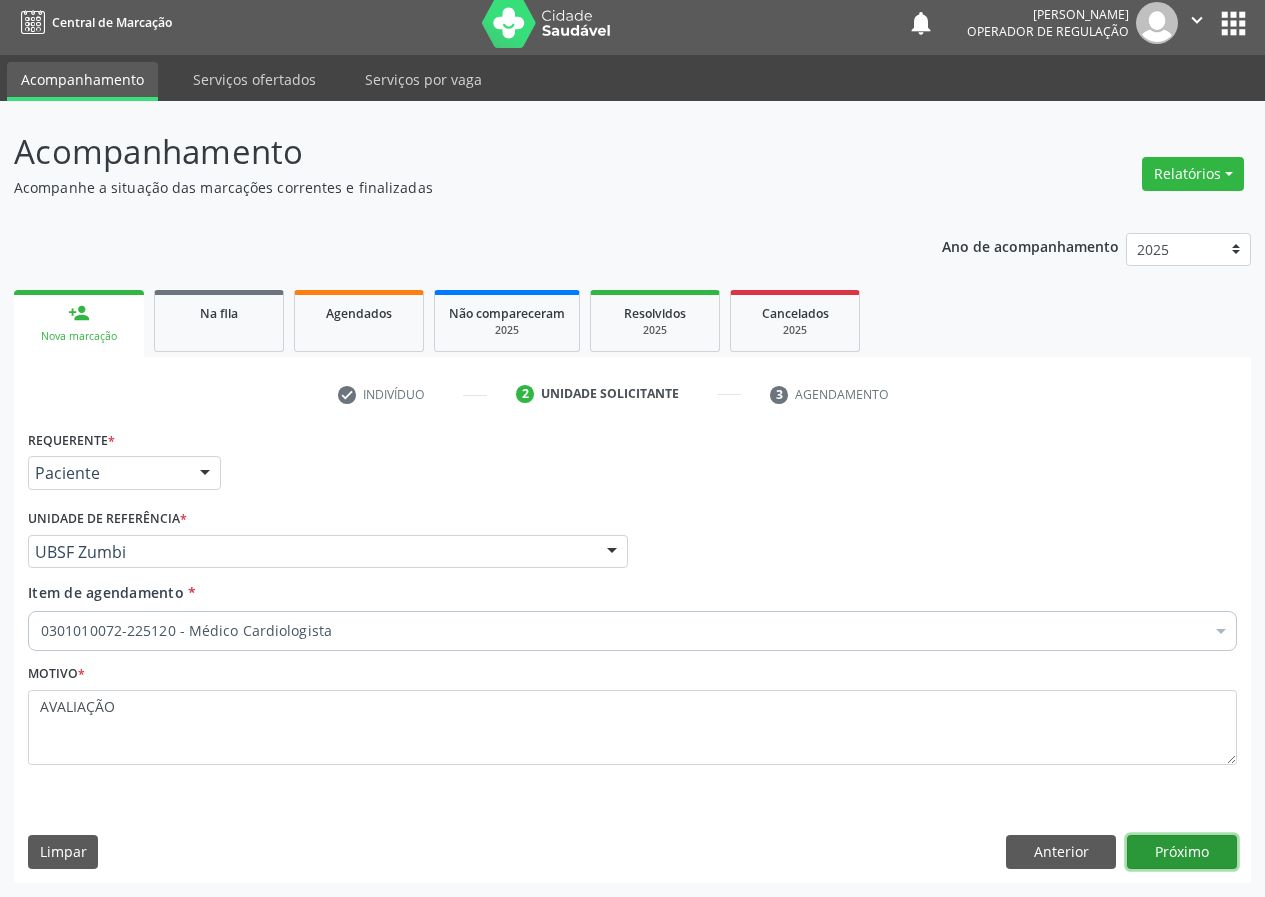 click on "Próximo" at bounding box center [1182, 852] 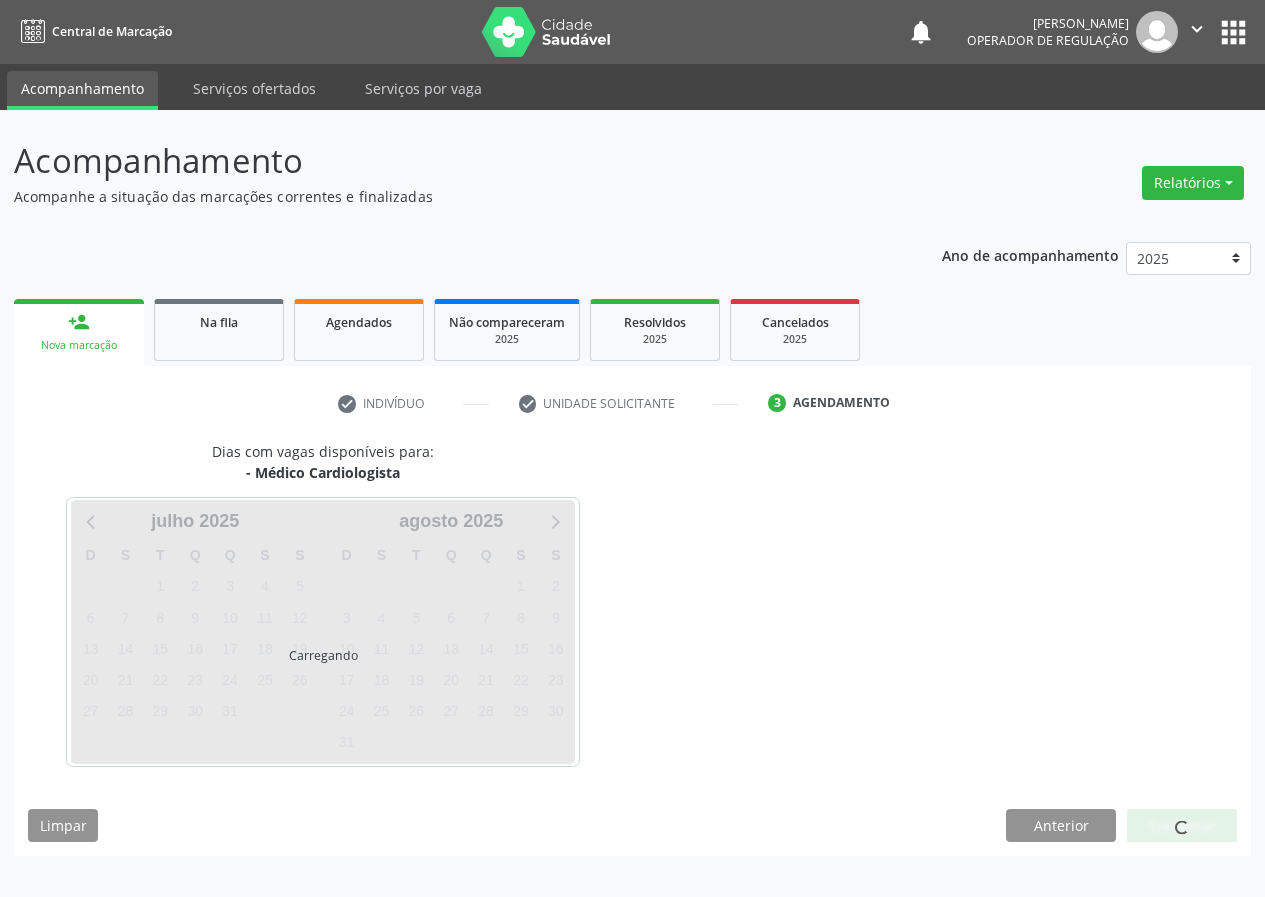 scroll, scrollTop: 0, scrollLeft: 0, axis: both 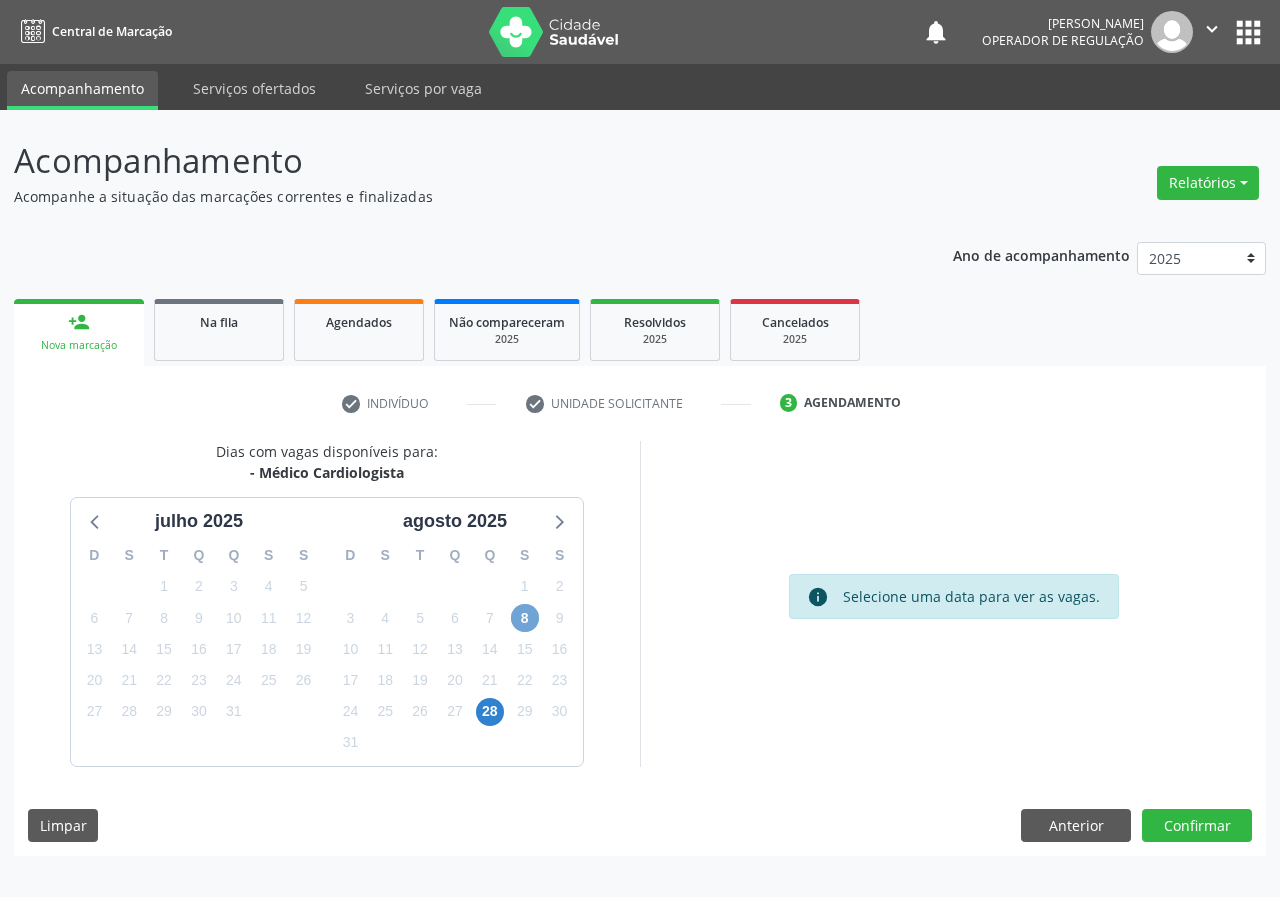 click on "8" at bounding box center [525, 618] 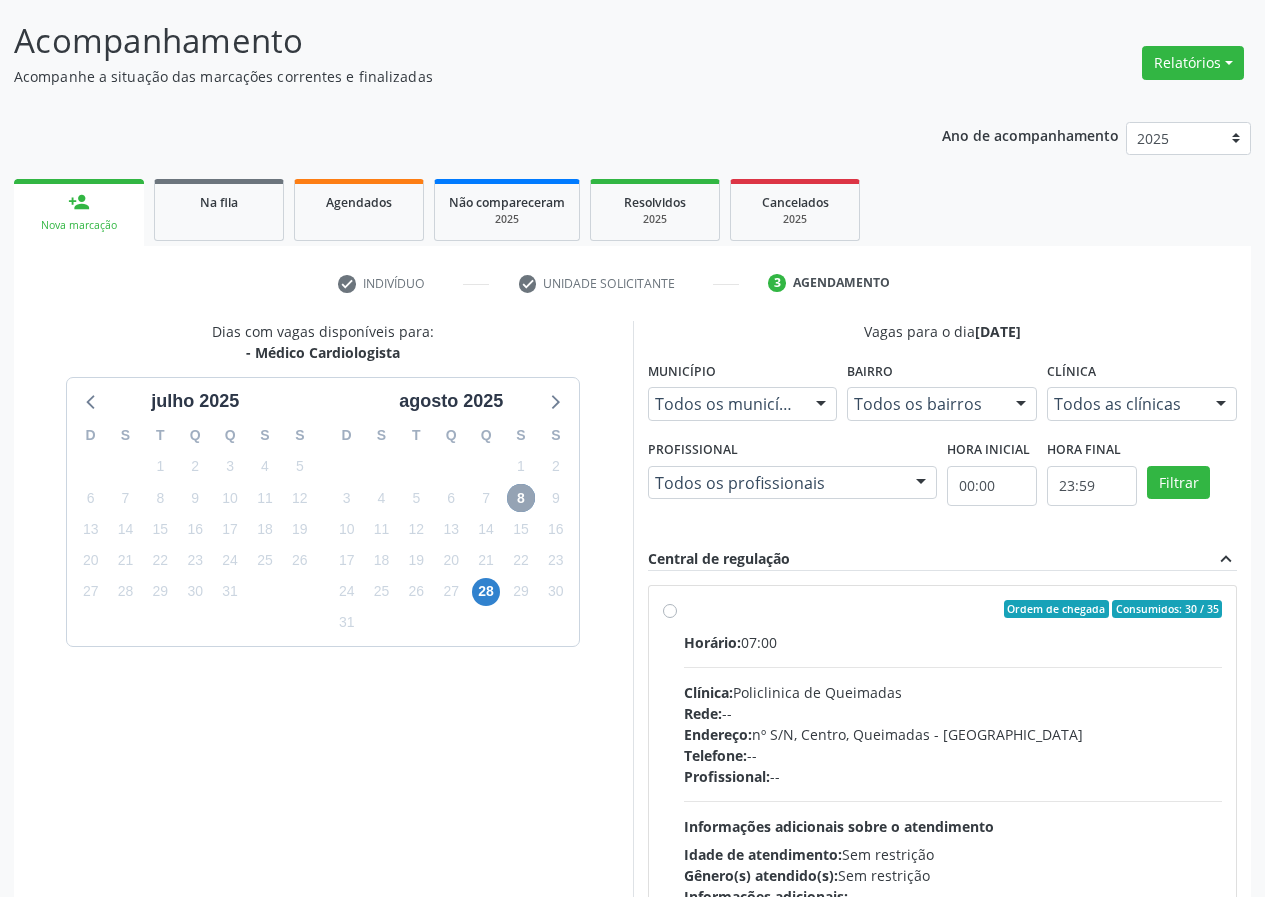 scroll, scrollTop: 262, scrollLeft: 0, axis: vertical 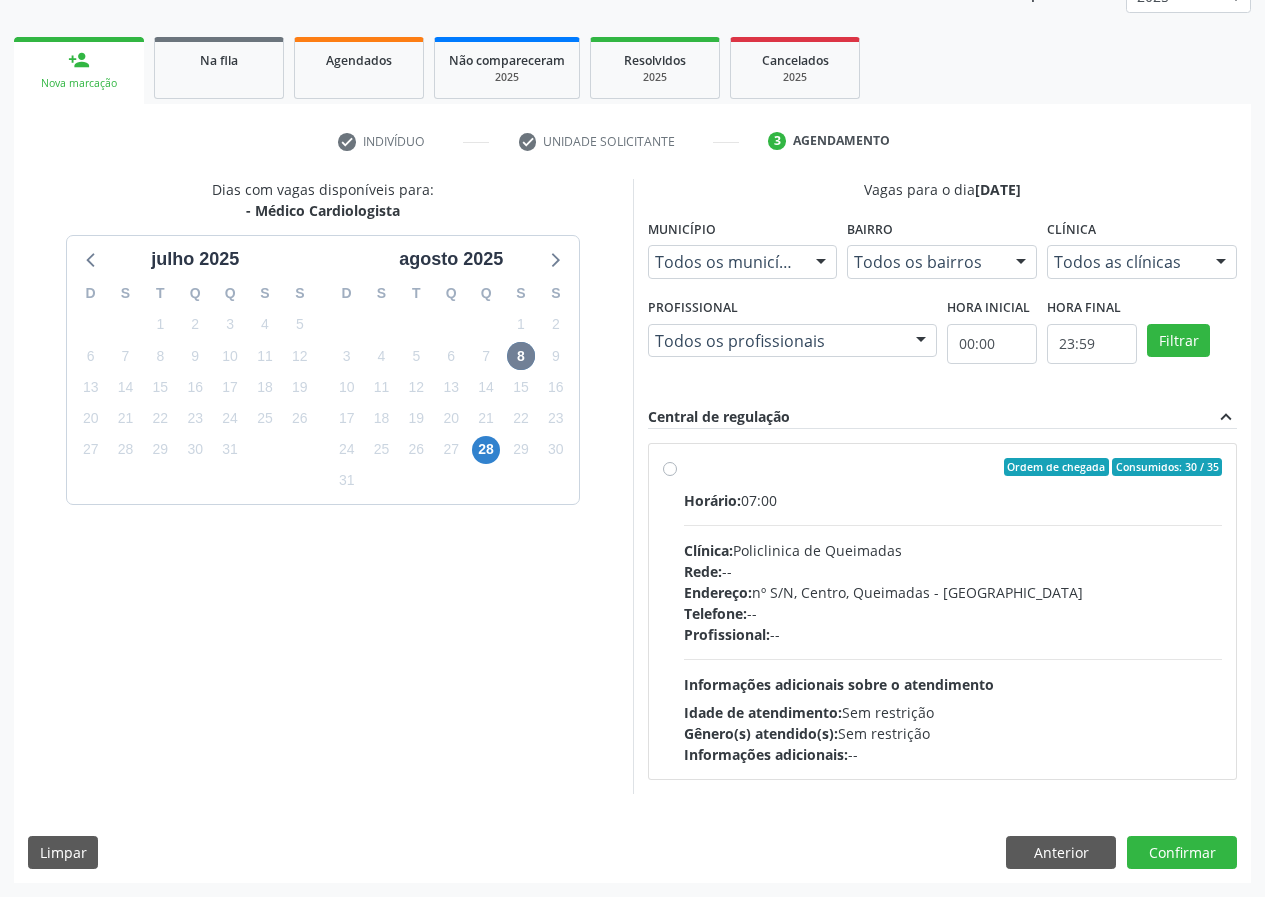 click on "Ordem de chegada
Consumidos: 30 / 35" at bounding box center (953, 467) 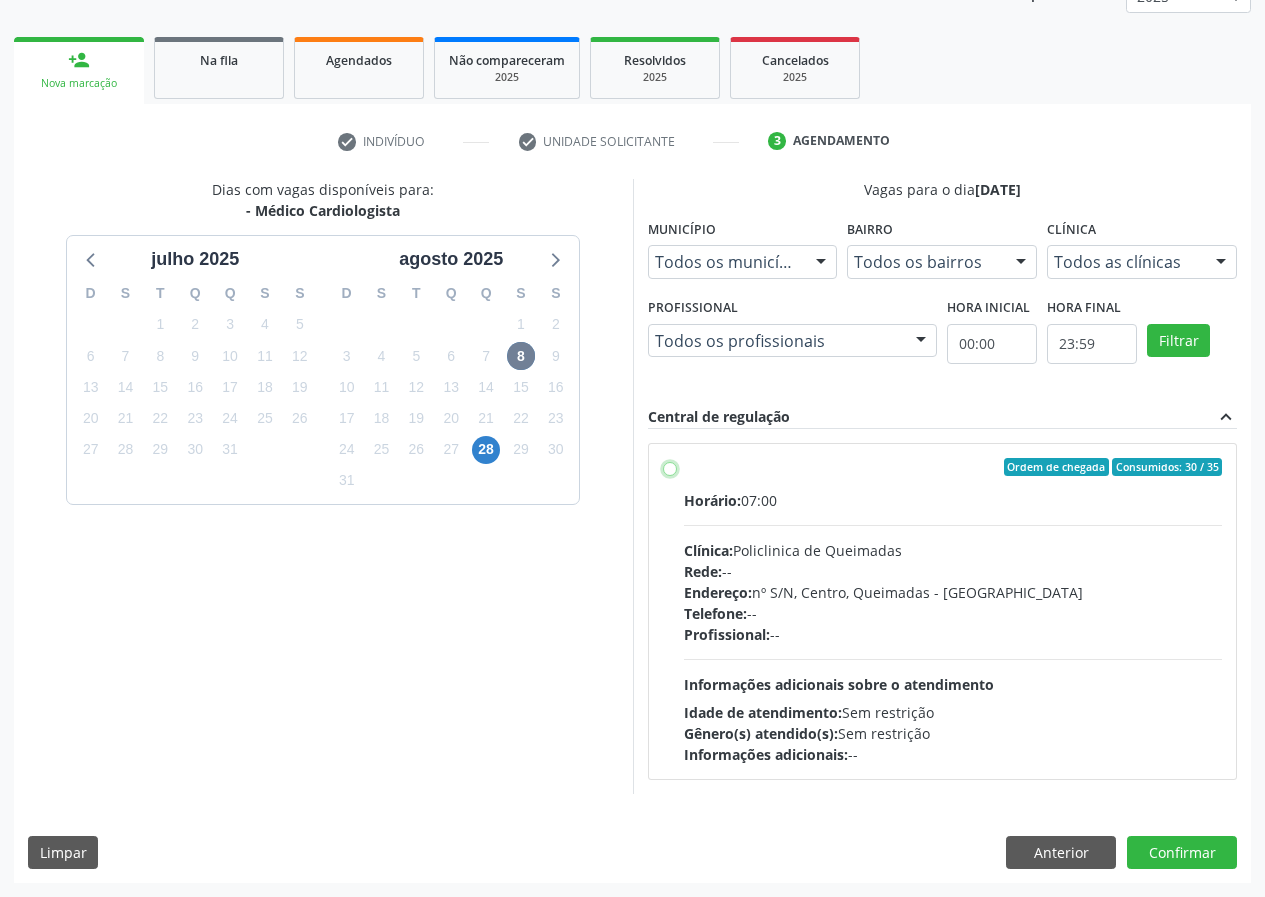 radio on "true" 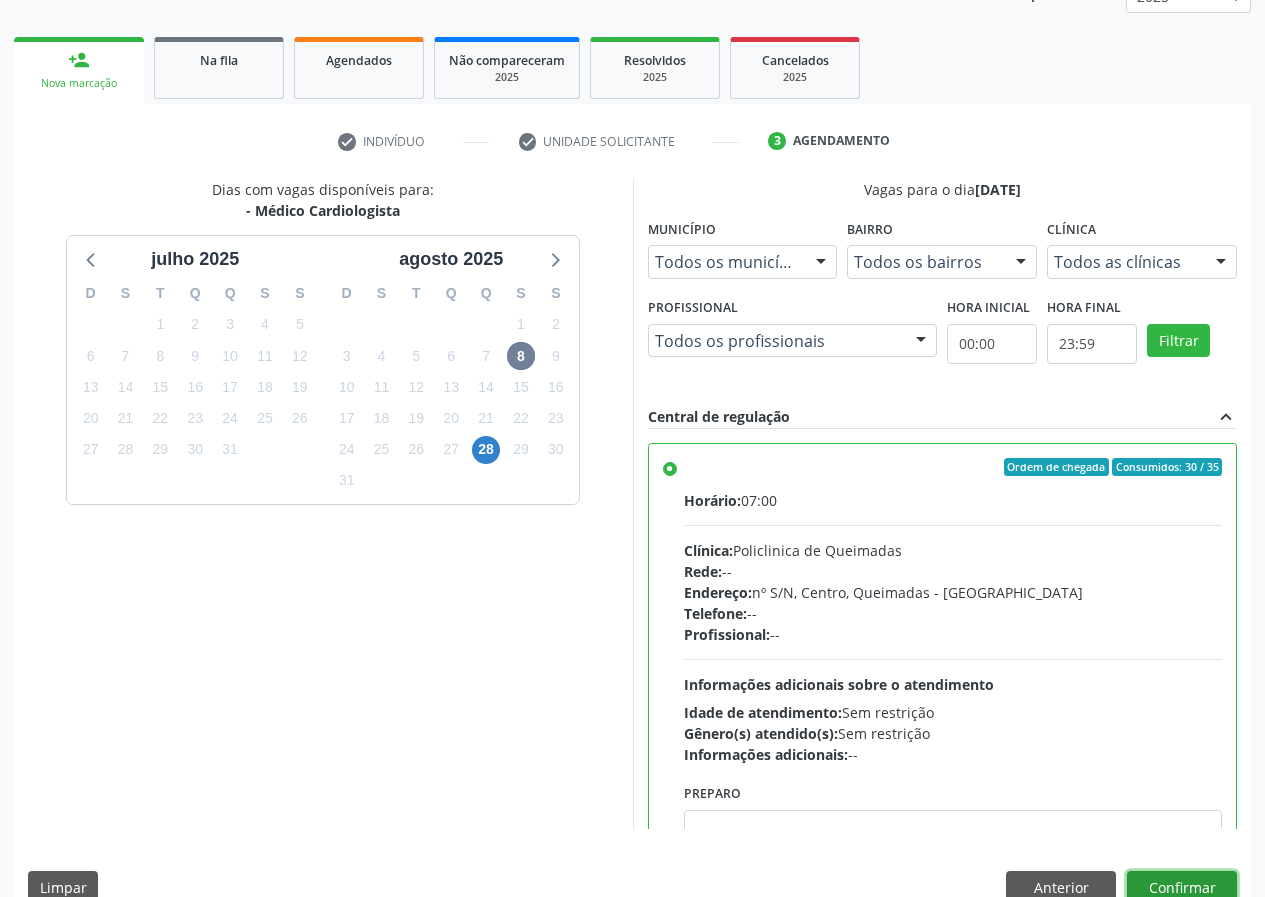click on "Confirmar" at bounding box center [1182, 888] 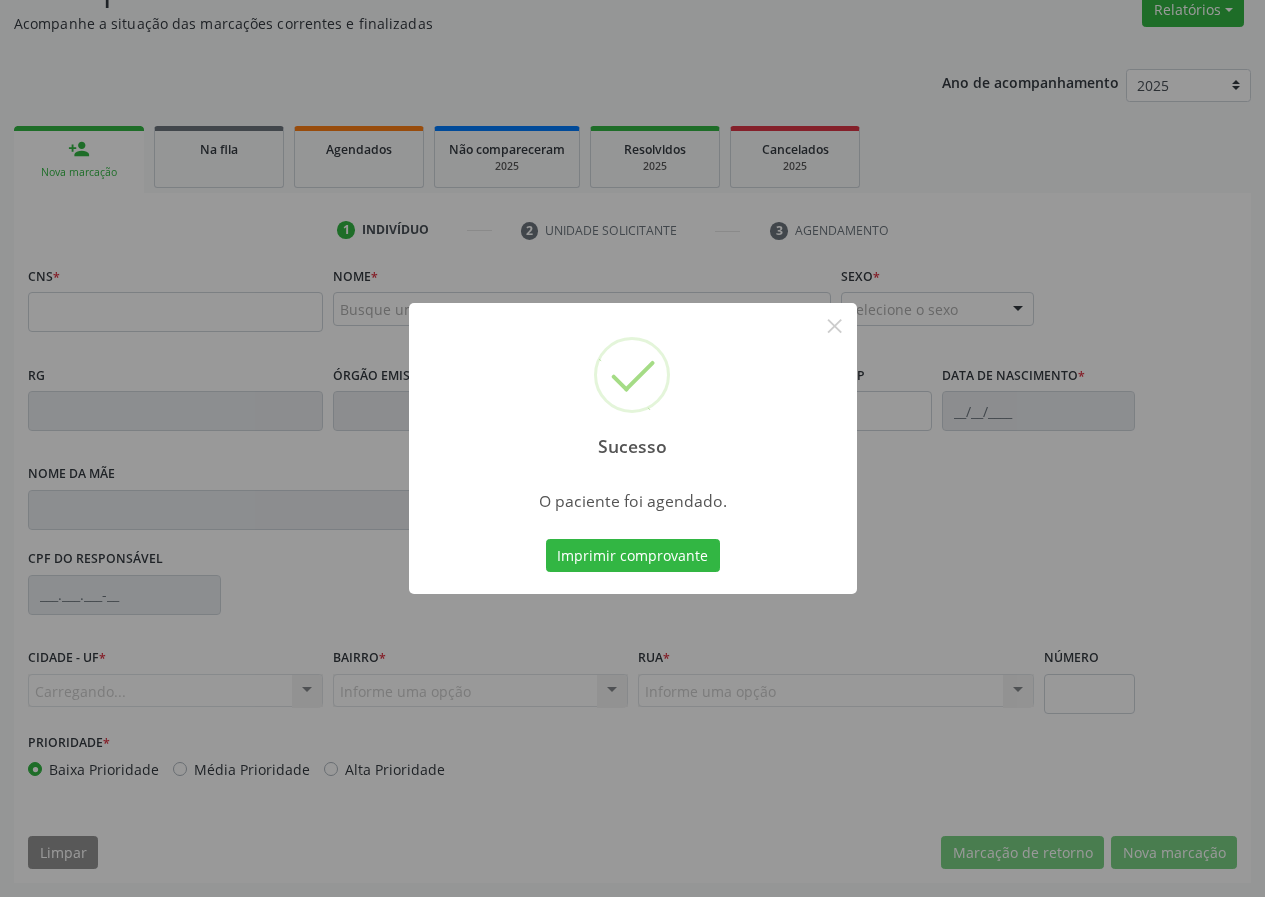 scroll, scrollTop: 173, scrollLeft: 0, axis: vertical 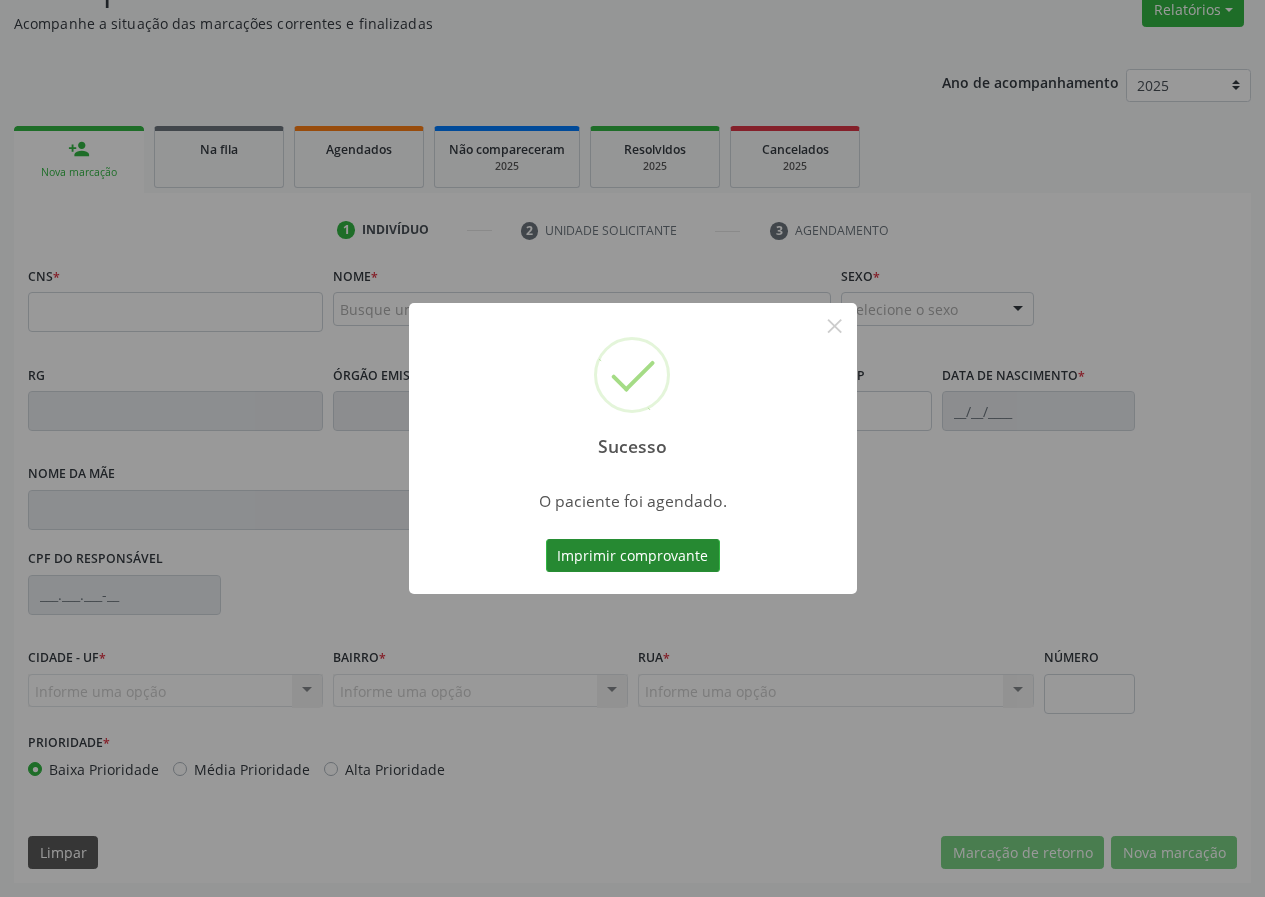 click on "Imprimir comprovante" at bounding box center (633, 556) 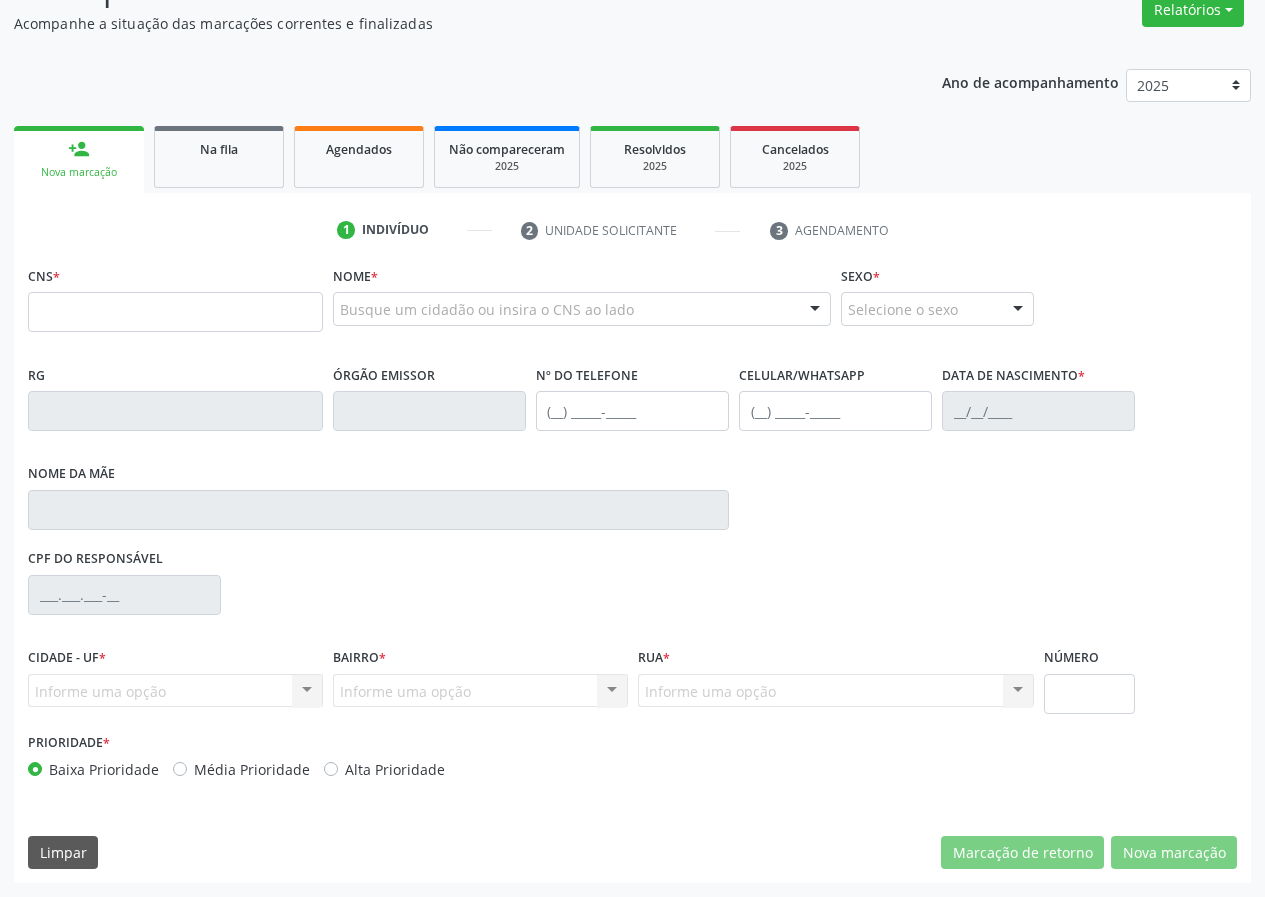 click on "person_add
Nova marcação
Na fila   Agendados   Não compareceram
2025
Resolvidos
2025
Cancelados
2025" at bounding box center [632, 157] 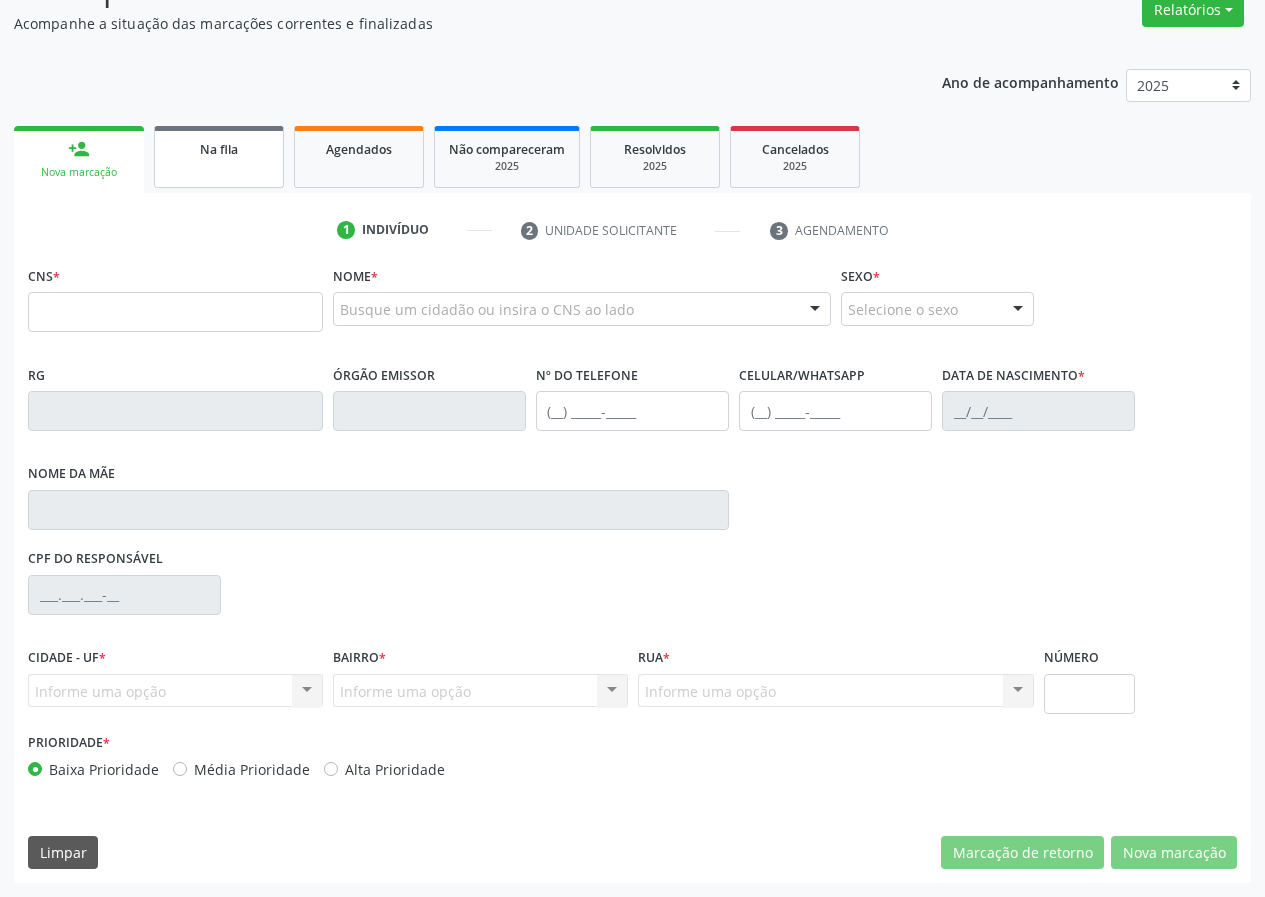 click on "Na fila" at bounding box center [219, 157] 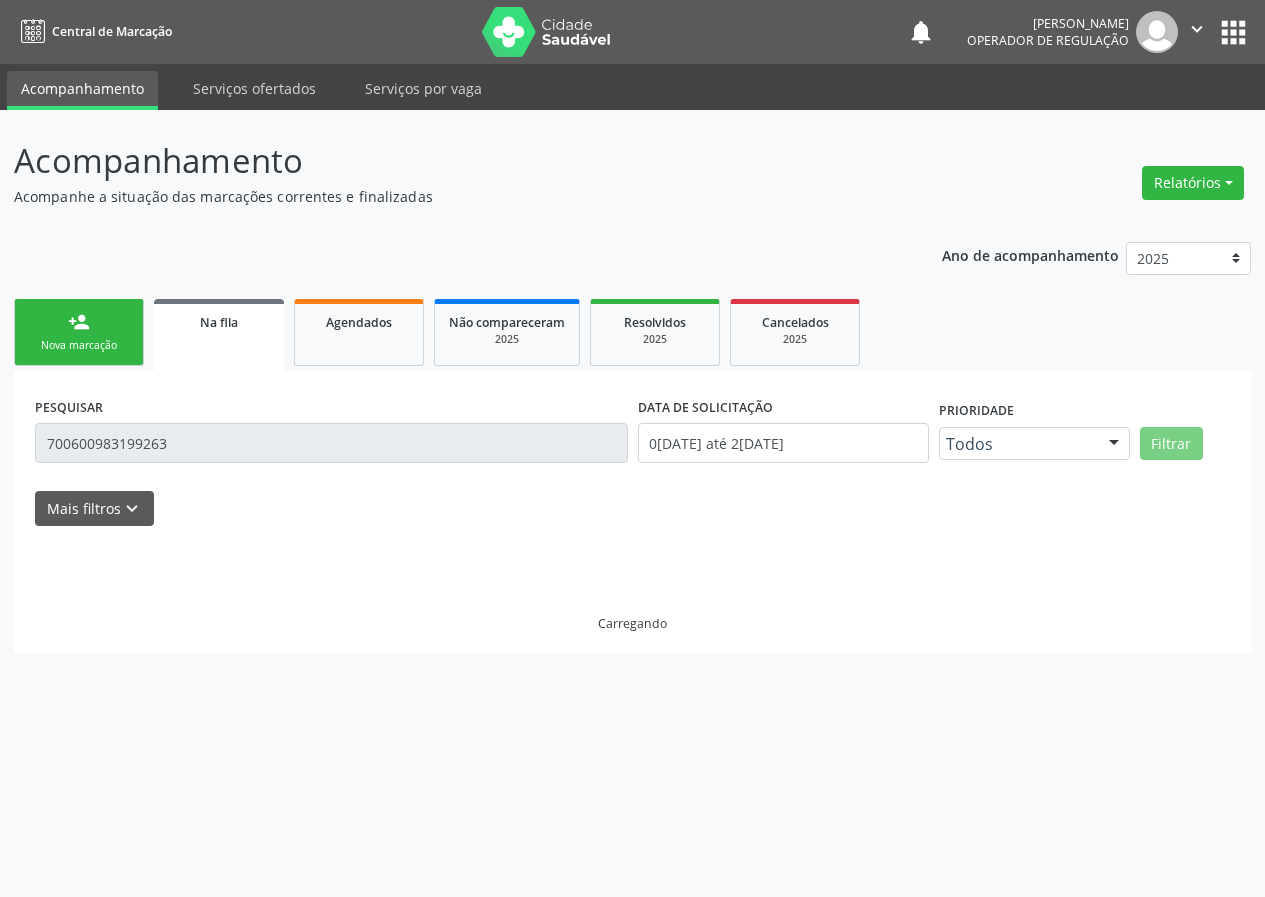 scroll, scrollTop: 0, scrollLeft: 0, axis: both 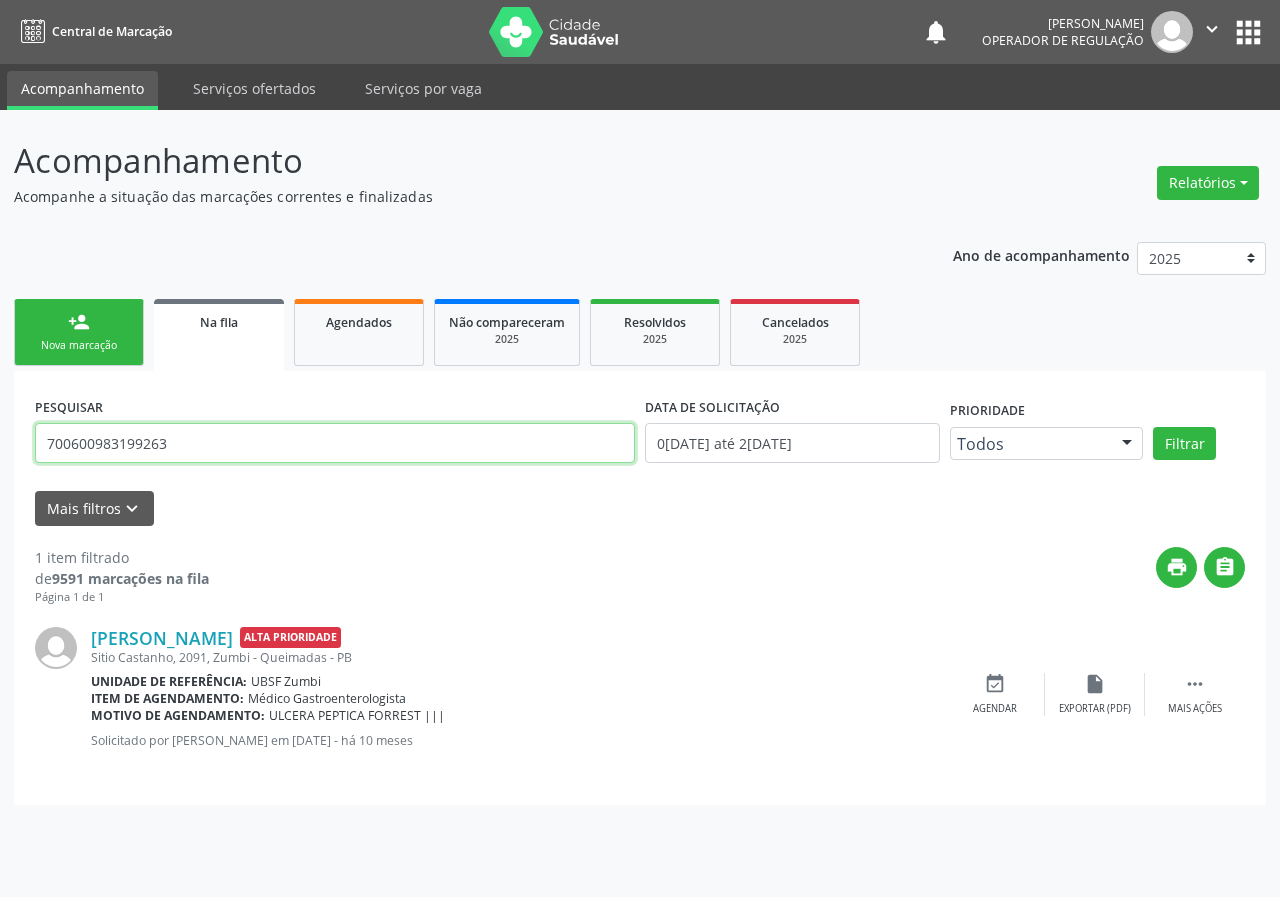 drag, startPoint x: 185, startPoint y: 447, endPoint x: 2, endPoint y: 444, distance: 183.02458 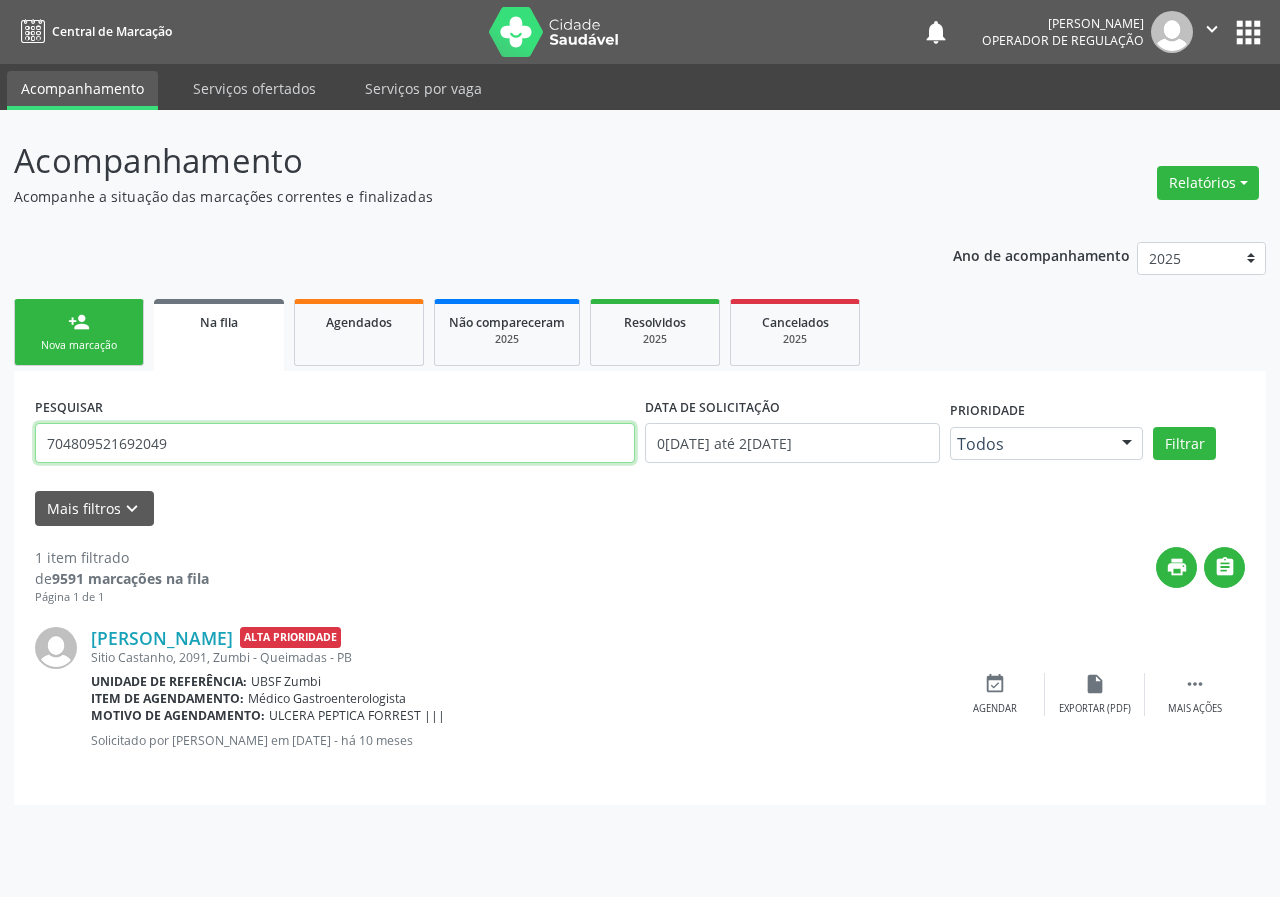 type on "704809521692049" 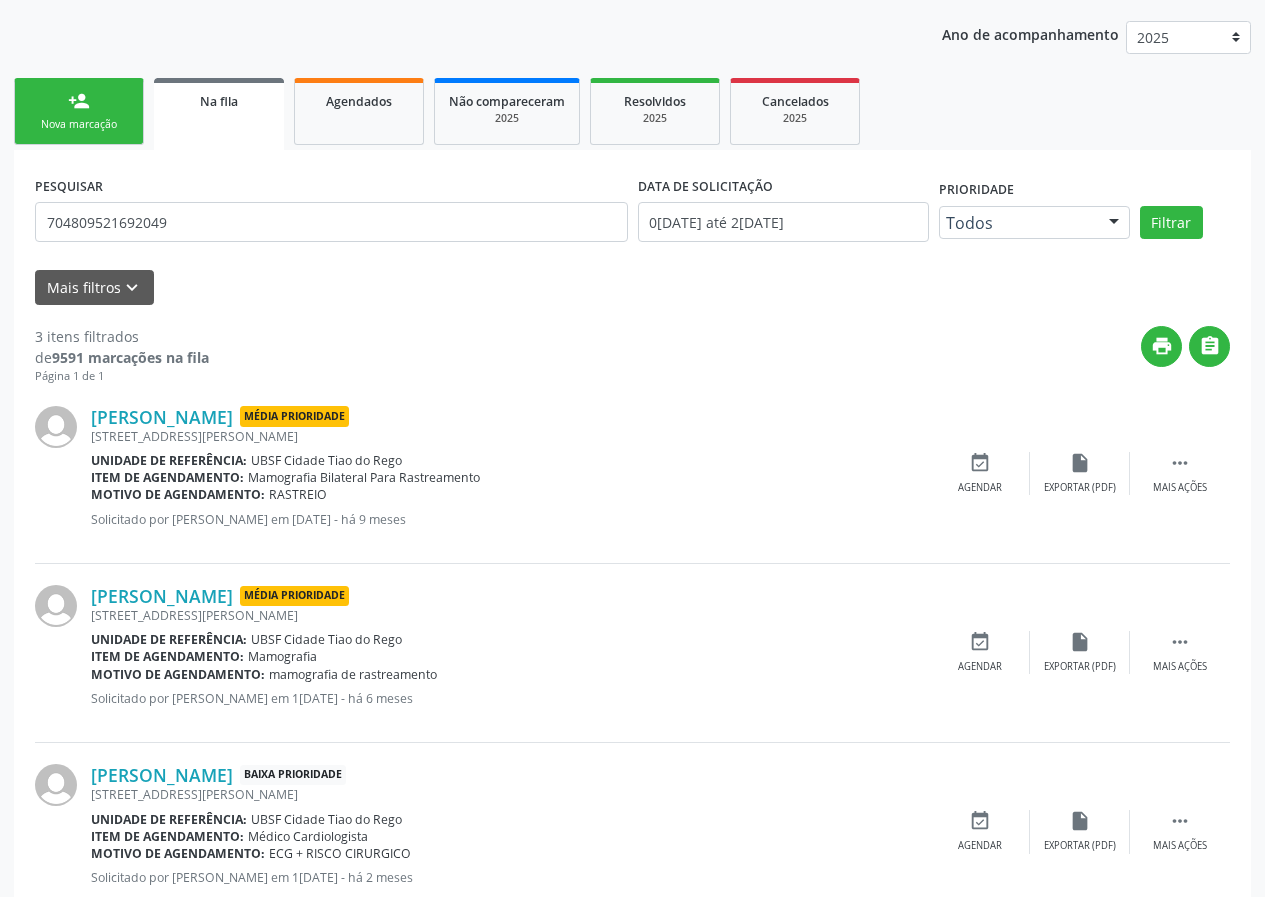 scroll, scrollTop: 280, scrollLeft: 0, axis: vertical 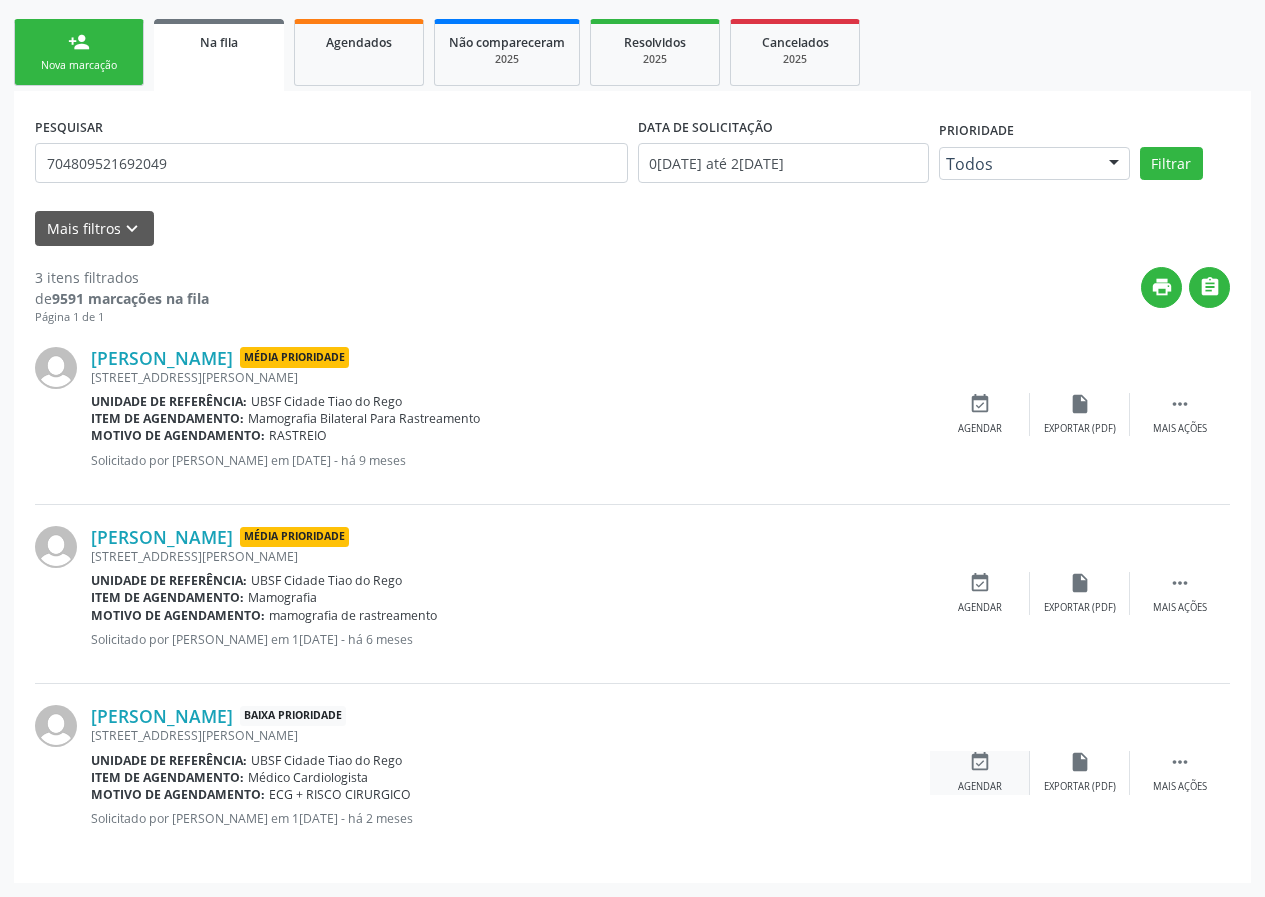 click on "event_available" at bounding box center (980, 762) 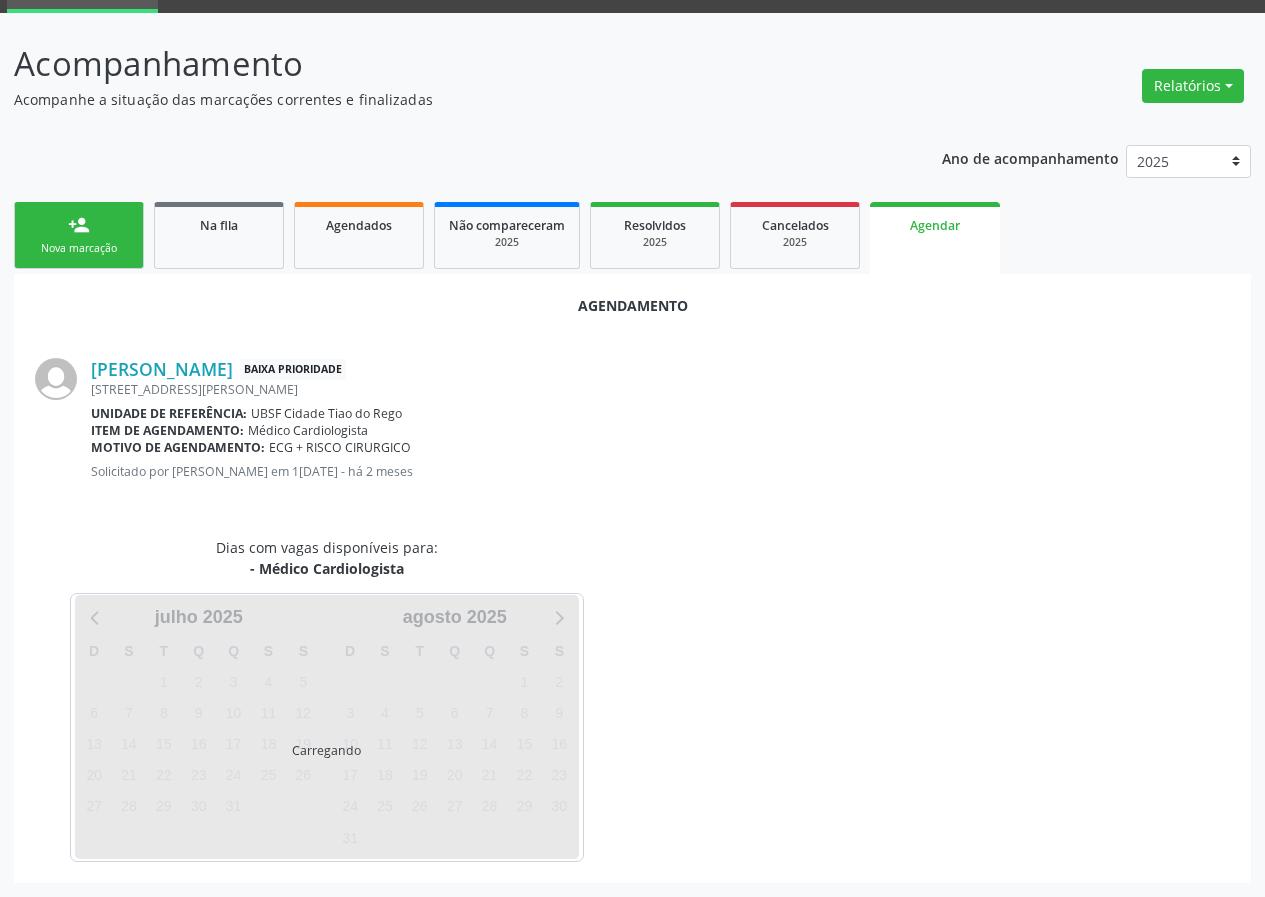 scroll, scrollTop: 144, scrollLeft: 0, axis: vertical 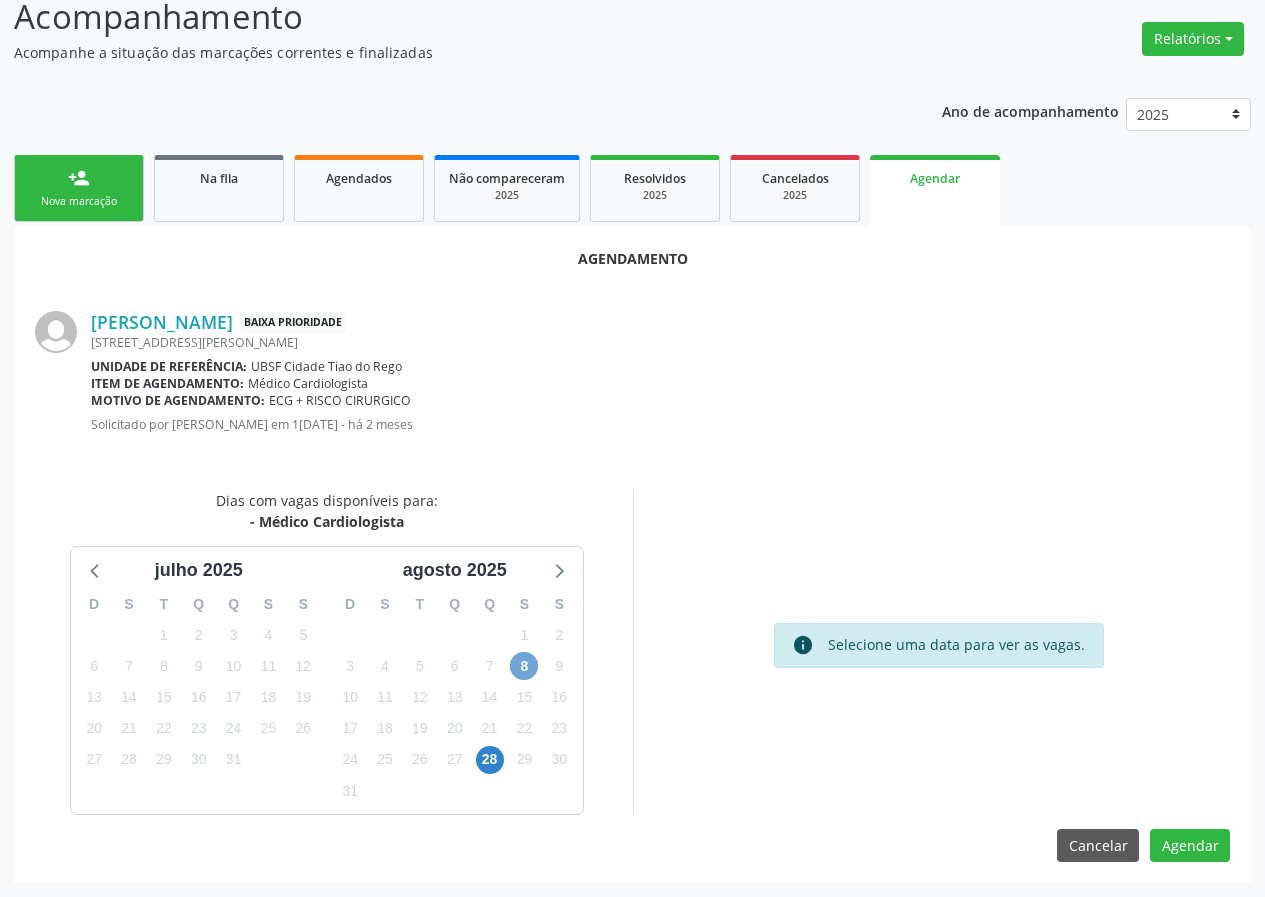 click on "8" at bounding box center [524, 666] 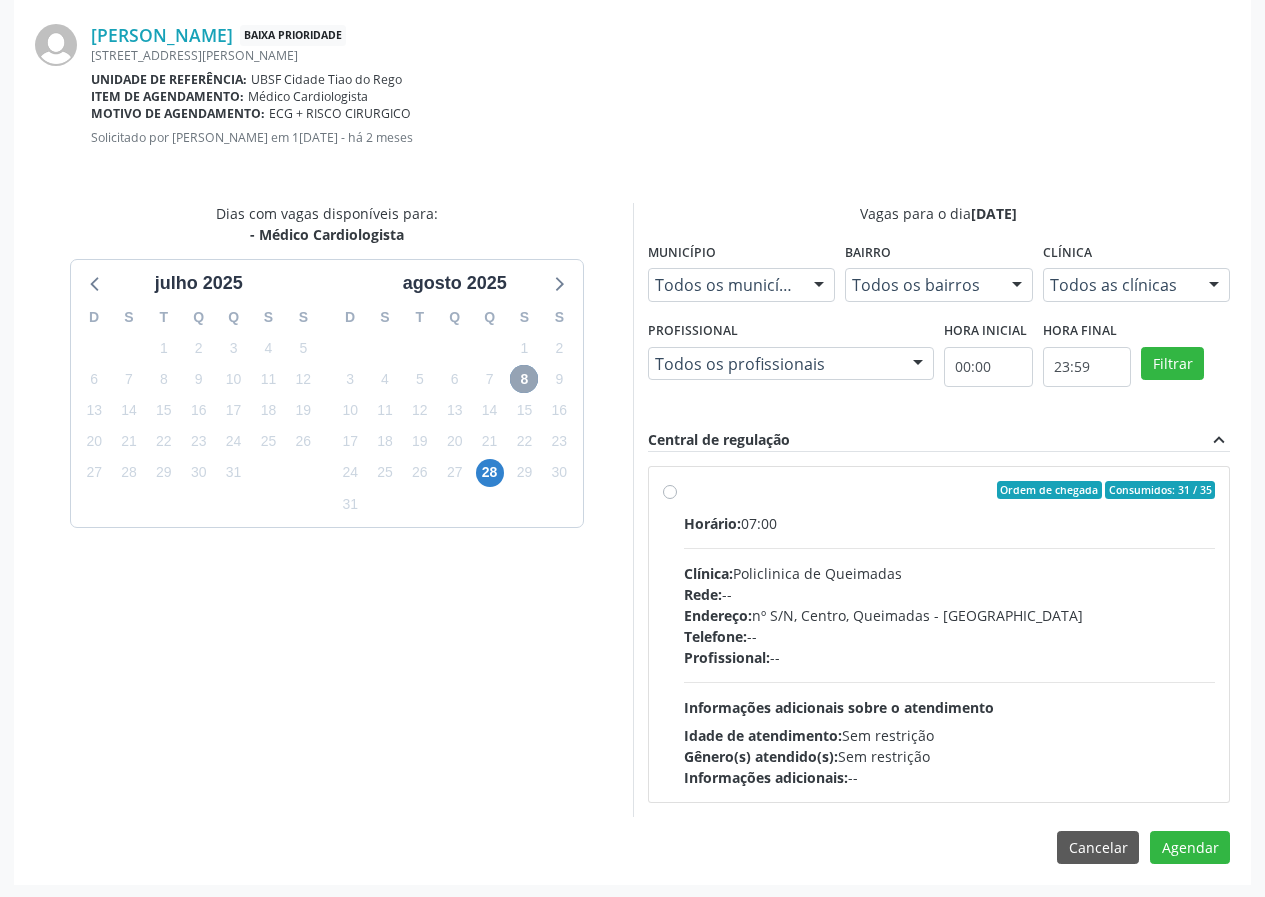 scroll, scrollTop: 433, scrollLeft: 0, axis: vertical 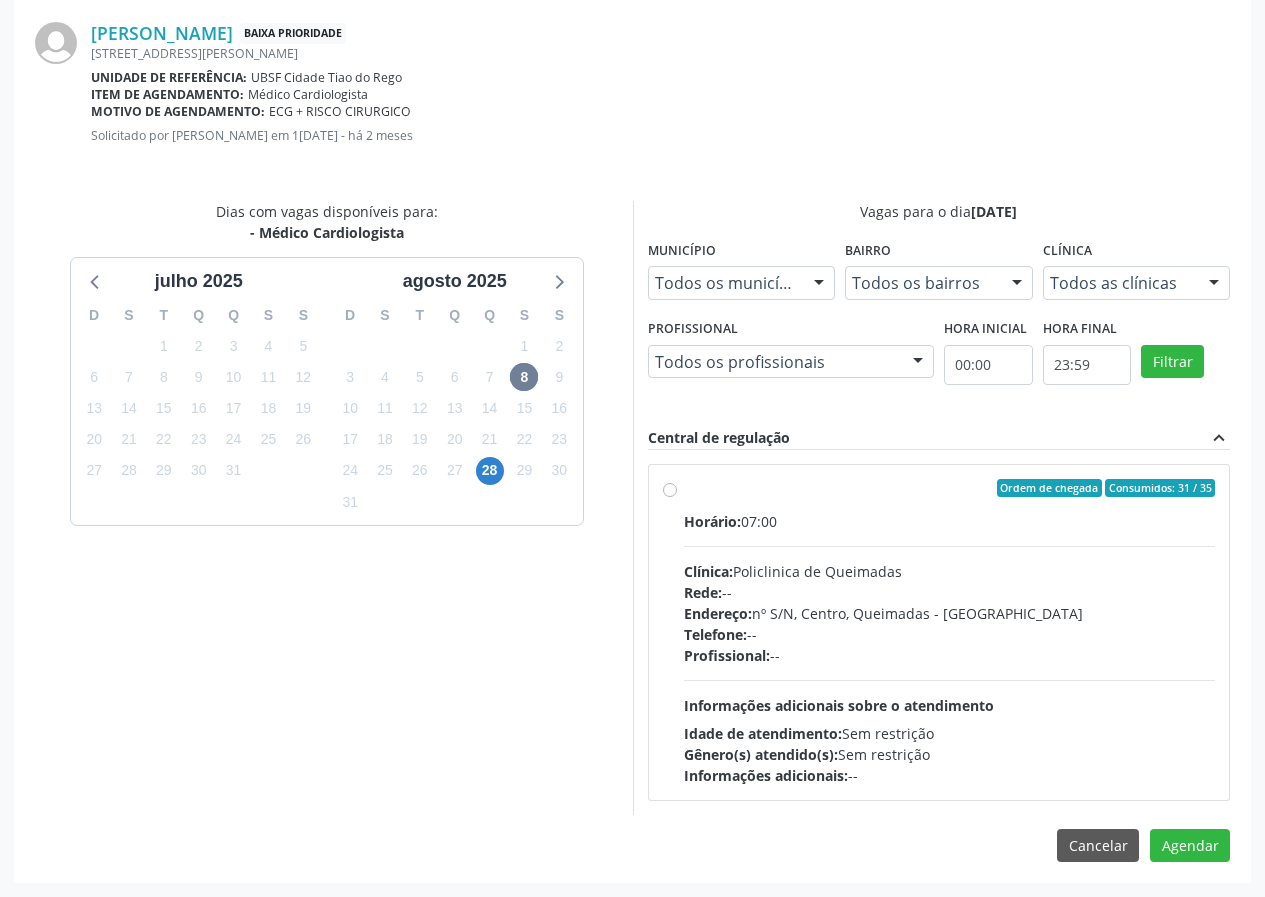 click on "Ordem de chegada
Consumidos: 31 / 35
Horário:   07:00
Clínica:  Policlinica de Queimadas
Rede:
--
Endereço:   nº S/N, Centro, Queimadas - PB
Telefone:   --
Profissional:
--
Informações adicionais sobre o atendimento
Idade de atendimento:
Sem restrição
Gênero(s) atendido(s):
Sem restrição
Informações adicionais:
--" at bounding box center [950, 632] 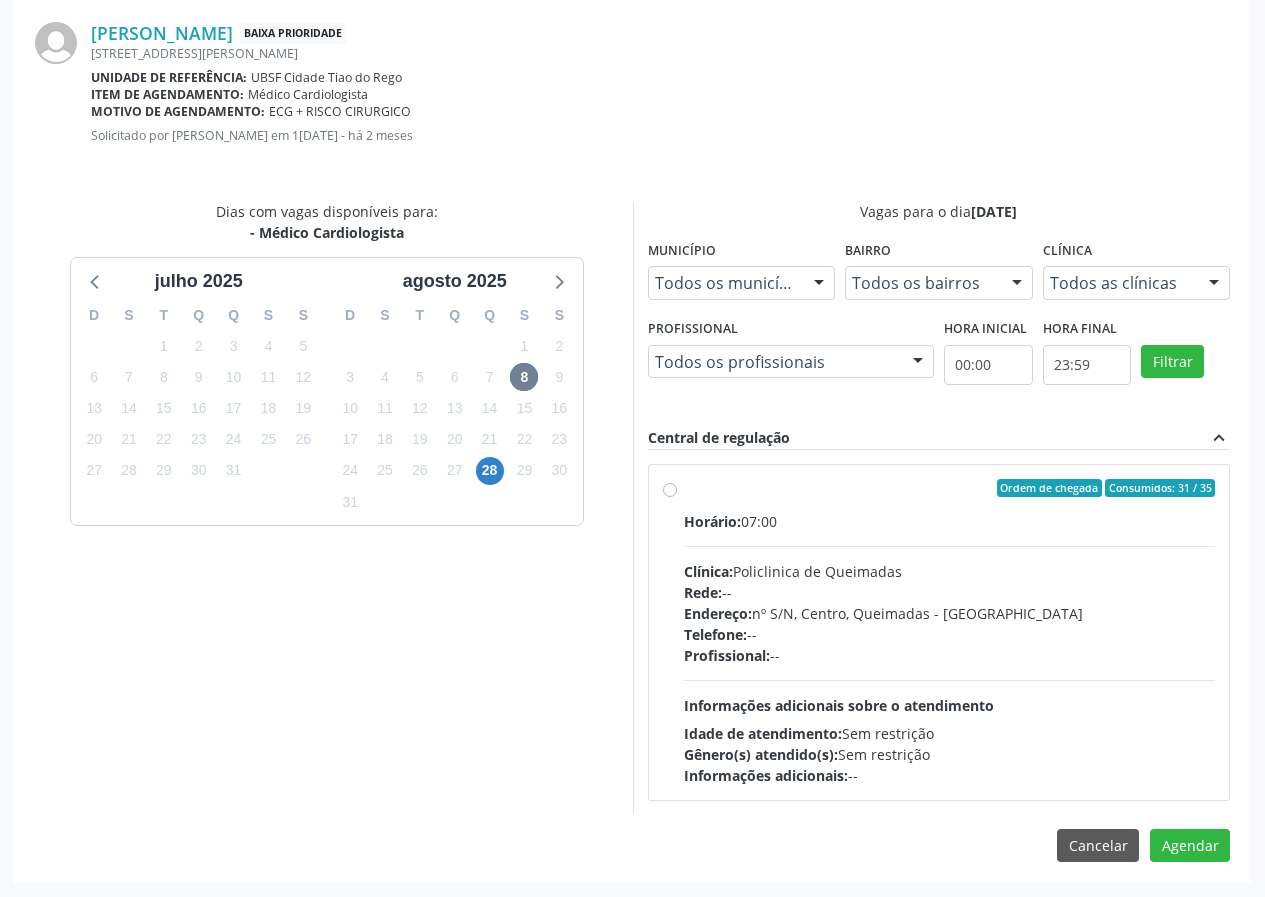 click on "Ordem de chegada
Consumidos: 31 / 35
Horário:   07:00
Clínica:  Policlinica de Queimadas
Rede:
--
Endereço:   nº S/N, Centro, Queimadas - PB
Telefone:   --
Profissional:
--
Informações adicionais sobre o atendimento
Idade de atendimento:
Sem restrição
Gênero(s) atendido(s):
Sem restrição
Informações adicionais:
--" at bounding box center [670, 488] 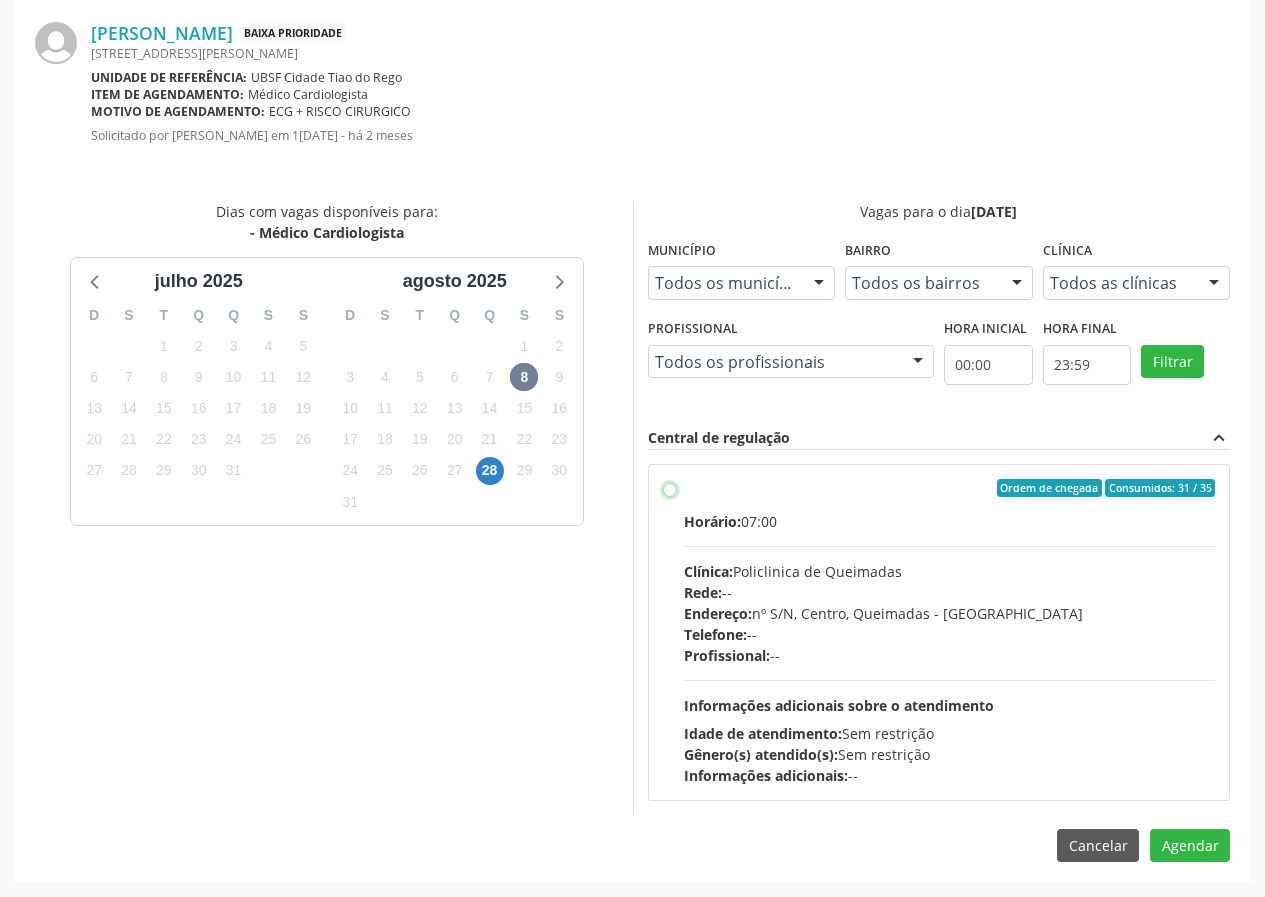 radio on "true" 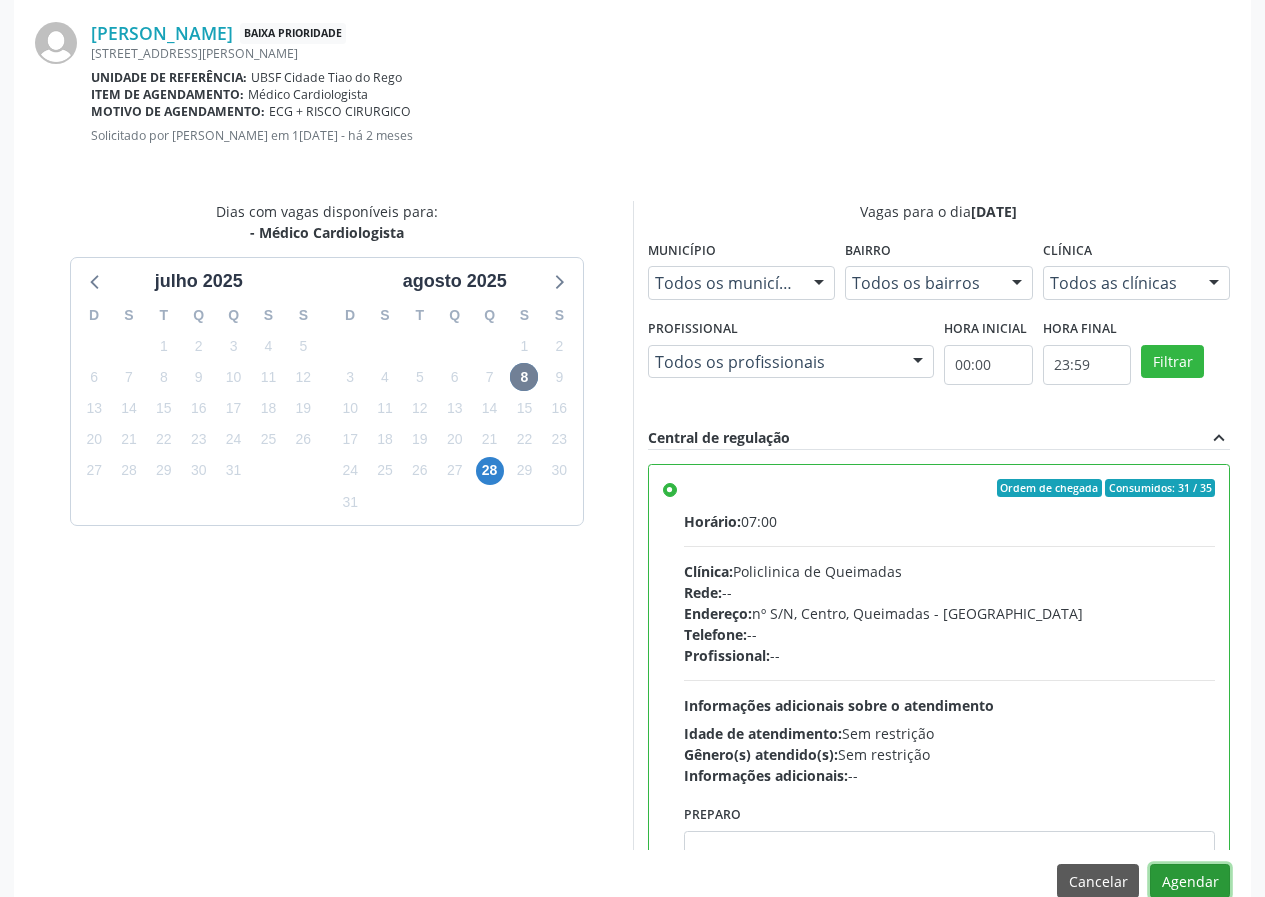 click on "Agendar" at bounding box center [1190, 881] 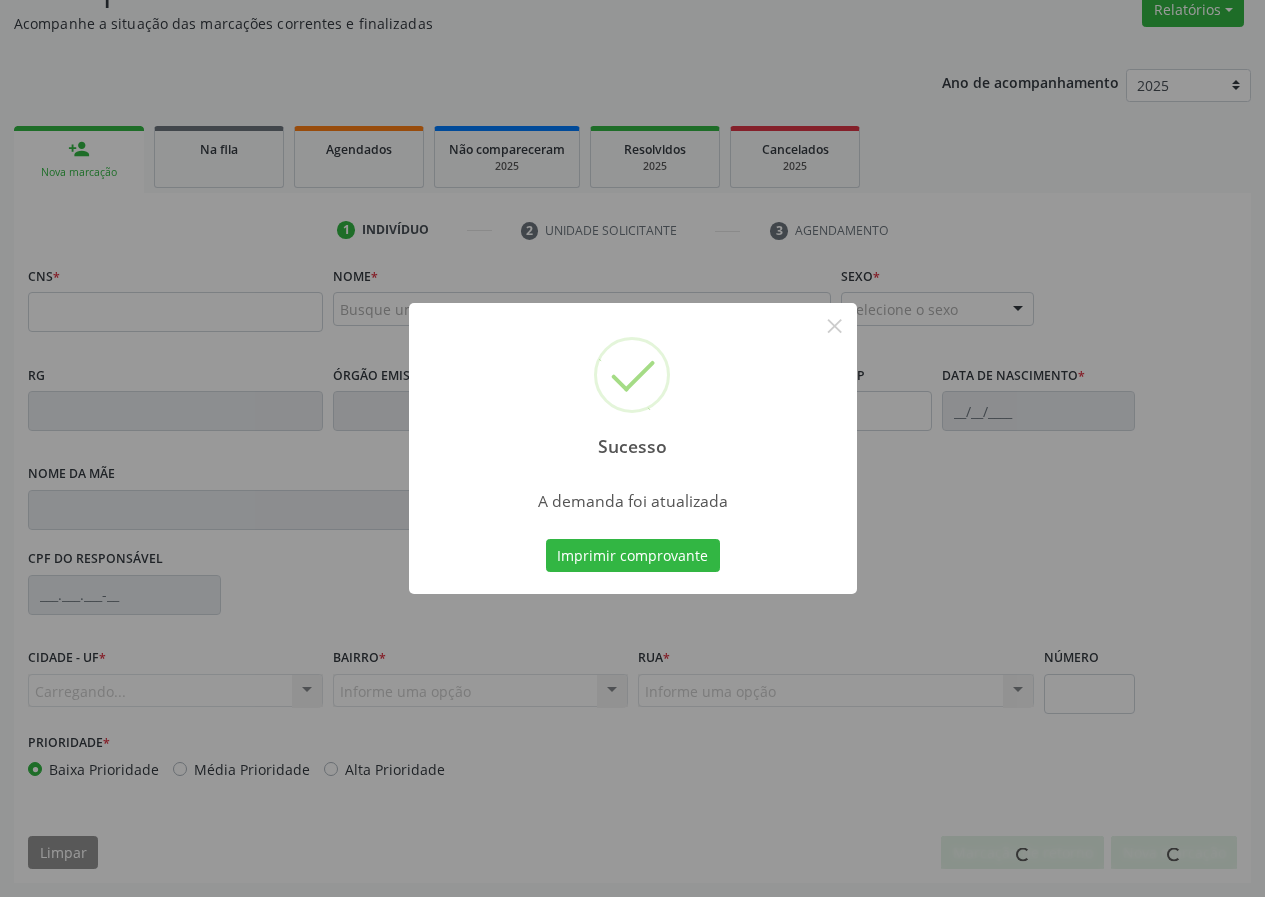 scroll, scrollTop: 173, scrollLeft: 0, axis: vertical 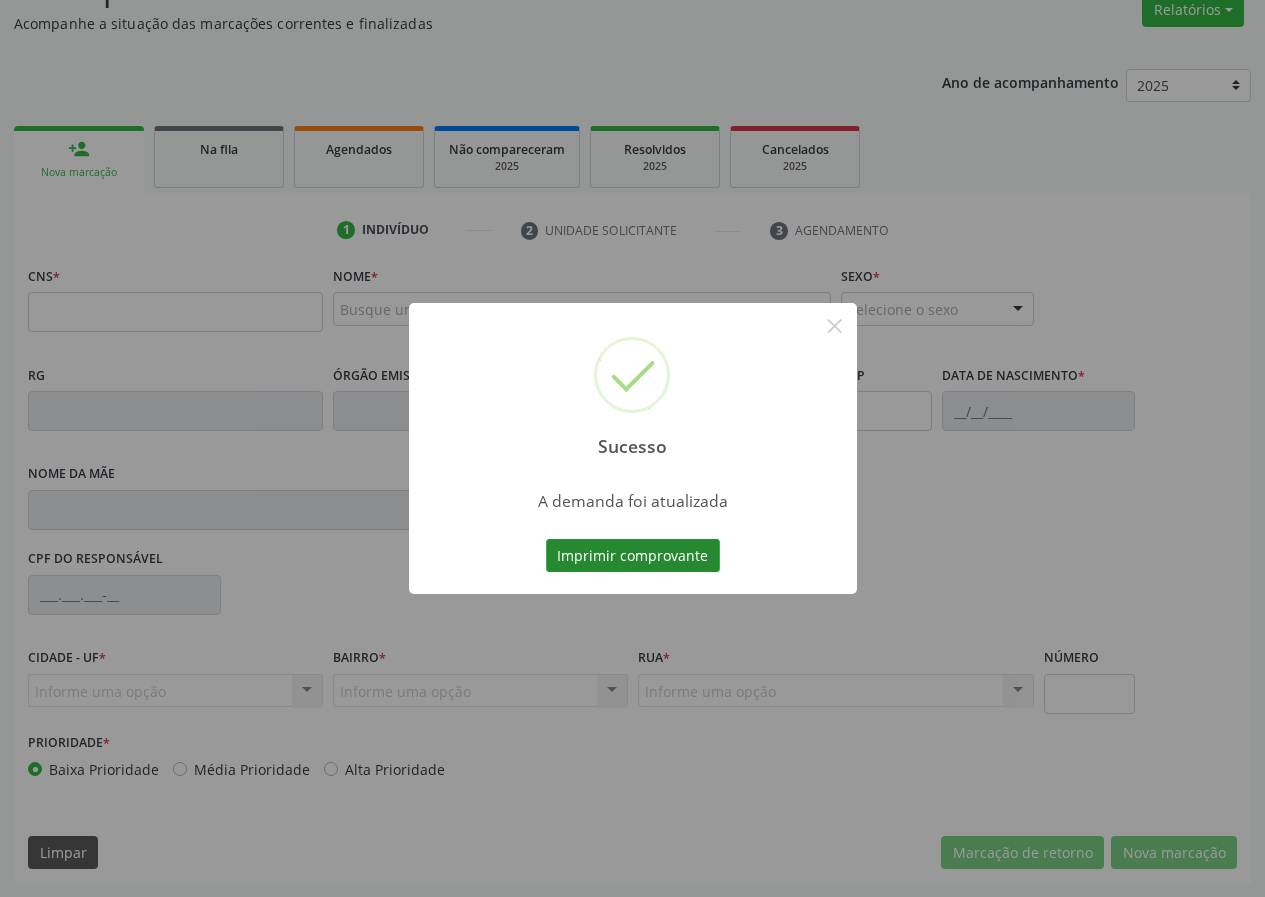 click on "Imprimir comprovante" at bounding box center (633, 556) 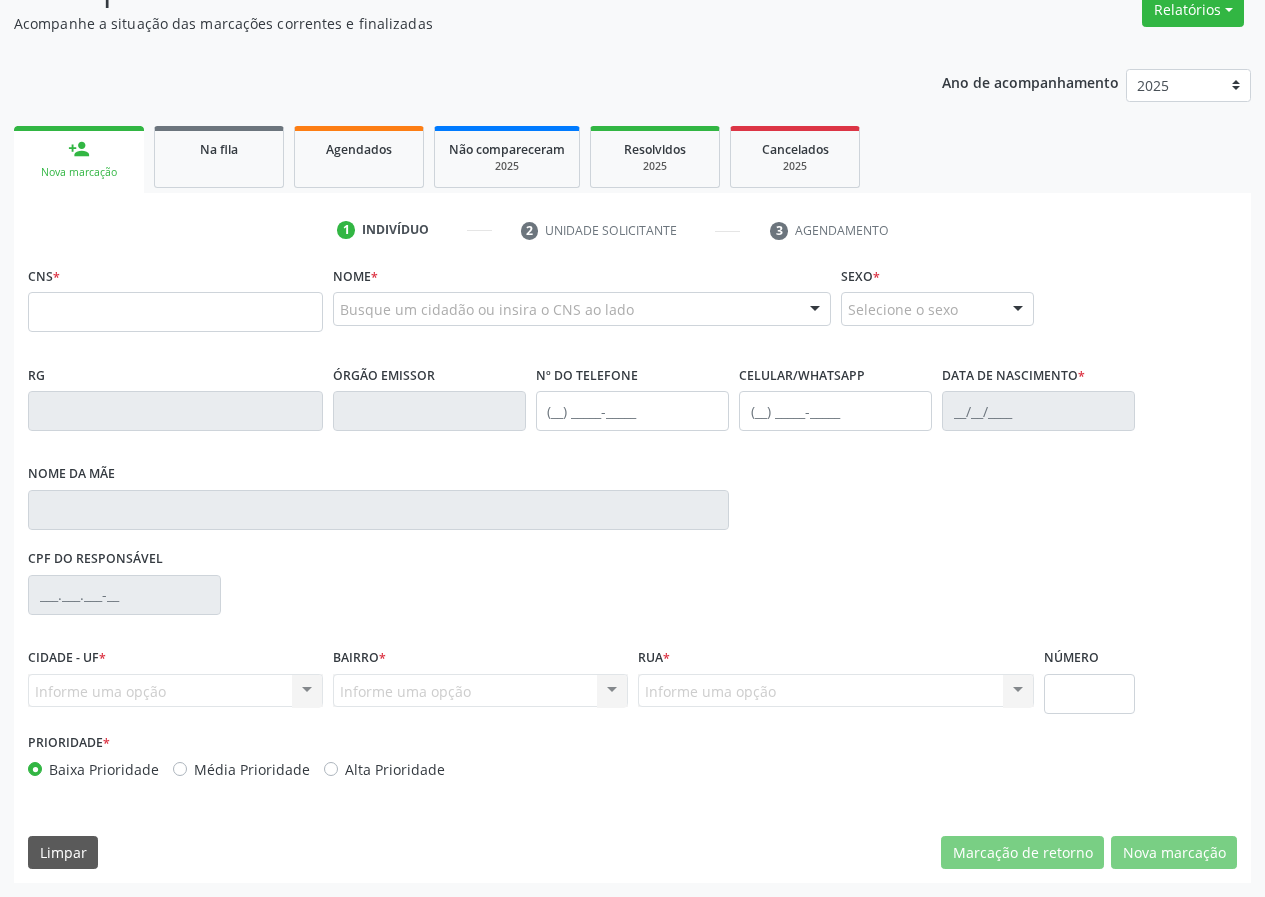 drag, startPoint x: 296, startPoint y: 170, endPoint x: 256, endPoint y: 169, distance: 40.012497 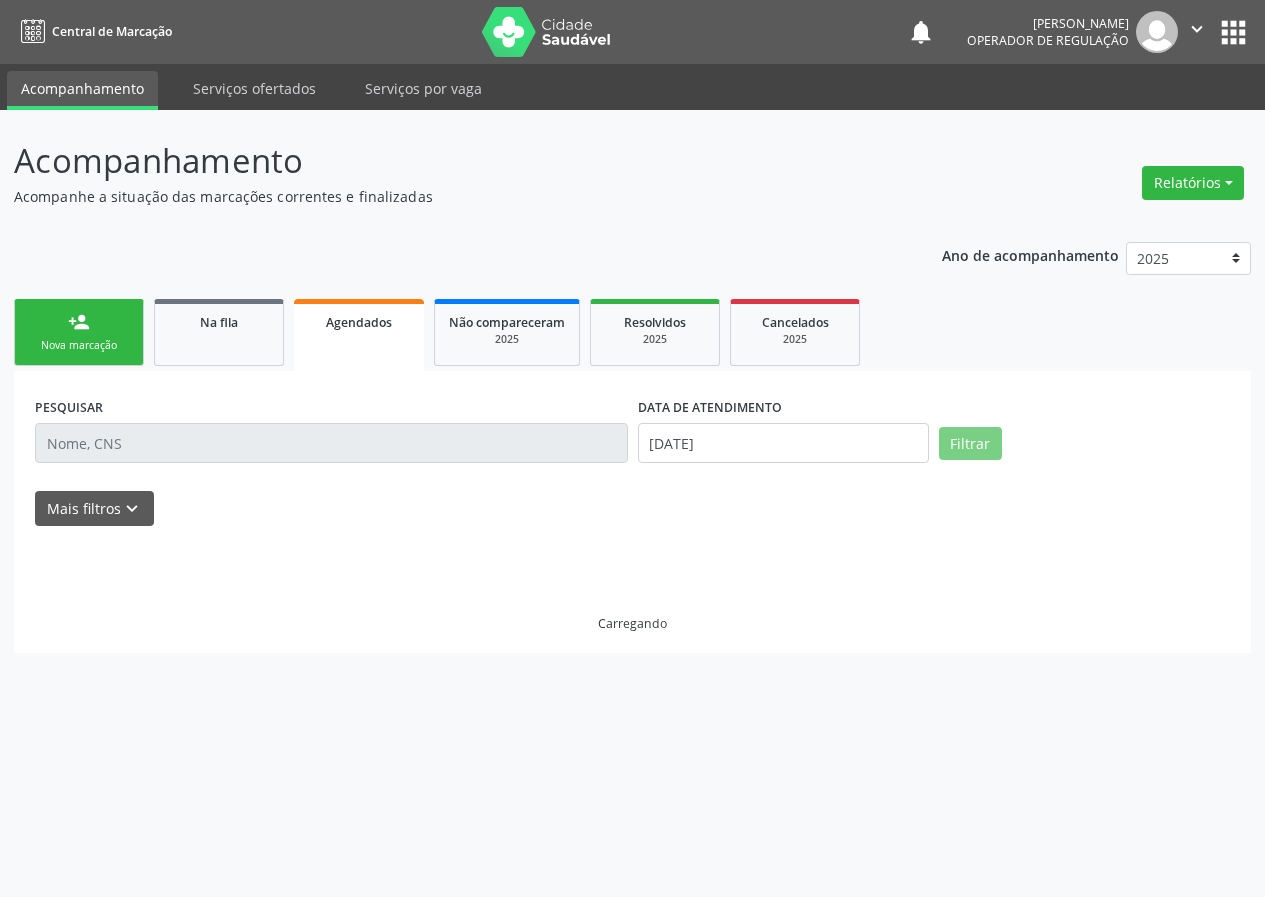 scroll, scrollTop: 0, scrollLeft: 0, axis: both 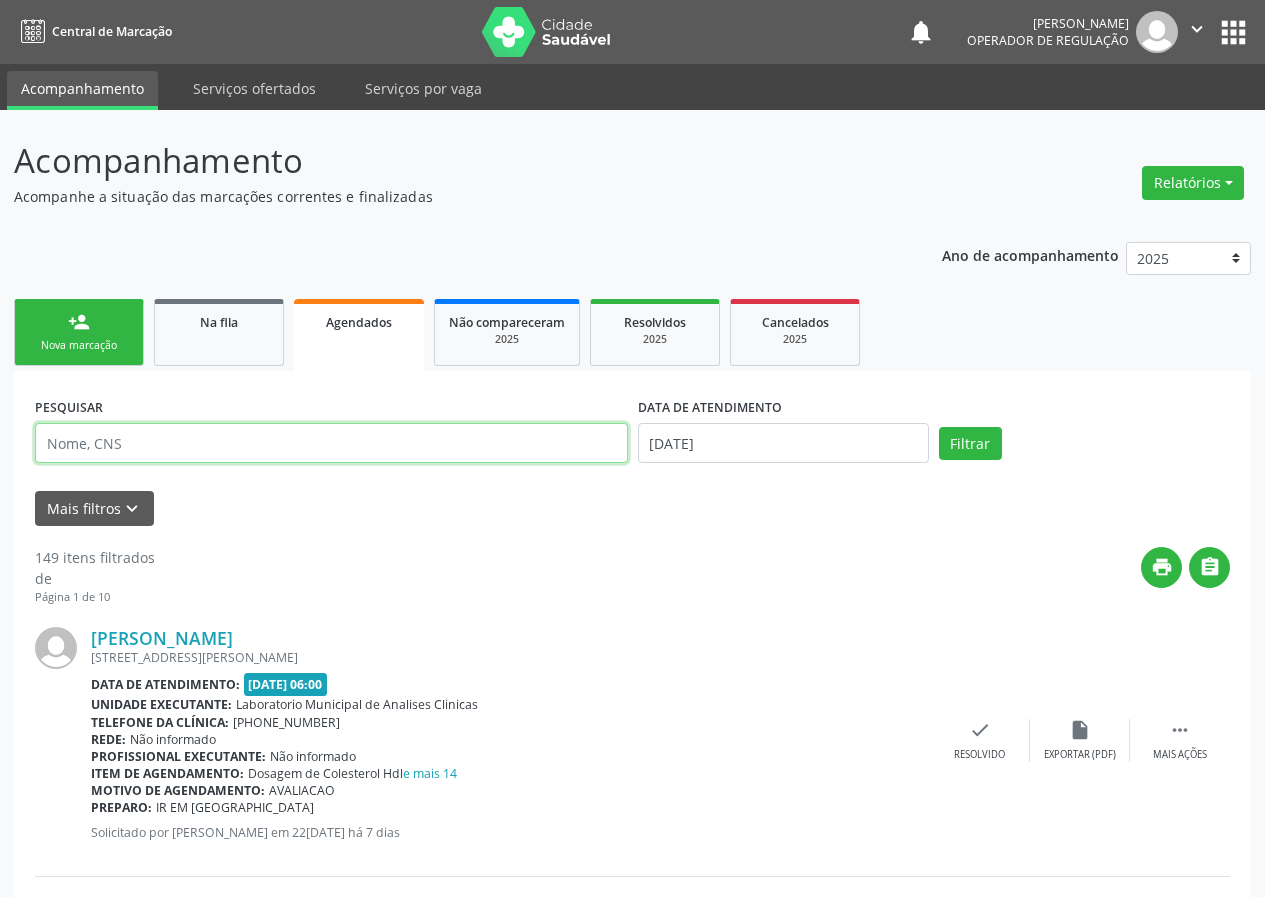 drag, startPoint x: 229, startPoint y: 441, endPoint x: 0, endPoint y: 698, distance: 344.22375 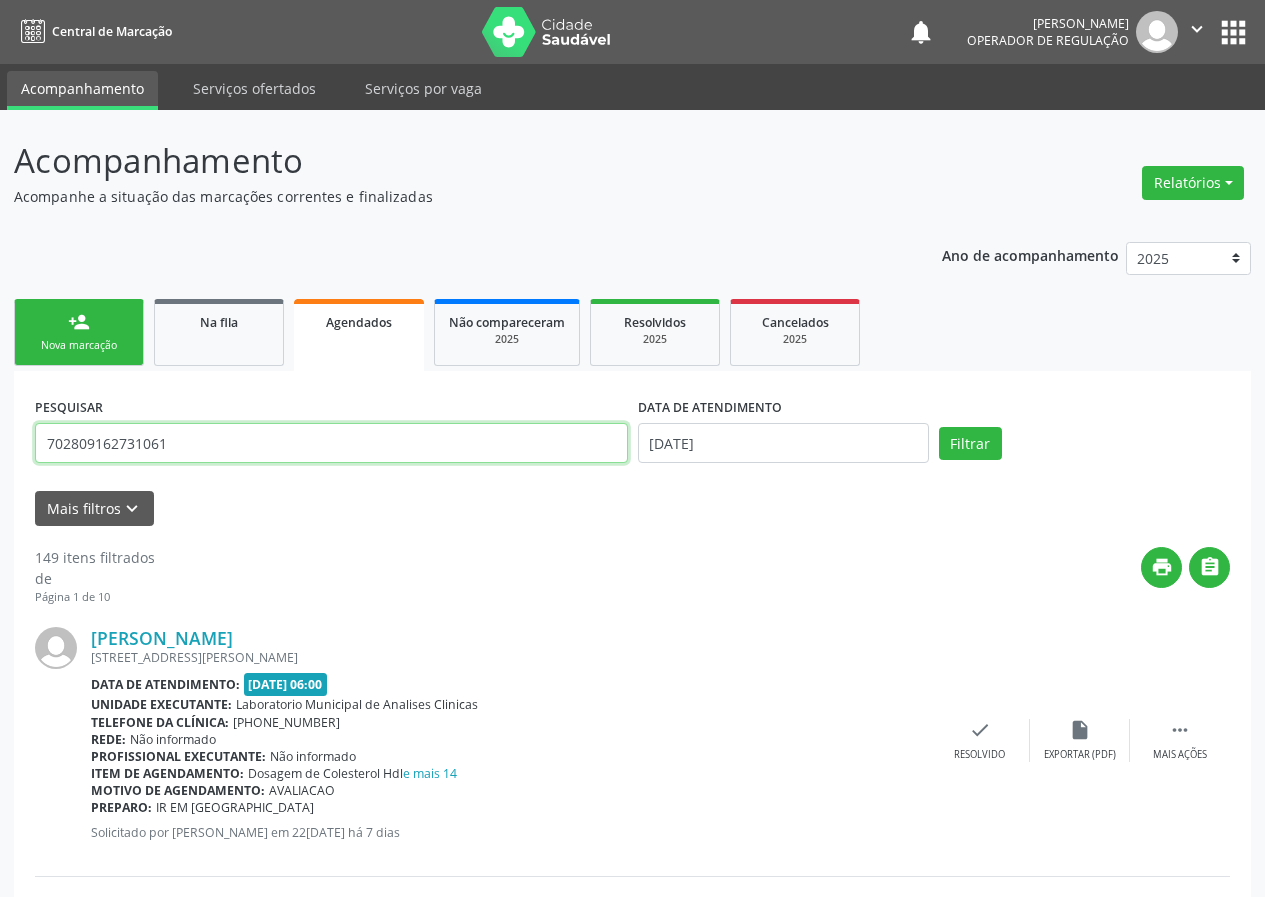 type on "702809162731061" 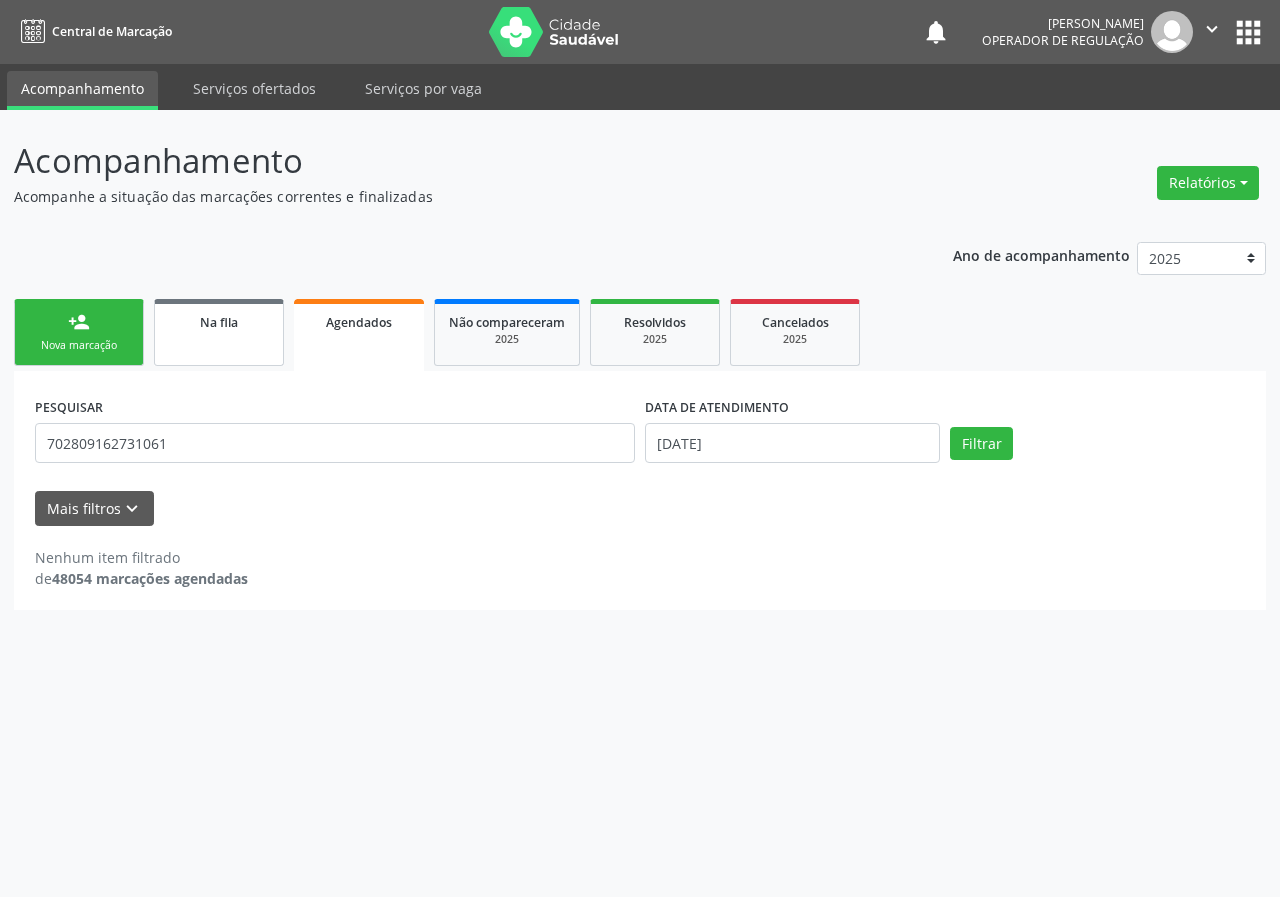 click on "Na fila" at bounding box center [219, 321] 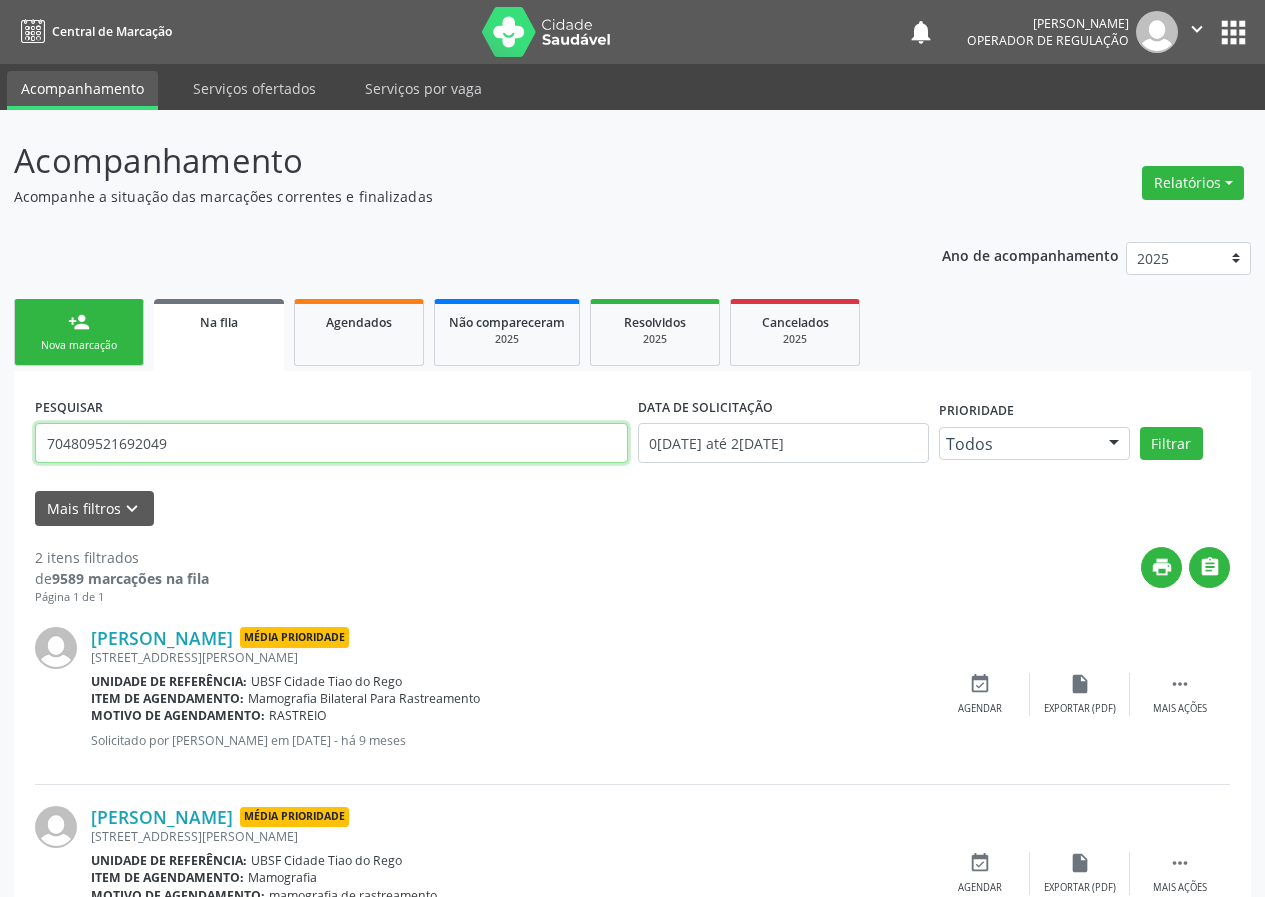click on "704809521692049" at bounding box center [331, 443] 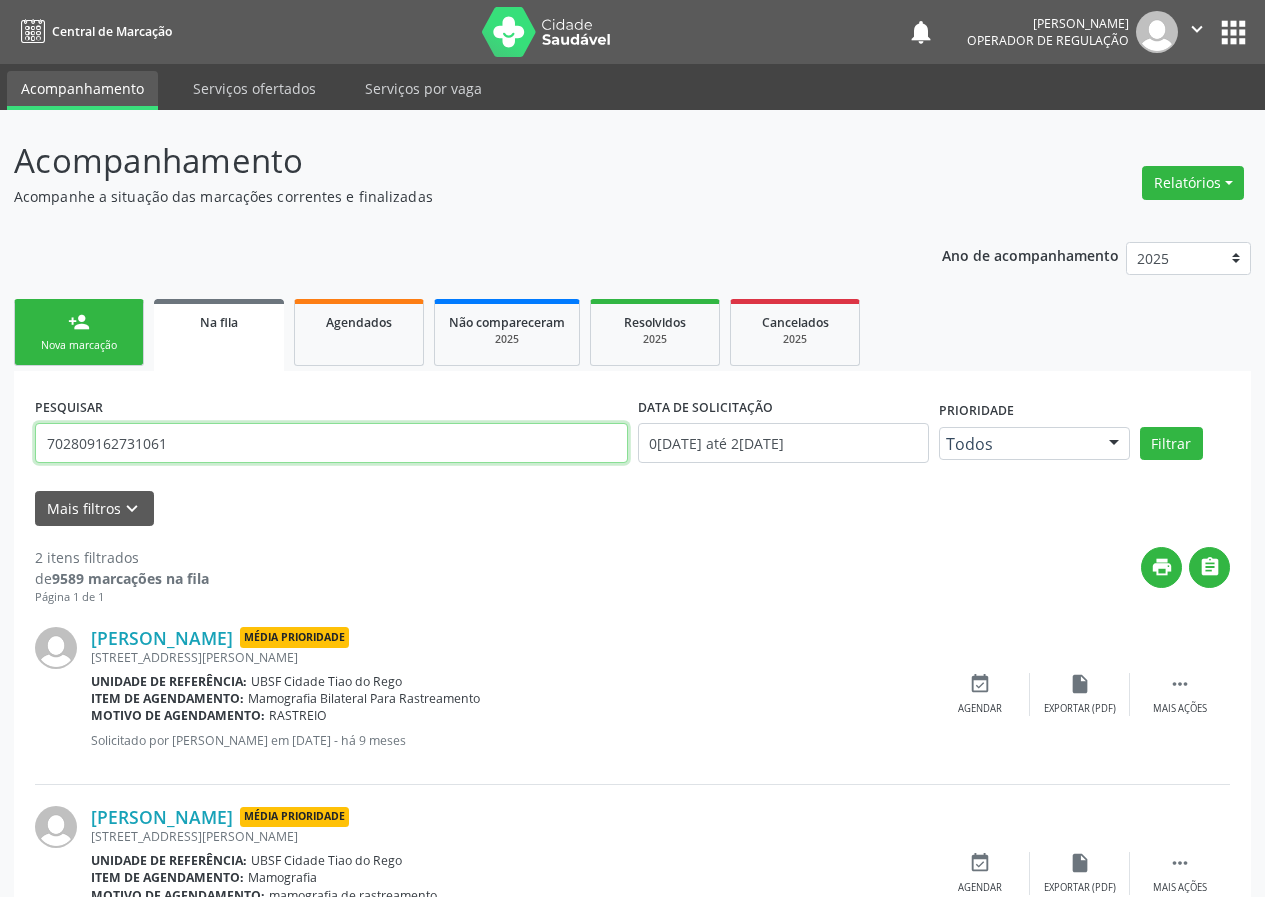 type on "702809162731061" 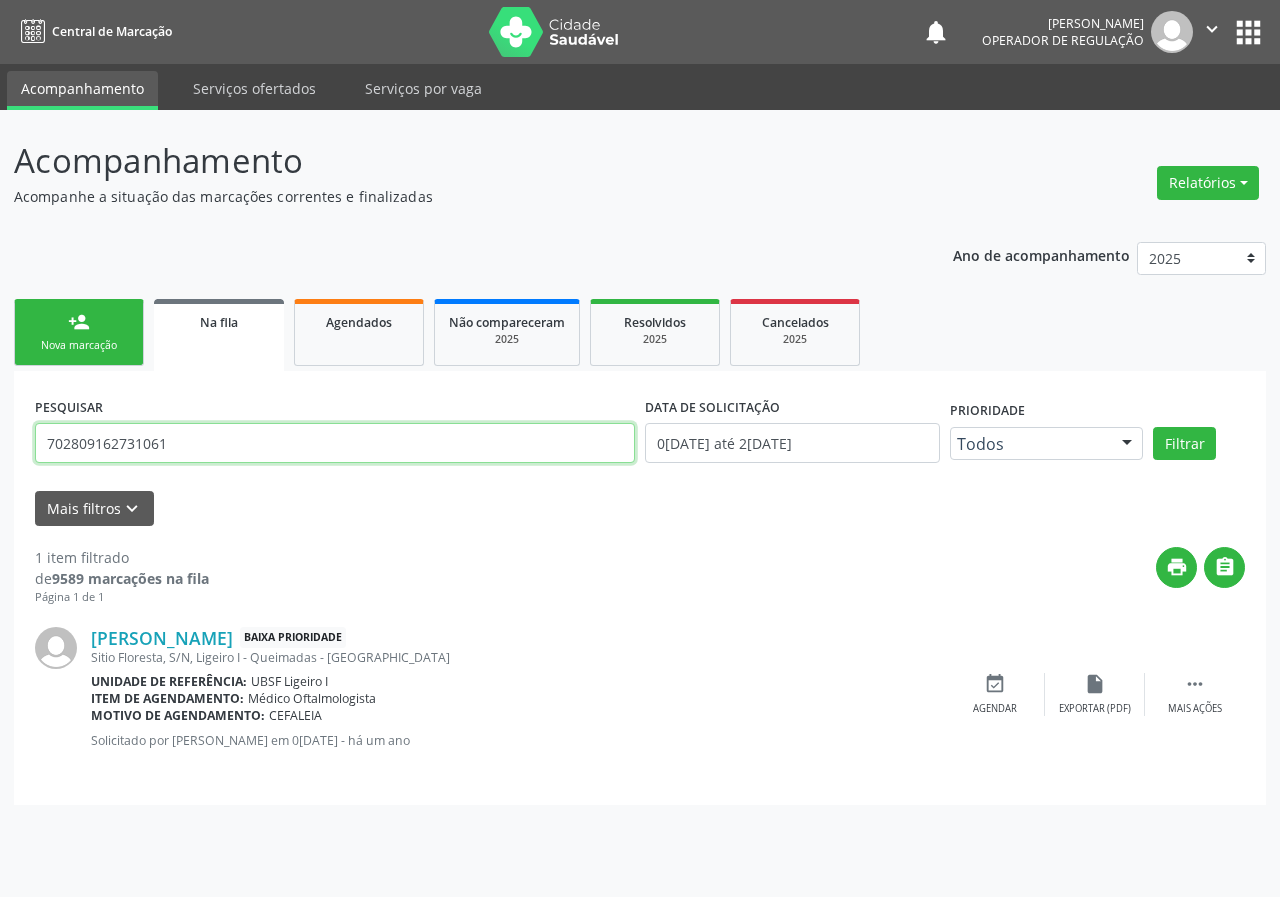 drag, startPoint x: 170, startPoint y: 452, endPoint x: 0, endPoint y: 452, distance: 170 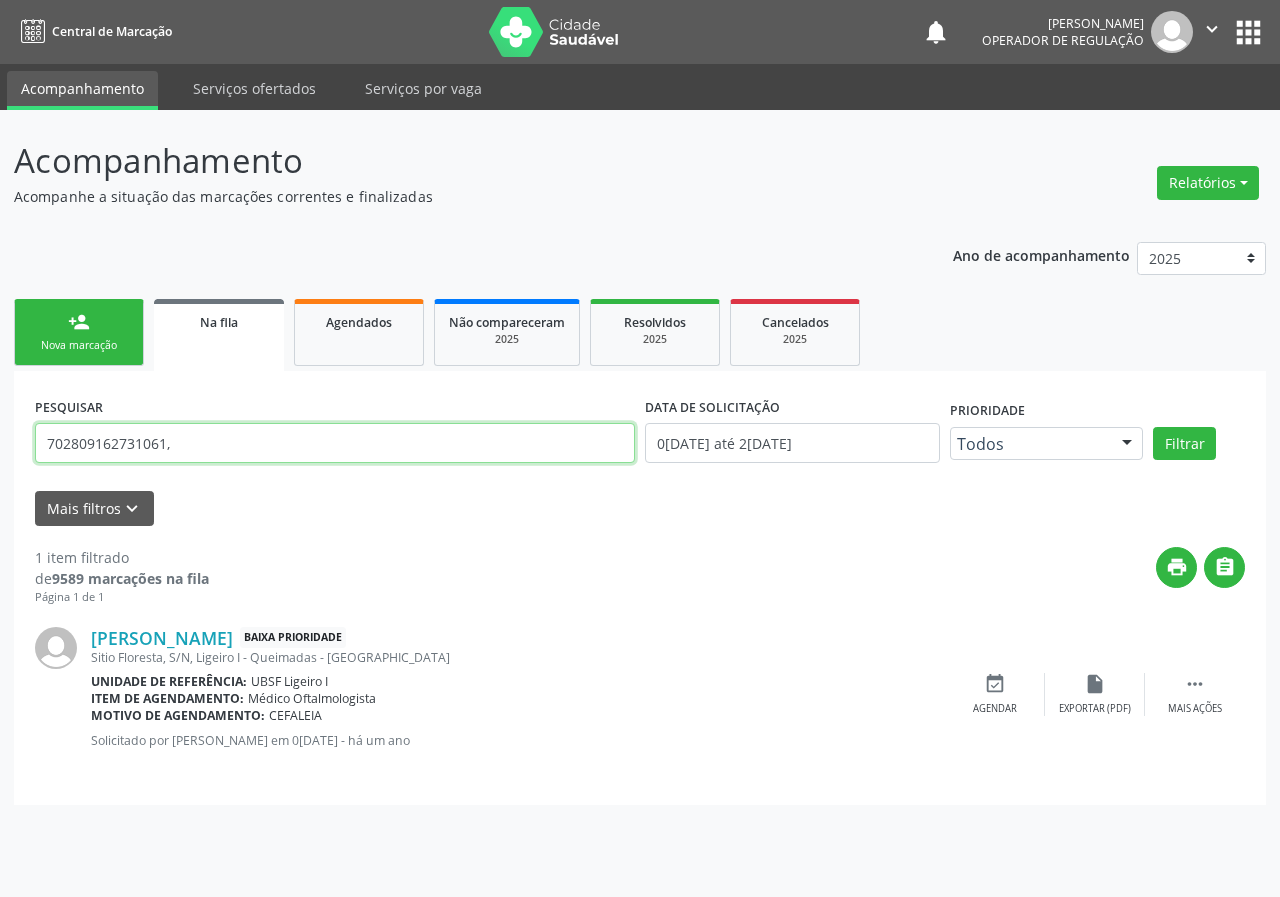 click on "Filtrar" at bounding box center [1184, 444] 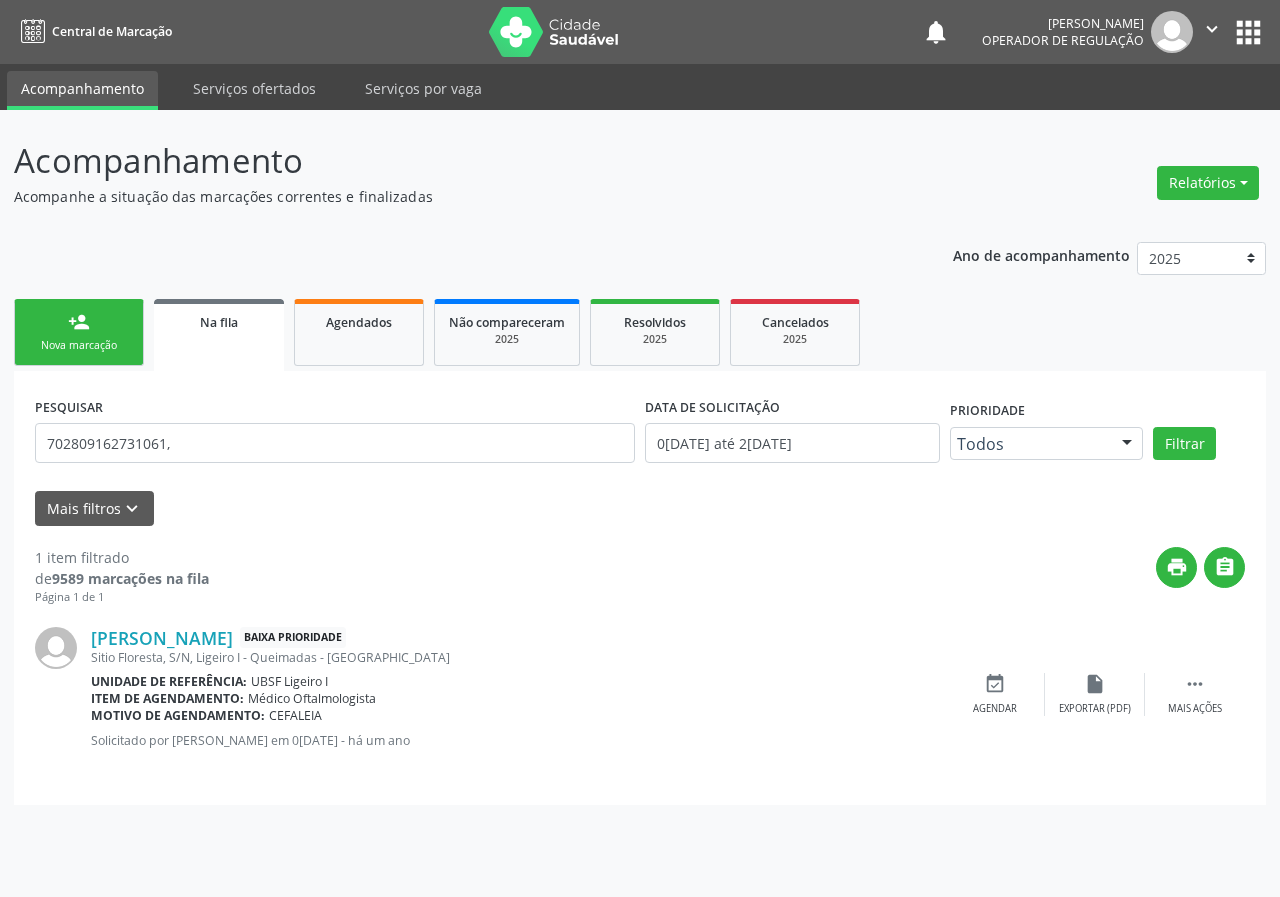 click on "PESQUISAR
702809162731061," at bounding box center [335, 434] 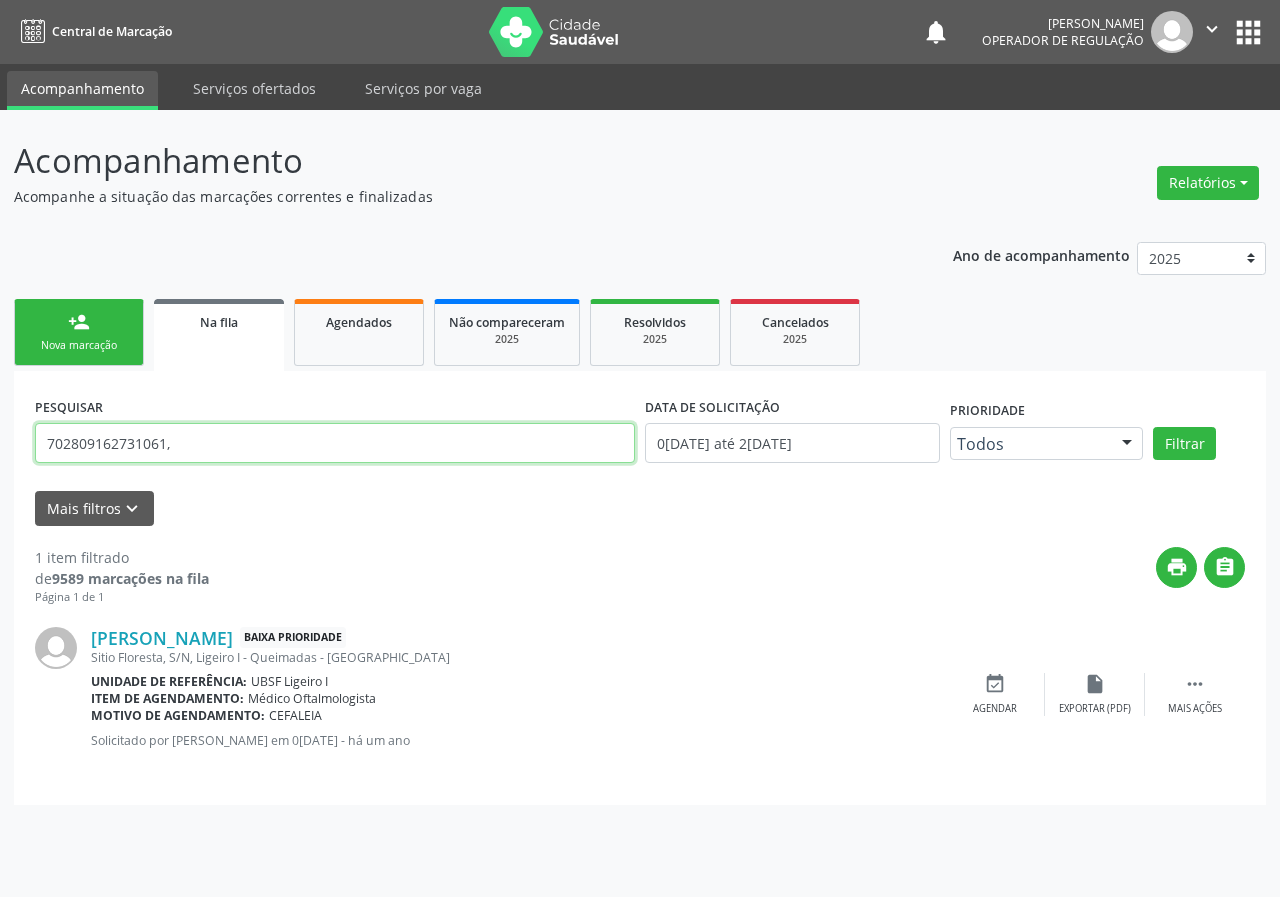 click on "702809162731061," at bounding box center (335, 443) 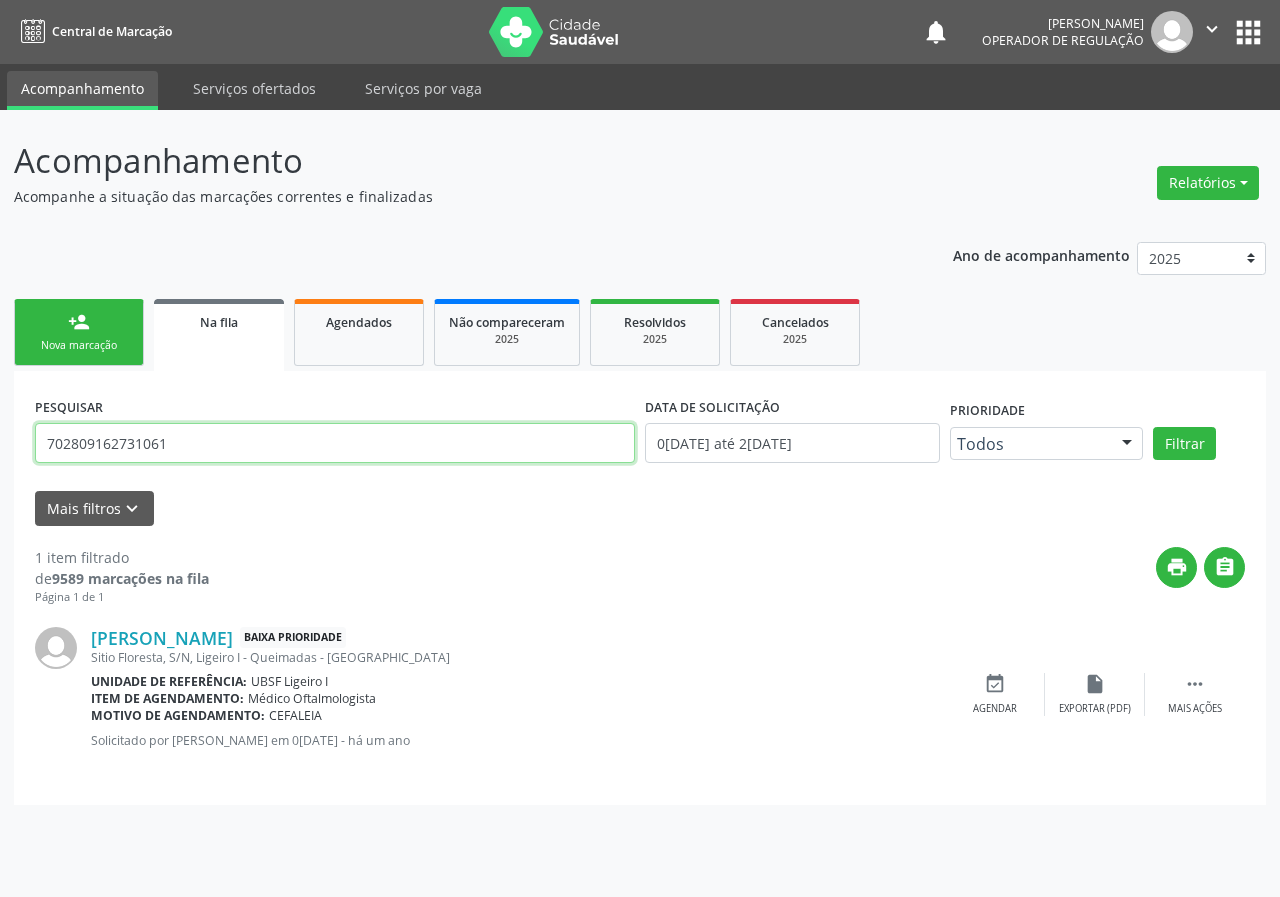 drag, startPoint x: 259, startPoint y: 442, endPoint x: 10, endPoint y: 409, distance: 251.17723 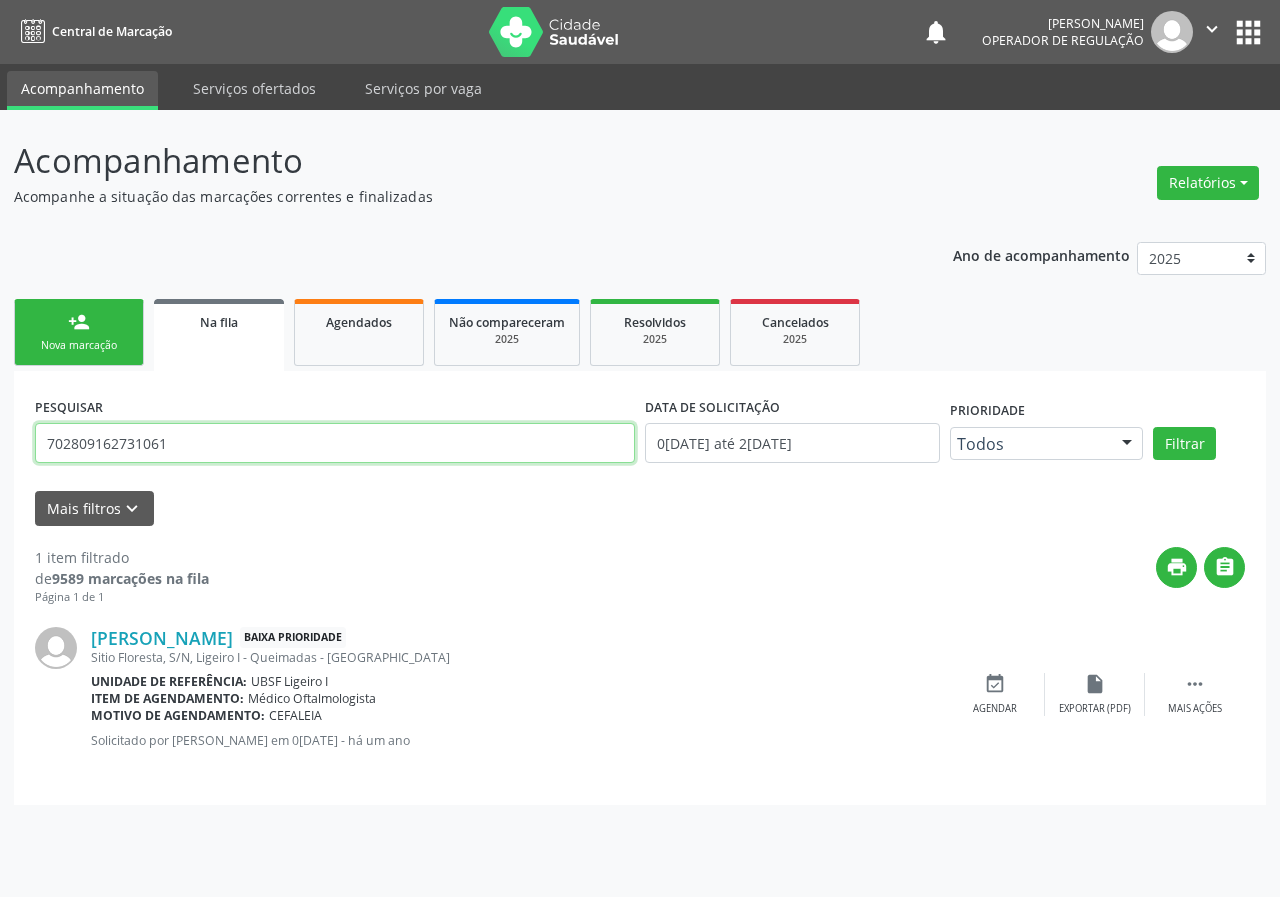 type on "702809162731061" 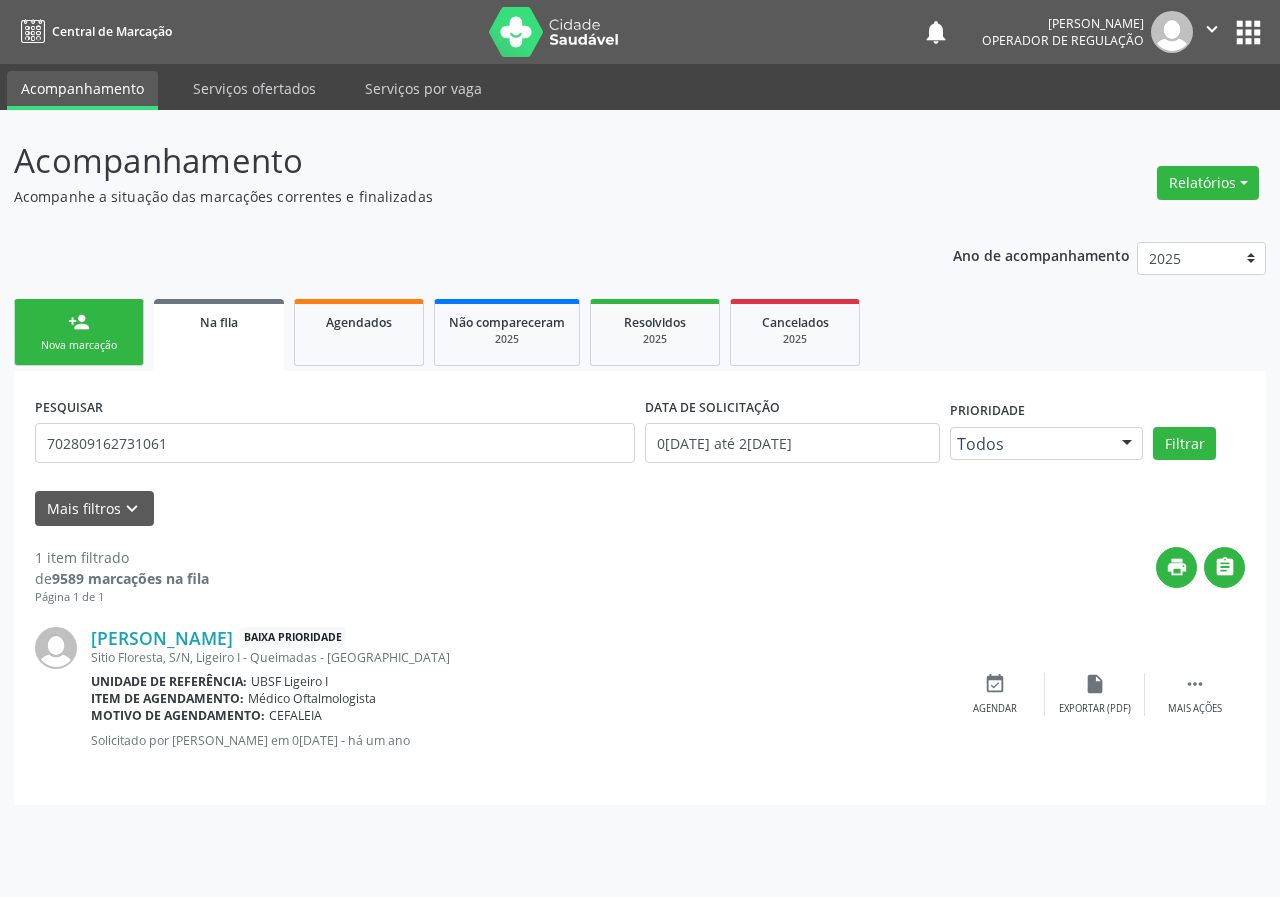 click on "person_add
Nova marcação" at bounding box center [79, 332] 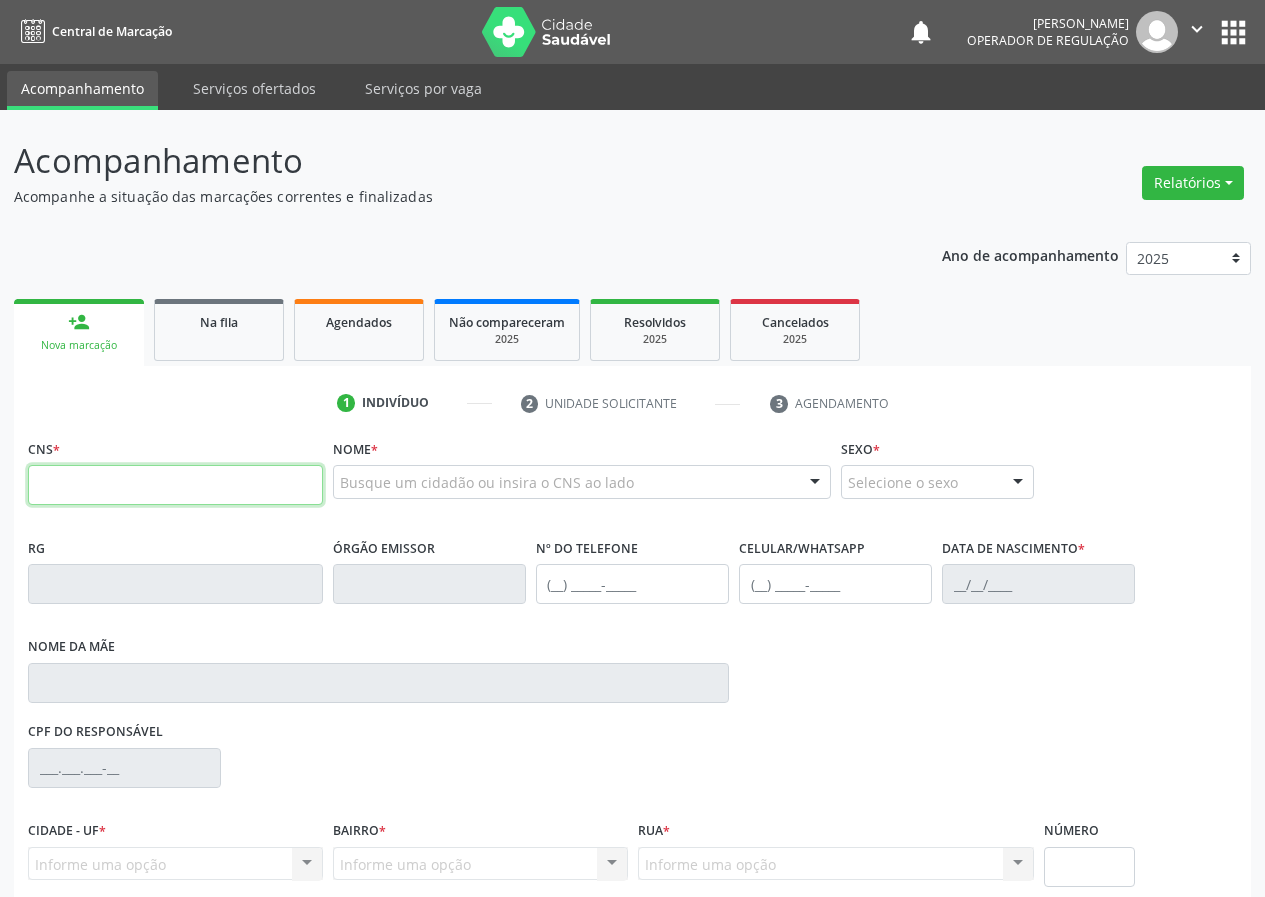click at bounding box center (175, 485) 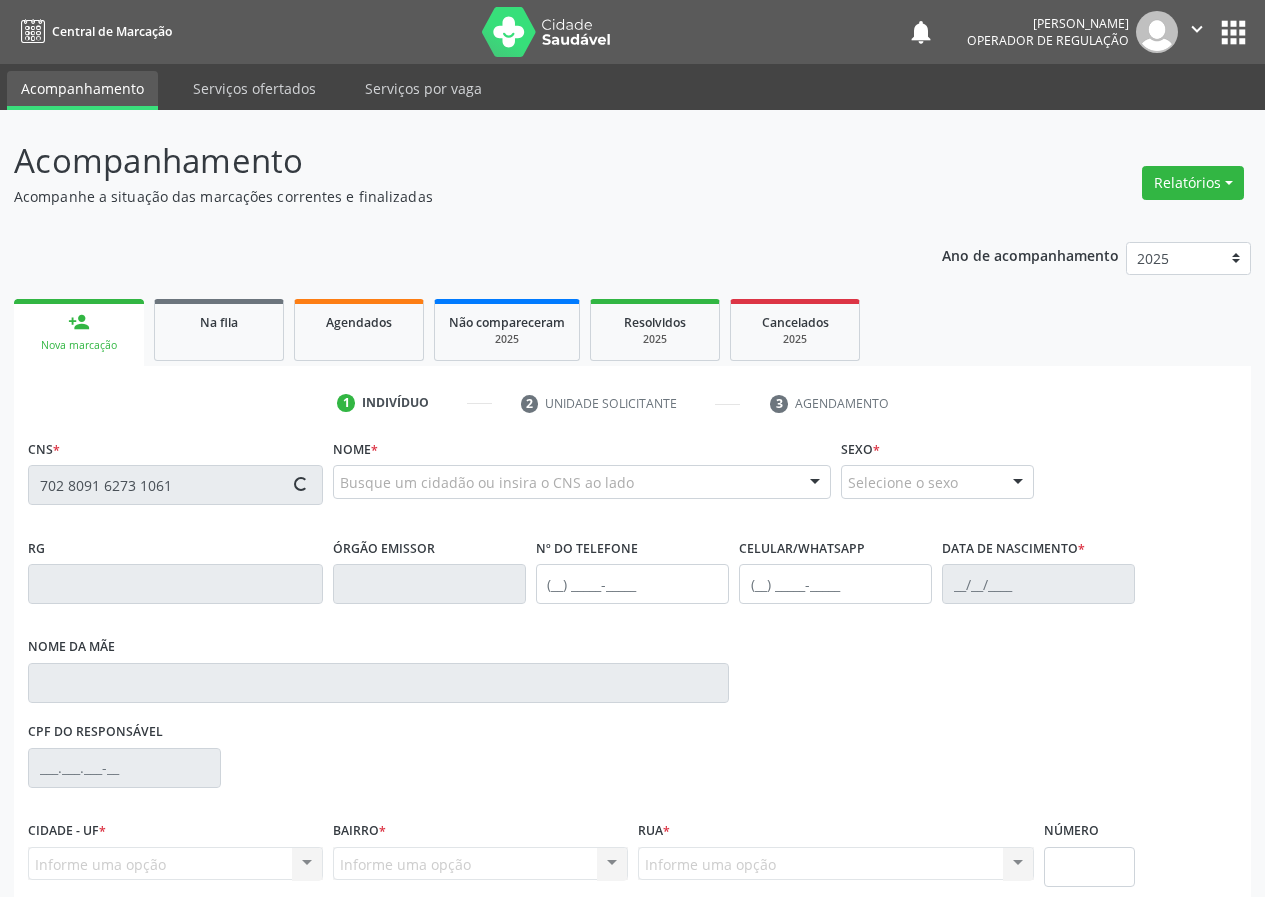 type on "702 8091 6273 1061" 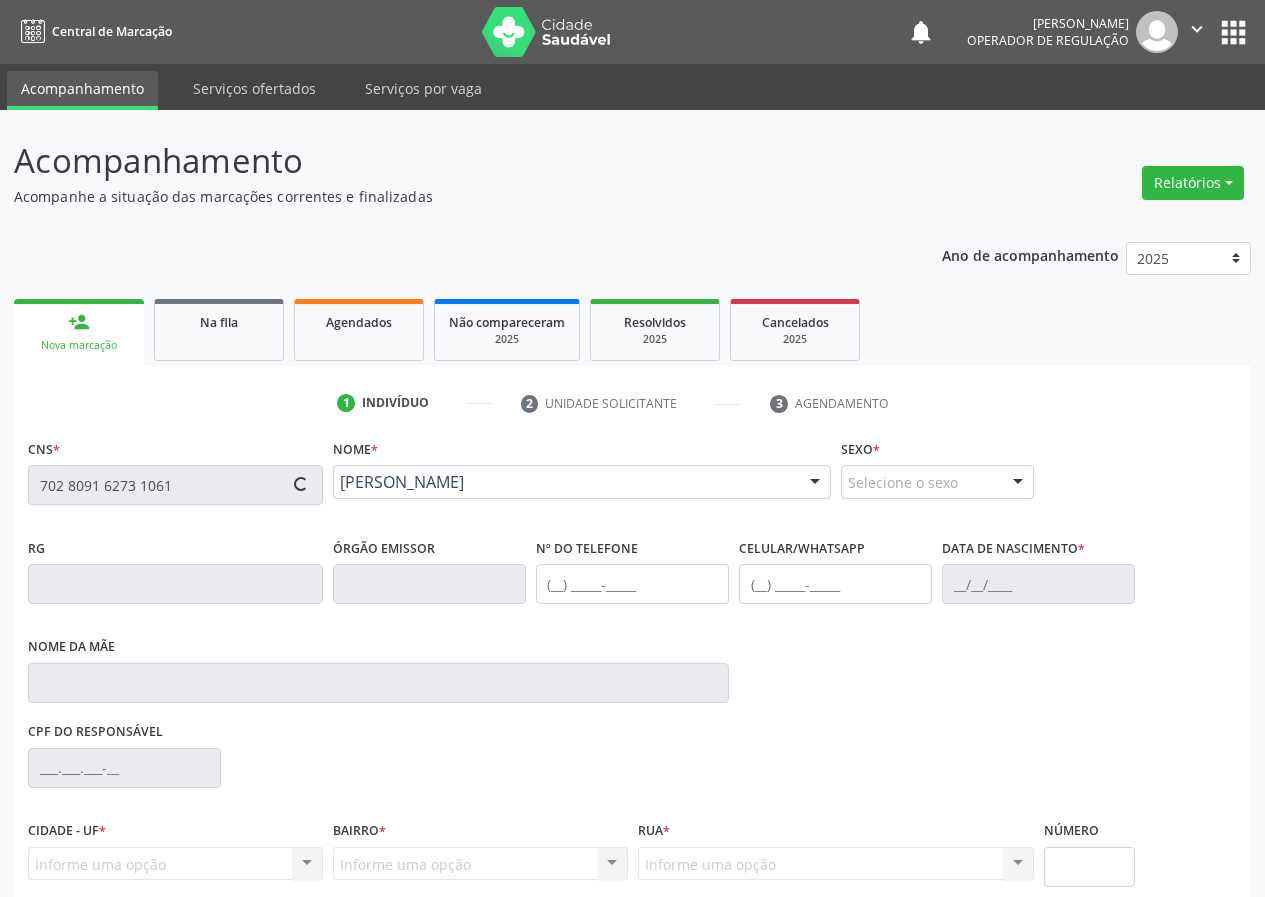 type on "[PHONE_NUMBER]" 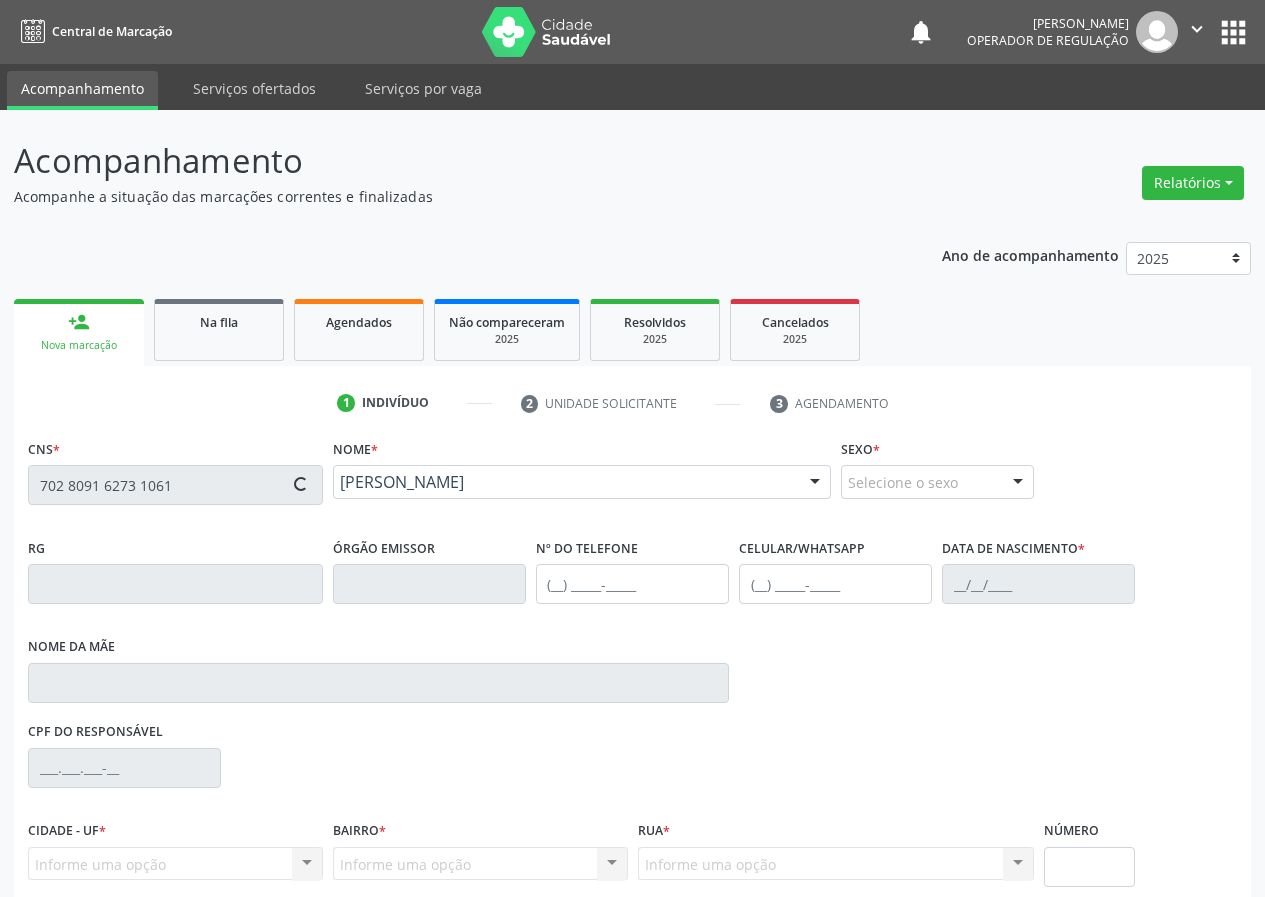 type on "[DATE]" 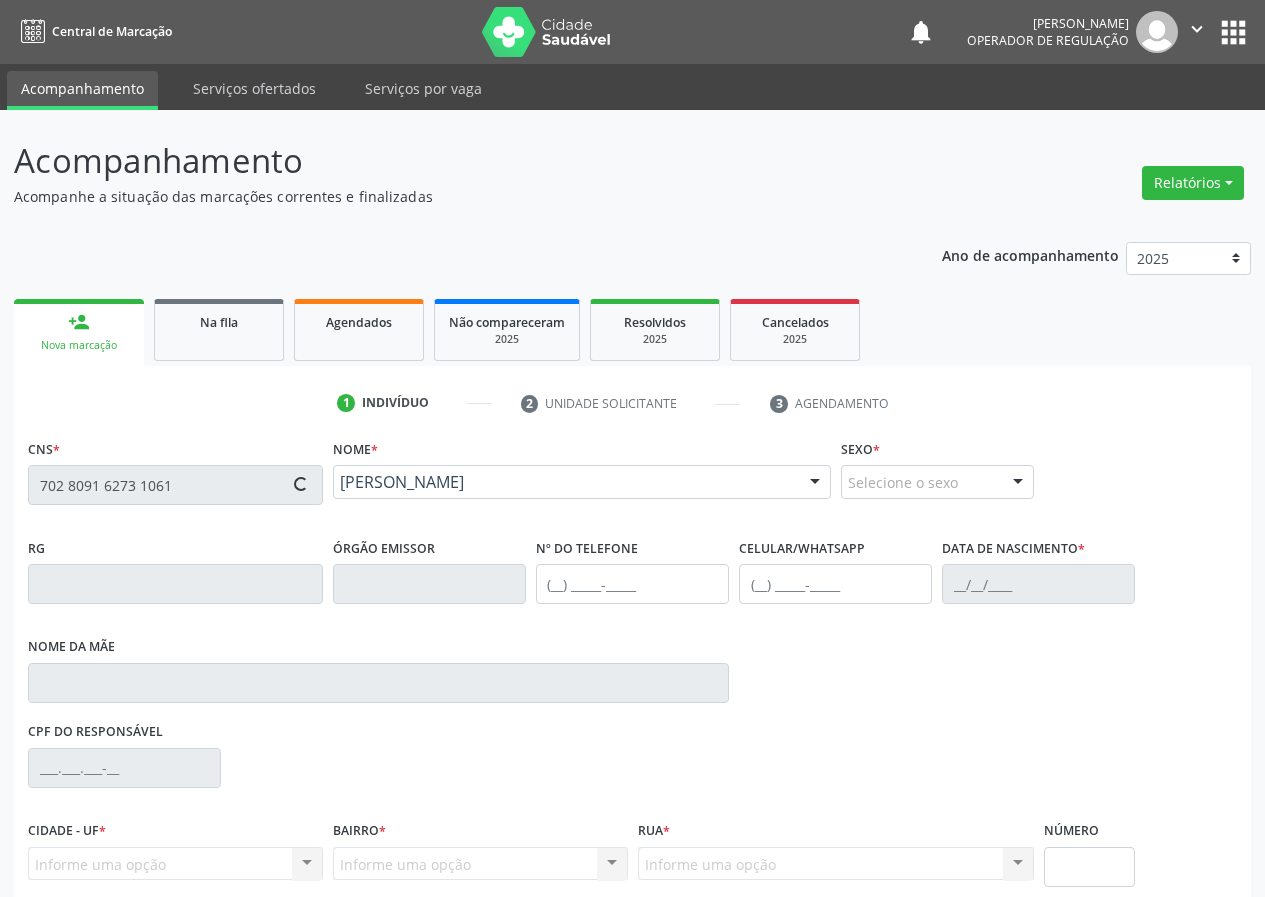 type on "414.449.224-91" 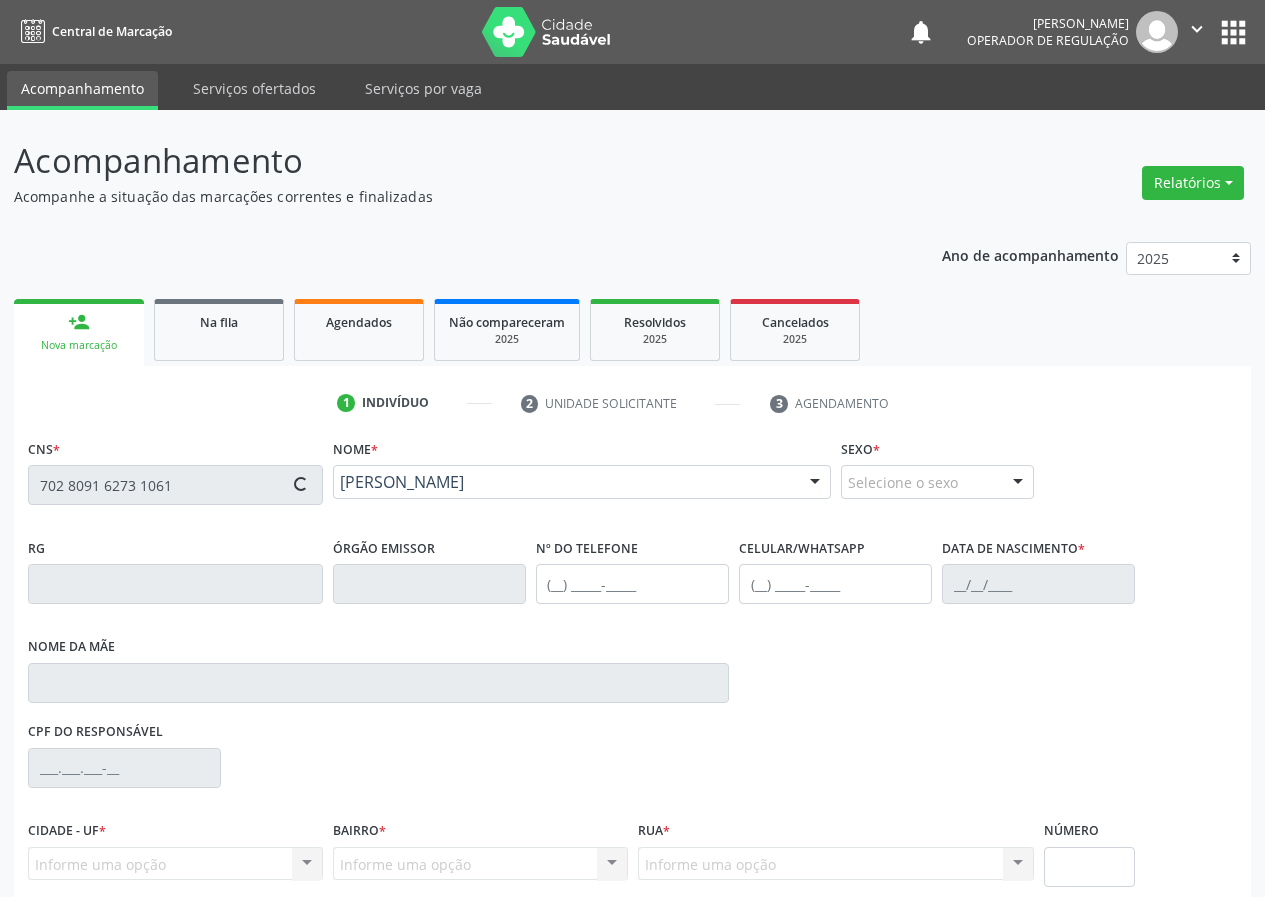 type on "S/N" 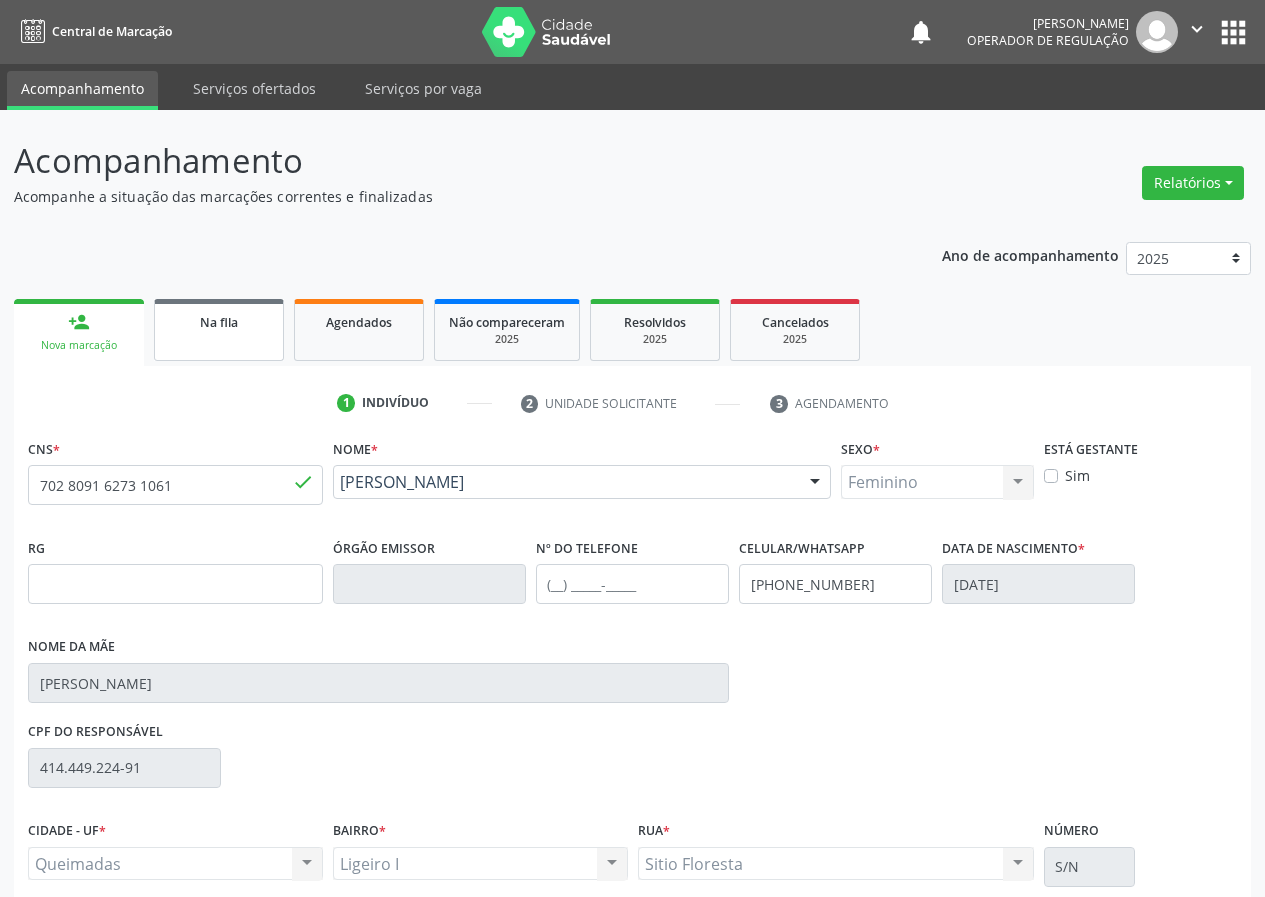 click on "Na fila" at bounding box center [219, 330] 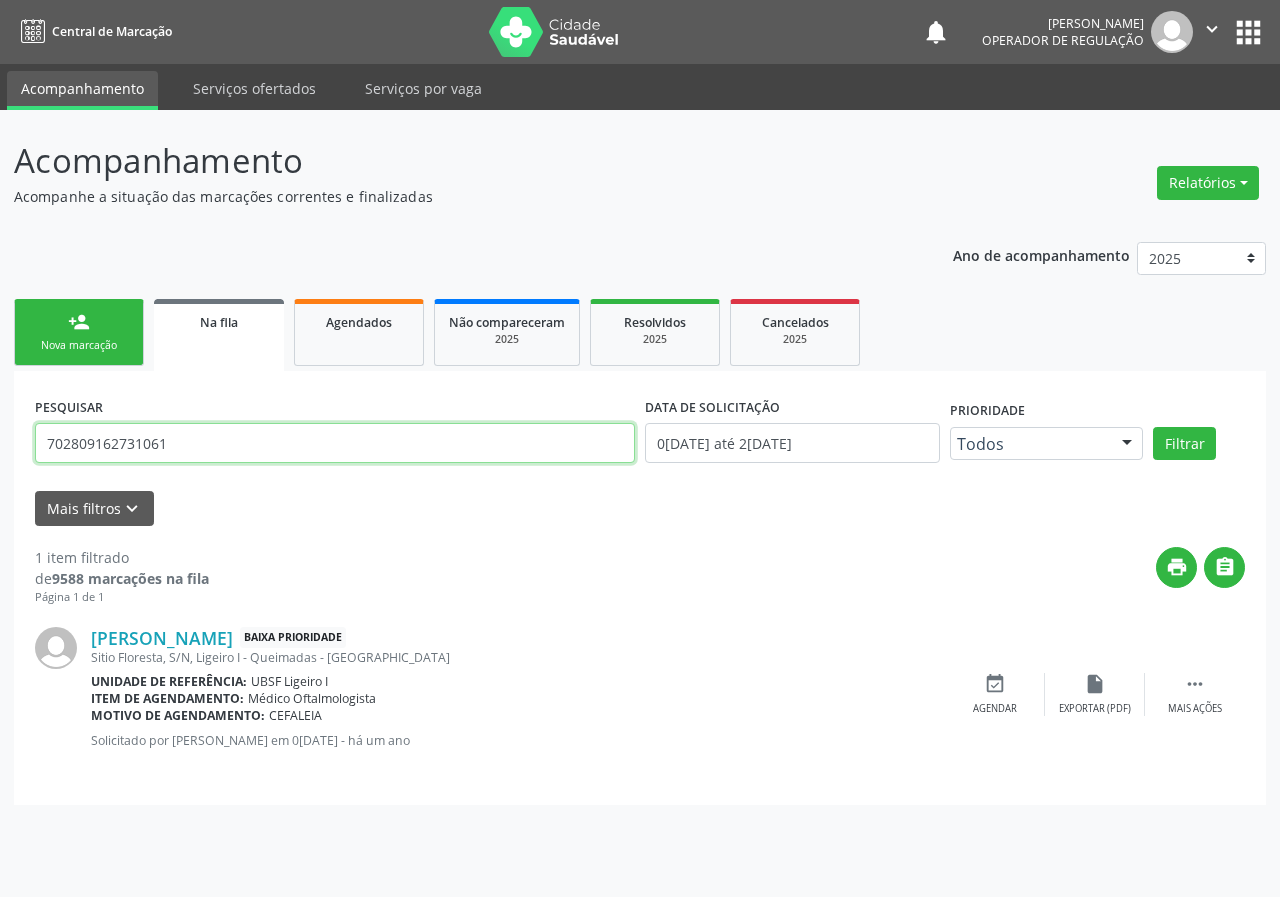 drag, startPoint x: 178, startPoint y: 447, endPoint x: 0, endPoint y: 306, distance: 227.07928 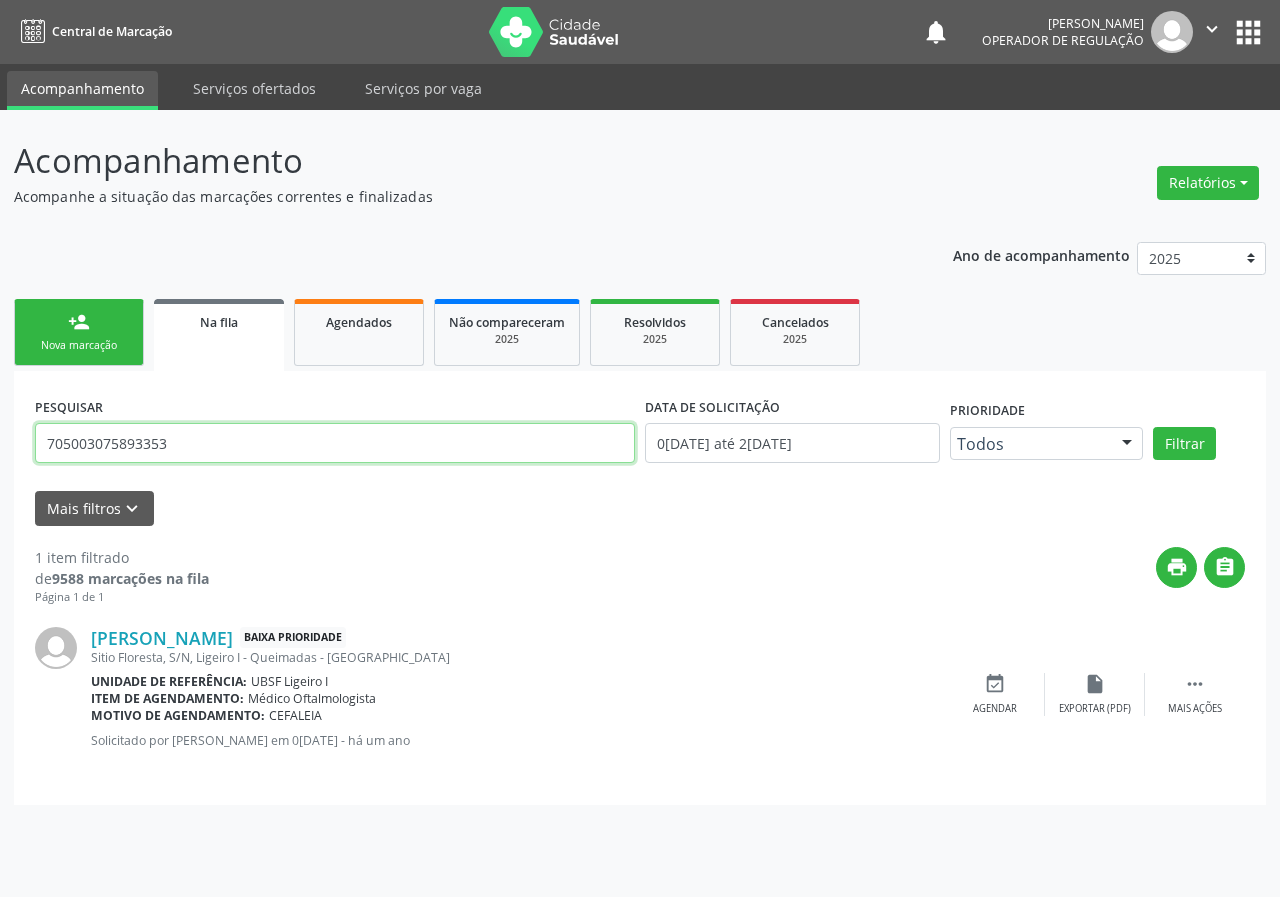 type on "705003075893353" 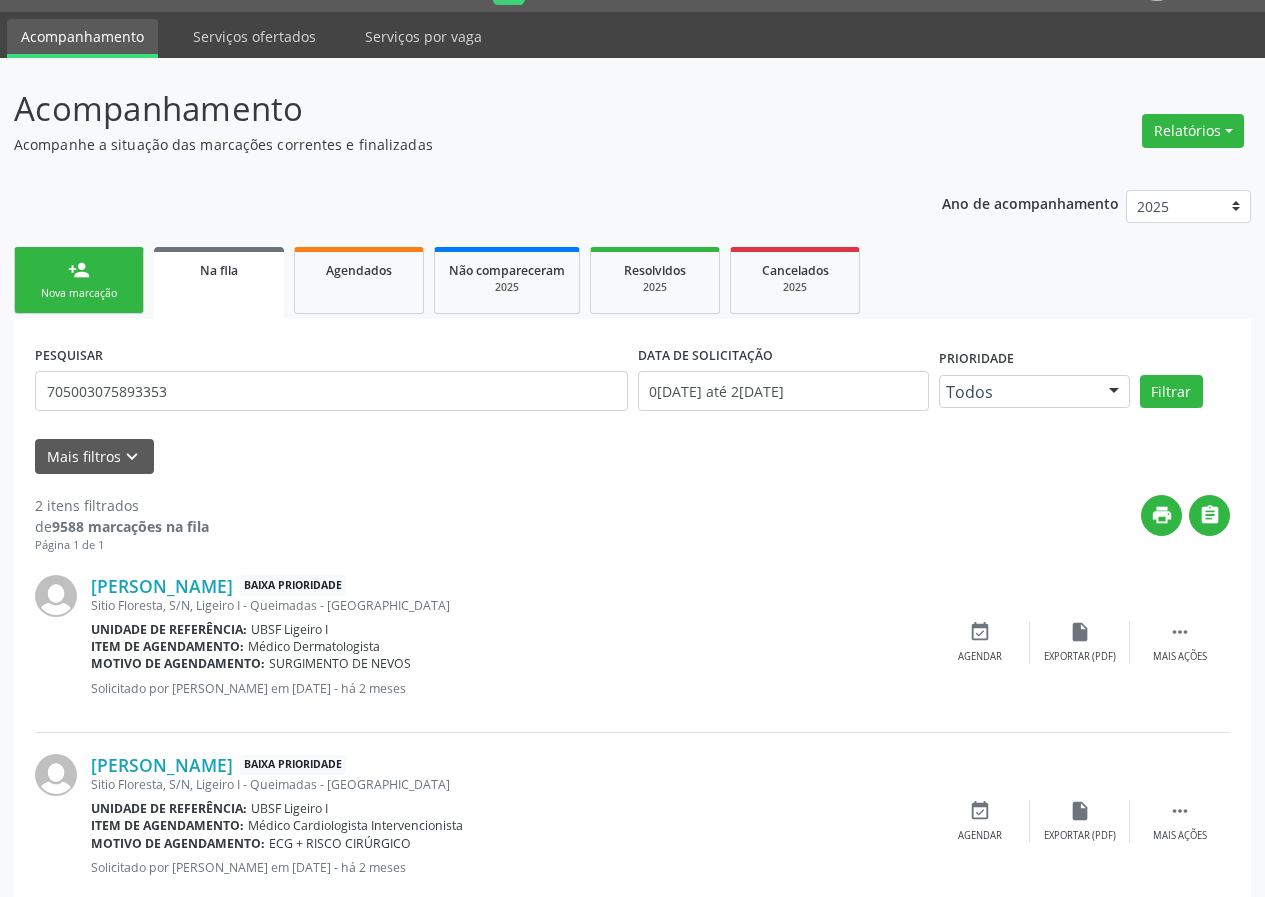 scroll, scrollTop: 101, scrollLeft: 0, axis: vertical 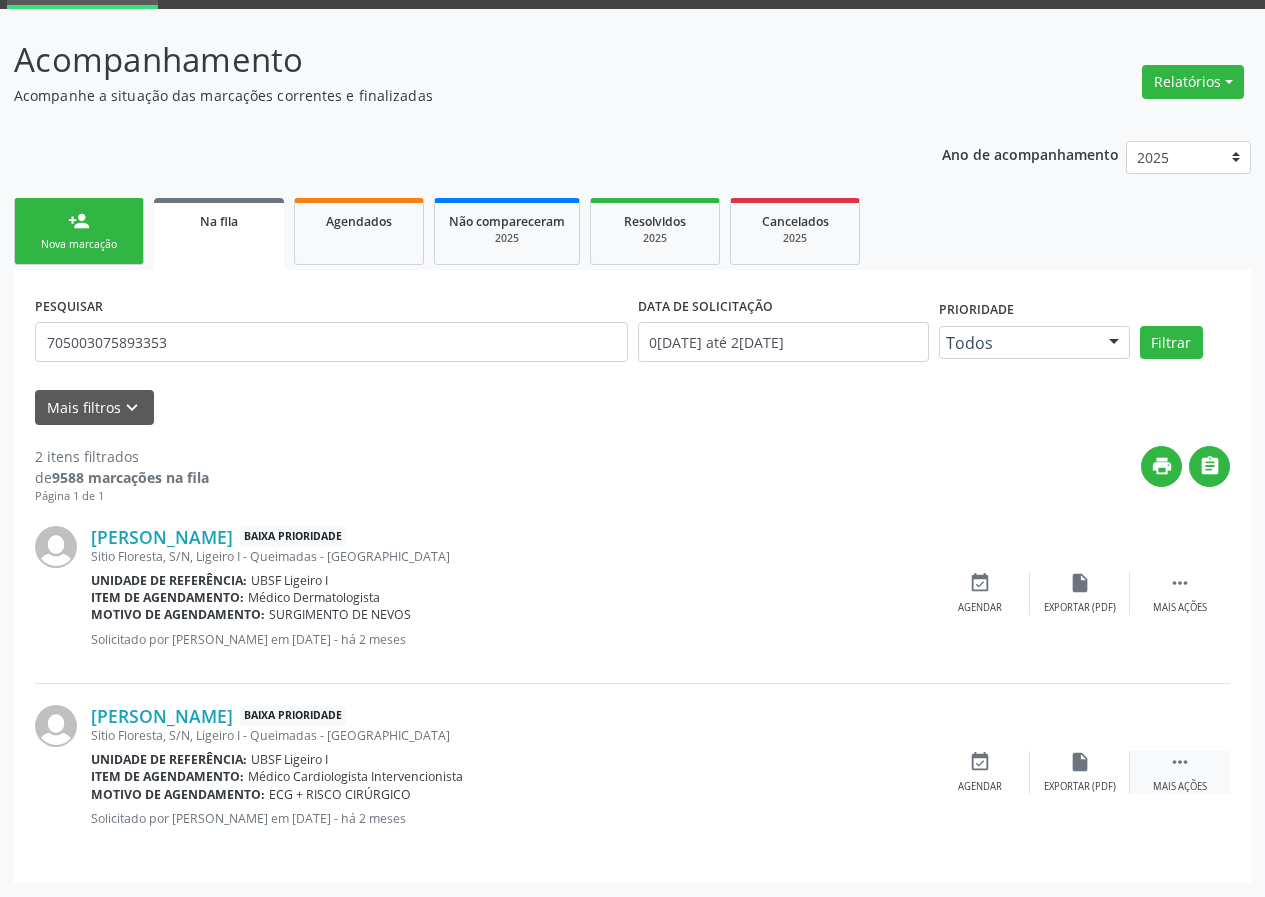 click on "" at bounding box center [1180, 762] 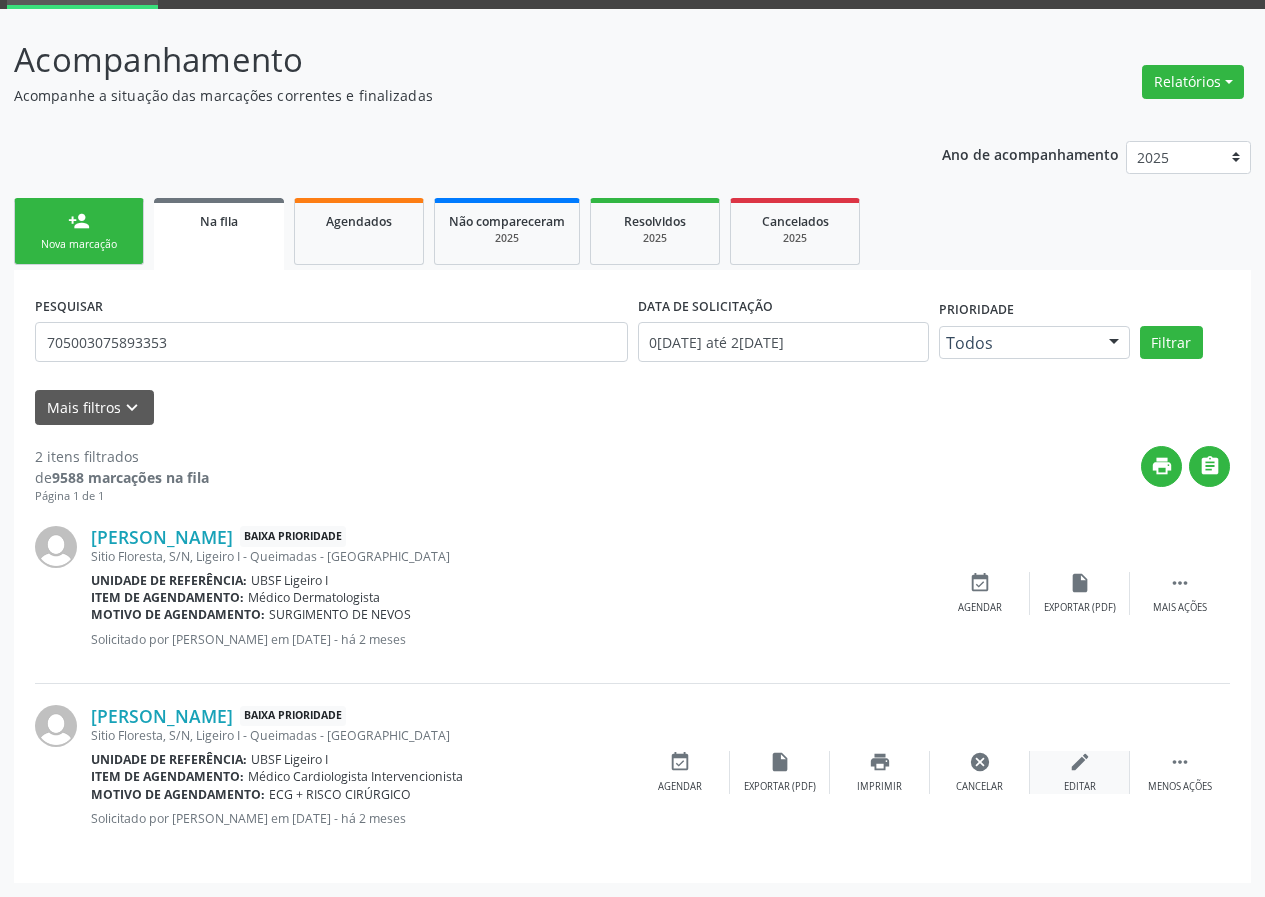 click on "edit
Editar" at bounding box center (1080, 772) 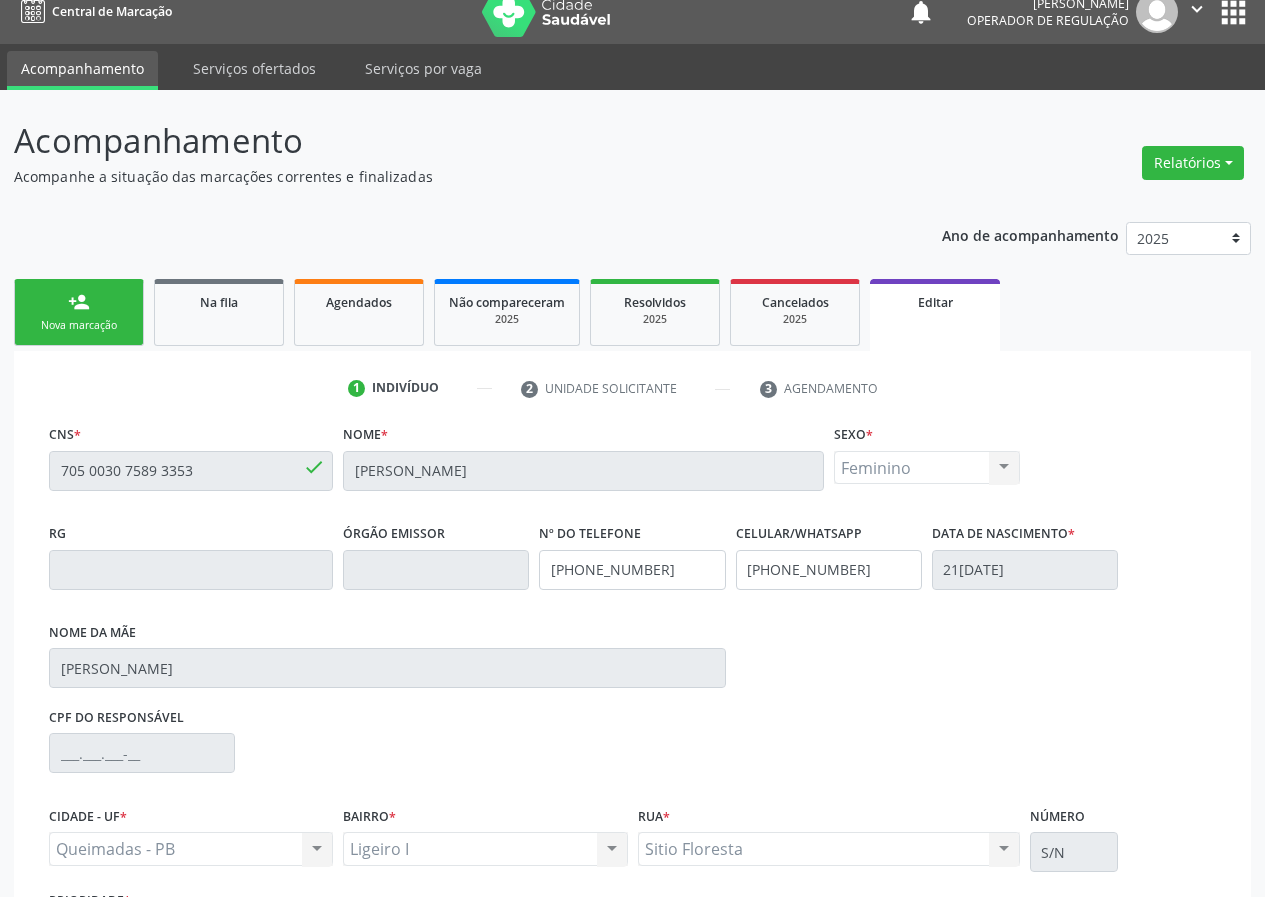 scroll, scrollTop: 200, scrollLeft: 0, axis: vertical 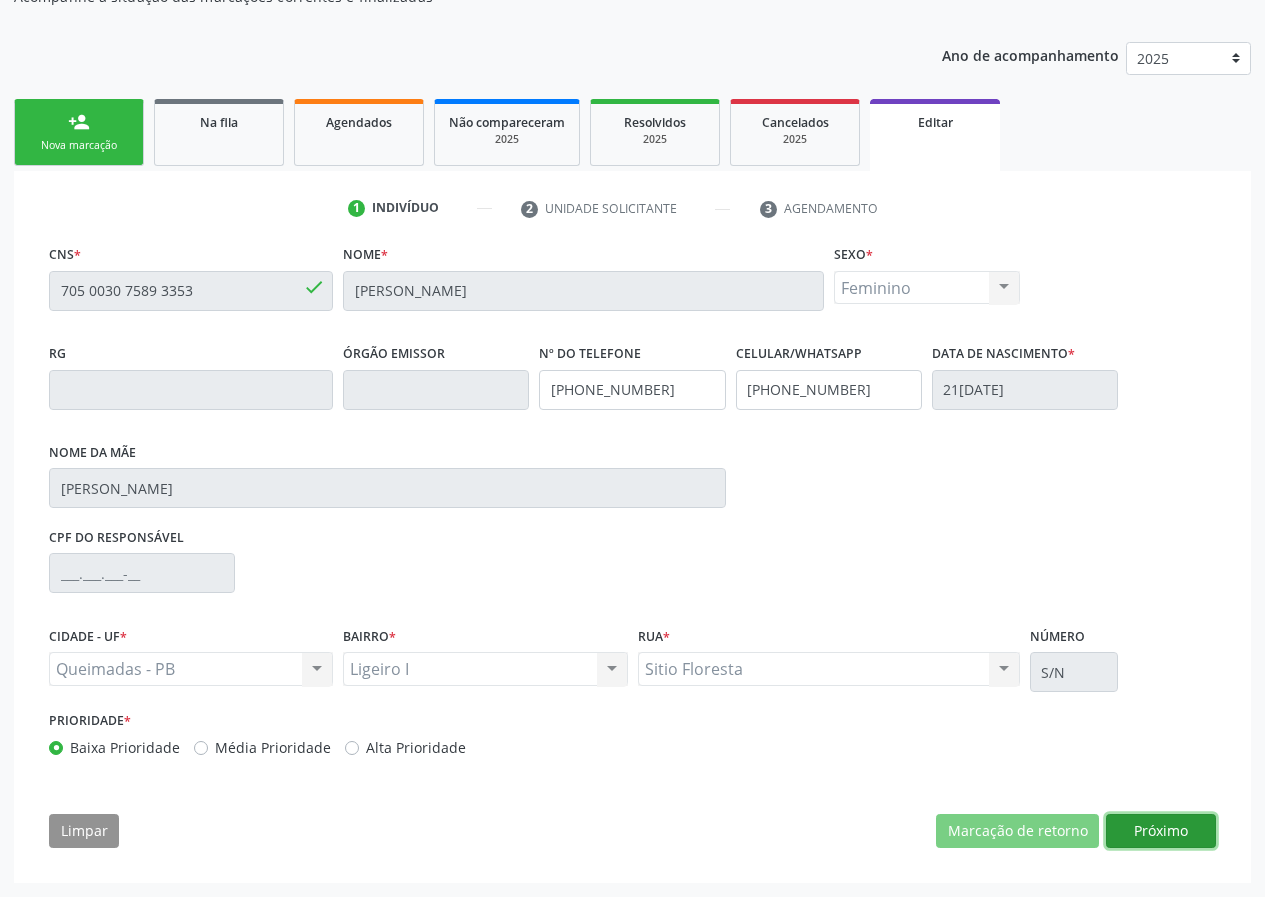 click on "Próximo" at bounding box center [1161, 831] 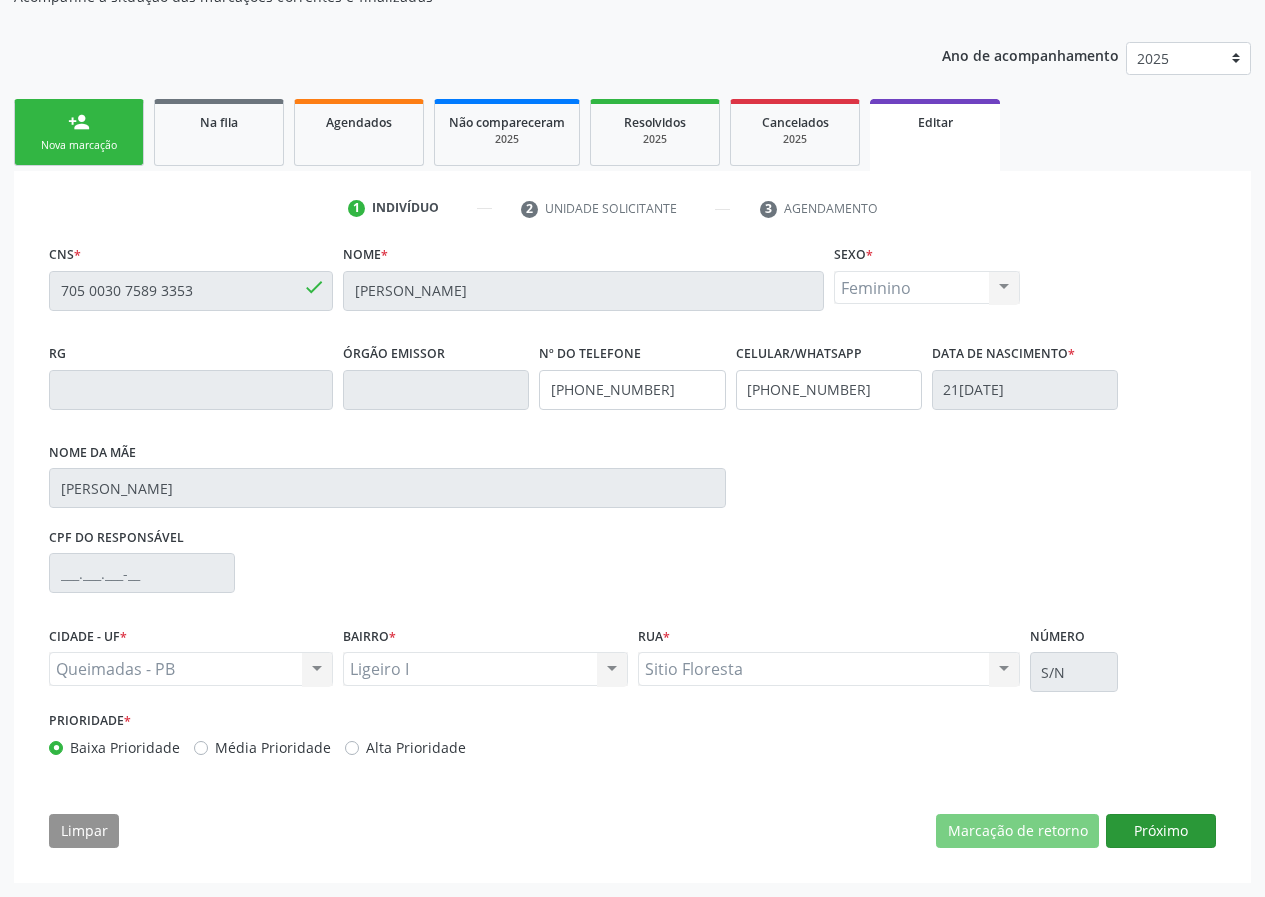 scroll, scrollTop: 35, scrollLeft: 0, axis: vertical 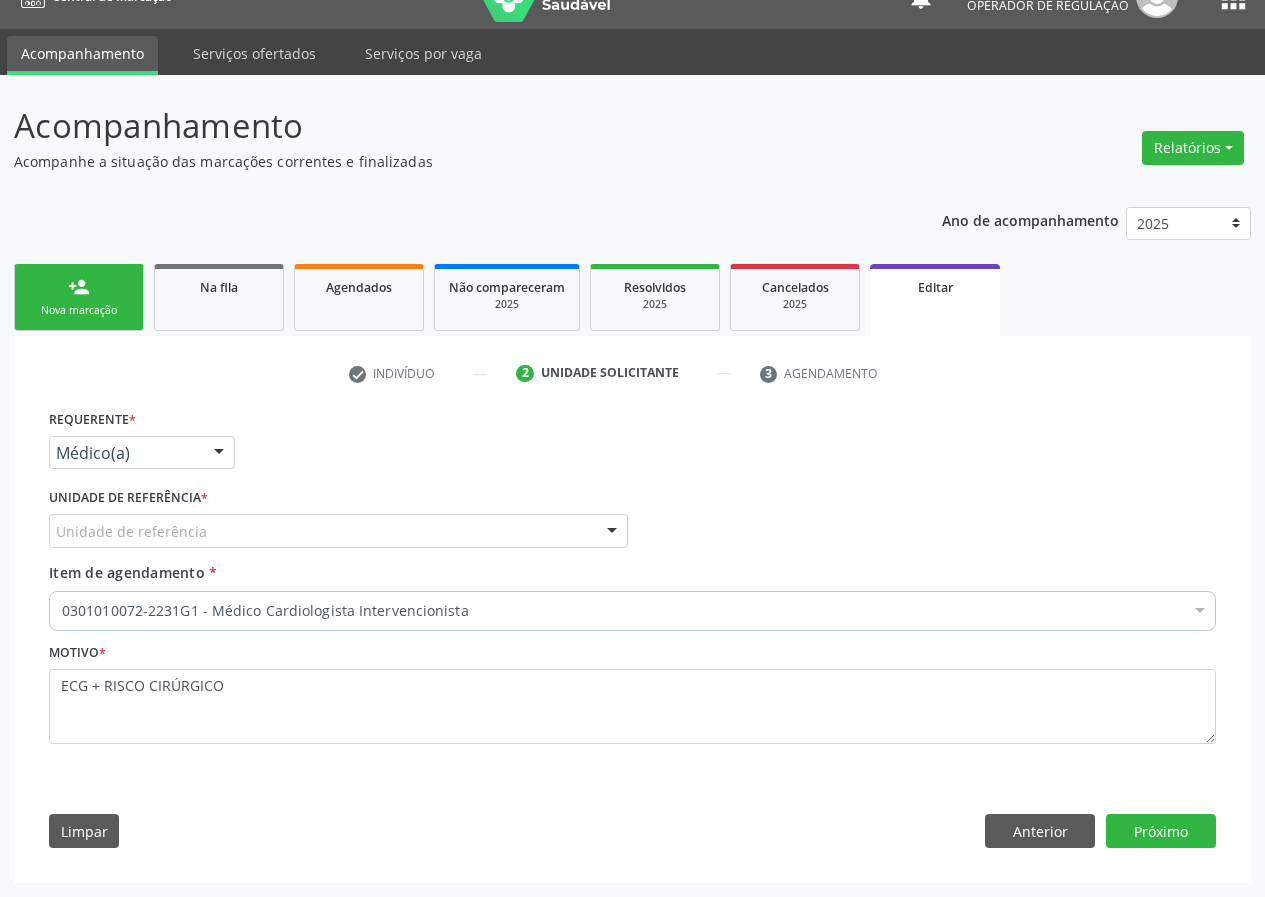 click on "Unidade de referência" at bounding box center [338, 531] 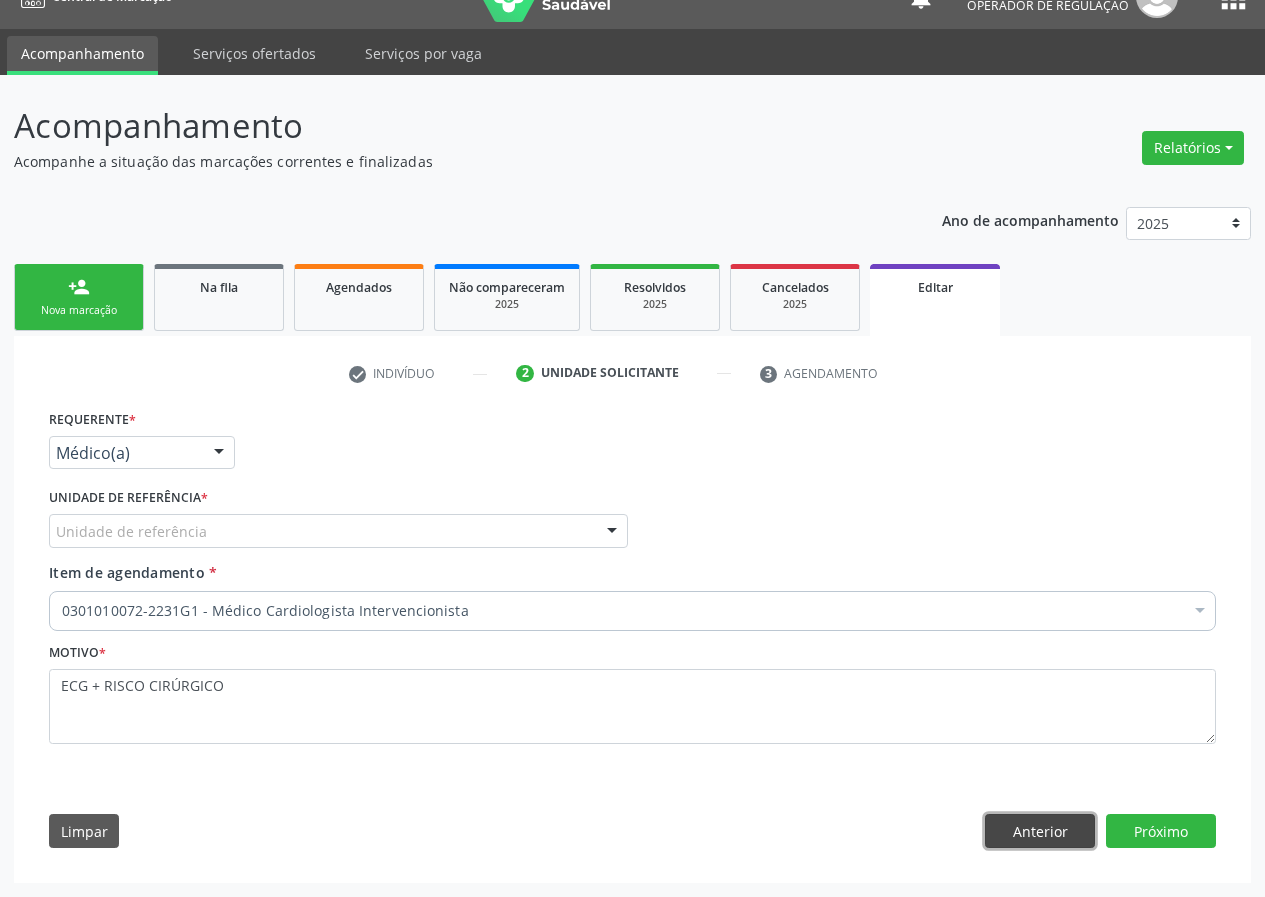 click on "Anterior" at bounding box center [1040, 831] 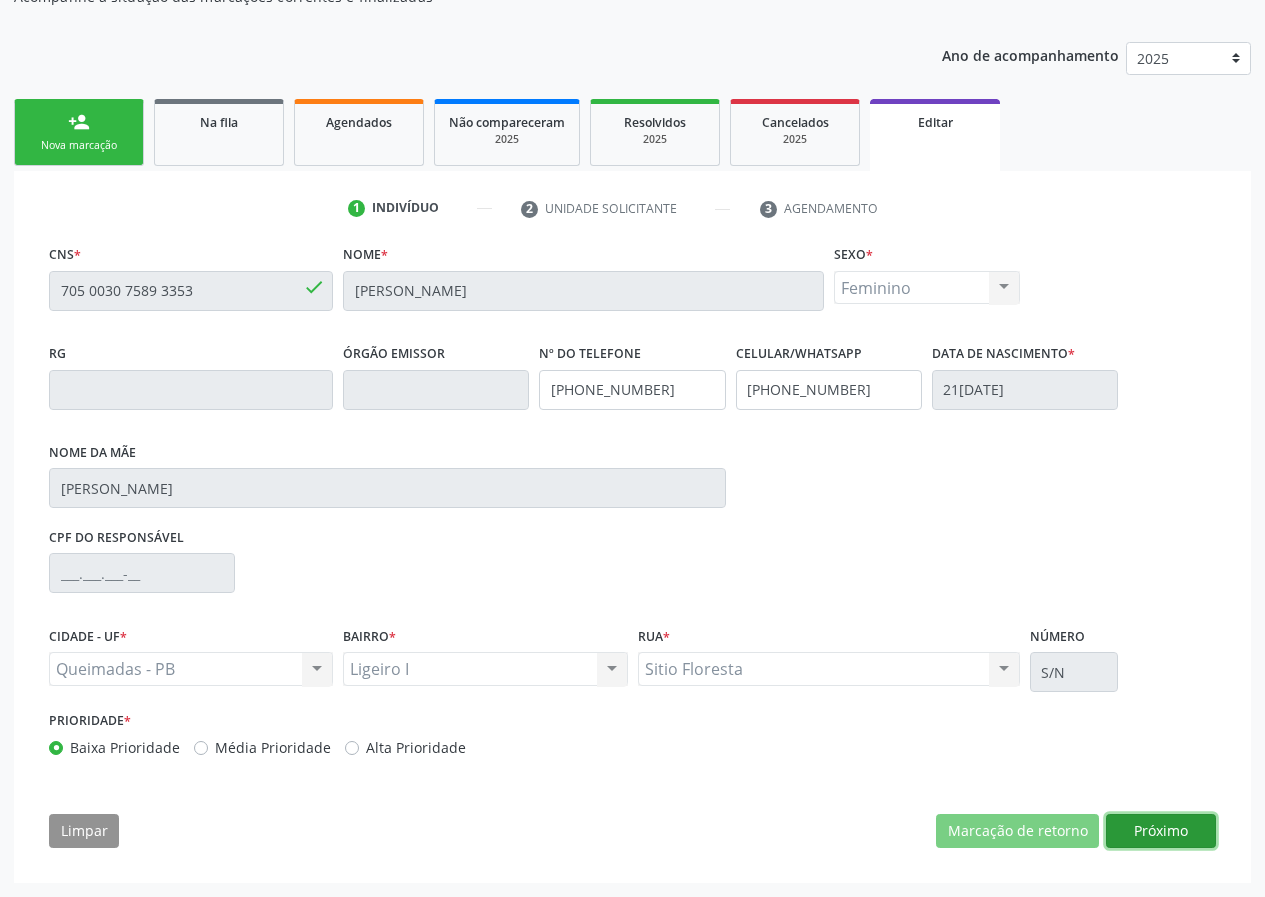 click on "Próximo" at bounding box center [1161, 831] 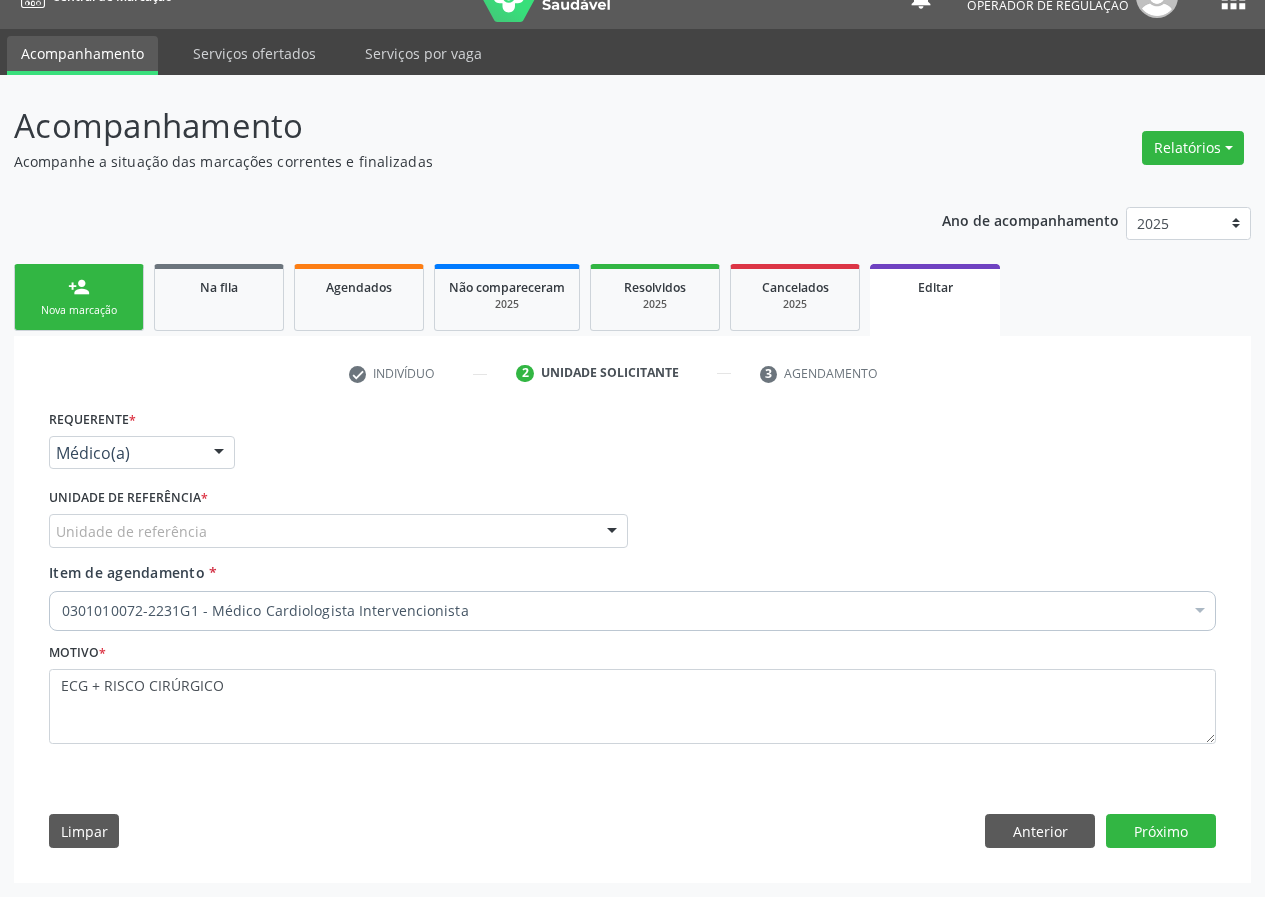 scroll, scrollTop: 35, scrollLeft: 0, axis: vertical 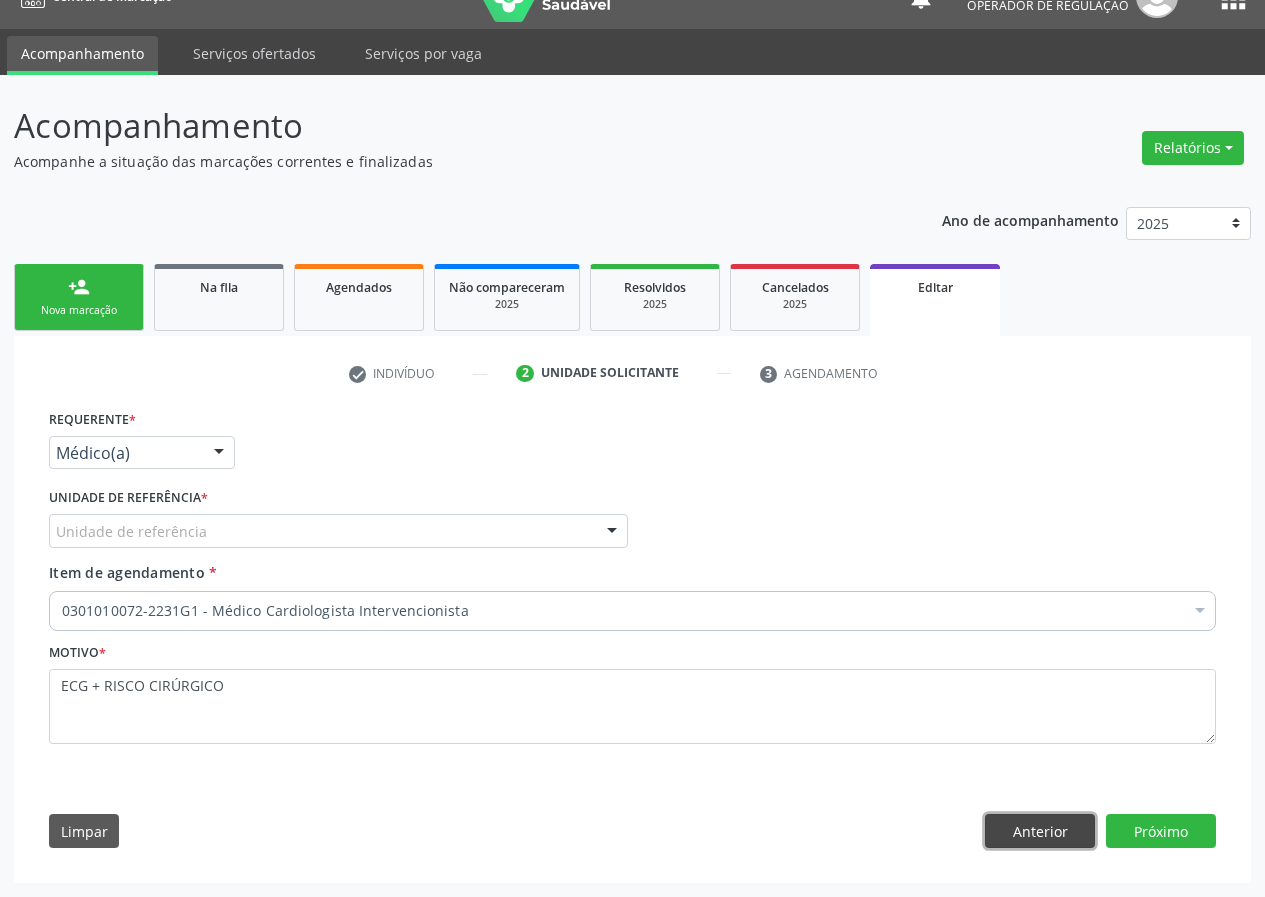 click on "Anterior" at bounding box center [1040, 831] 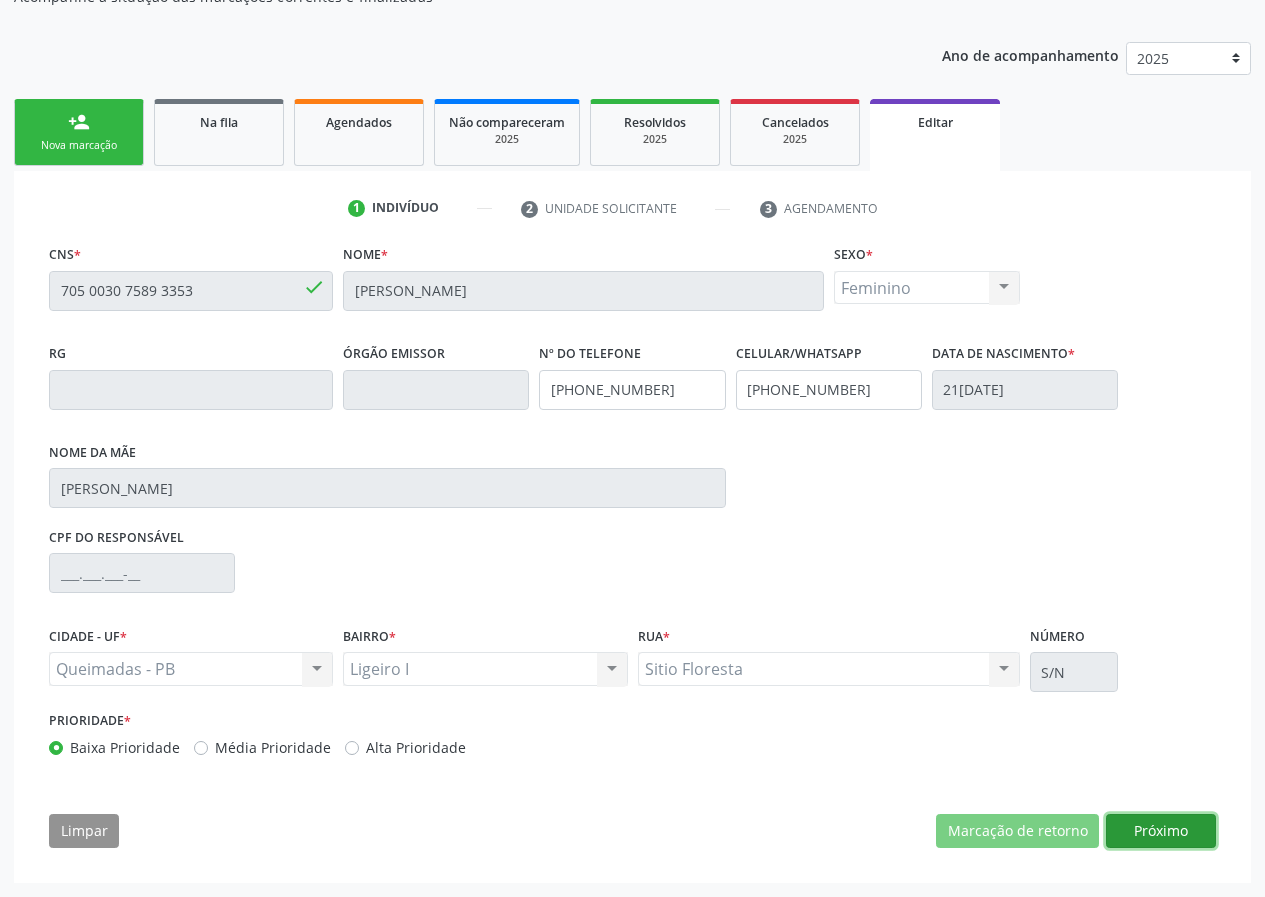 click on "Próximo" at bounding box center [1161, 831] 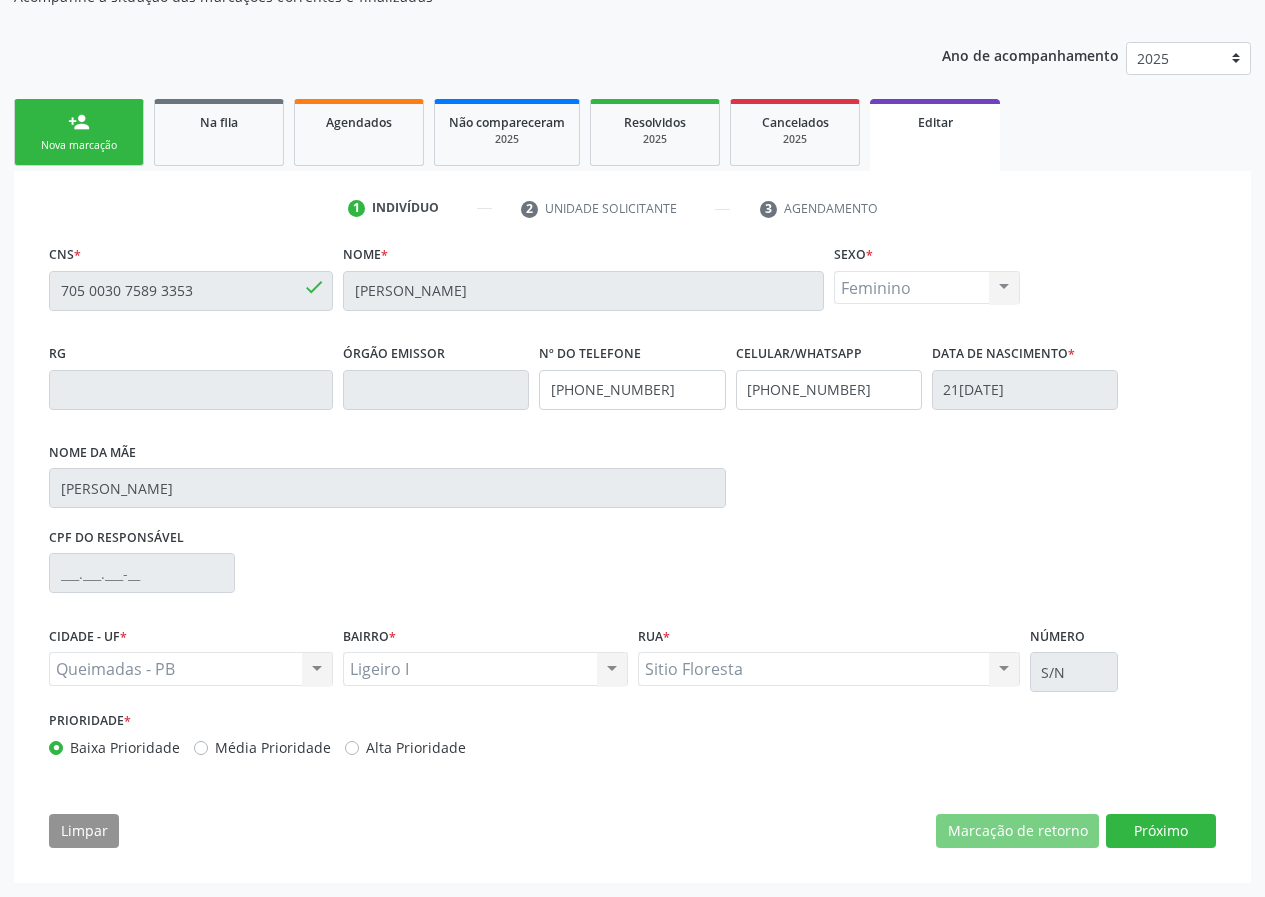 scroll, scrollTop: 35, scrollLeft: 0, axis: vertical 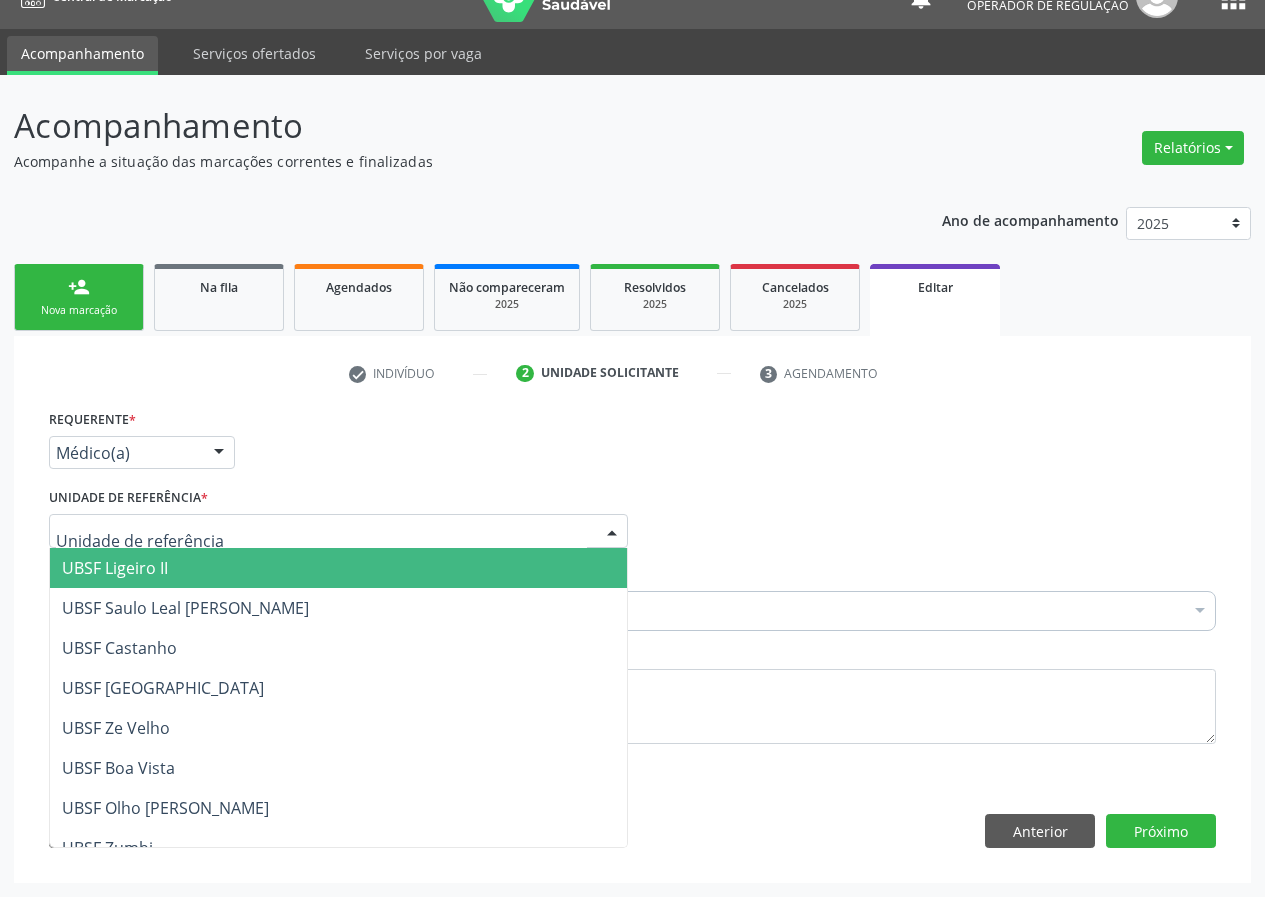 click at bounding box center (338, 531) 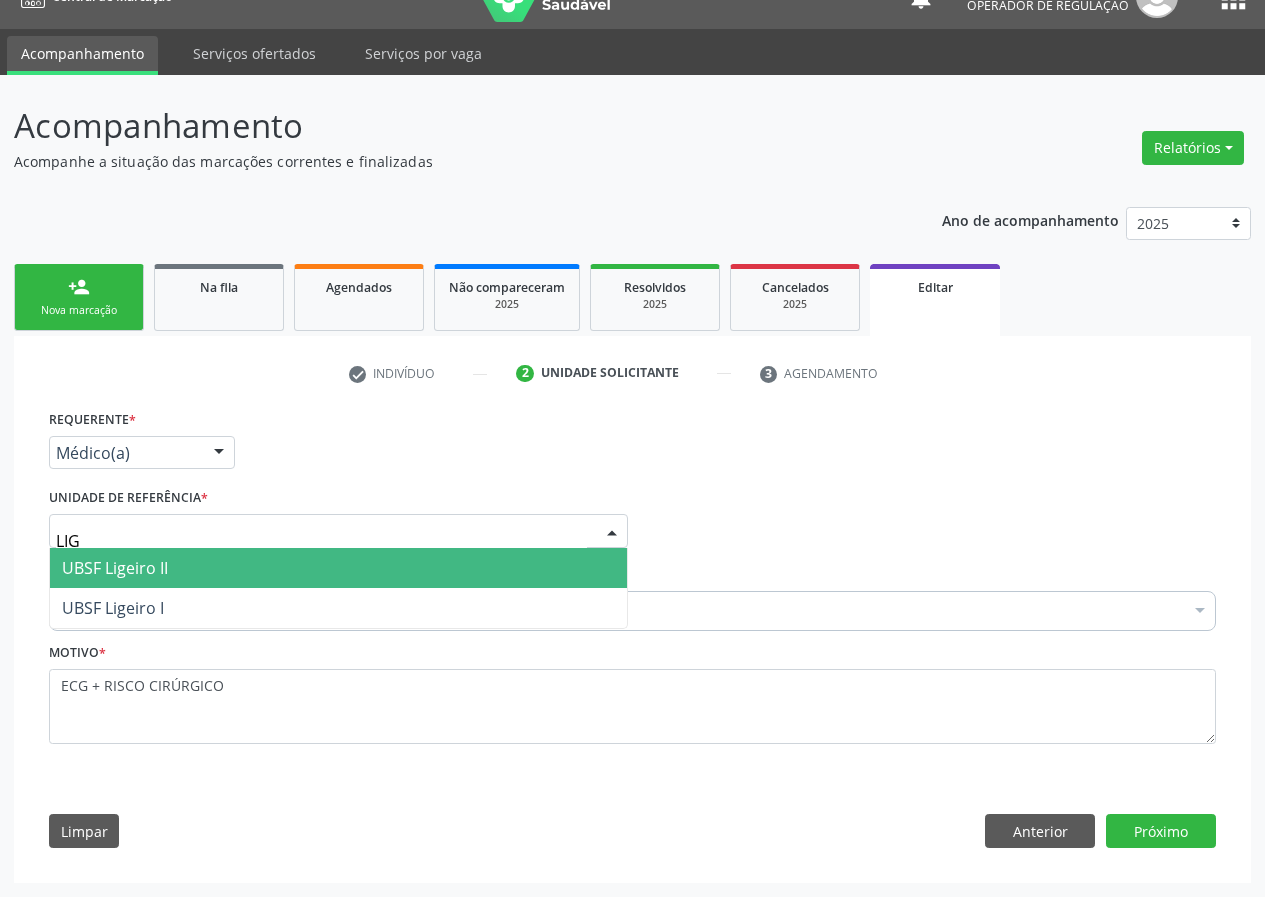 type on "LIGE" 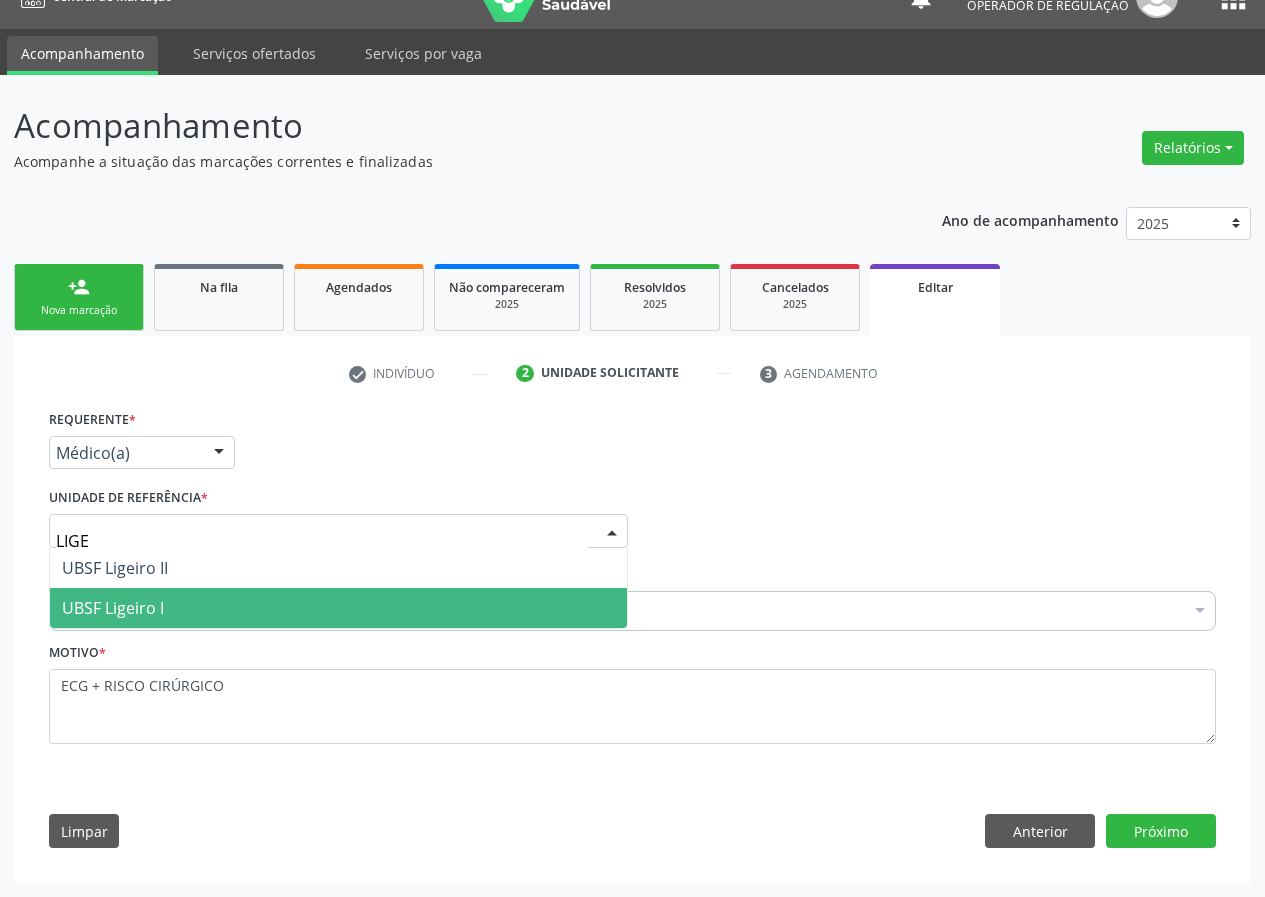 click on "UBSF Ligeiro I" at bounding box center (338, 608) 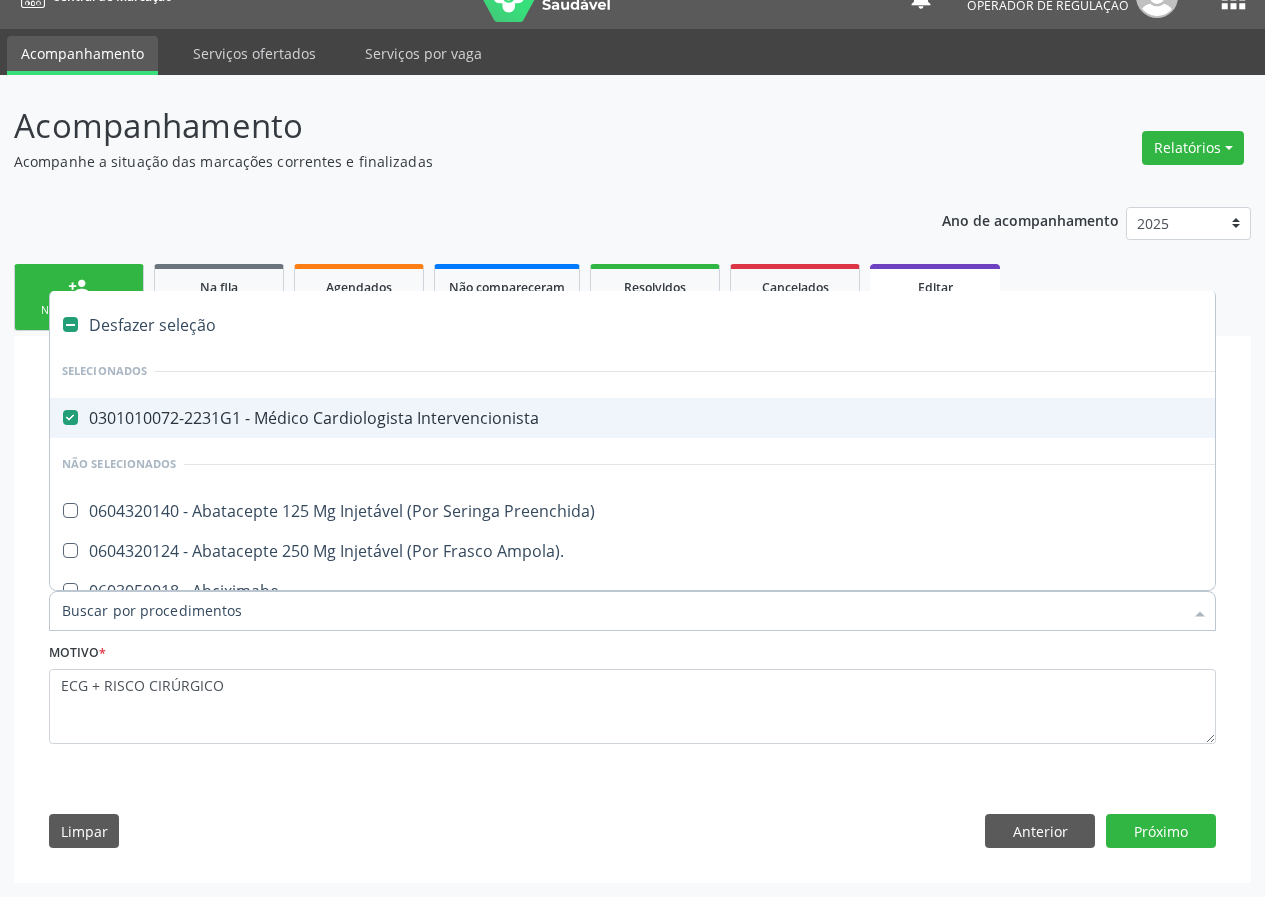 click on "0301010072-2231G1 - Médico Cardiologista Intervencionista" at bounding box center [840, 418] 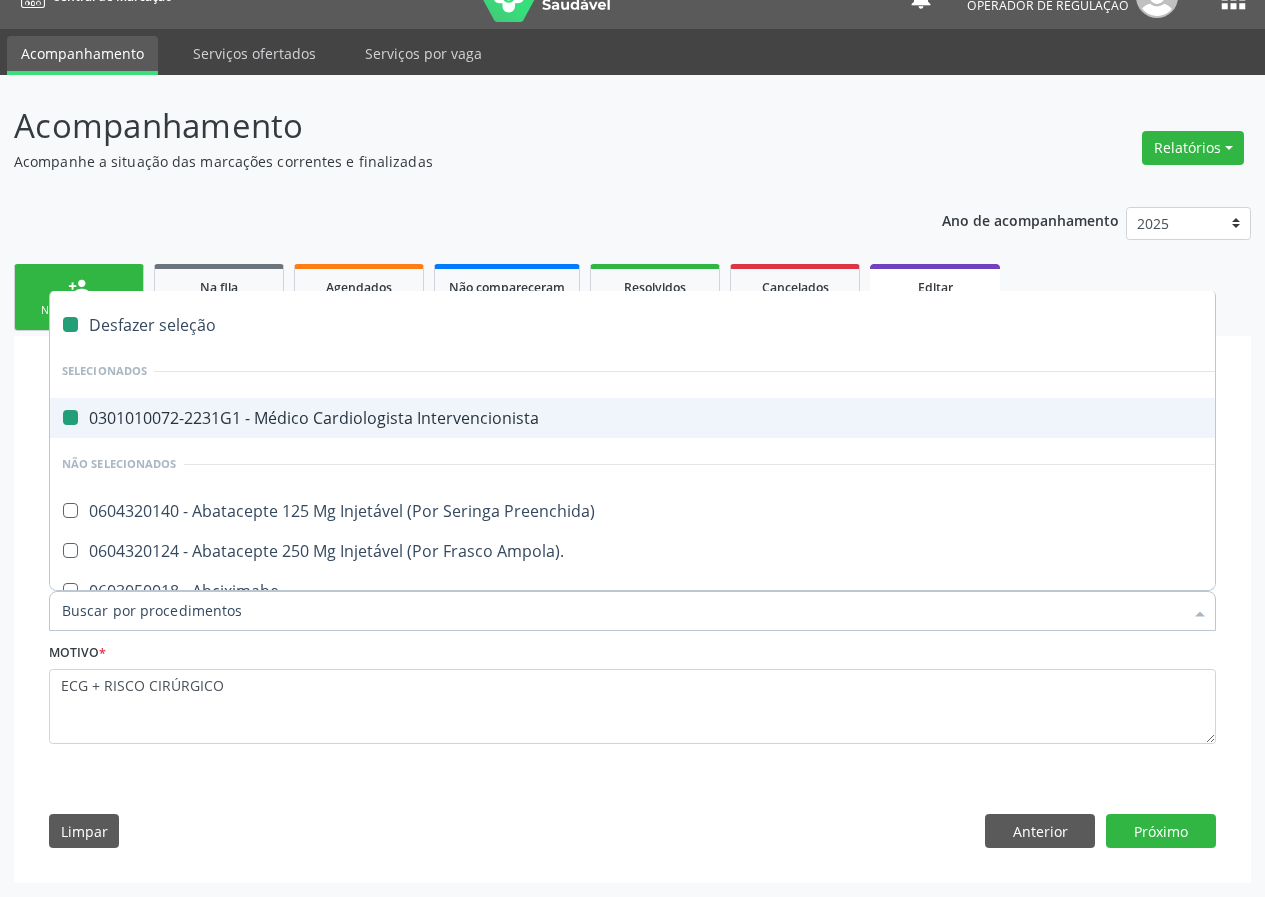 checkbox on "false" 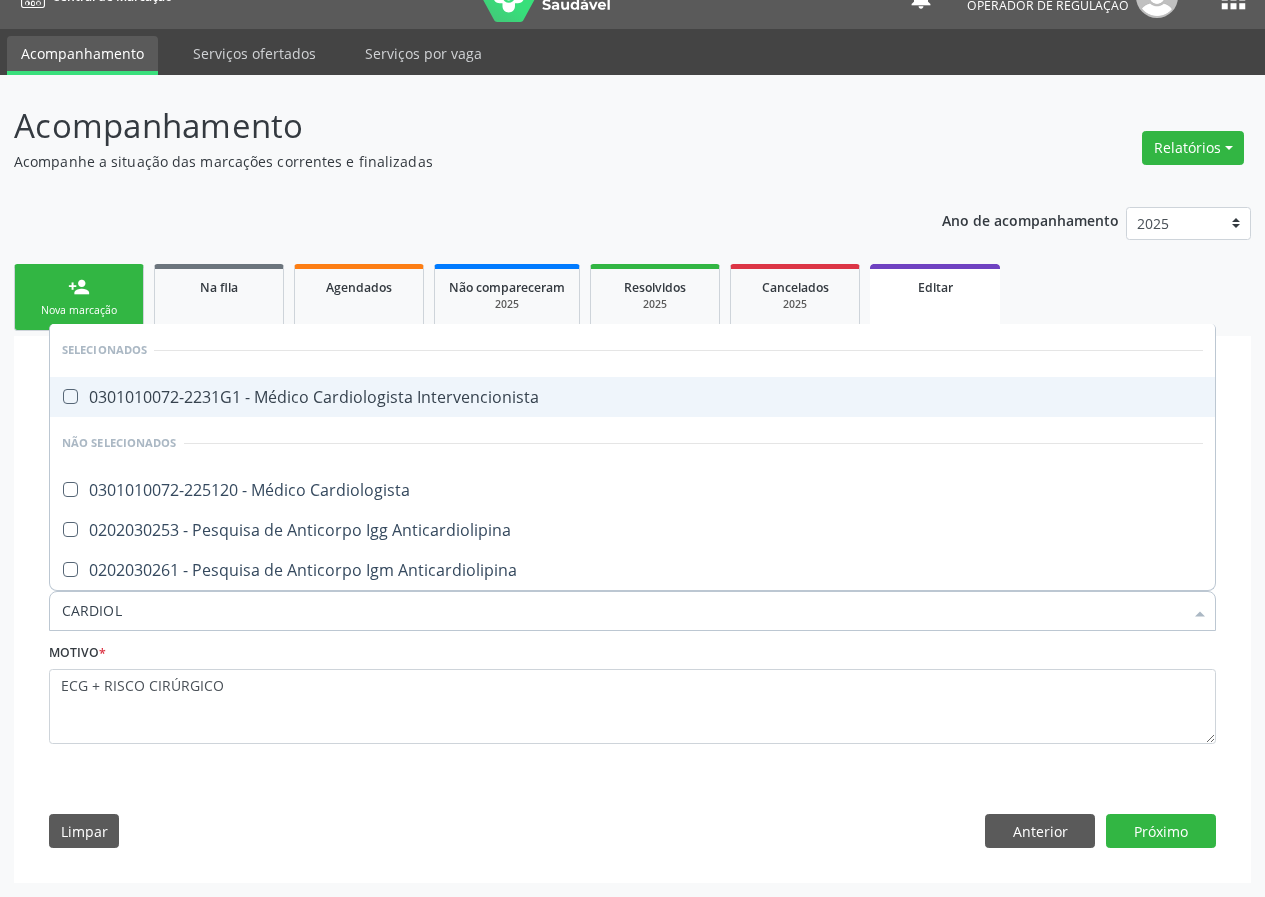 type on "CARDIOLO" 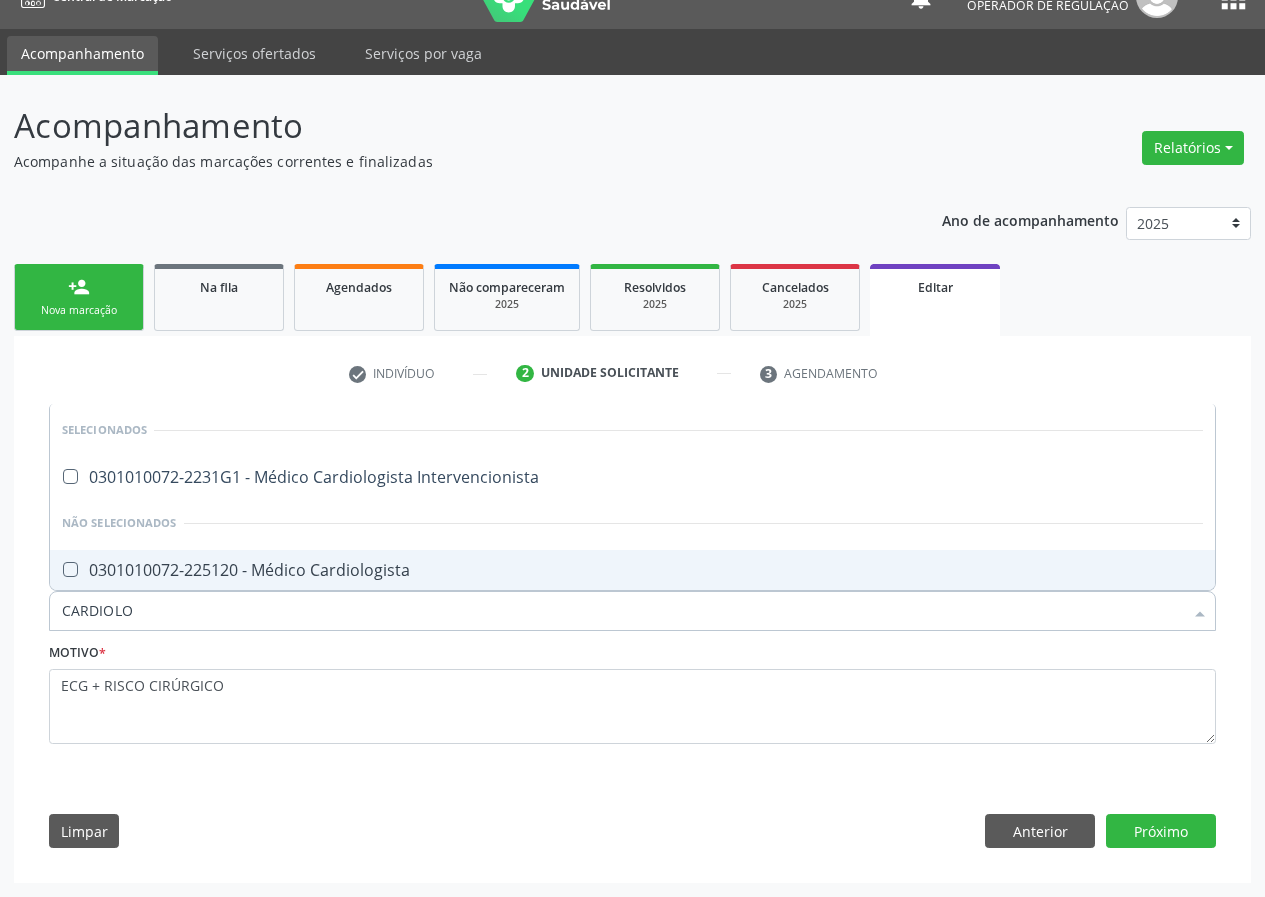 click on "0301010072-225120 - Médico Cardiologista" at bounding box center (632, 570) 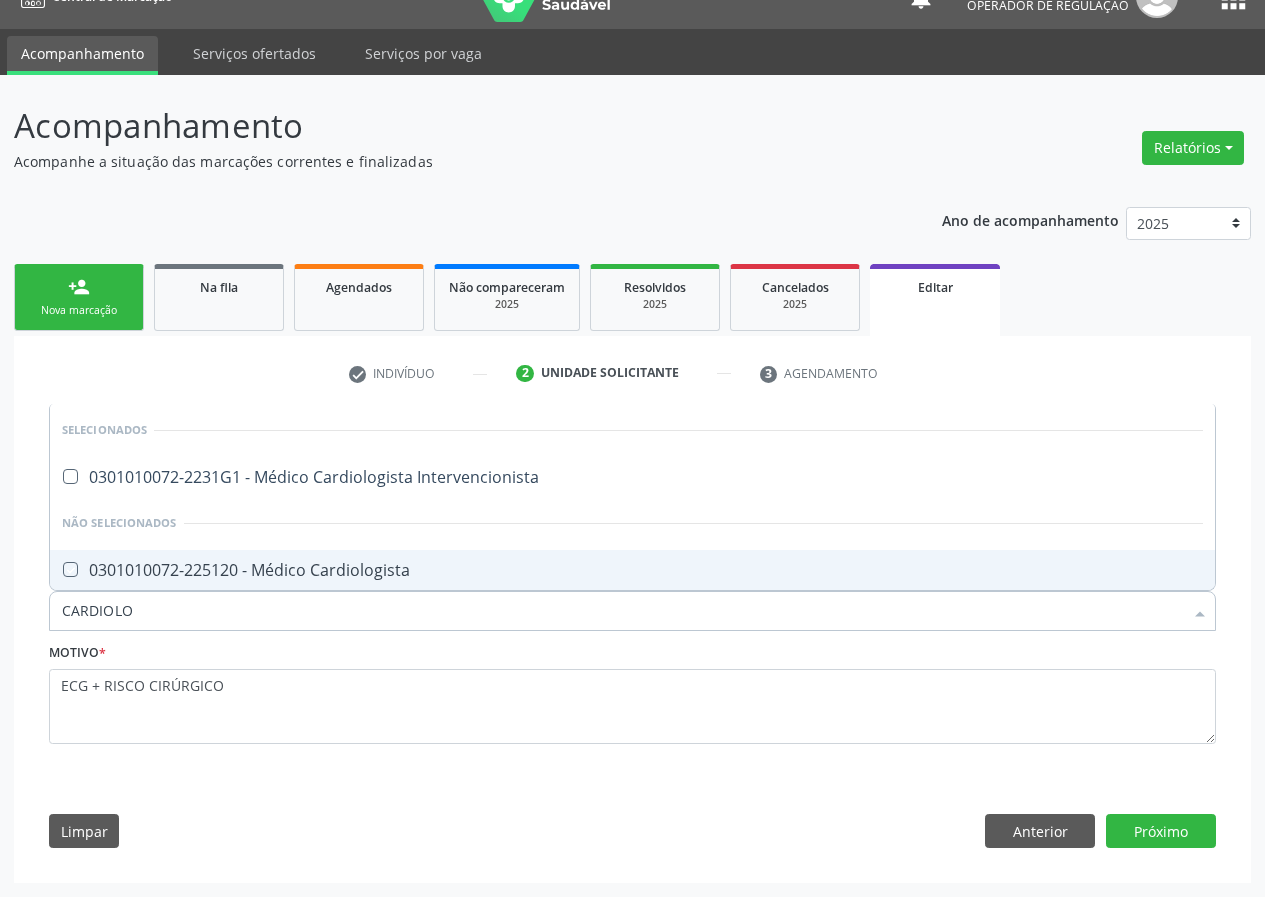 checkbox on "true" 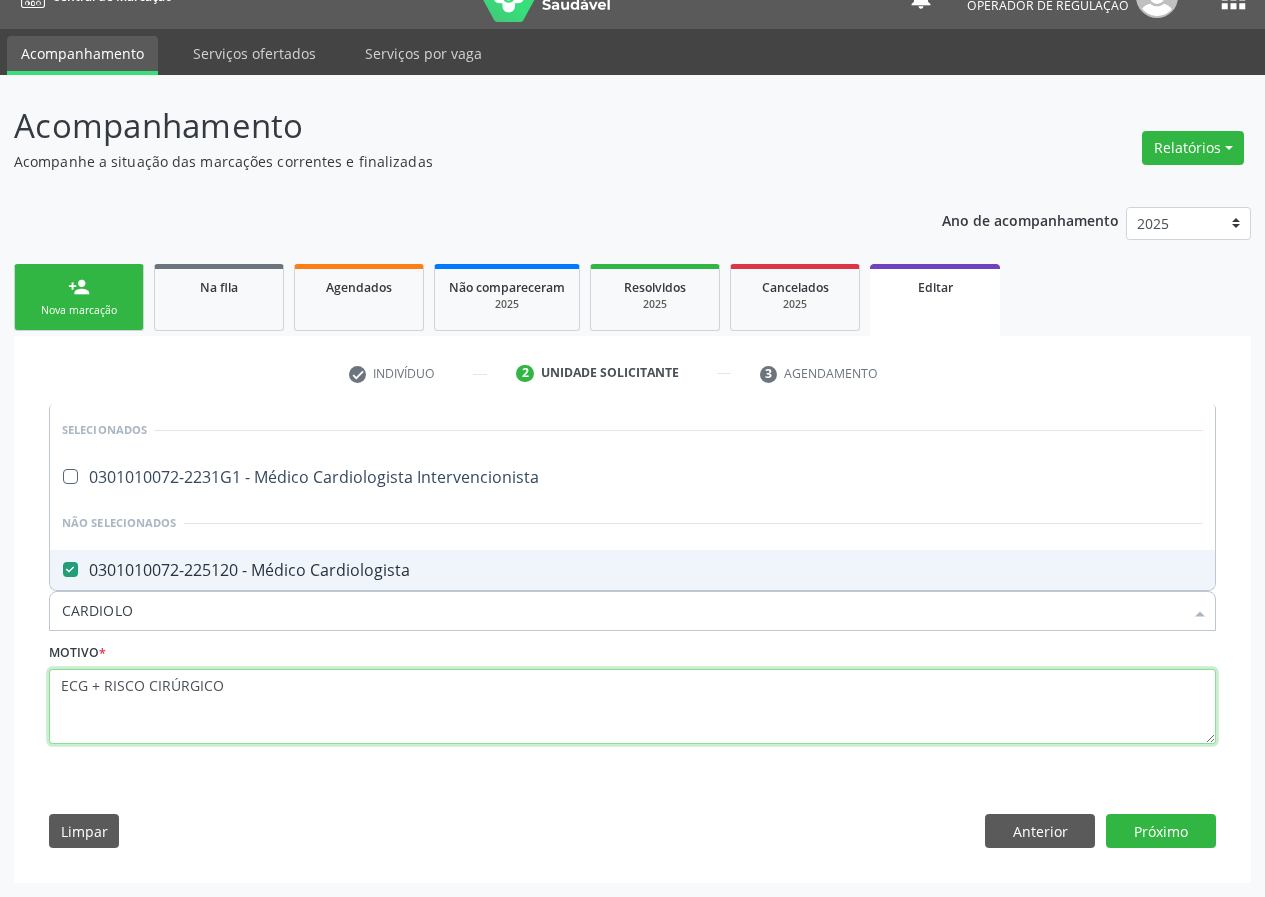 click on "ECG + RISCO CIRÚRGICO" at bounding box center (632, 707) 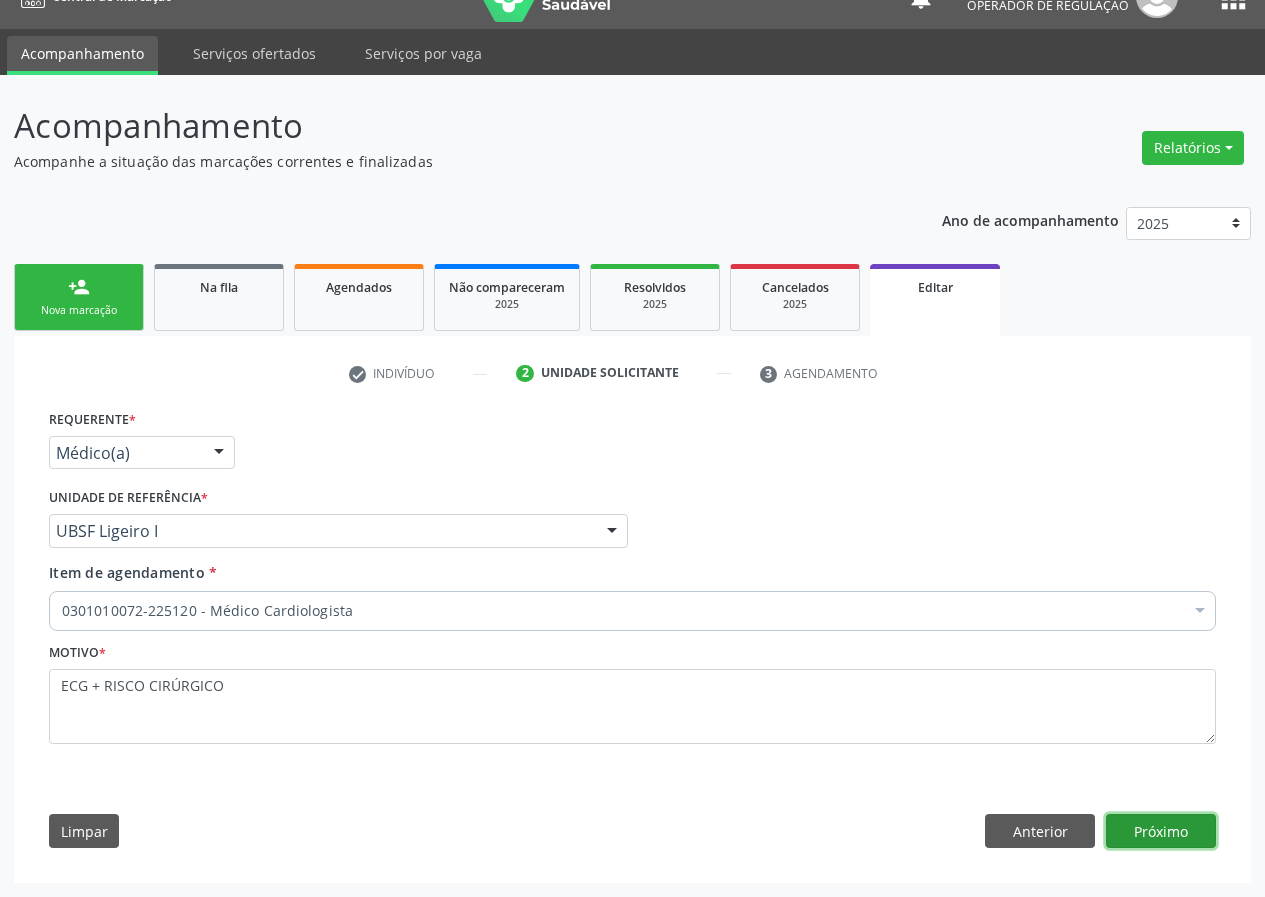 click on "Próximo" at bounding box center [1161, 831] 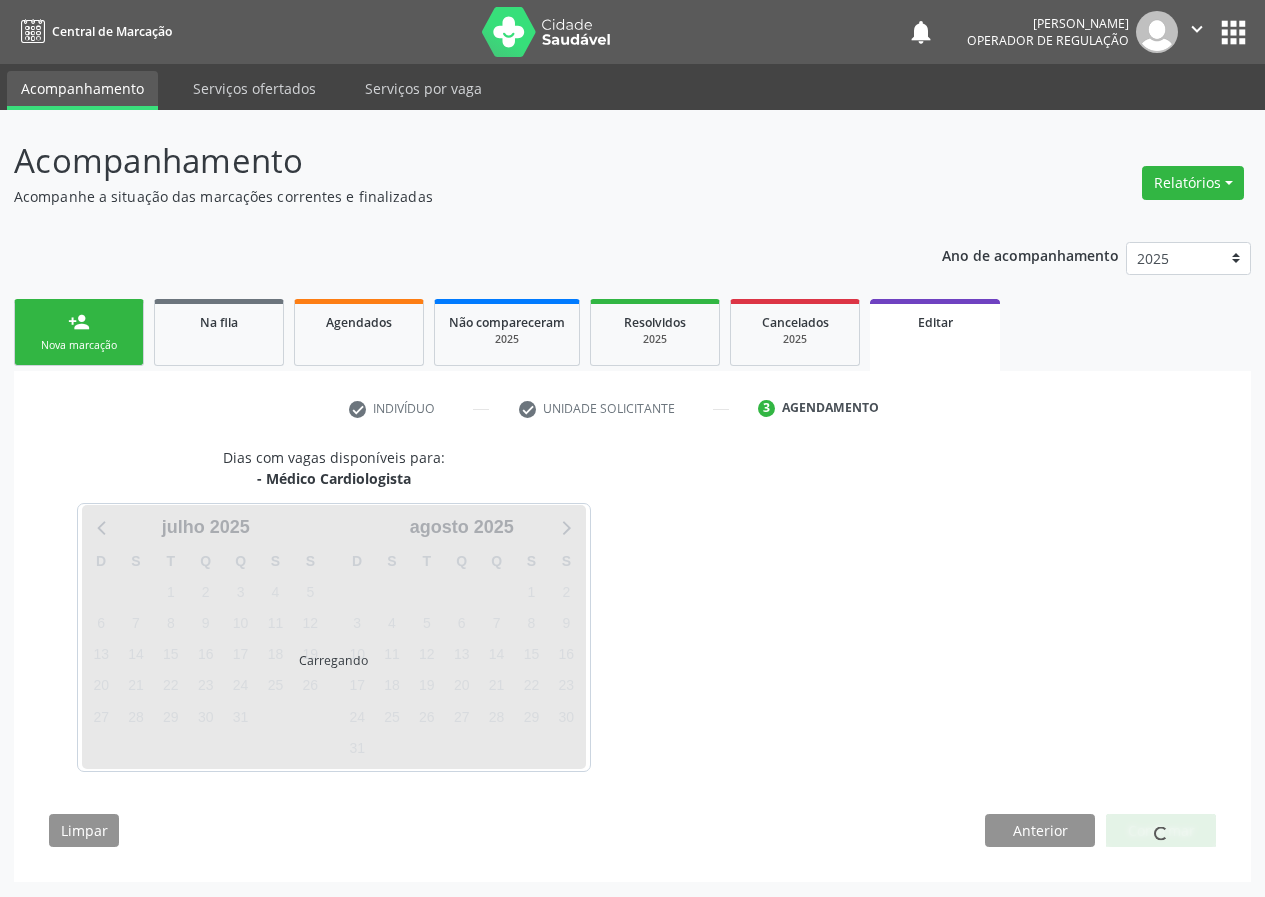 scroll, scrollTop: 0, scrollLeft: 0, axis: both 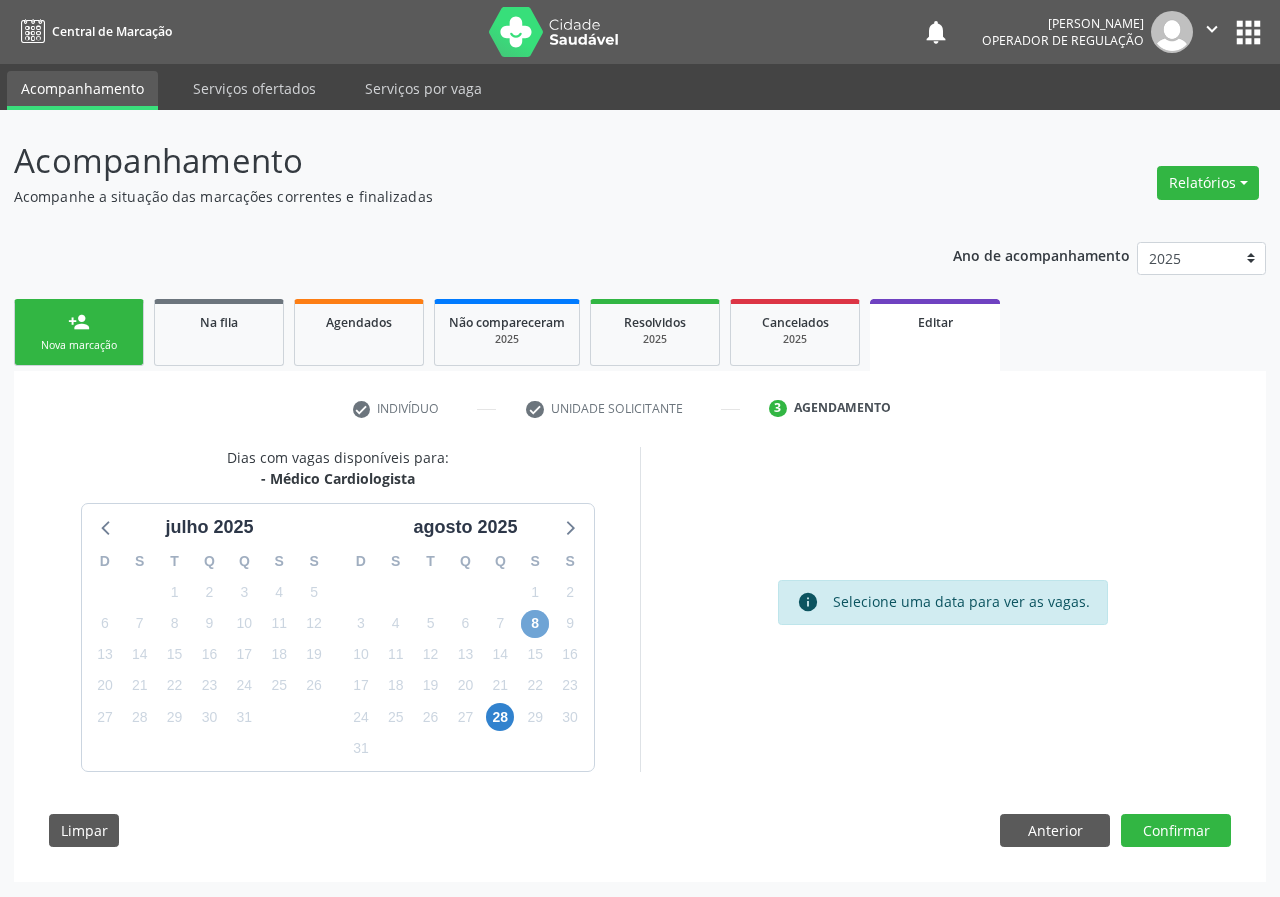 click on "8" at bounding box center (535, 624) 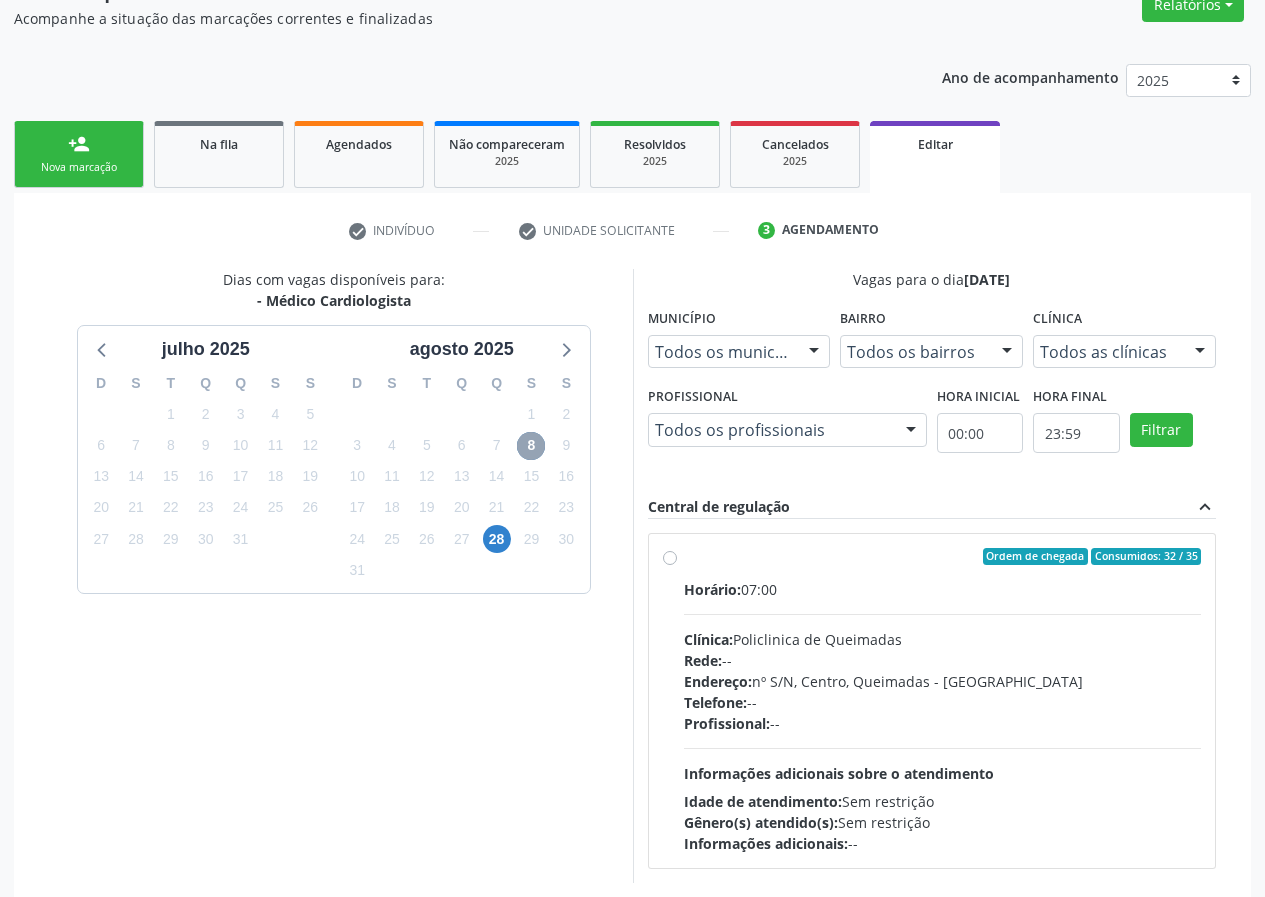 scroll, scrollTop: 289, scrollLeft: 0, axis: vertical 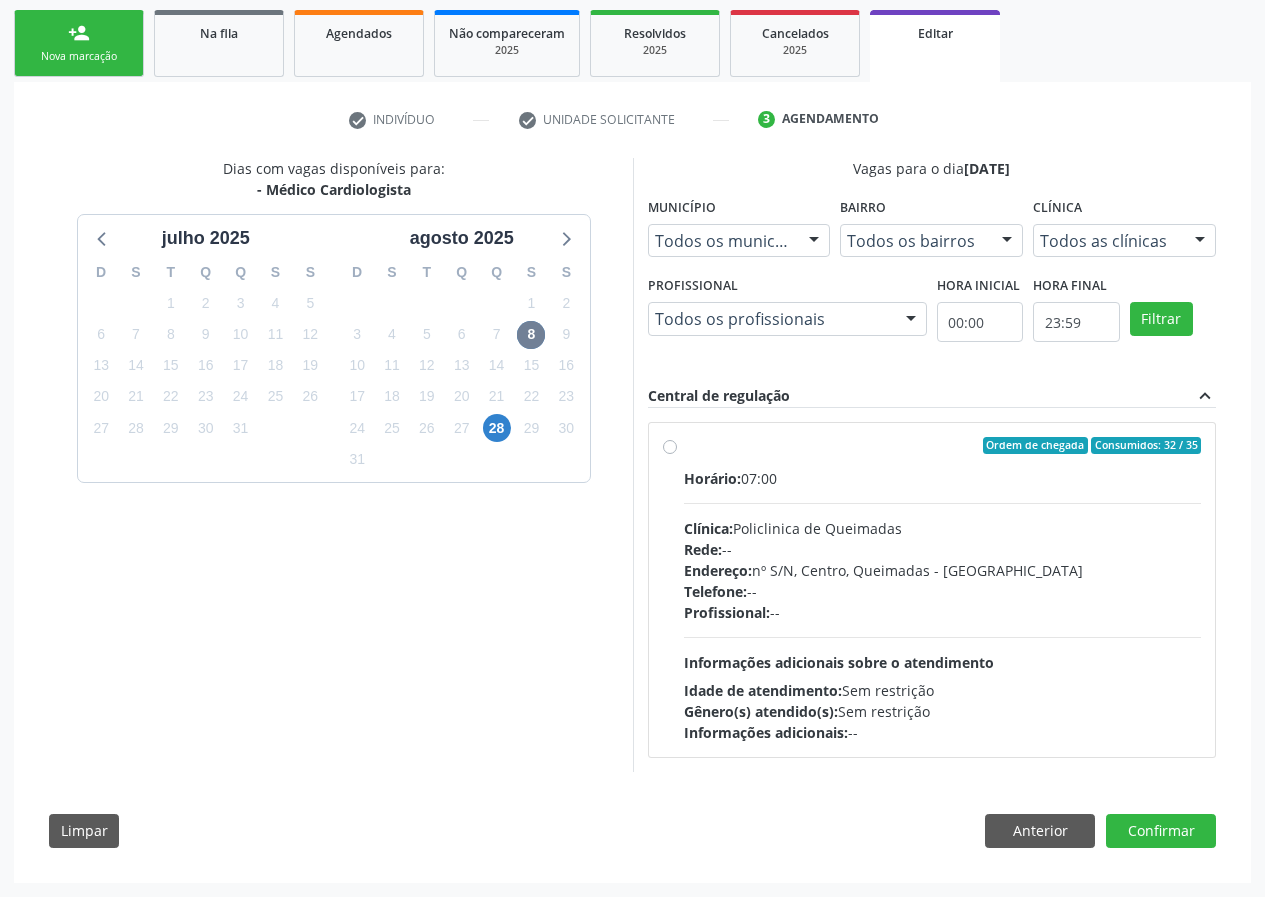 click on "Ordem de chegada
Consumidos: 32 / 35
Horário:   07:00
Clínica:  Policlinica de Queimadas
Rede:
--
Endereço:   [STREET_ADDRESS] - PB
Telefone:   --
Profissional:
--
Informações adicionais sobre o atendimento
Idade de atendimento:
Sem restrição
Gênero(s) atendido(s):
Sem restrição
Informações adicionais:
--" at bounding box center [932, 590] 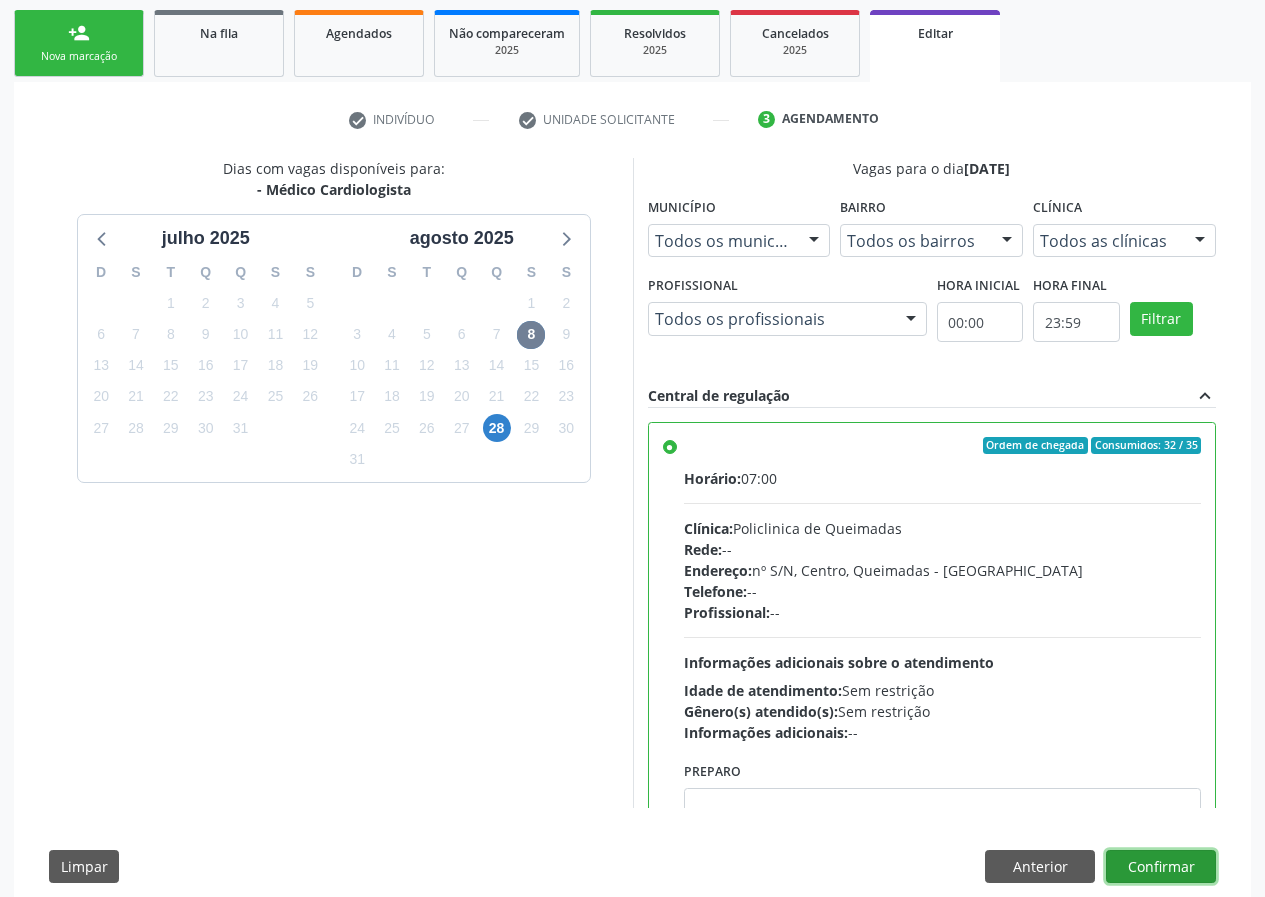 click on "Confirmar" at bounding box center [1161, 867] 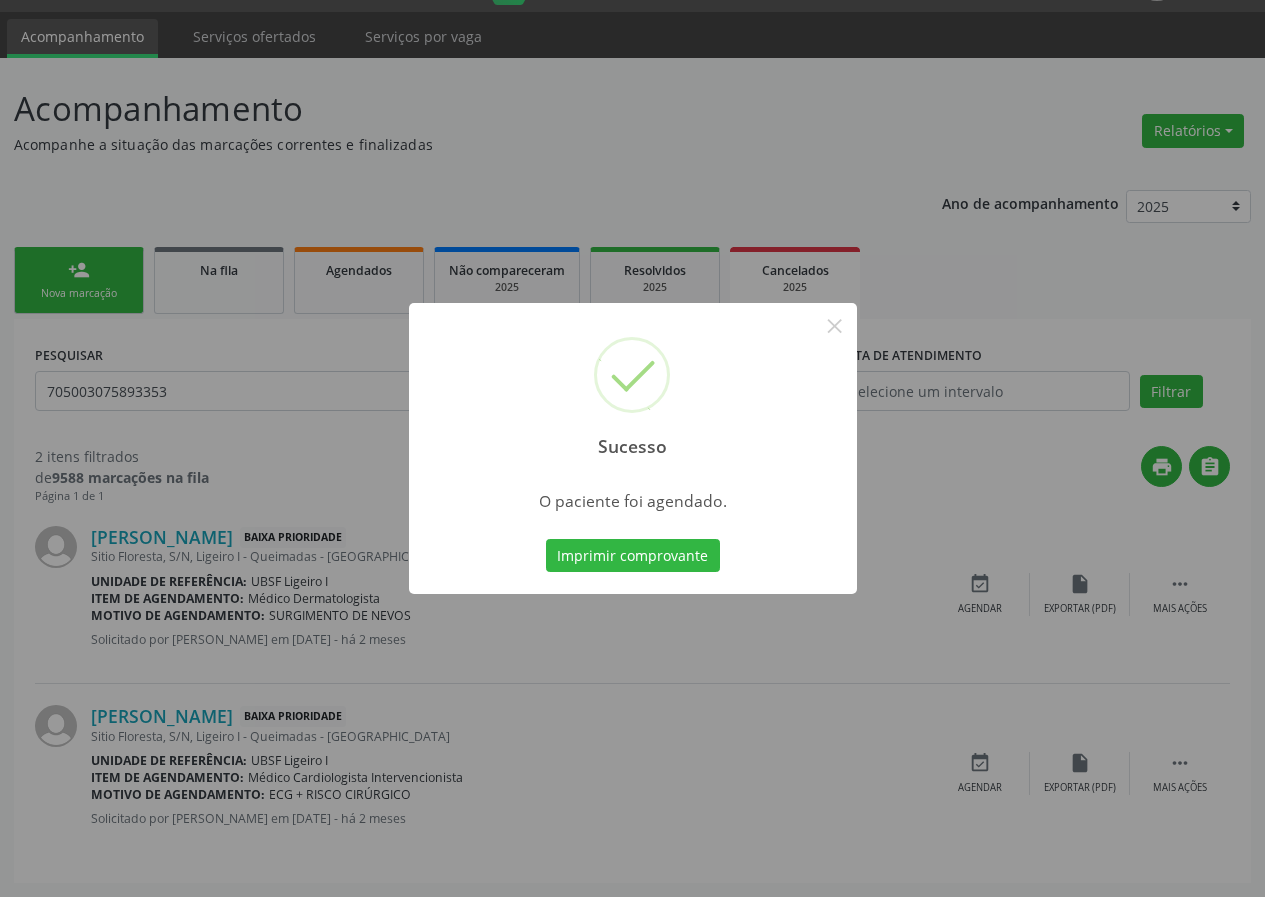 scroll, scrollTop: 0, scrollLeft: 0, axis: both 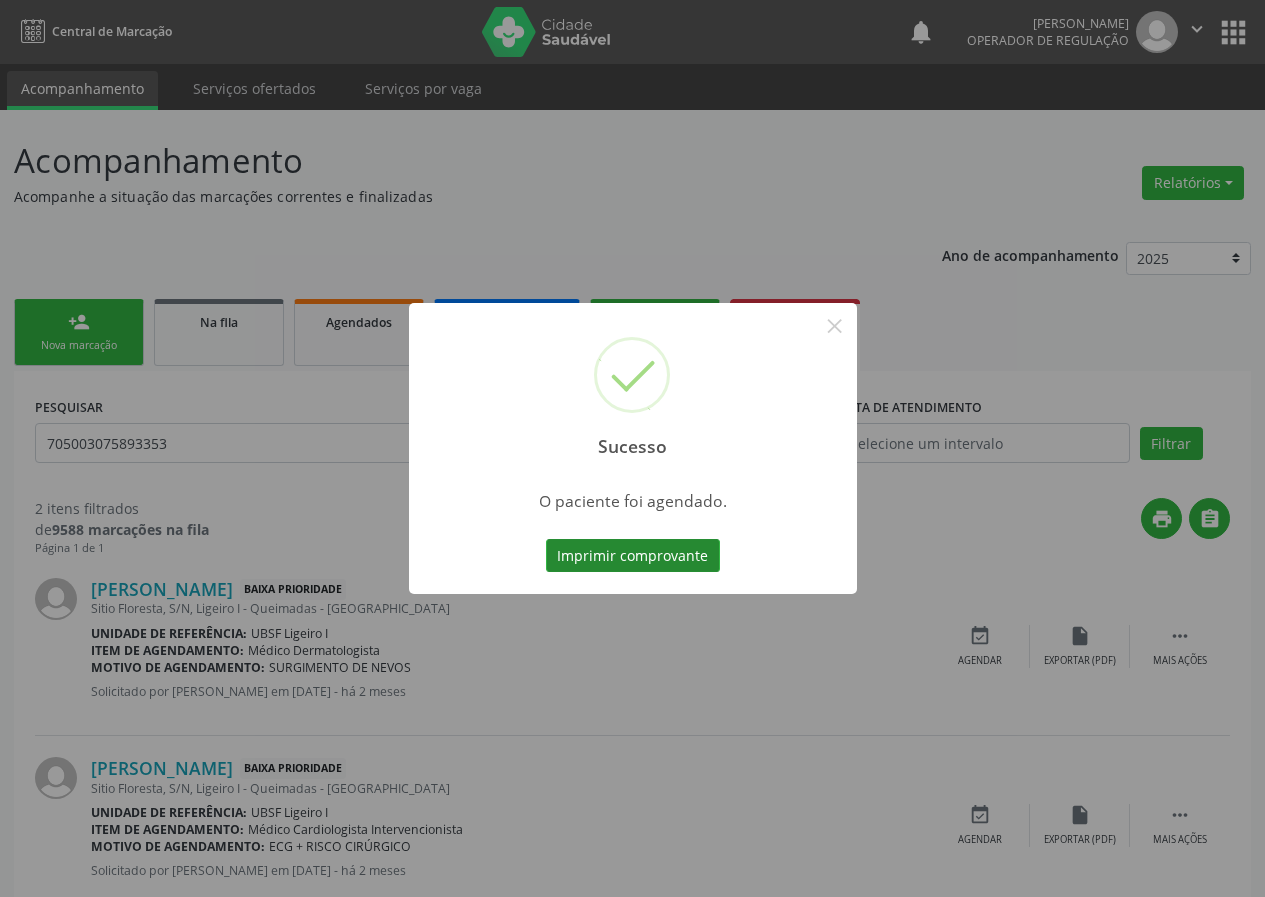 click on "Imprimir comprovante" at bounding box center [633, 556] 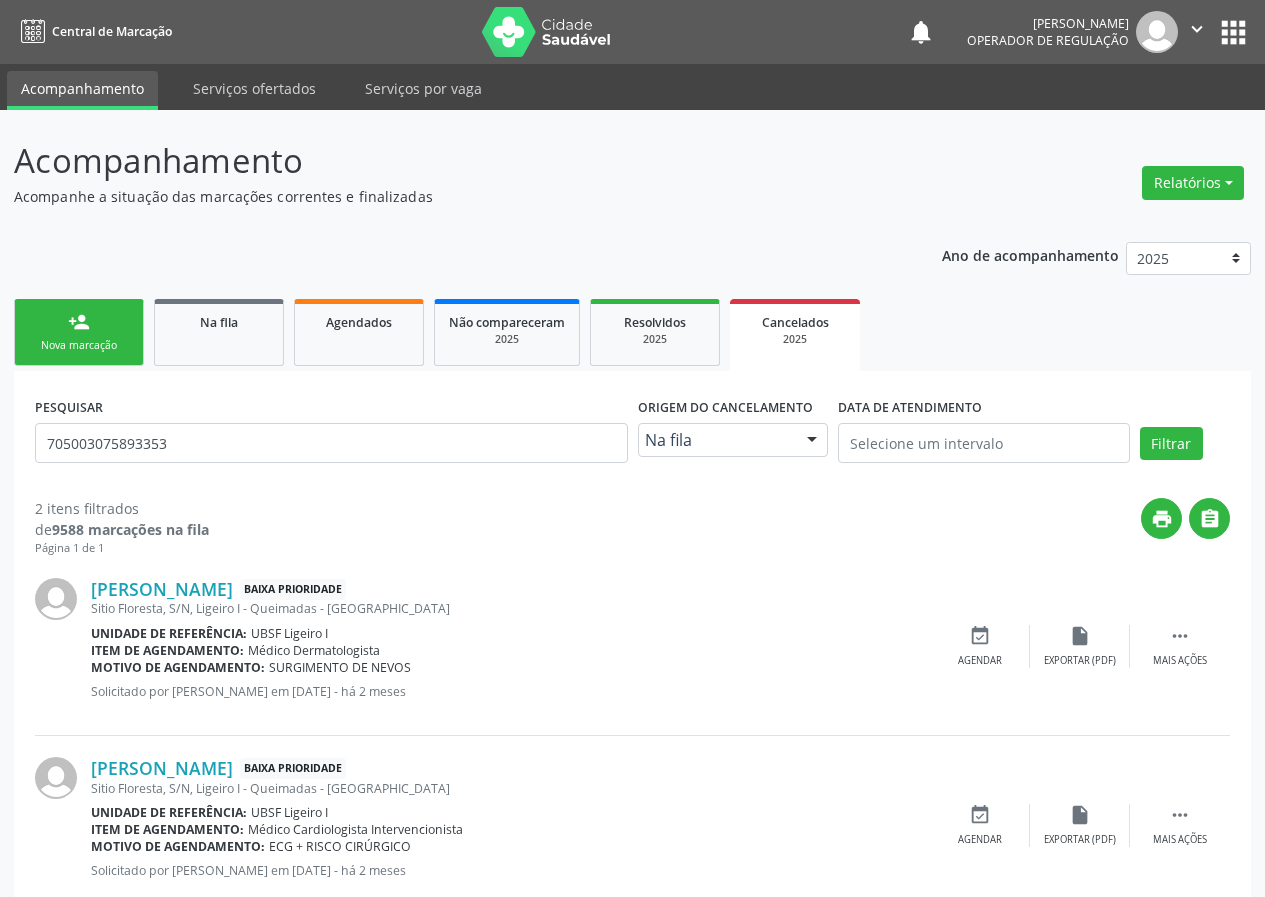click on "Nova marcação" at bounding box center [79, 345] 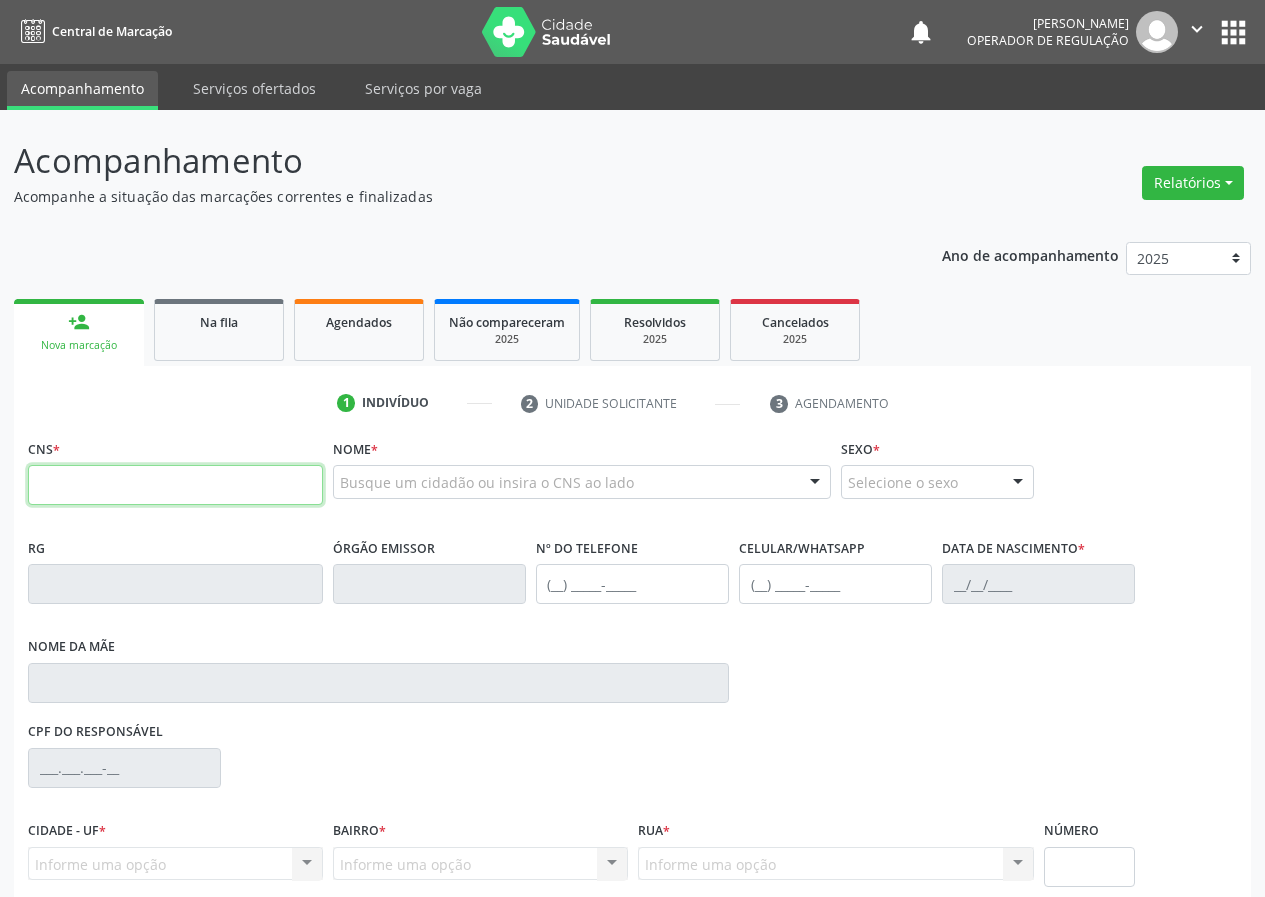 click at bounding box center (175, 485) 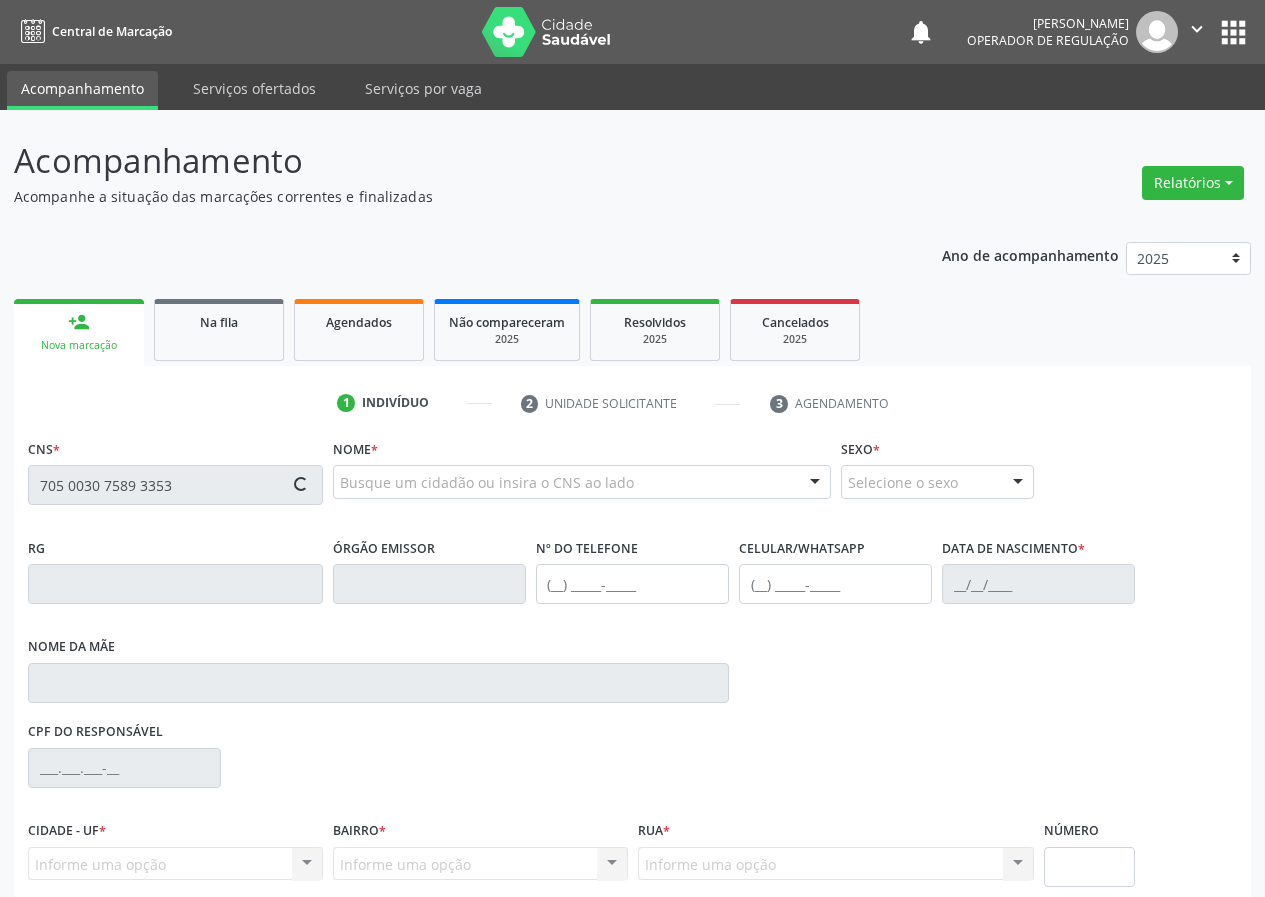 type on "705 0030 7589 3353" 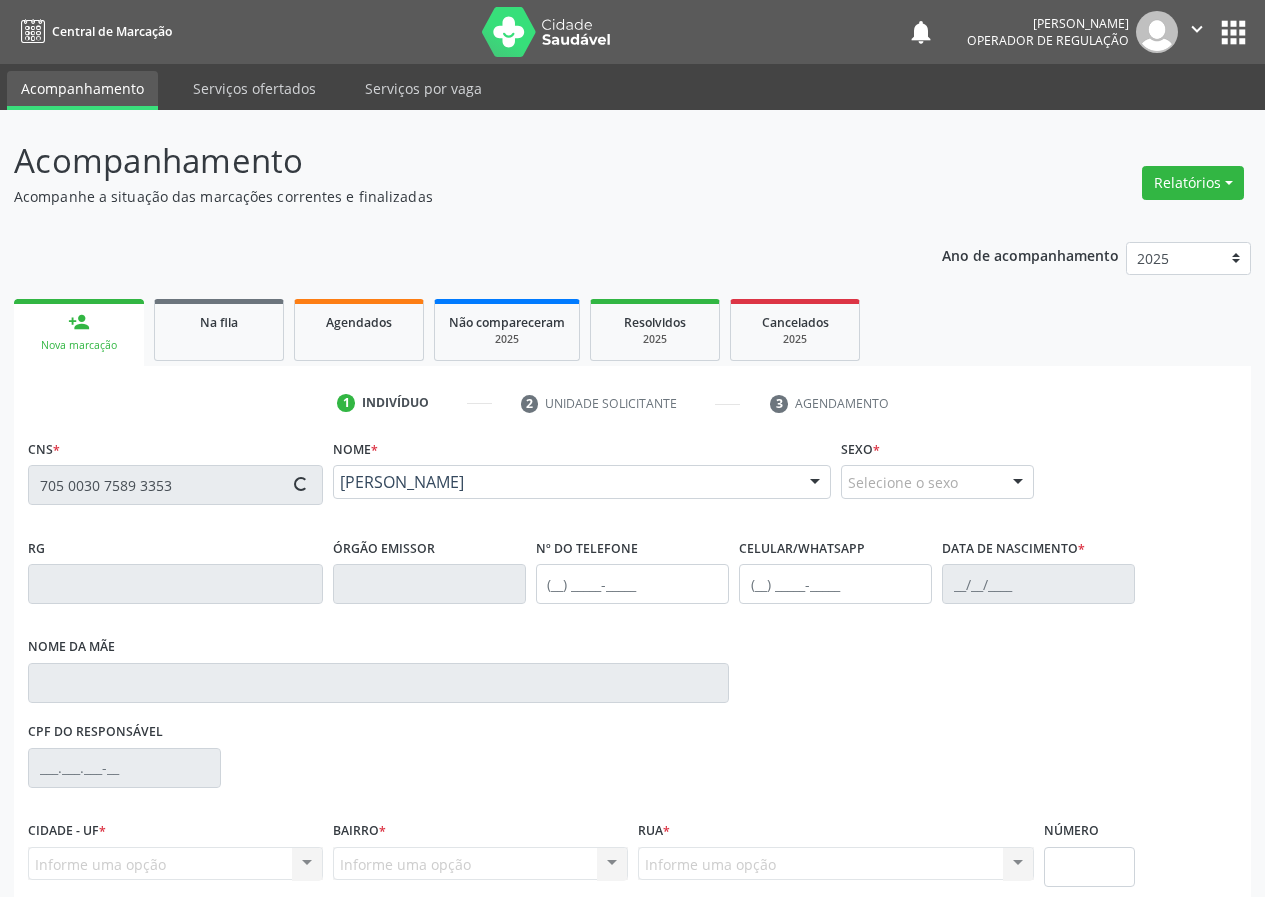 type on "[PHONE_NUMBER]" 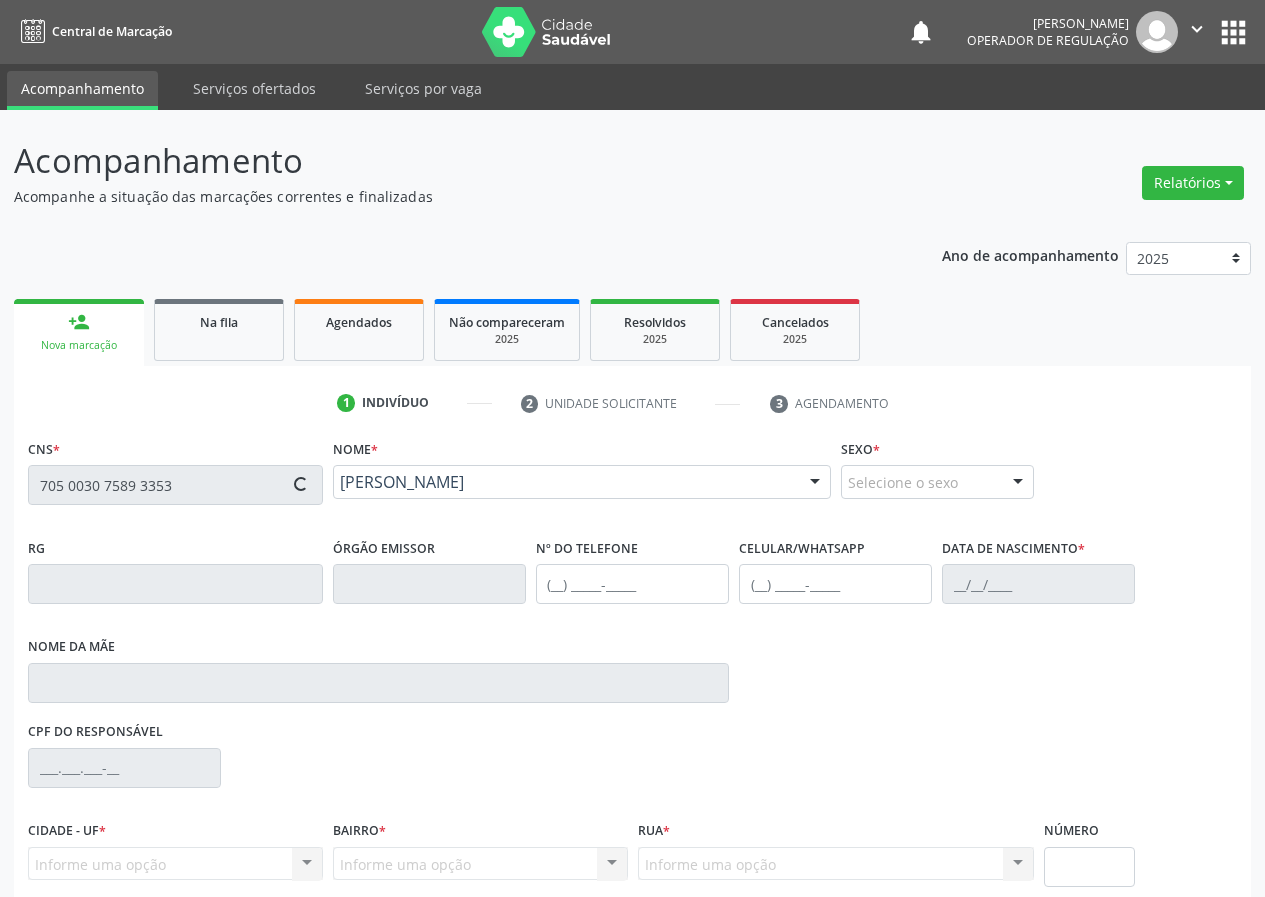 type on "[PHONE_NUMBER]" 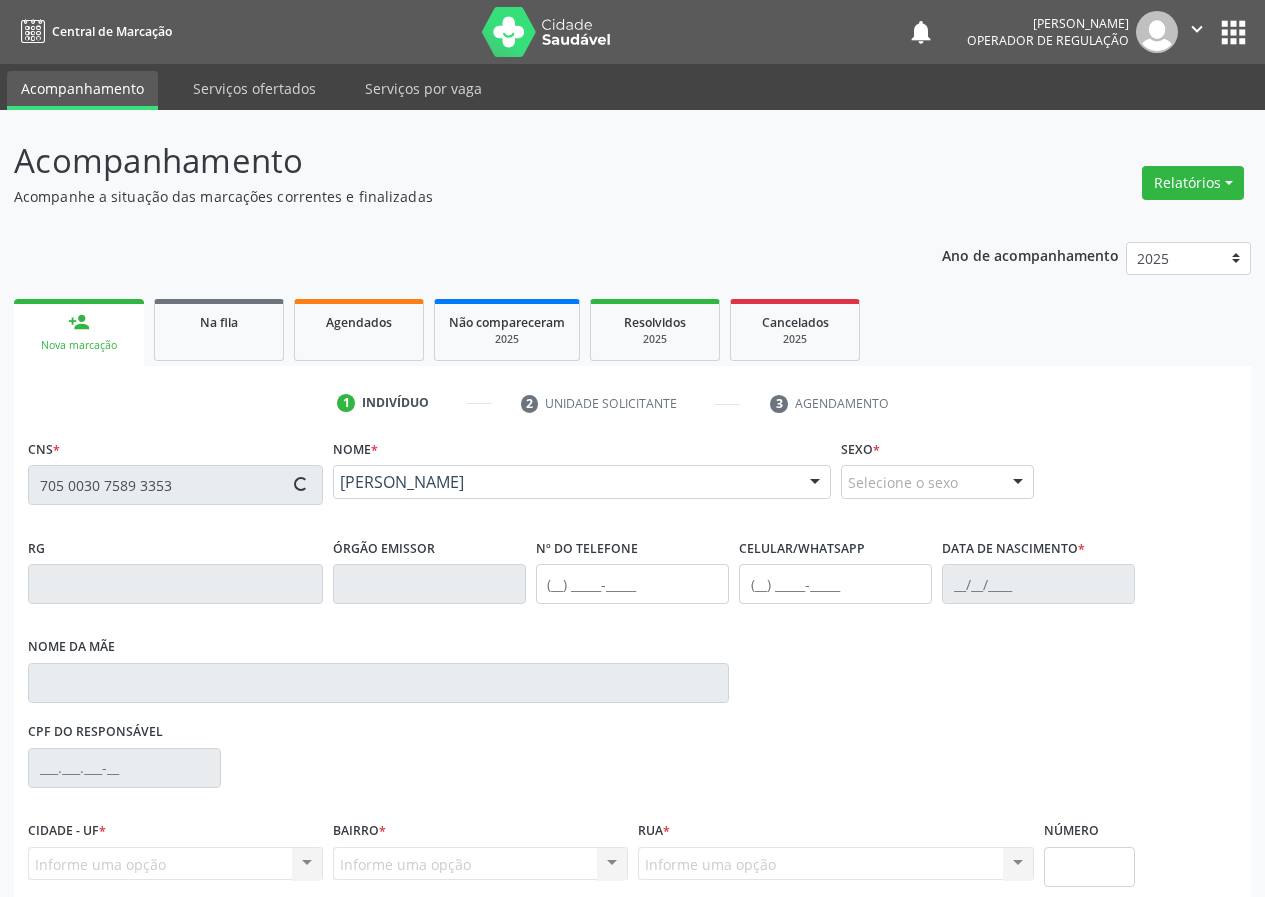 type on "21[DATE]" 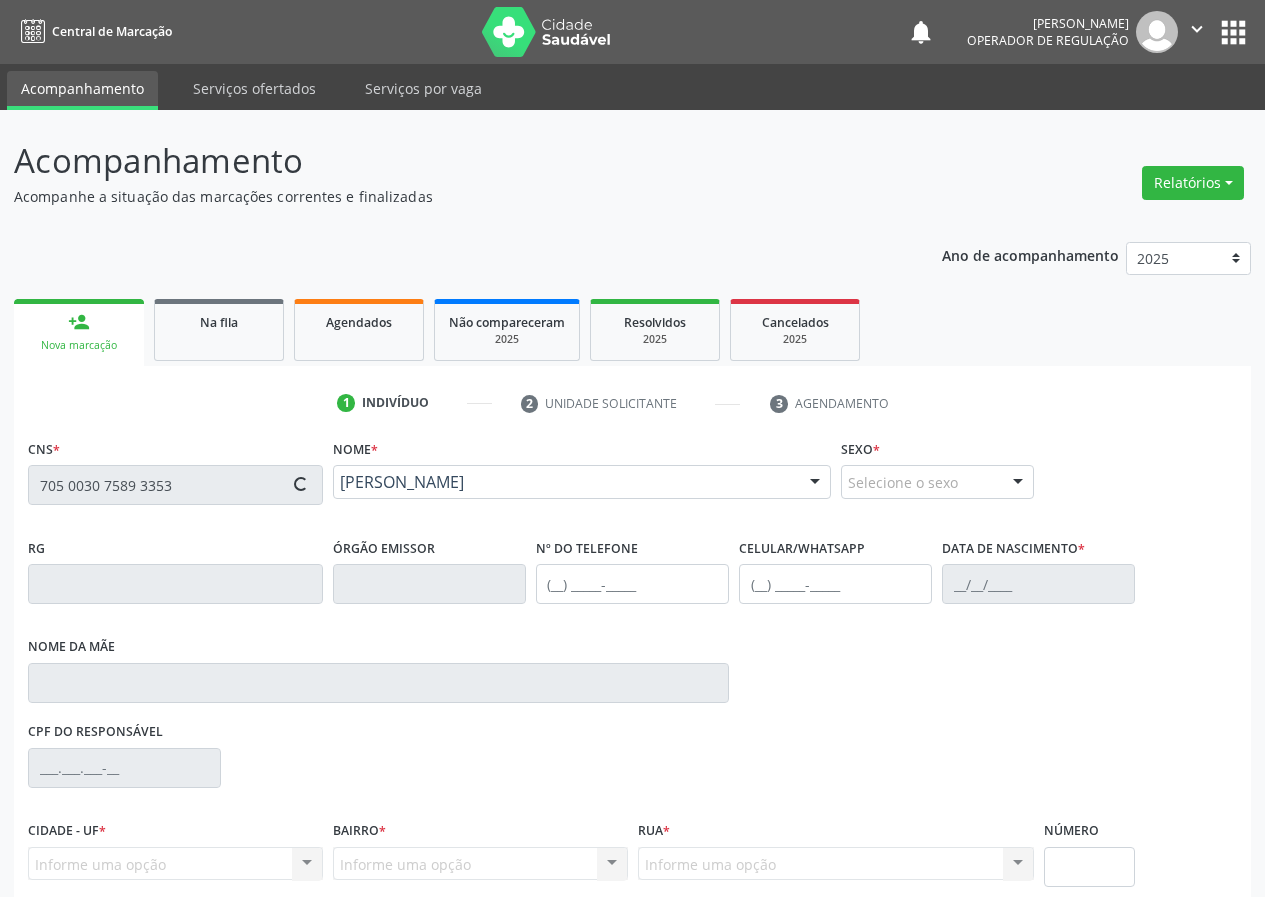 type on "S/N" 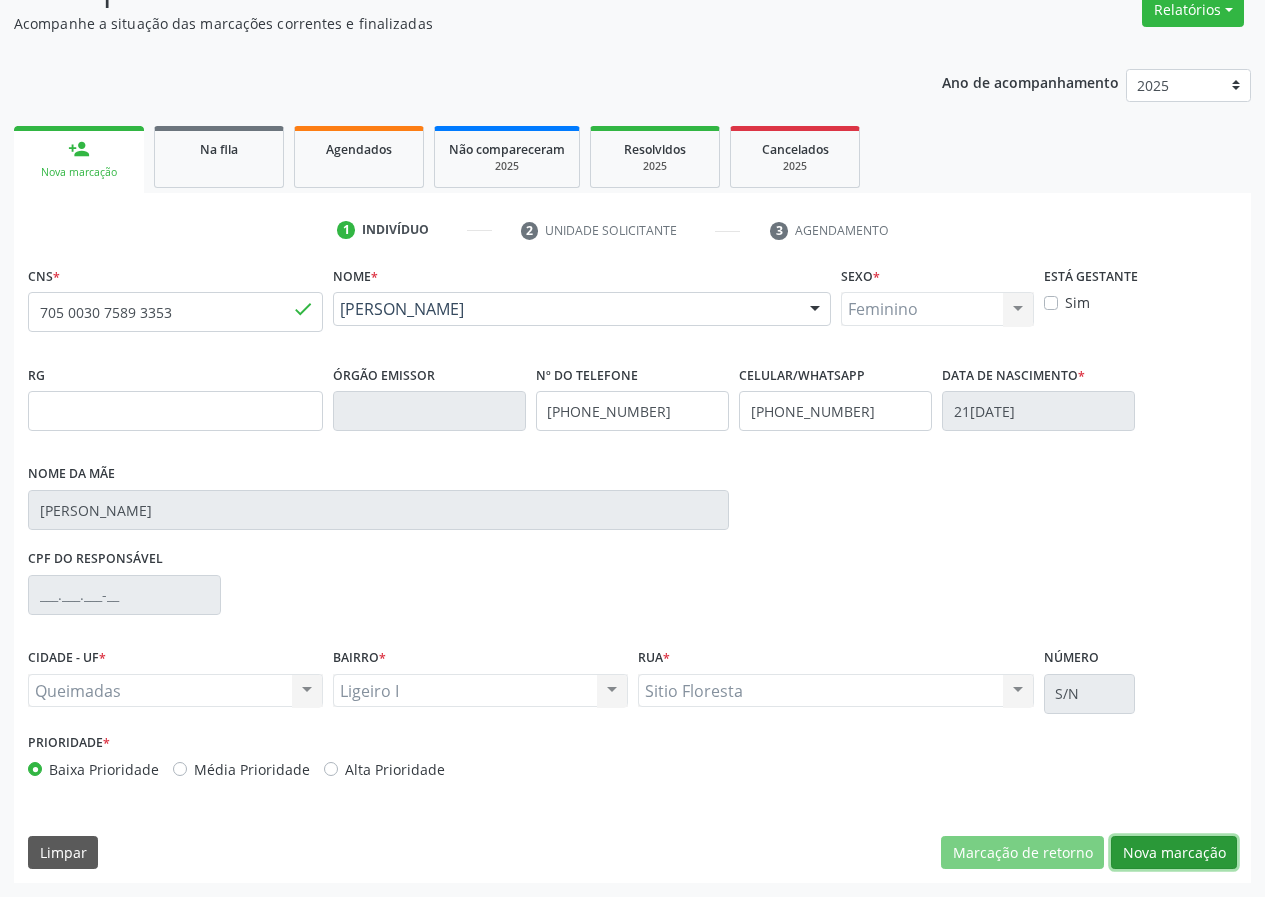 click on "Nova marcação" at bounding box center [1174, 853] 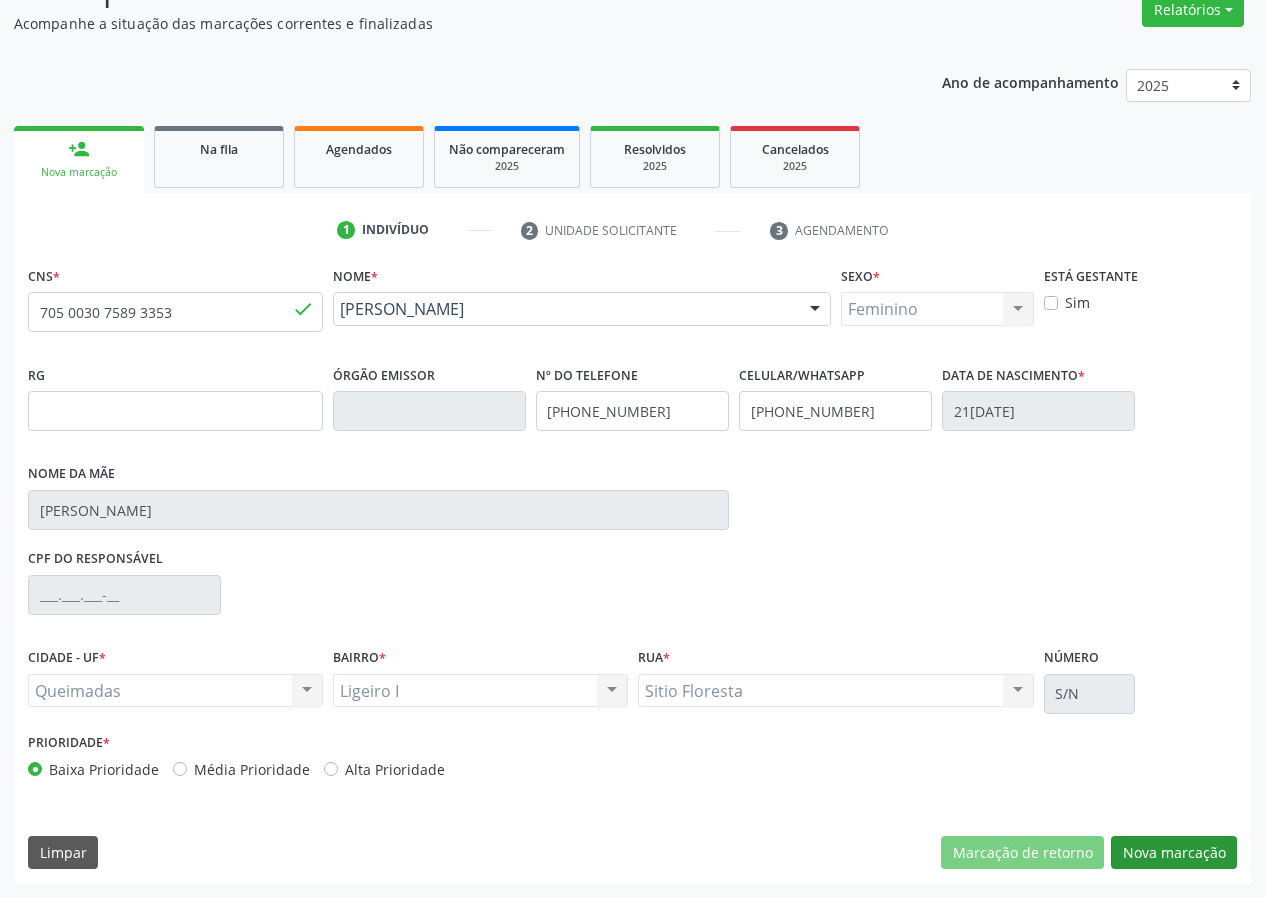 scroll, scrollTop: 9, scrollLeft: 0, axis: vertical 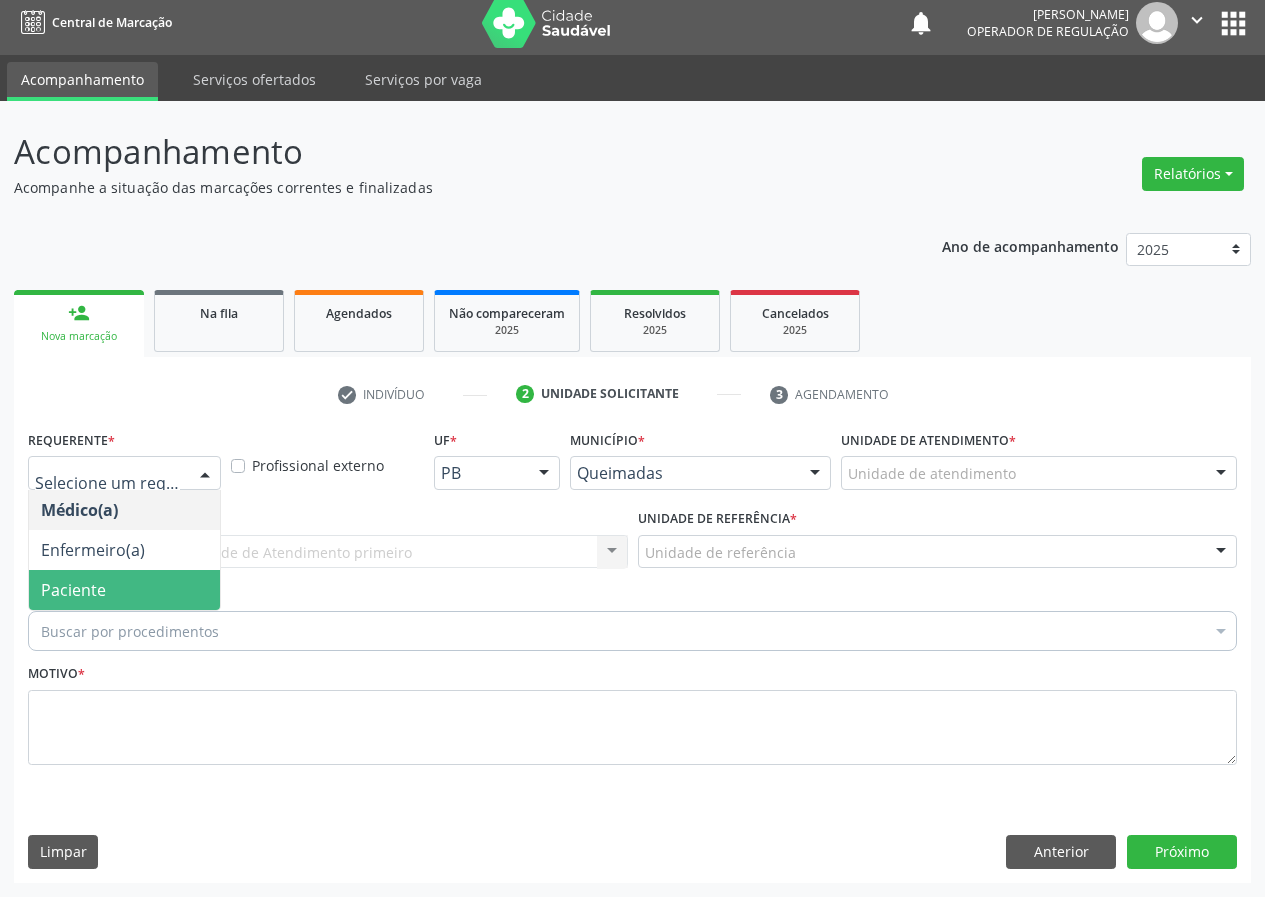 click on "Paciente" at bounding box center [124, 590] 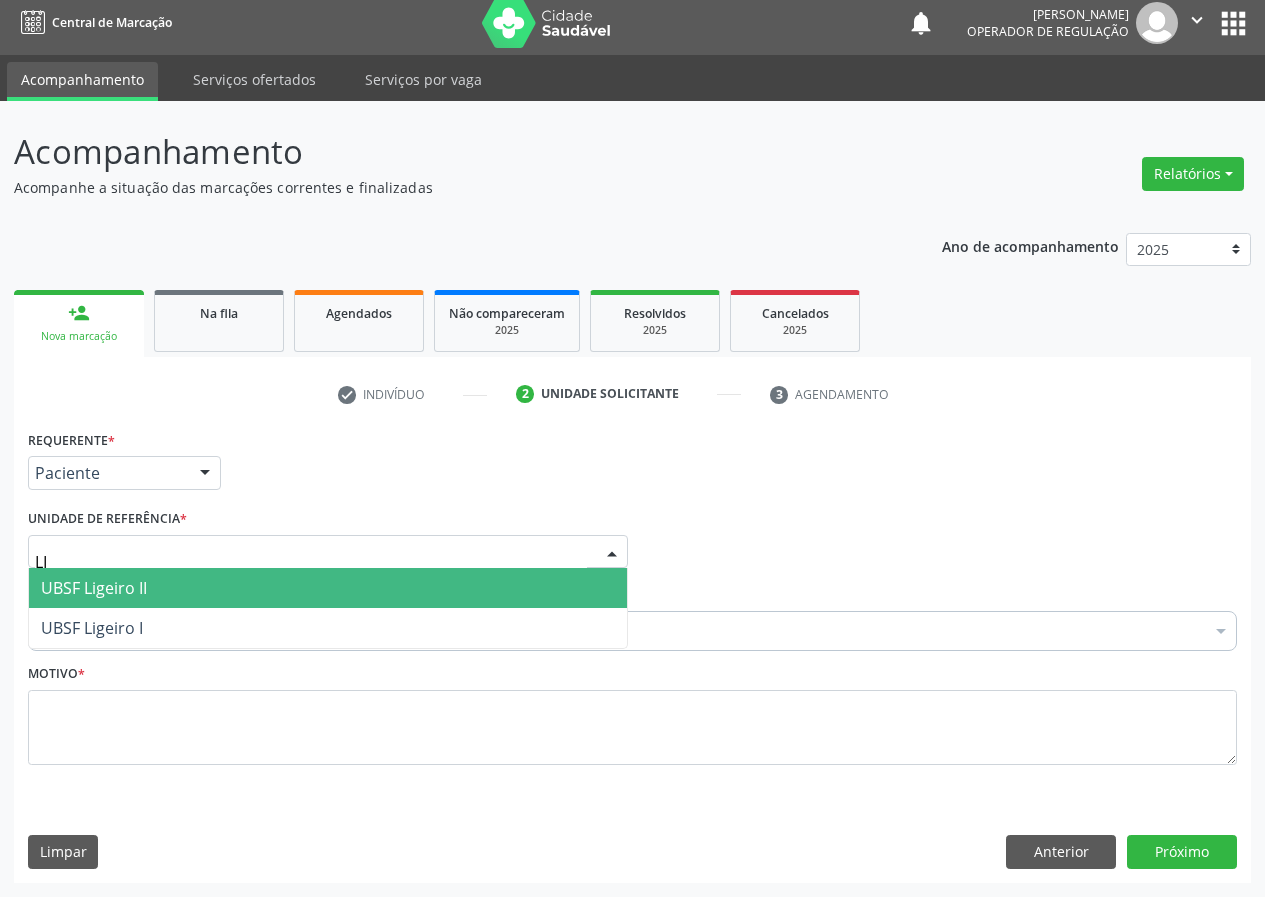 type on "LIG" 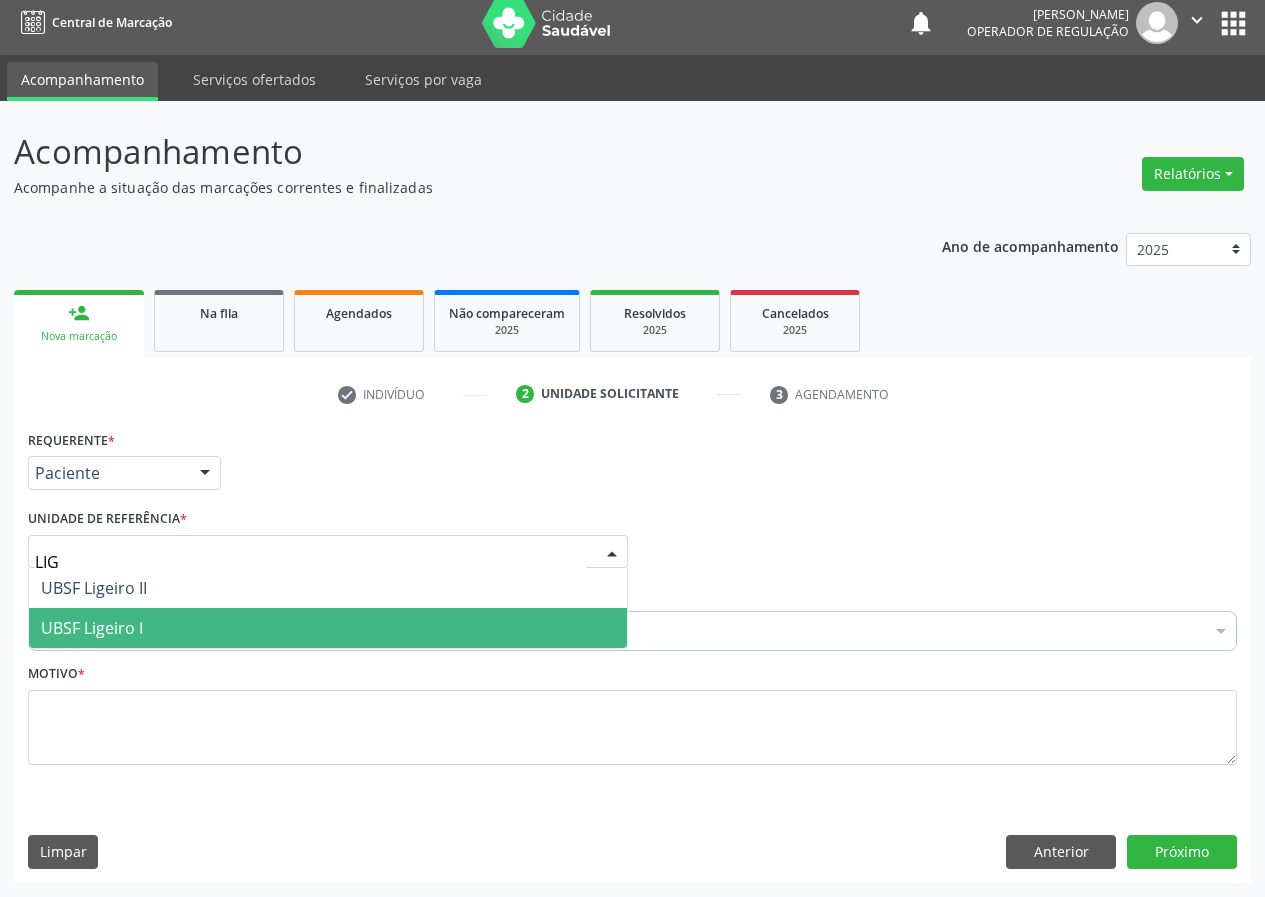 click on "UBSF Ligeiro I" at bounding box center [92, 628] 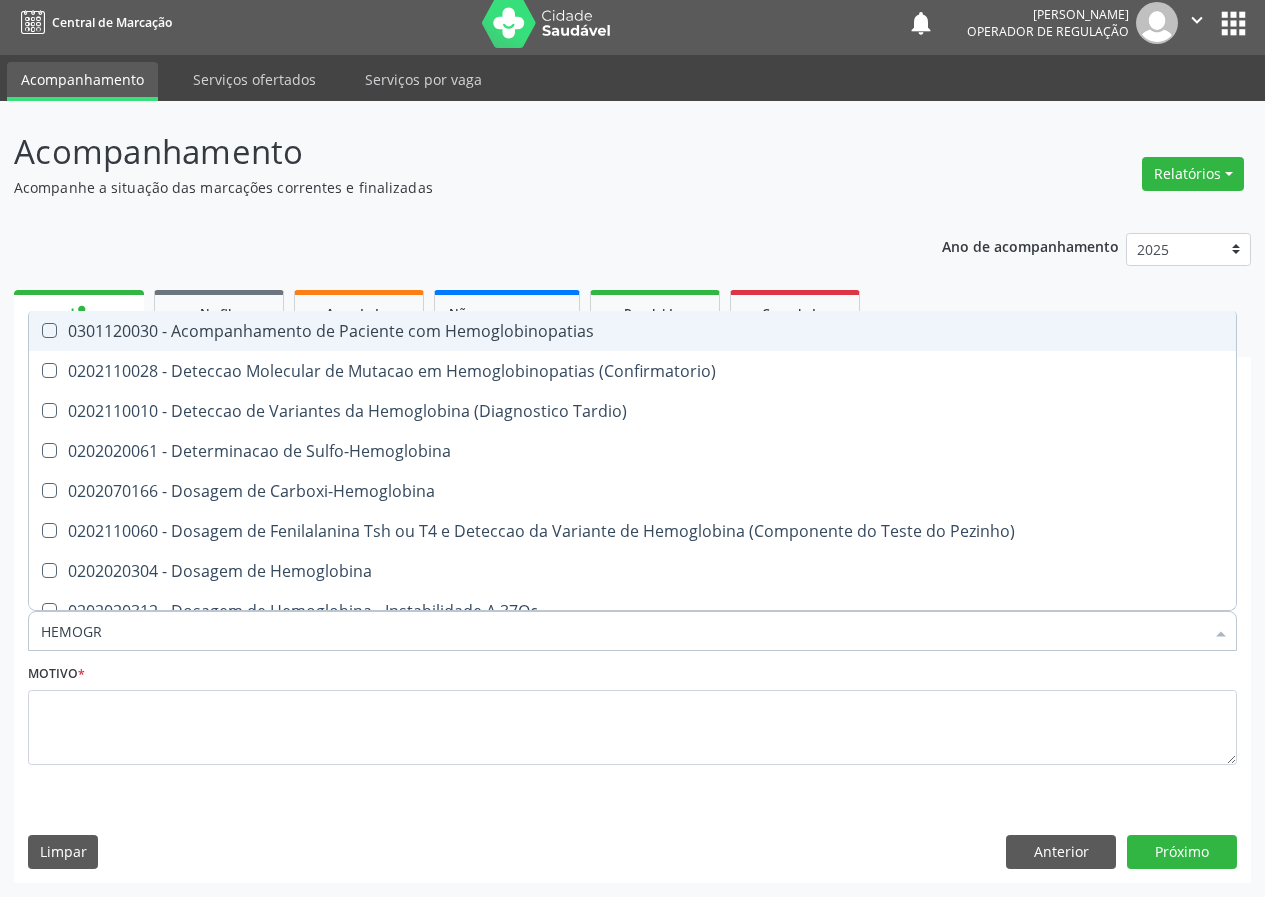 type on "HEMOGRA" 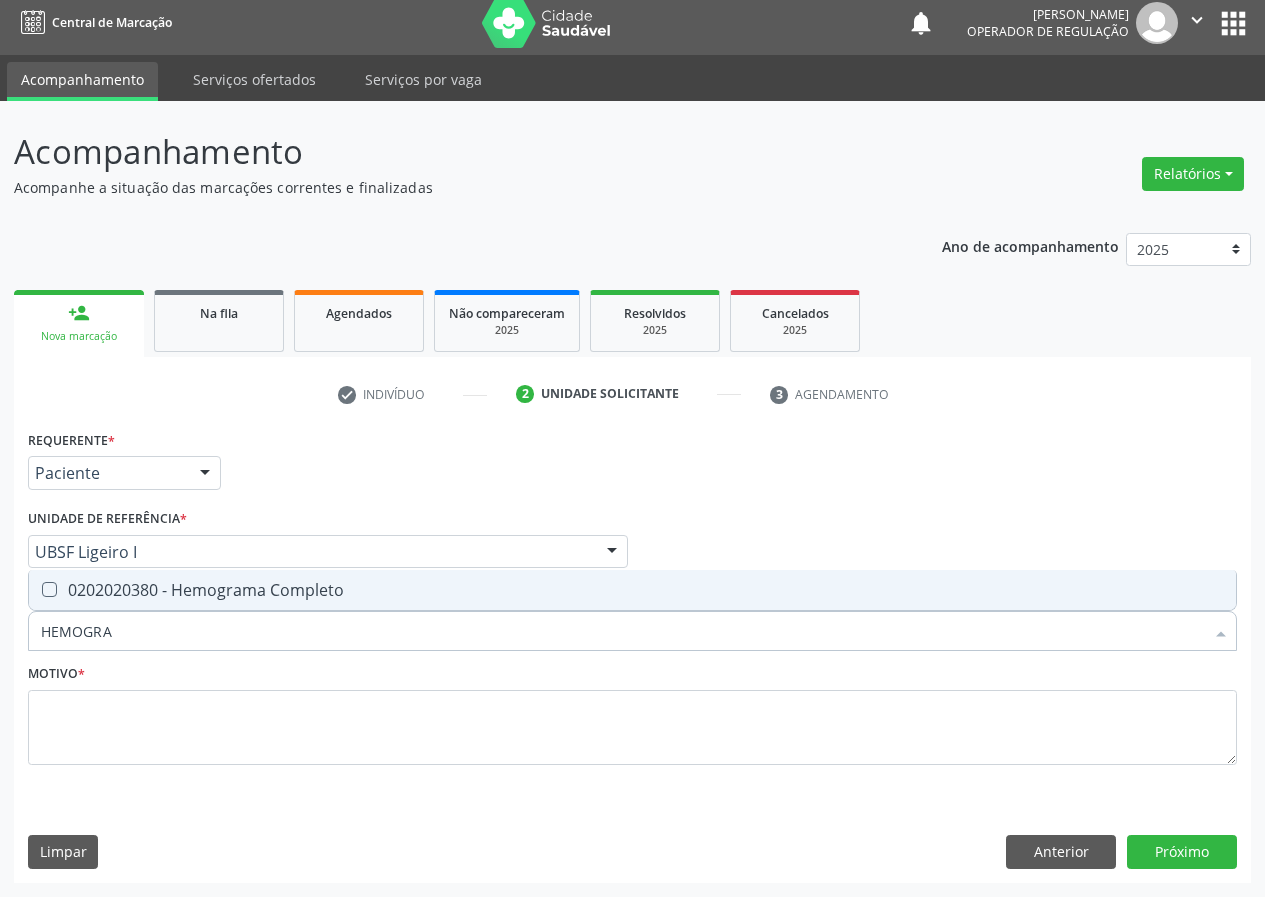 click on "0202020380 - Hemograma Completo" at bounding box center [632, 590] 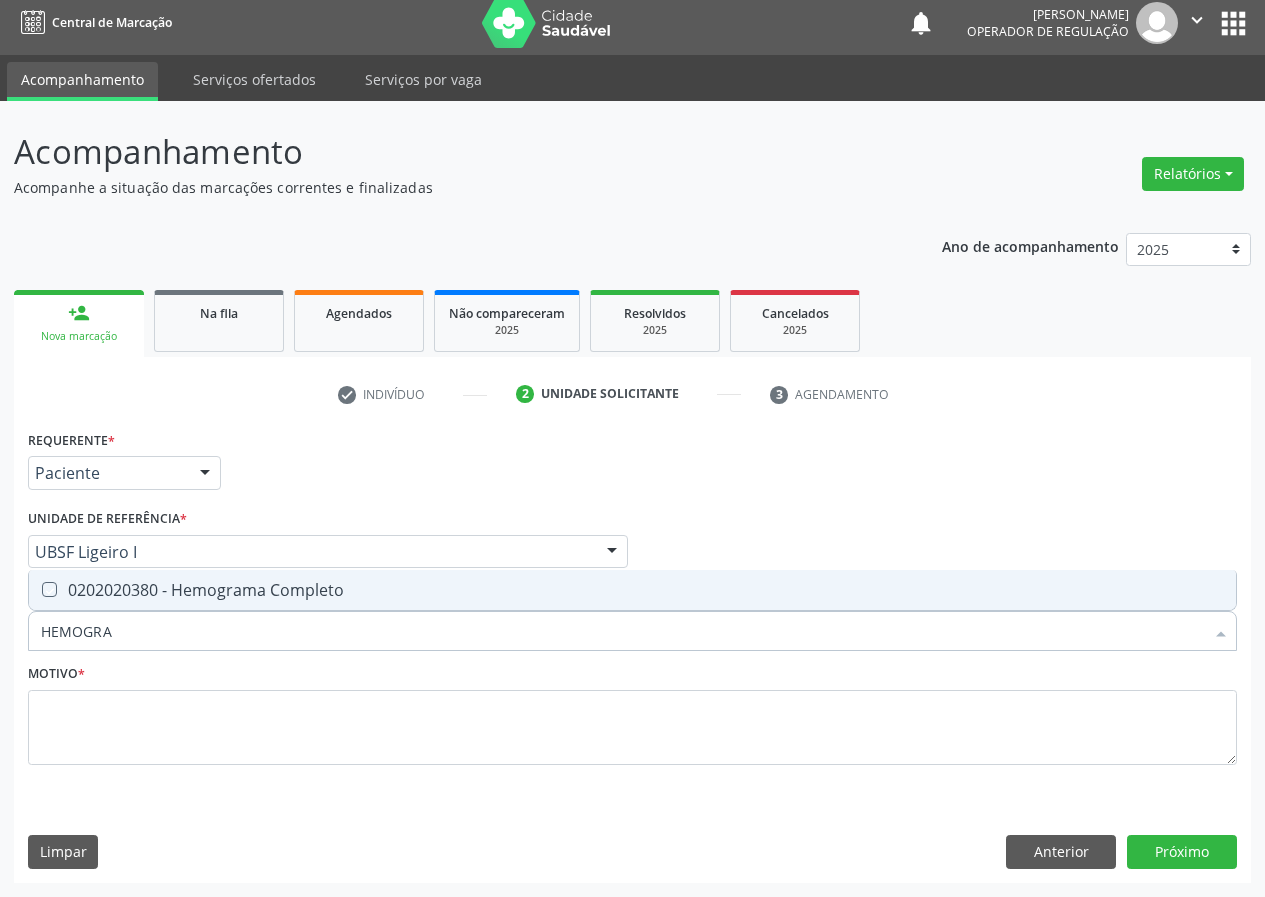 checkbox on "true" 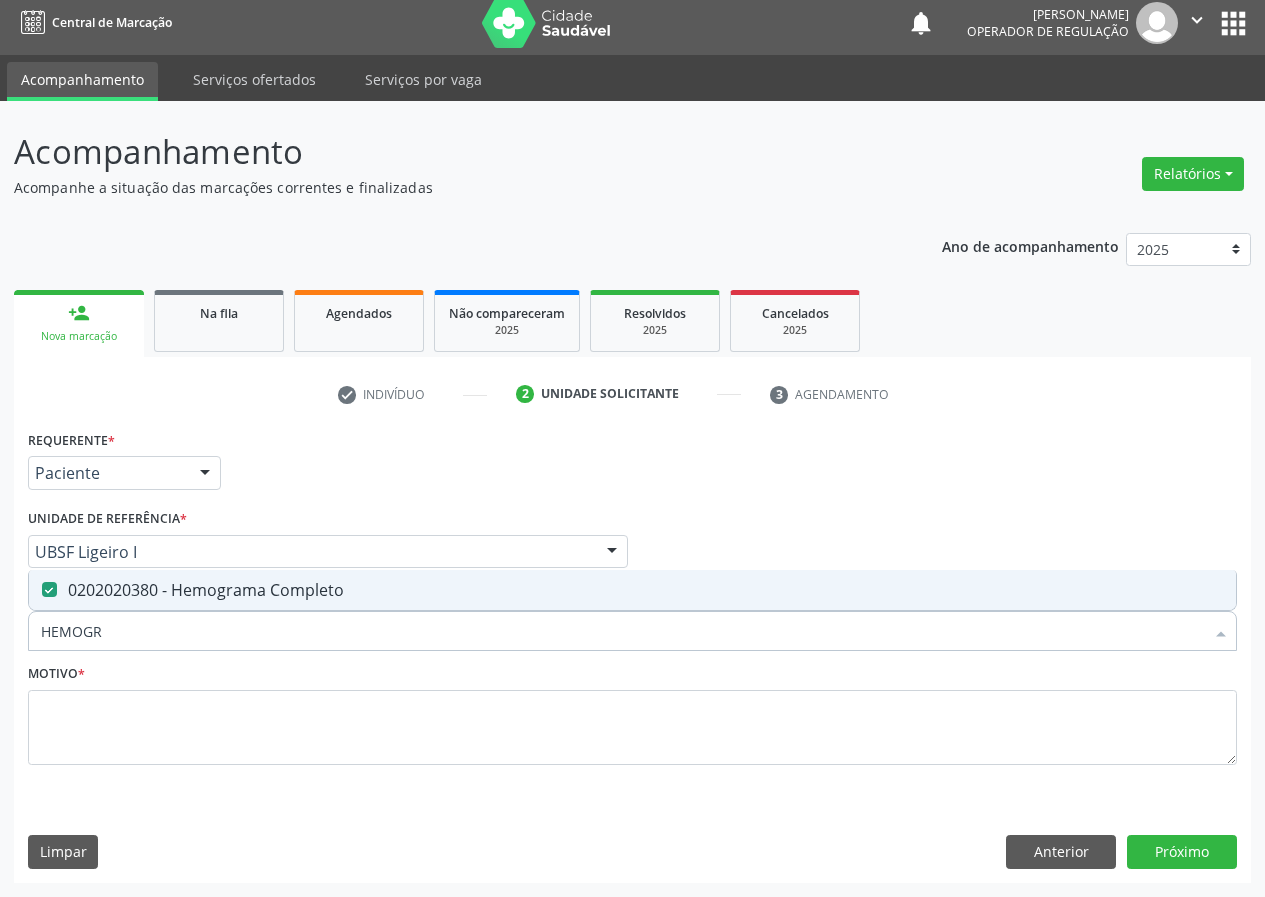 type on "HEMOG" 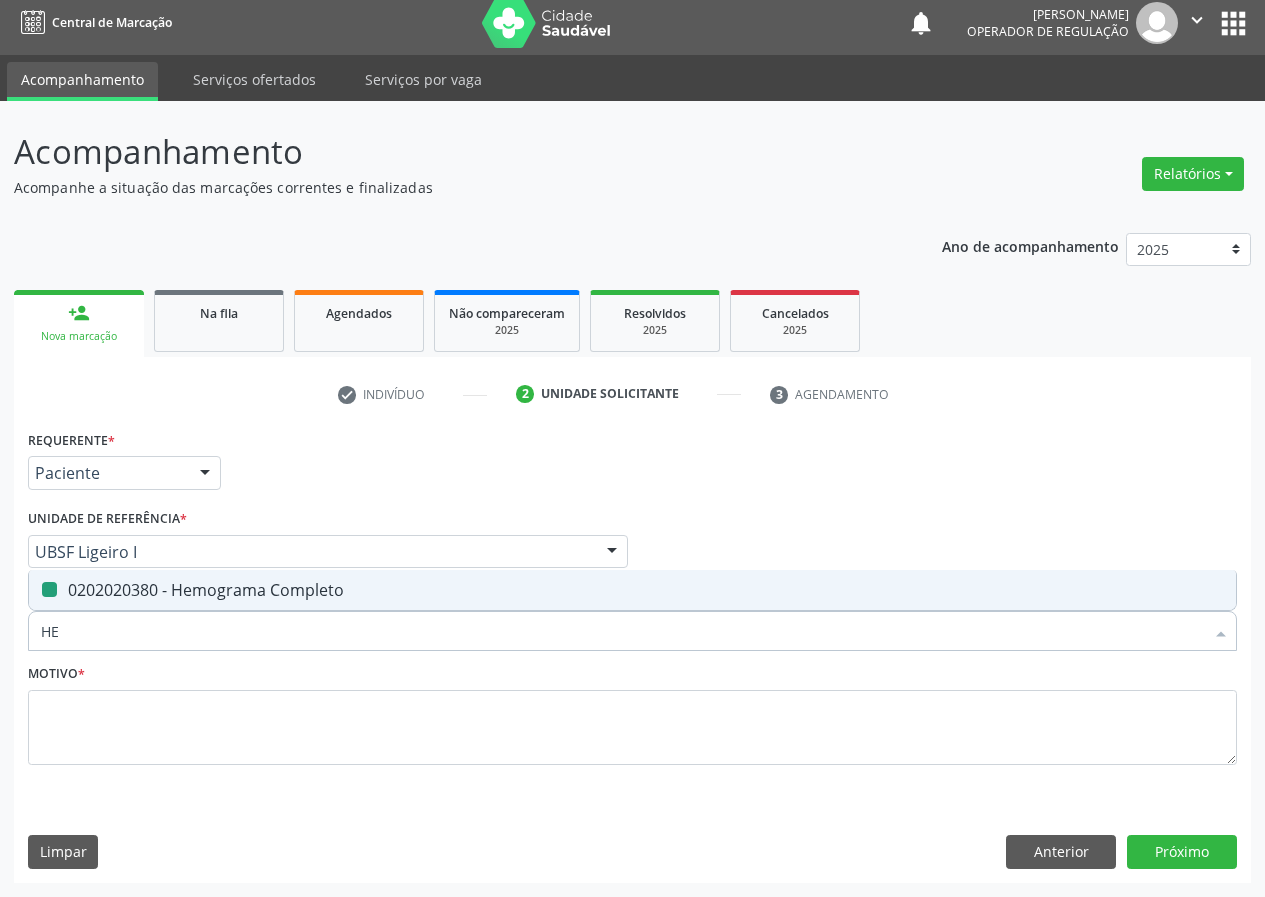 type on "H" 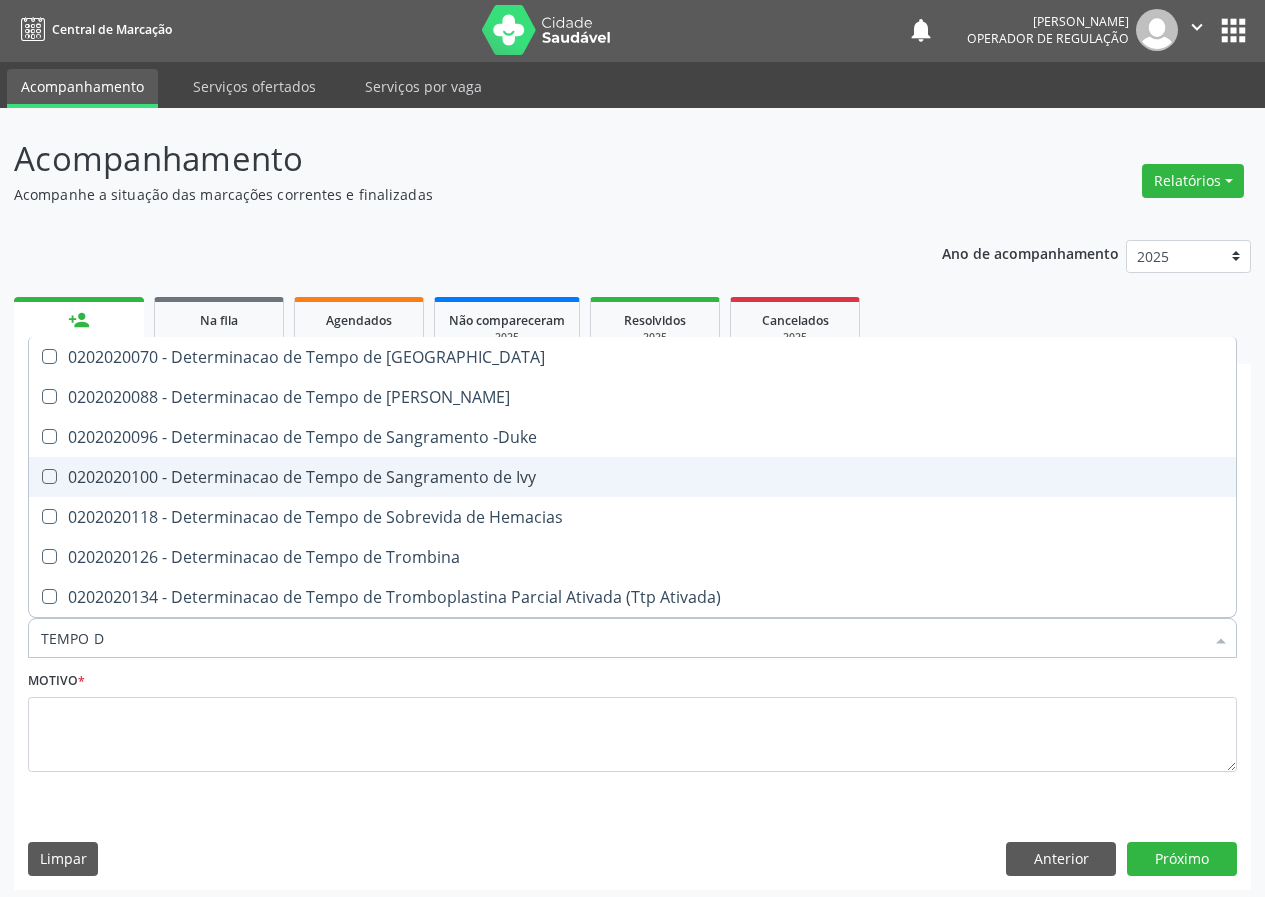 scroll, scrollTop: 0, scrollLeft: 0, axis: both 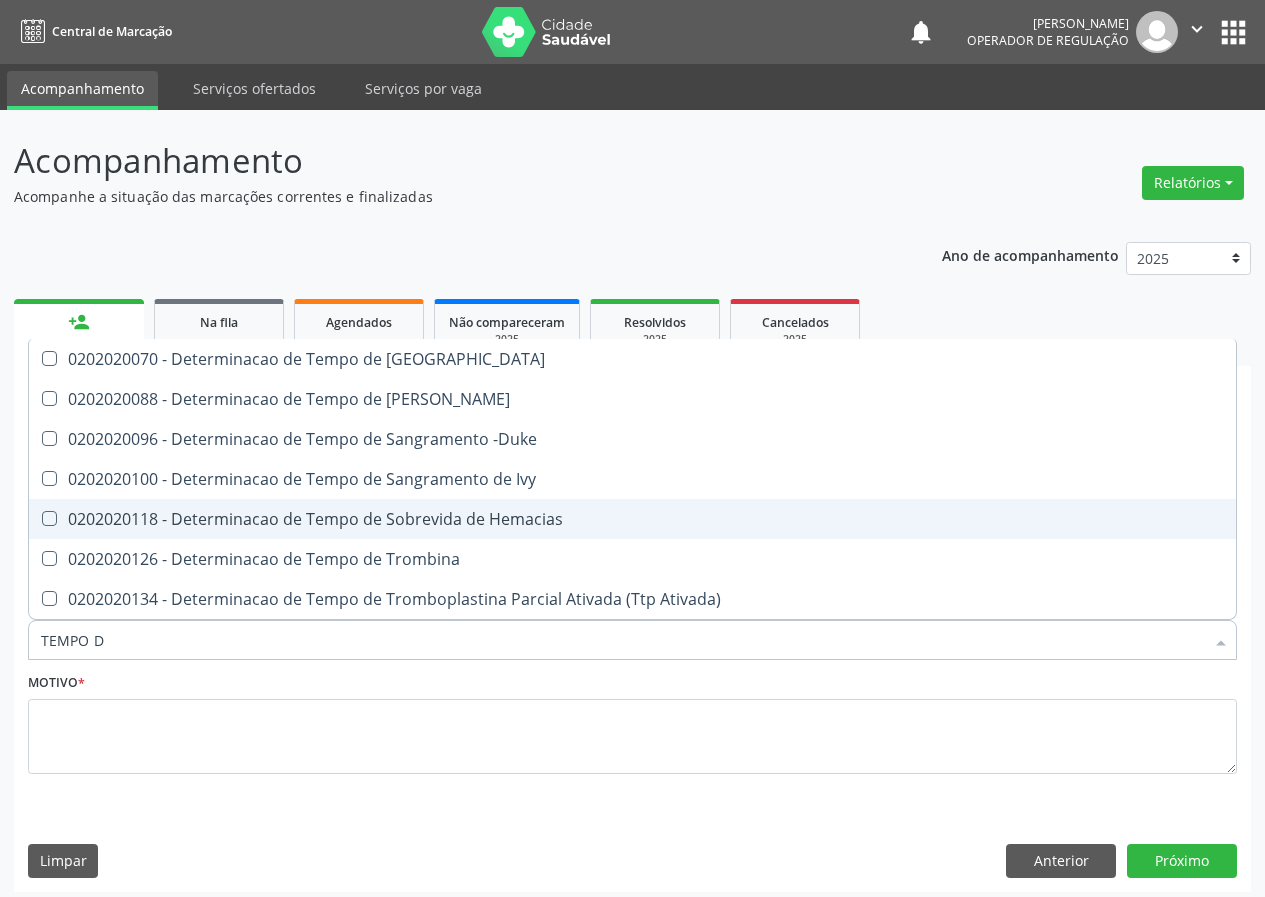 type on "TEMPO DE" 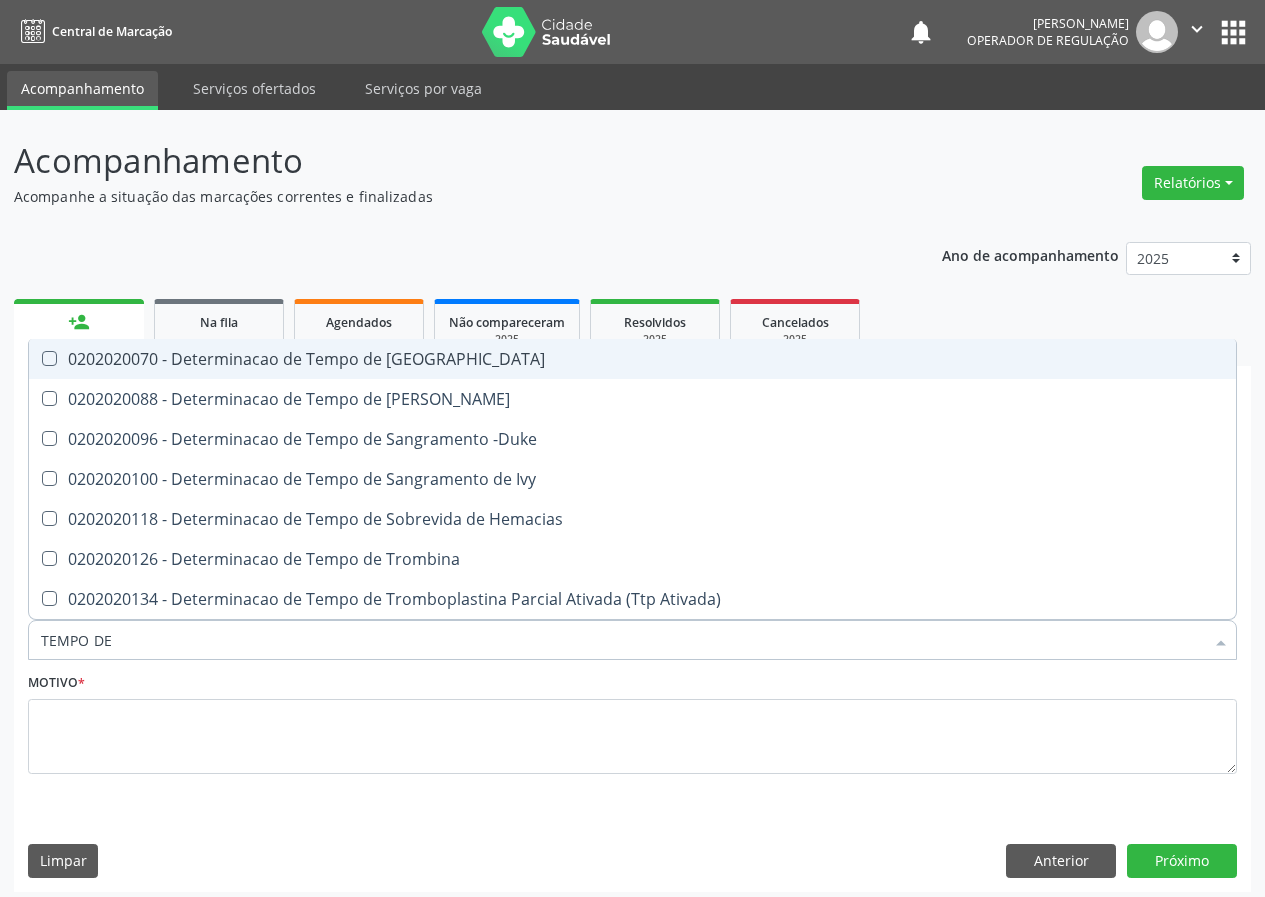 click on "0202020070 - Determinacao de Tempo de [GEOGRAPHIC_DATA]" at bounding box center [632, 359] 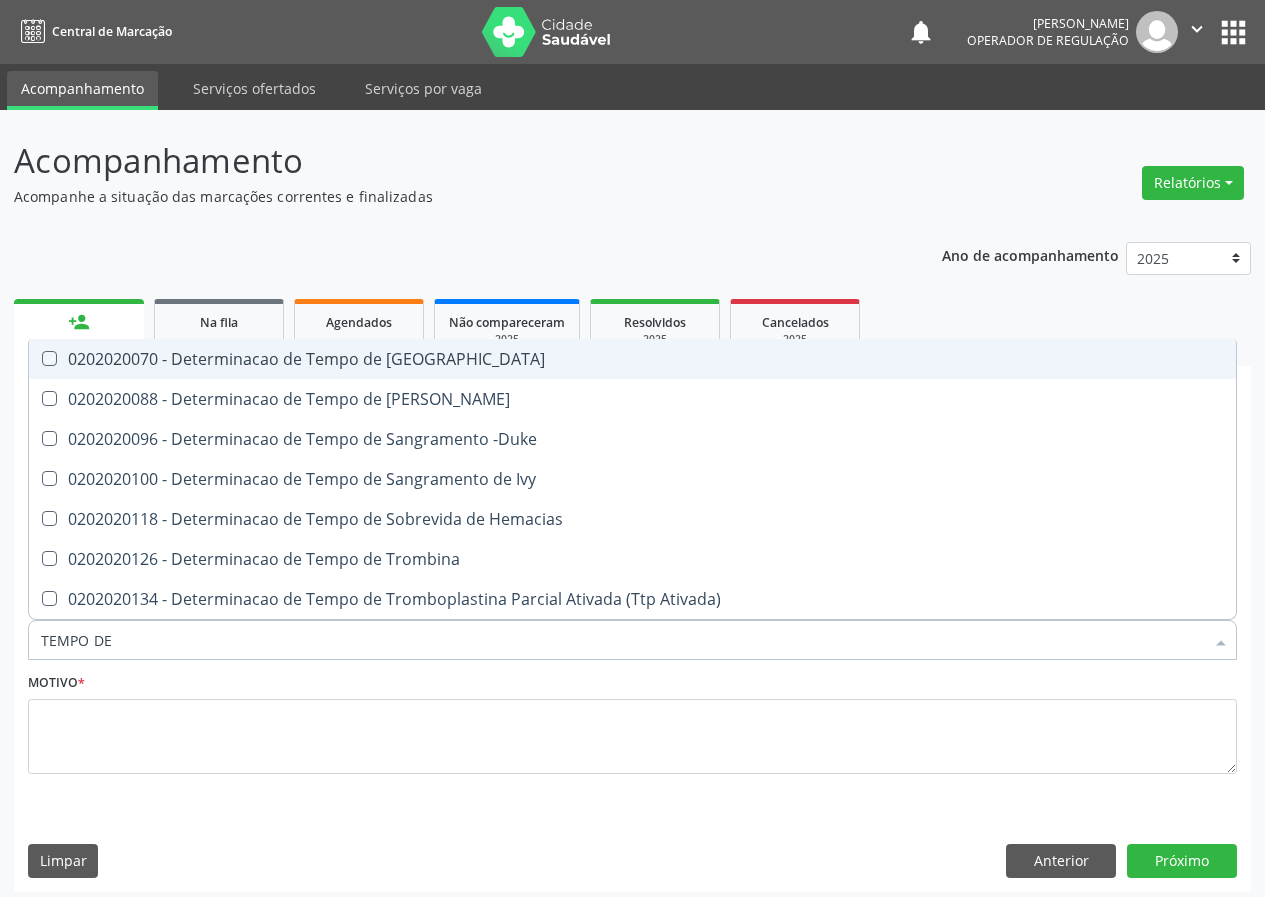 checkbox on "true" 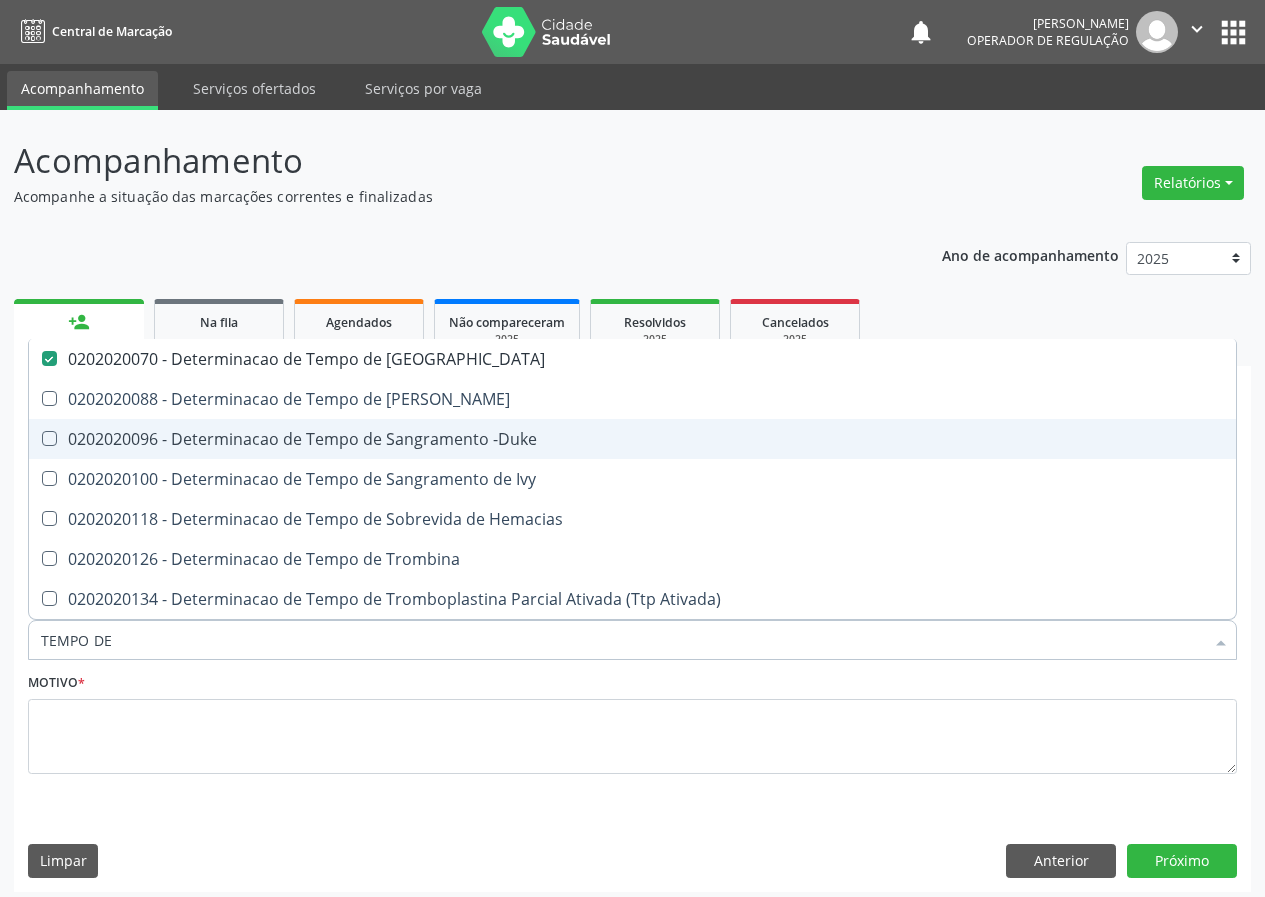 click on "0202020096 - Determinacao de Tempo de Sangramento -Duke" at bounding box center [632, 439] 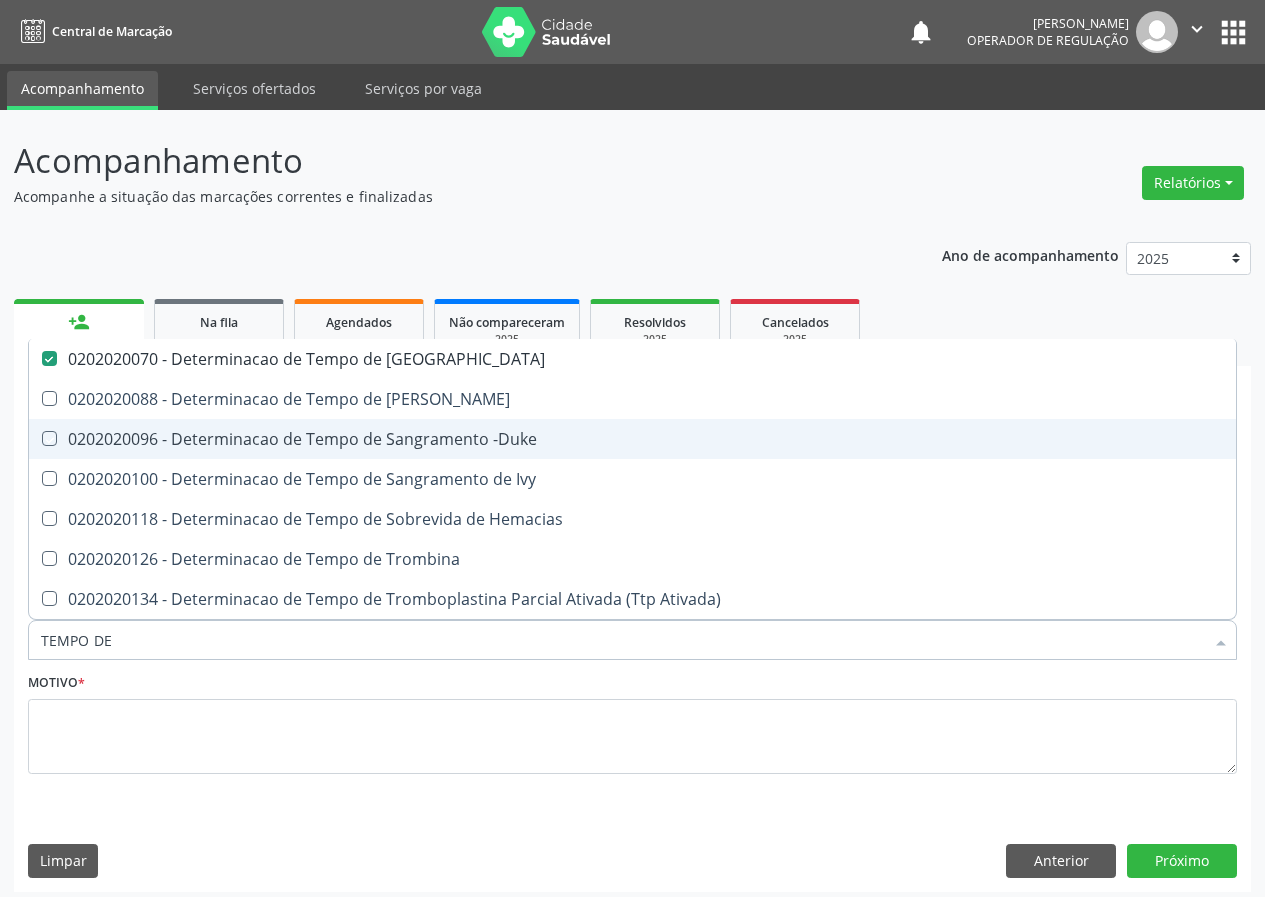 checkbox on "true" 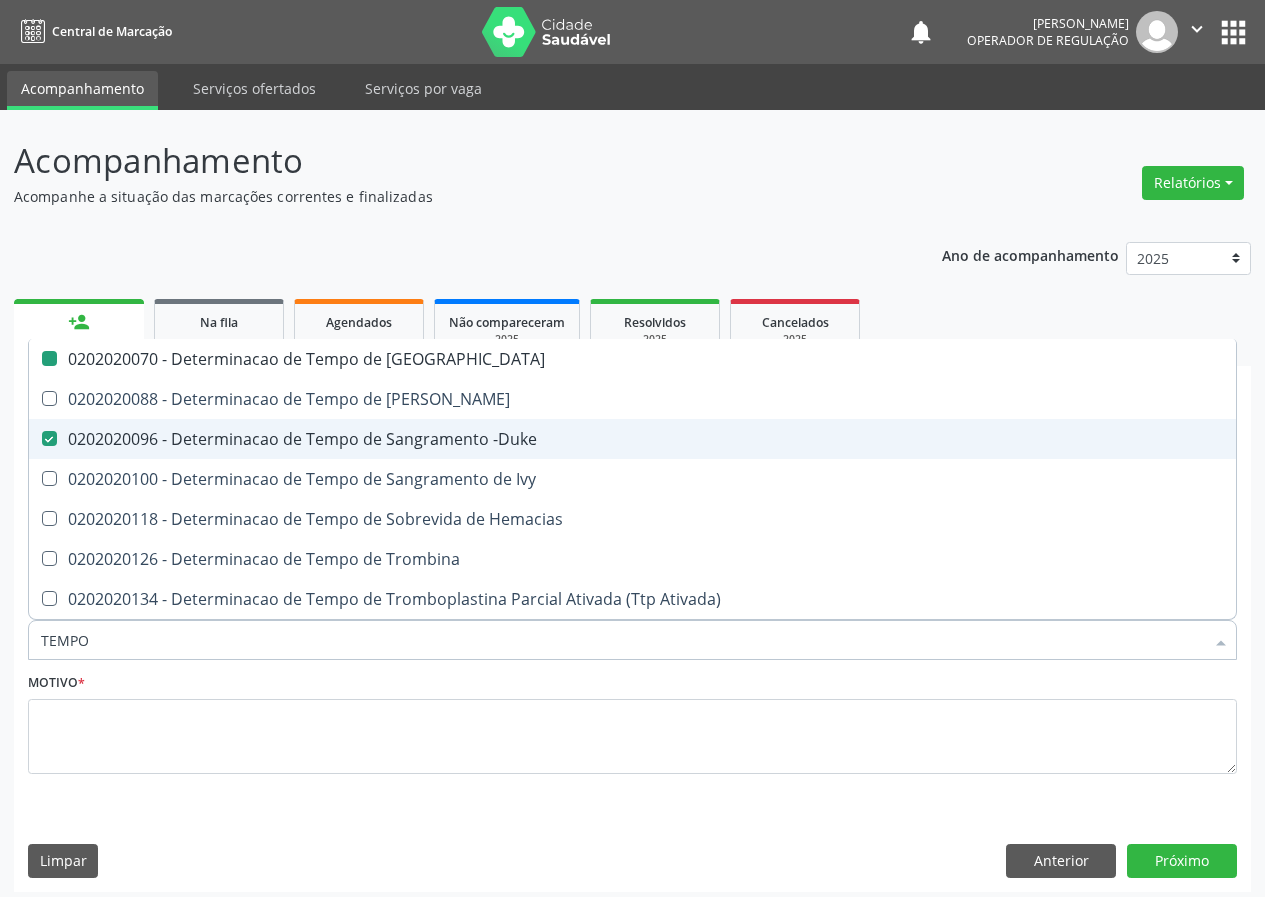 type on "TEMPO" 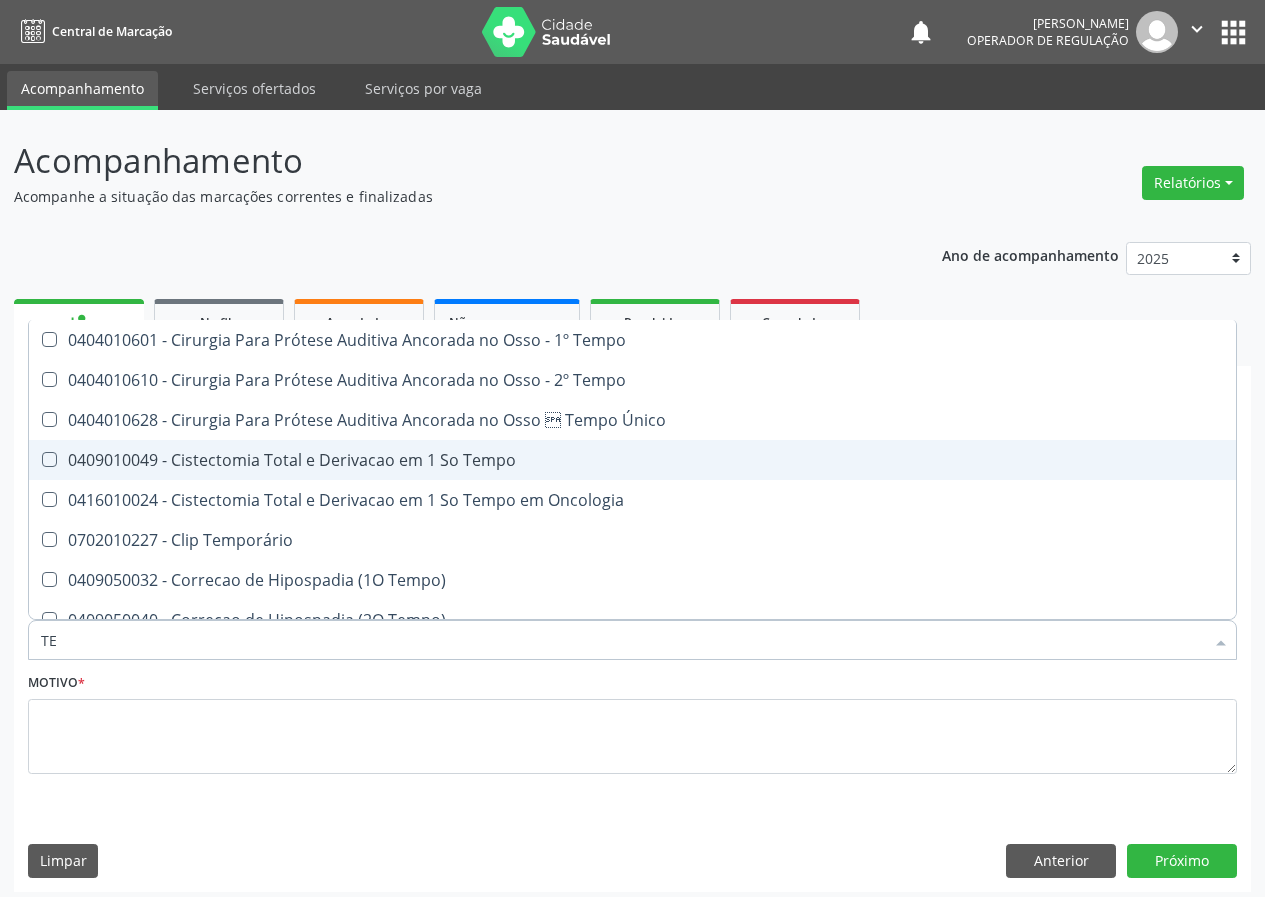 type on "T" 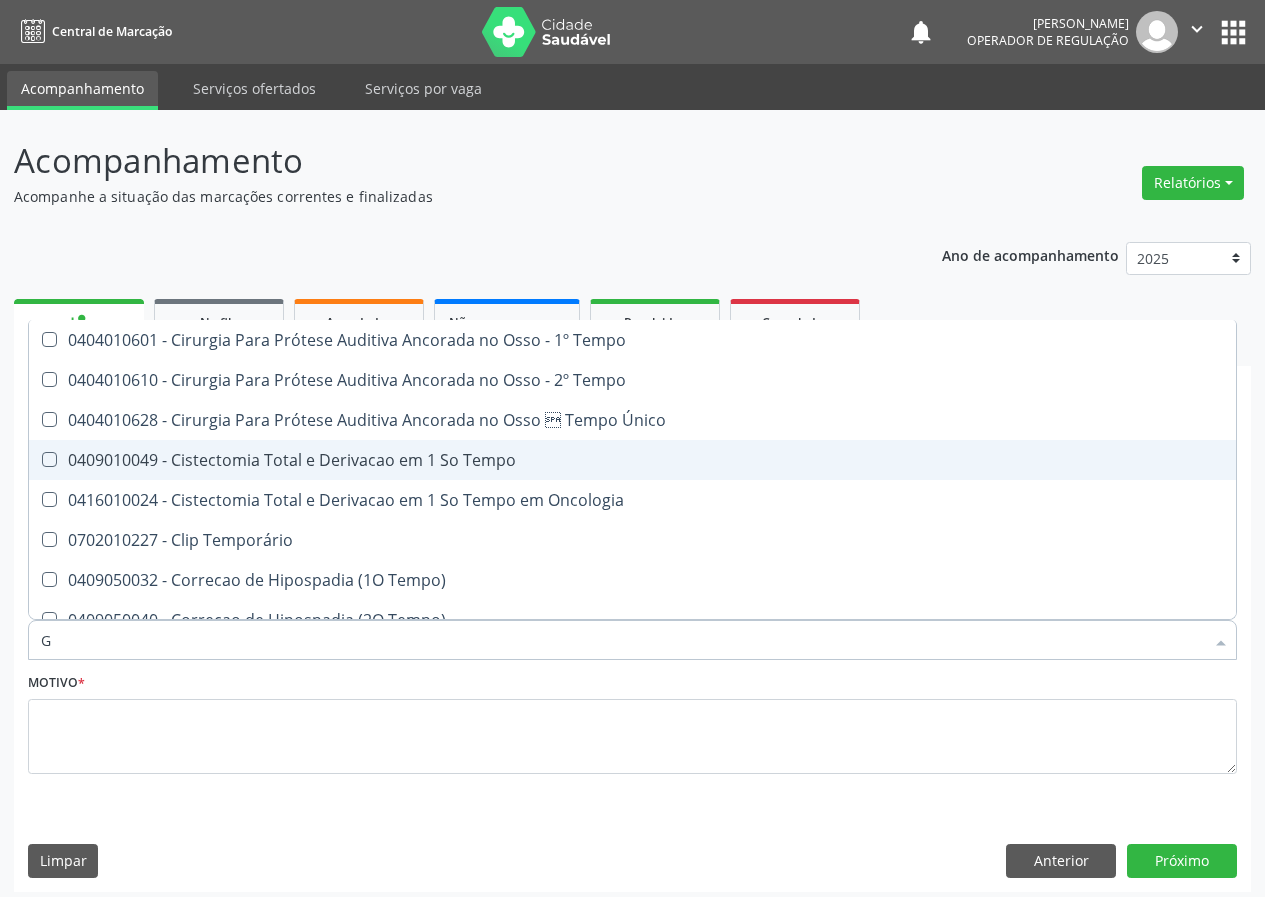 type on "GL" 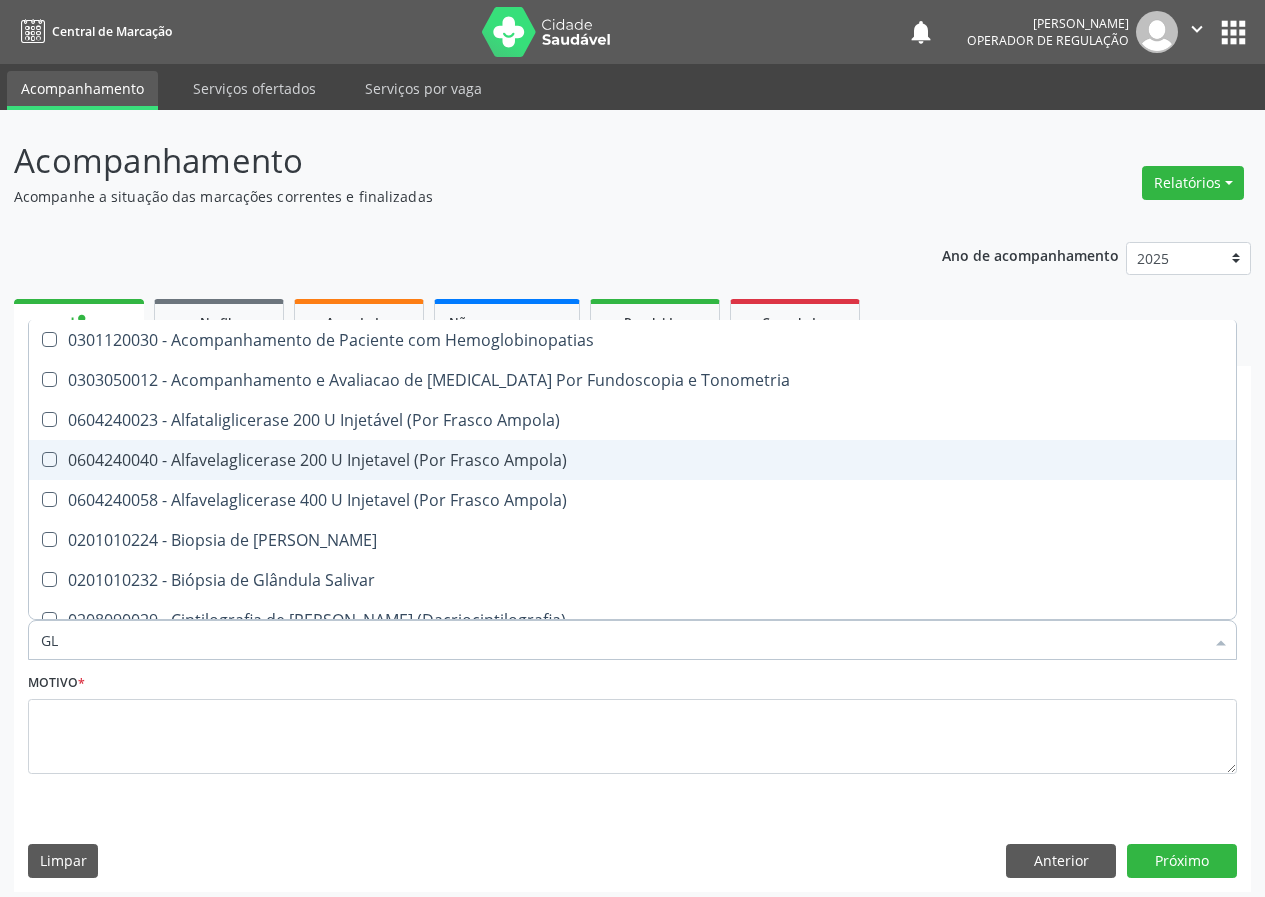 checkbox on "false" 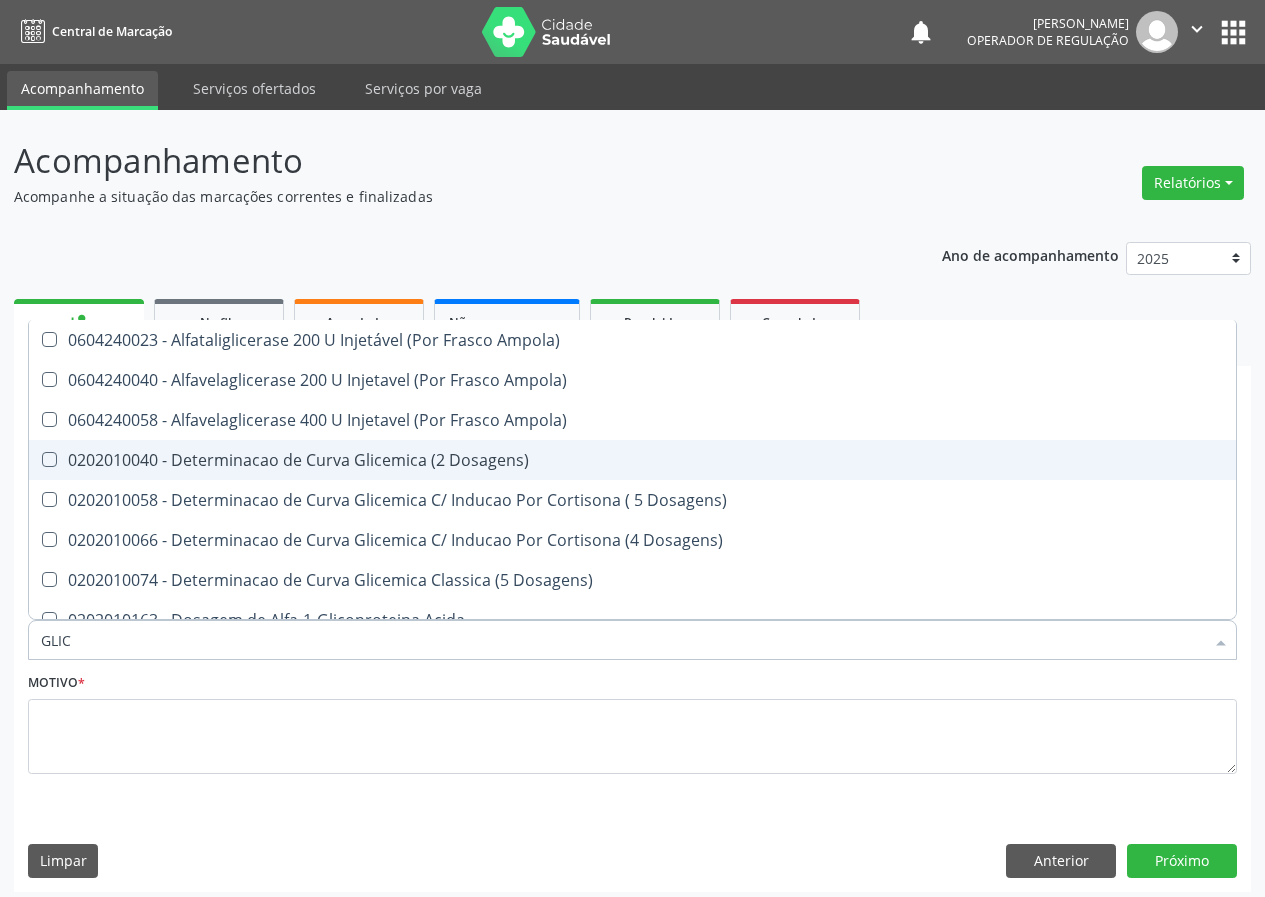 type on "GLICO" 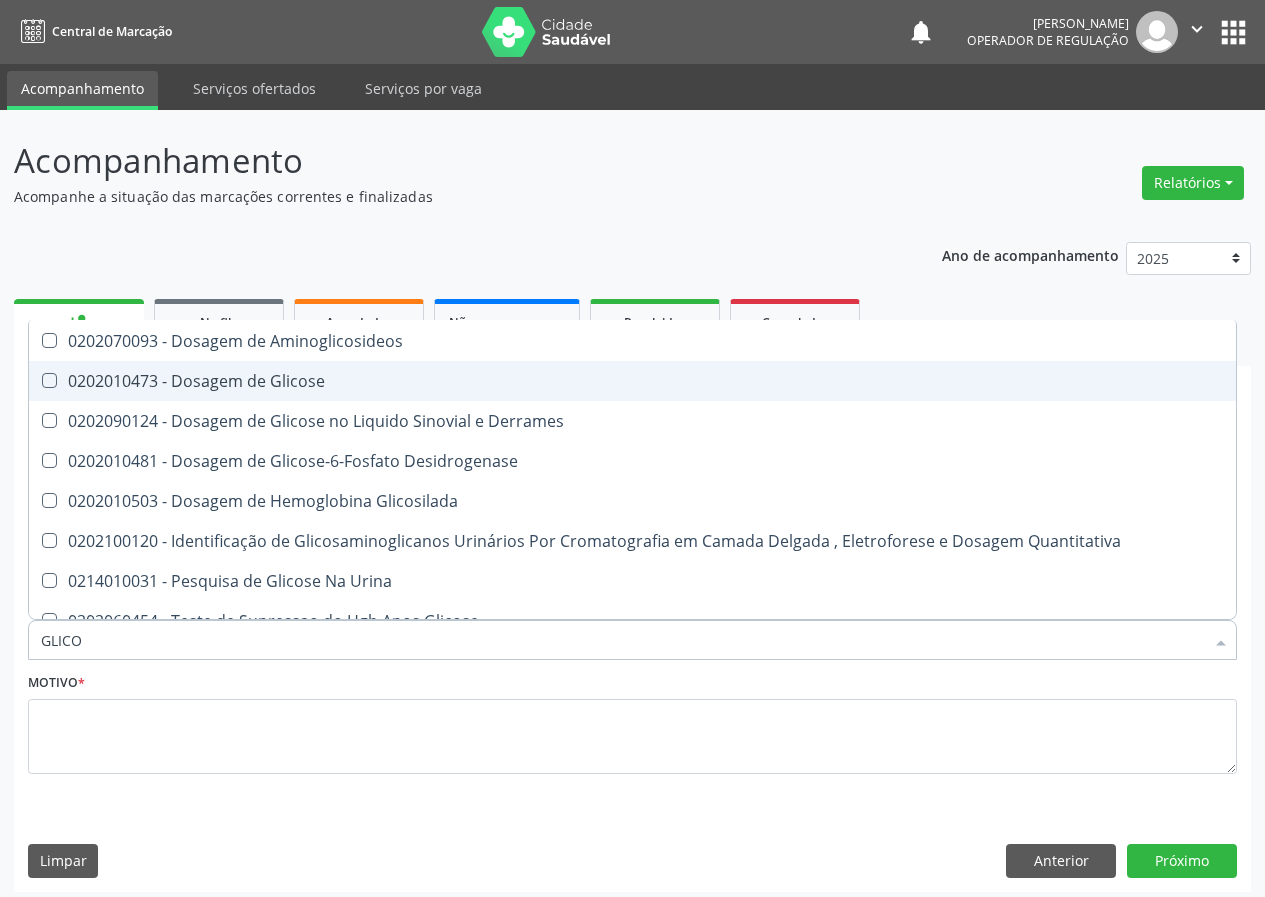 scroll, scrollTop: 61, scrollLeft: 0, axis: vertical 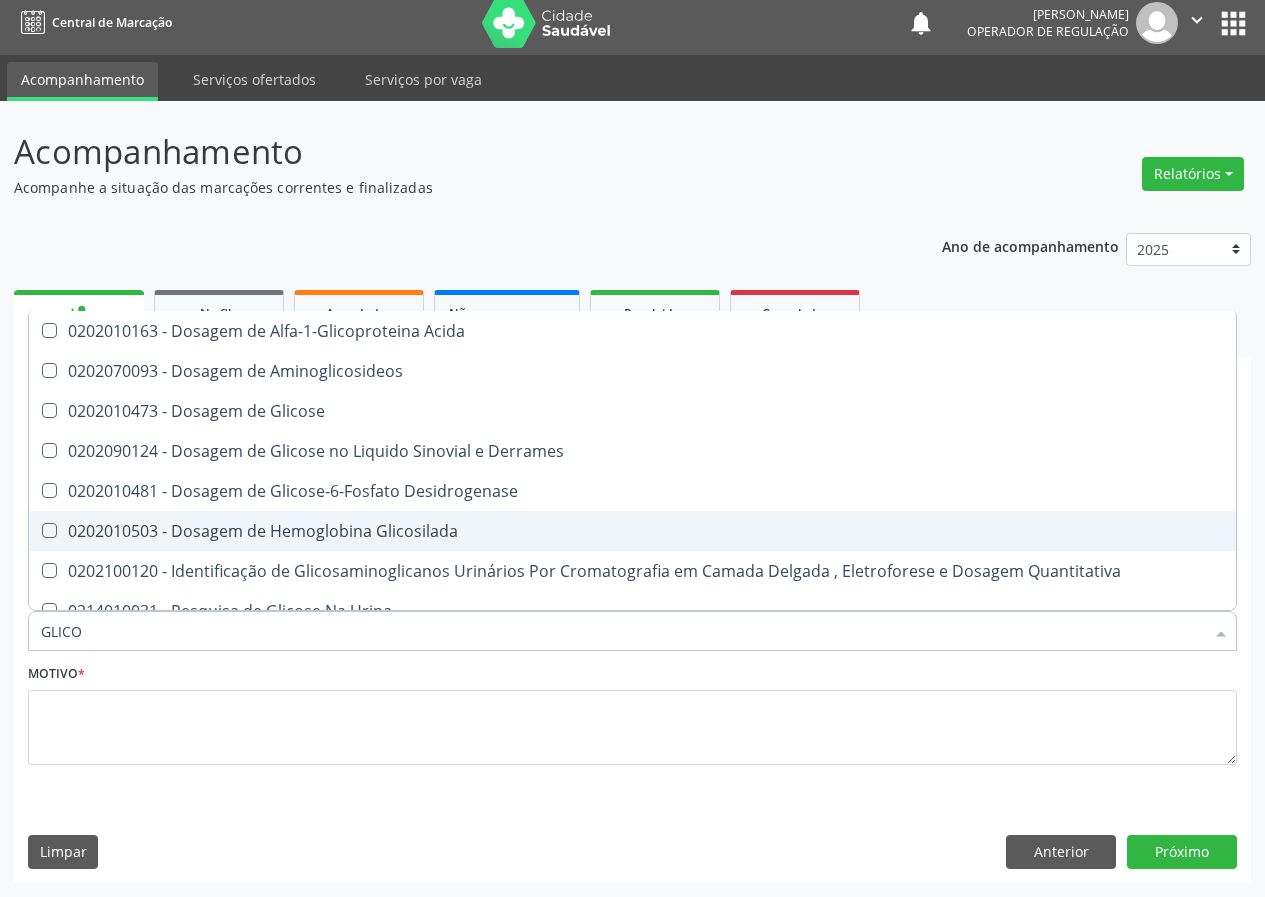 click on "0202010503 - Dosagem de Hemoglobina Glicosilada" at bounding box center (632, 531) 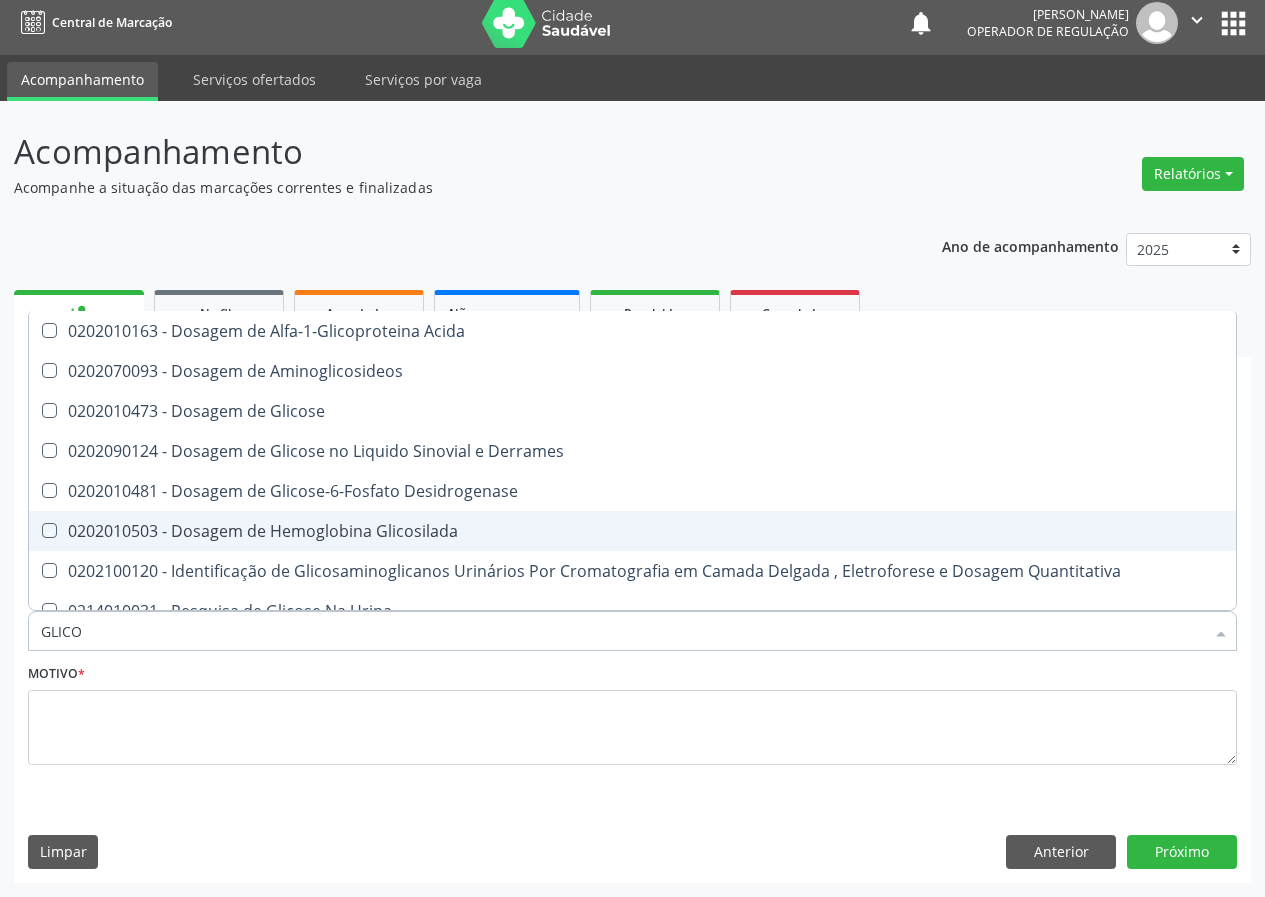 checkbox on "true" 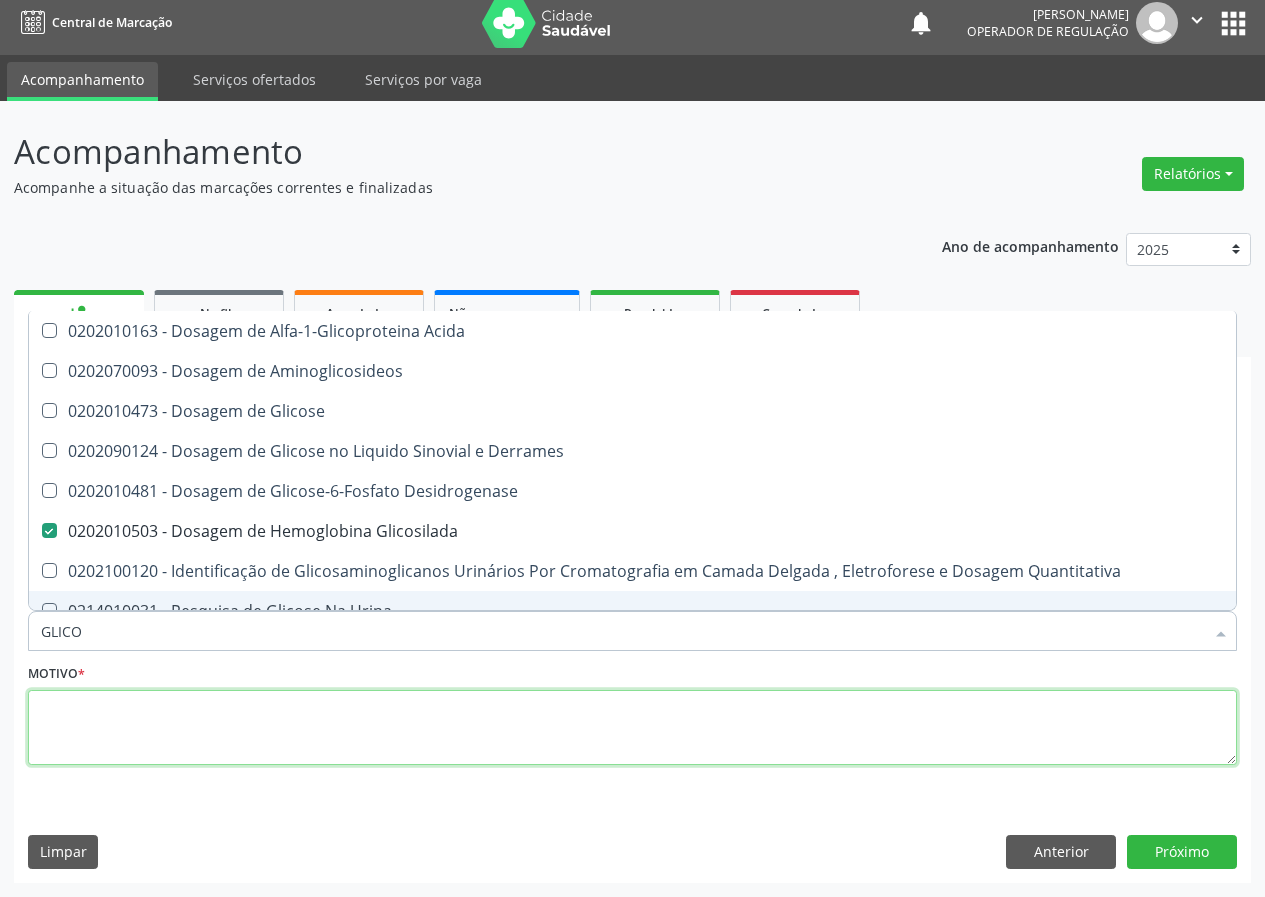 click at bounding box center [632, 728] 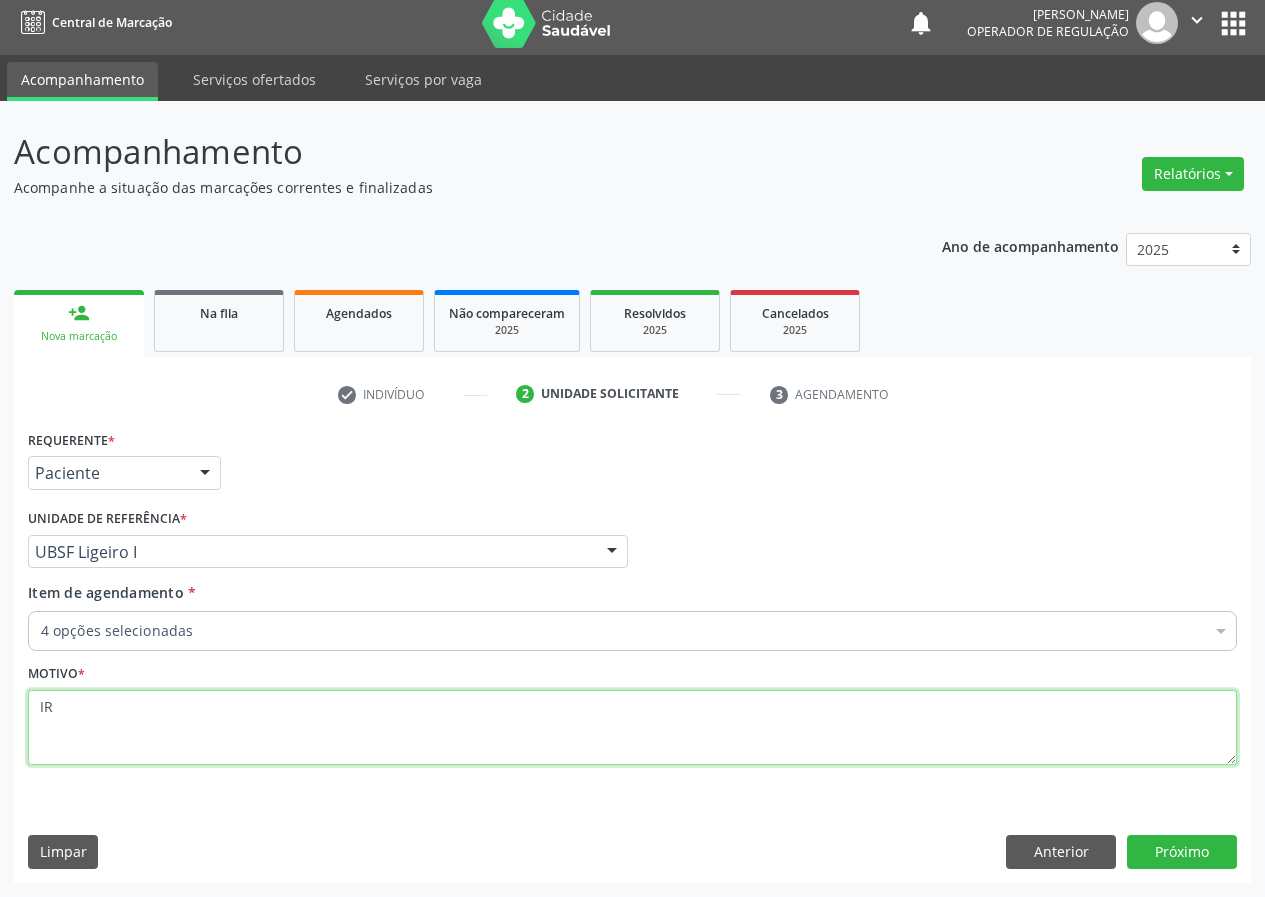 type on "I" 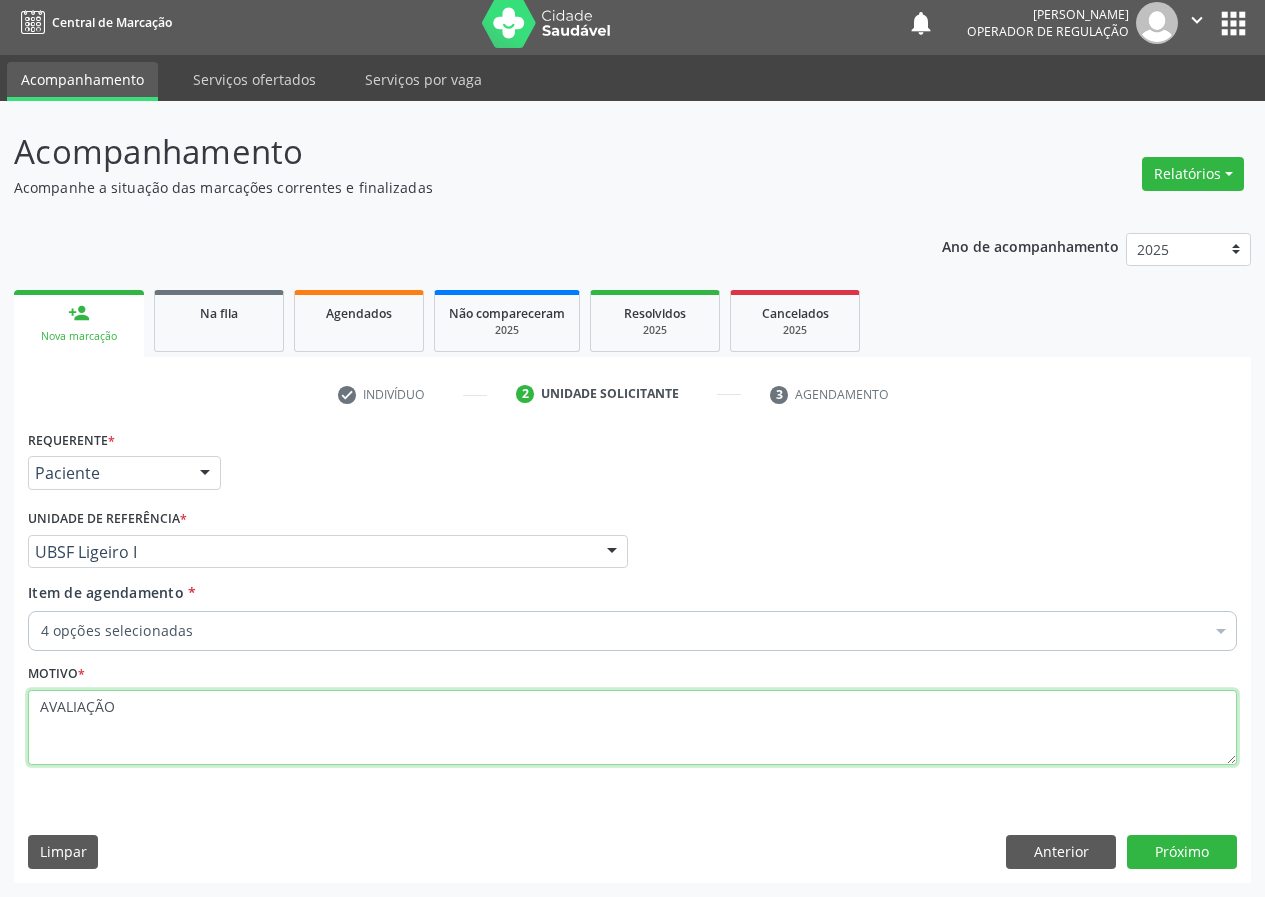 type on "AVALIAÇÃO" 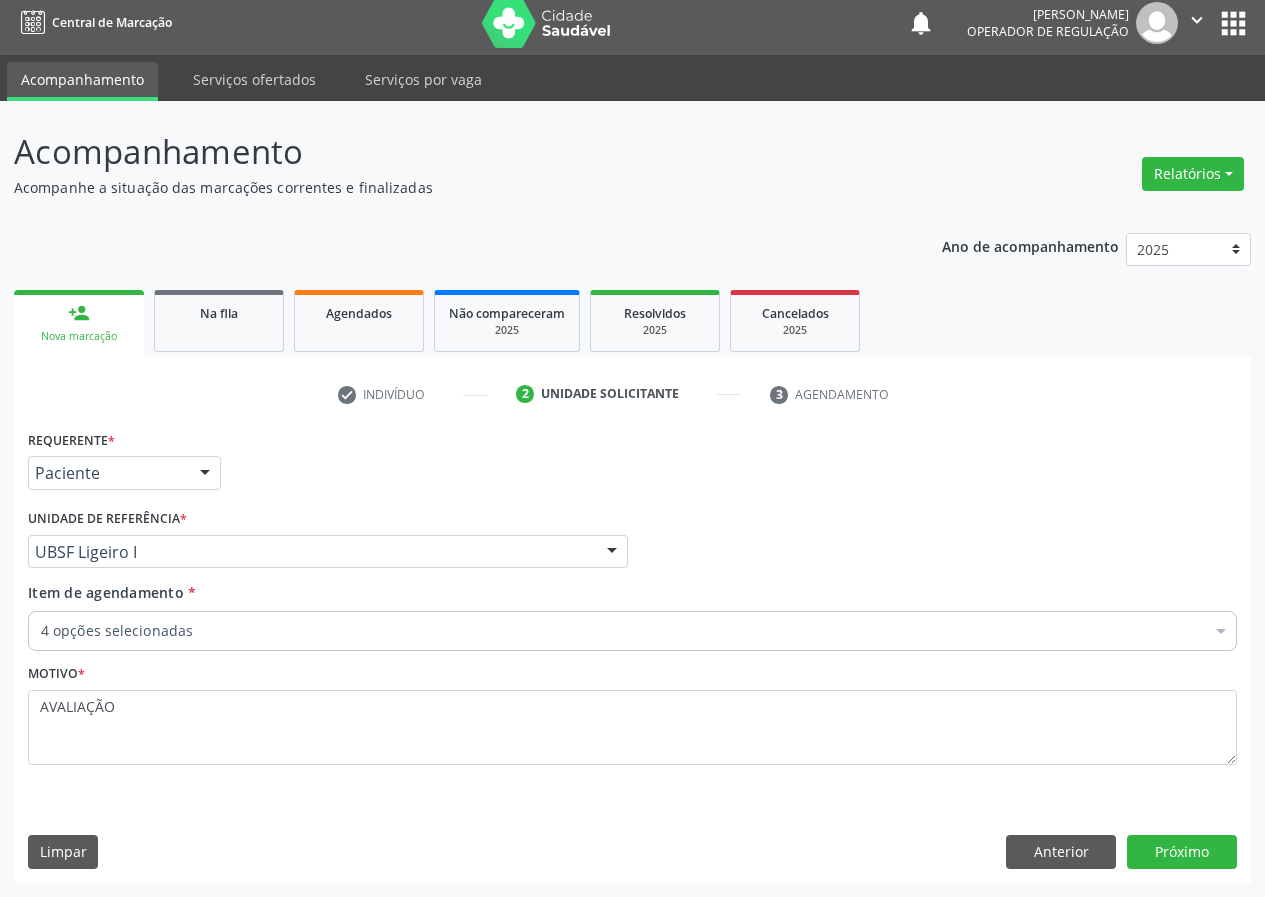 click on "Requerente
*
Paciente         Médico(a)   Enfermeiro(a)   Paciente
Nenhum resultado encontrado para: "   "
Não há nenhuma opção para ser exibida.
UF
PB         PB
Nenhum resultado encontrado para: "   "
Não há nenhuma opção para ser exibida.
Município
[GEOGRAPHIC_DATA]   Queimadas
Nenhum resultado encontrado para: "   "
Não há nenhuma opção para ser exibida.
Médico Solicitante
Por favor, selecione a Unidade de Atendimento primeiro
Nenhum resultado encontrado para: "   "
Não há nenhuma opção para ser exibida.
Unidade de referência
*
UBSF Ligeiro I         UBSF Ligeiro II   UBSF Saulo Leal [PERSON_NAME]   UBSF Castanho   UBSF [GEOGRAPHIC_DATA]   UBSF Ze Velho   UBSF [GEOGRAPHIC_DATA]   UBSF Olho Dagua Salgado   UBSF Zumbi" at bounding box center (632, 653) 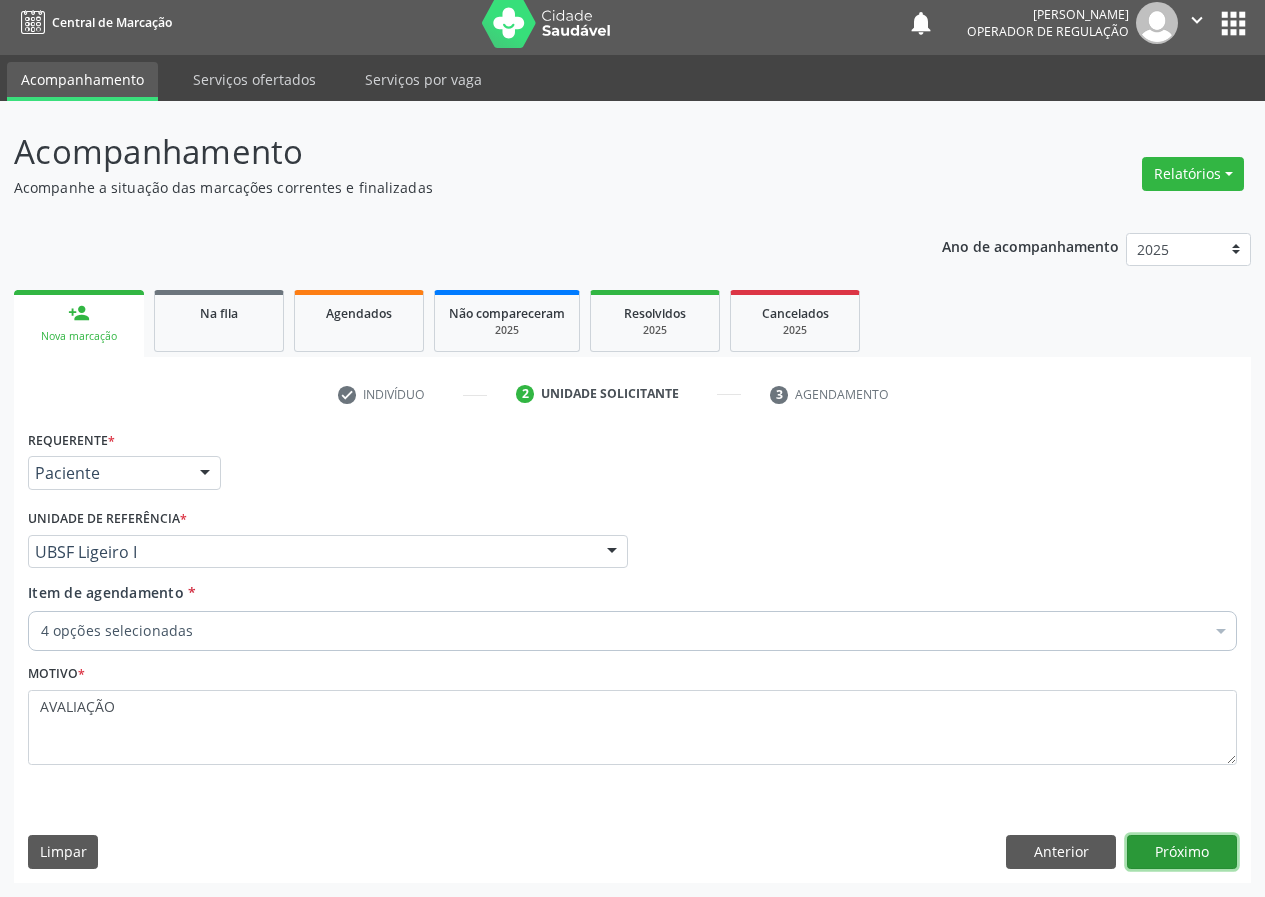 click on "Próximo" at bounding box center (1182, 852) 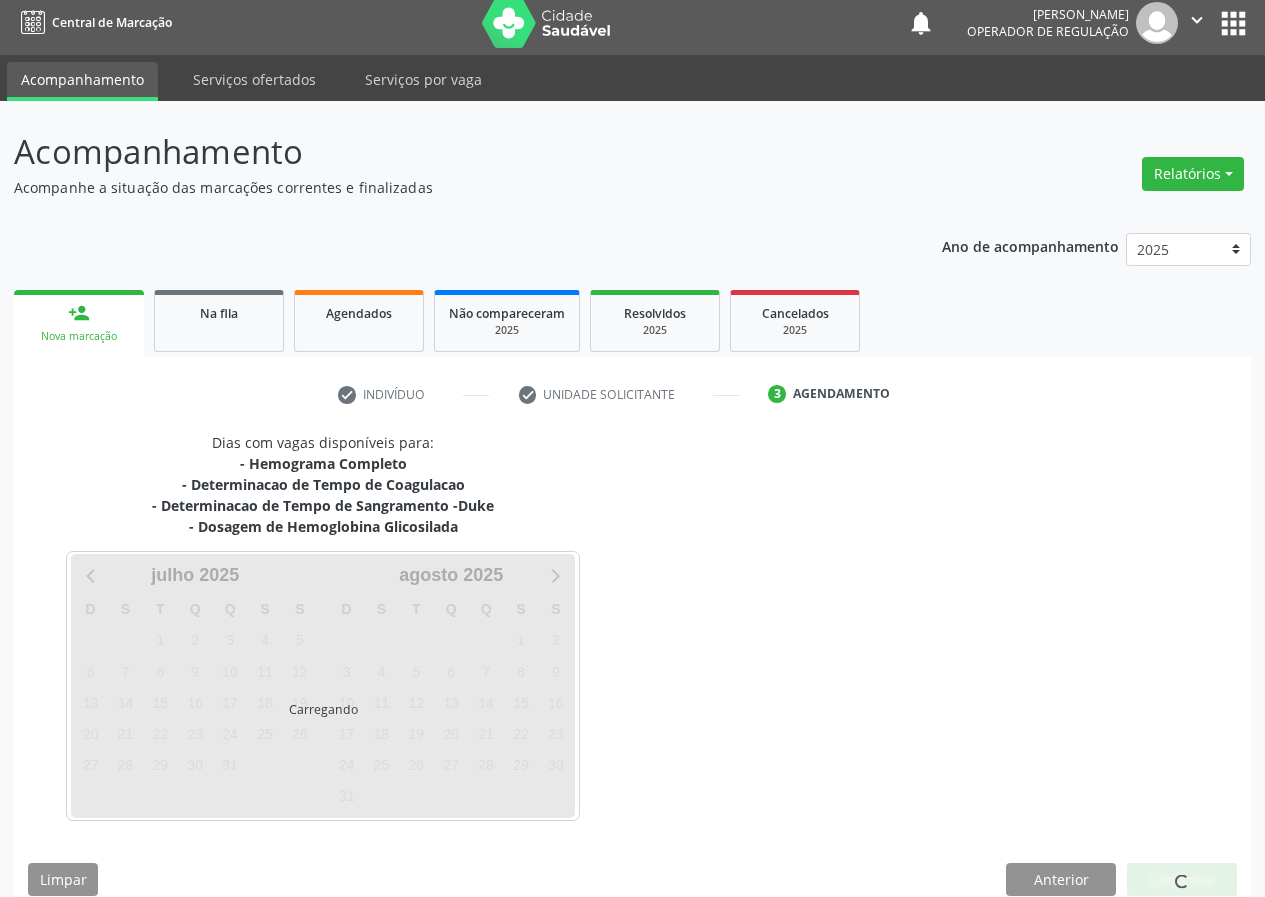 scroll, scrollTop: 36, scrollLeft: 0, axis: vertical 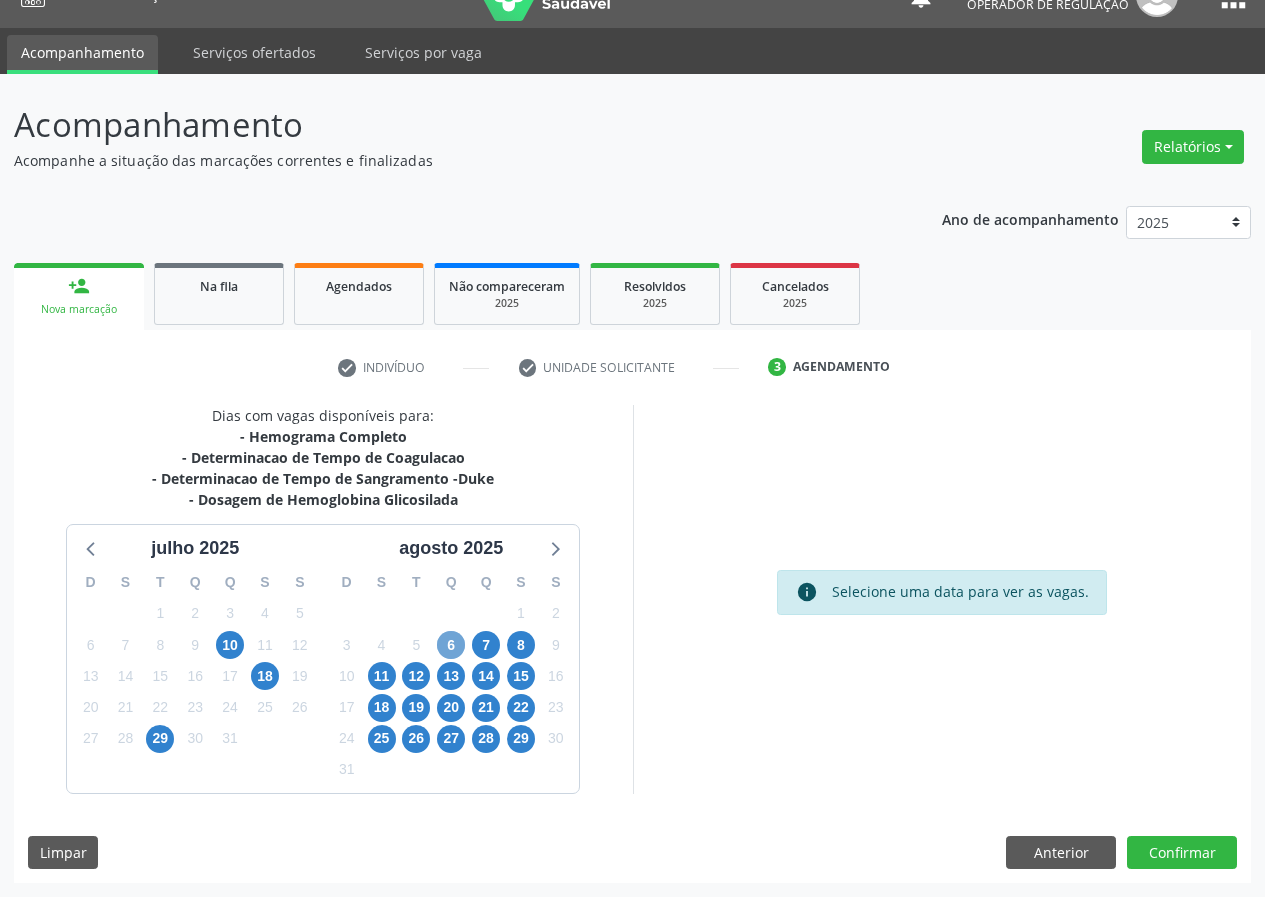 click on "6" at bounding box center [451, 645] 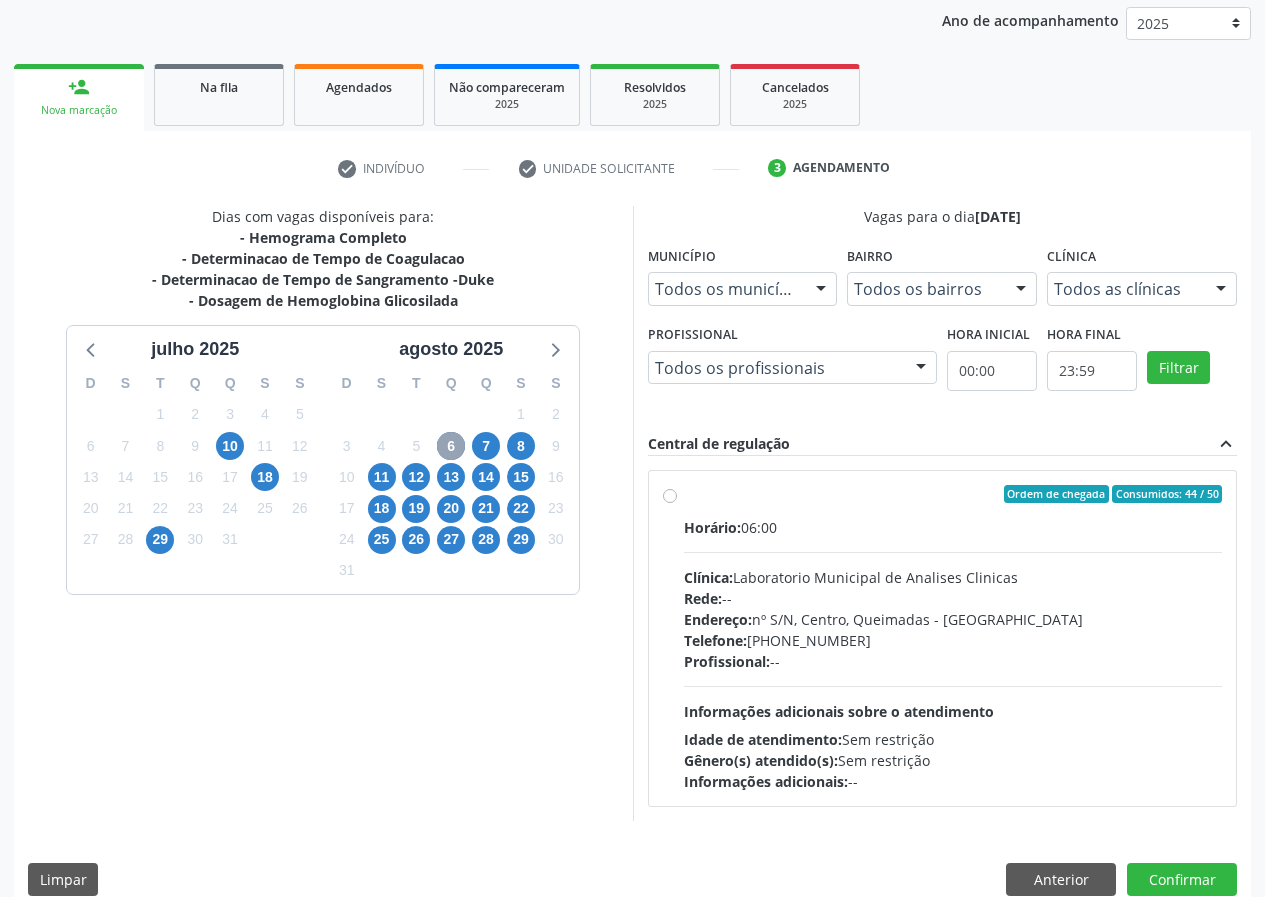 scroll, scrollTop: 236, scrollLeft: 0, axis: vertical 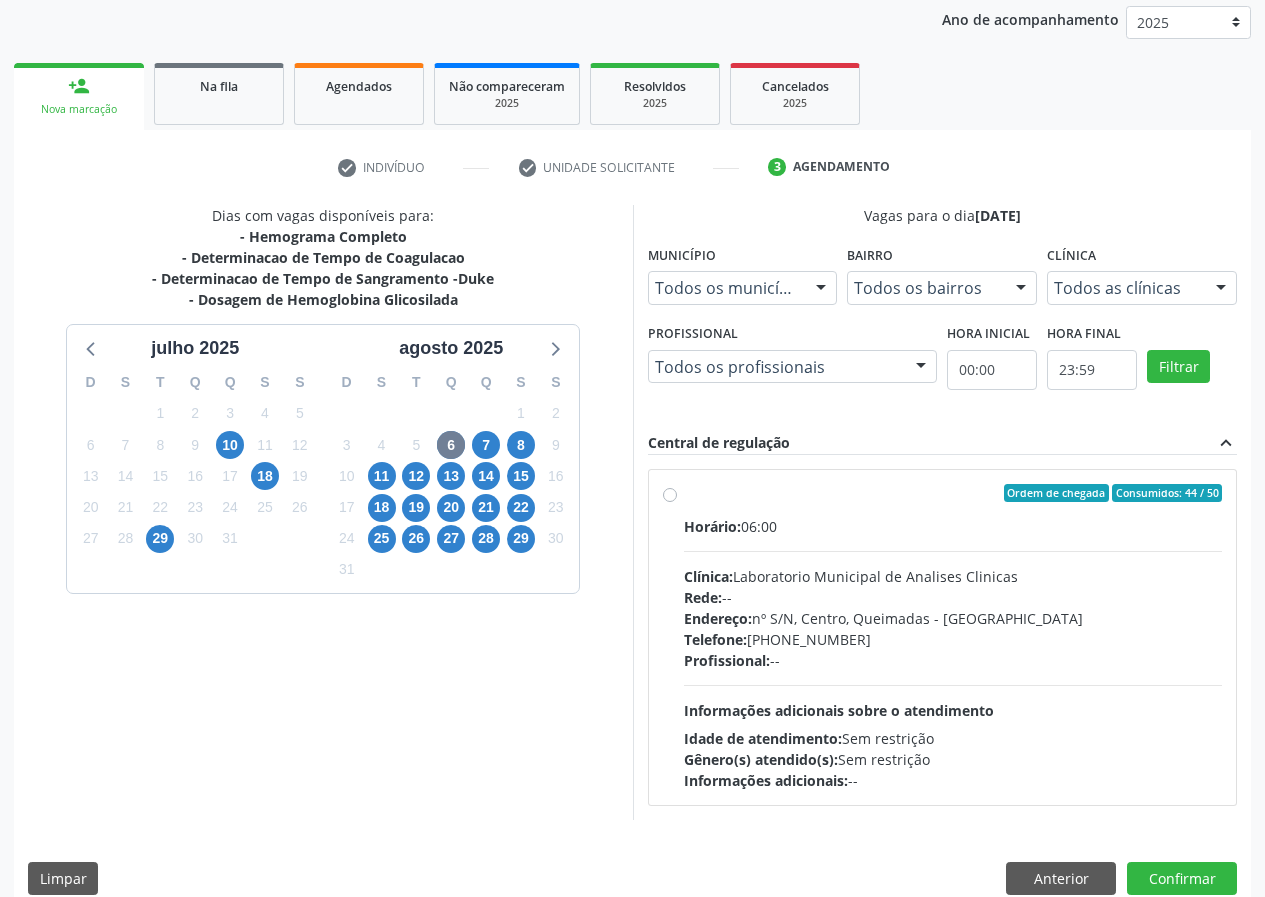 click on "Ordem de chegada
Consumidos: 44 / 50" at bounding box center [953, 493] 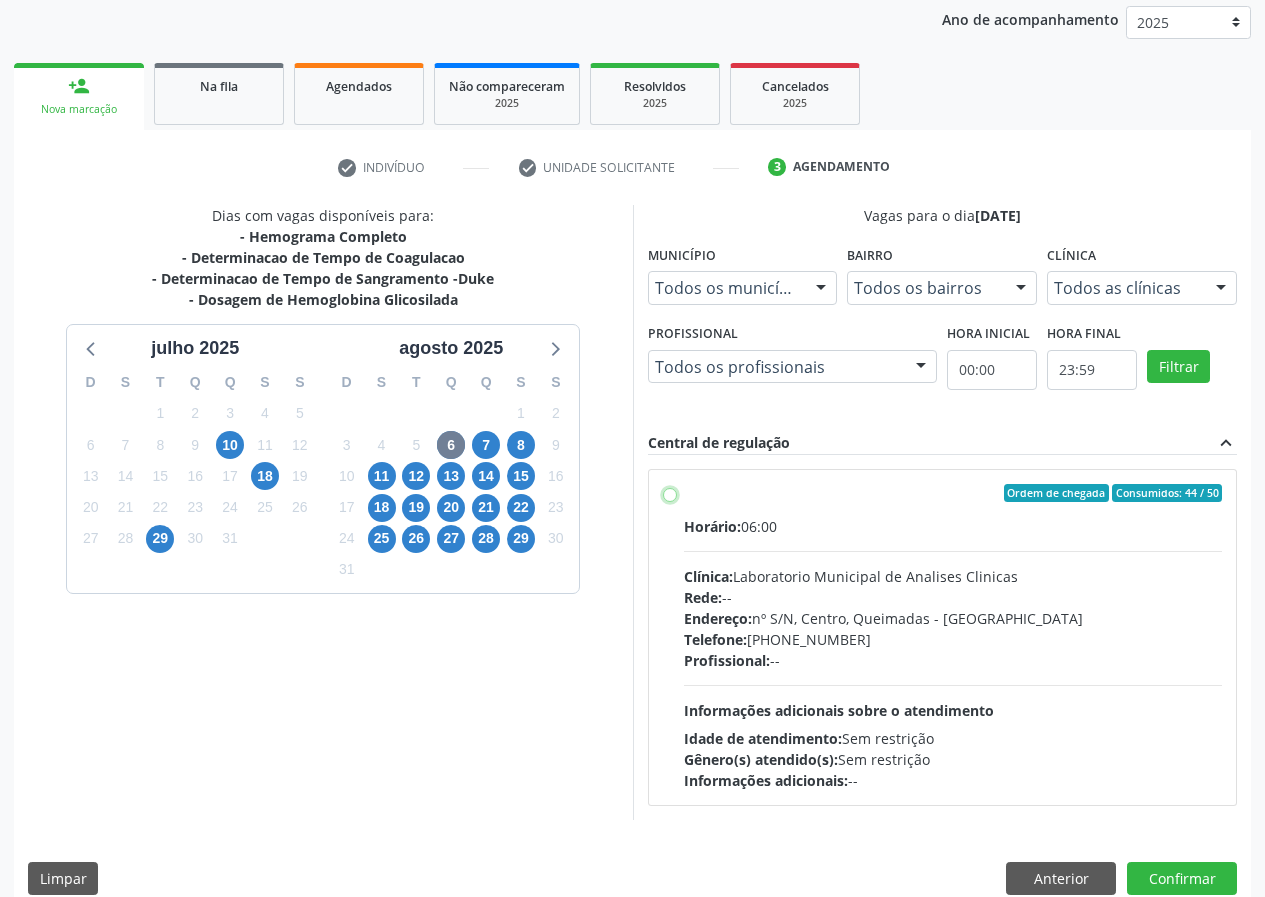 radio on "true" 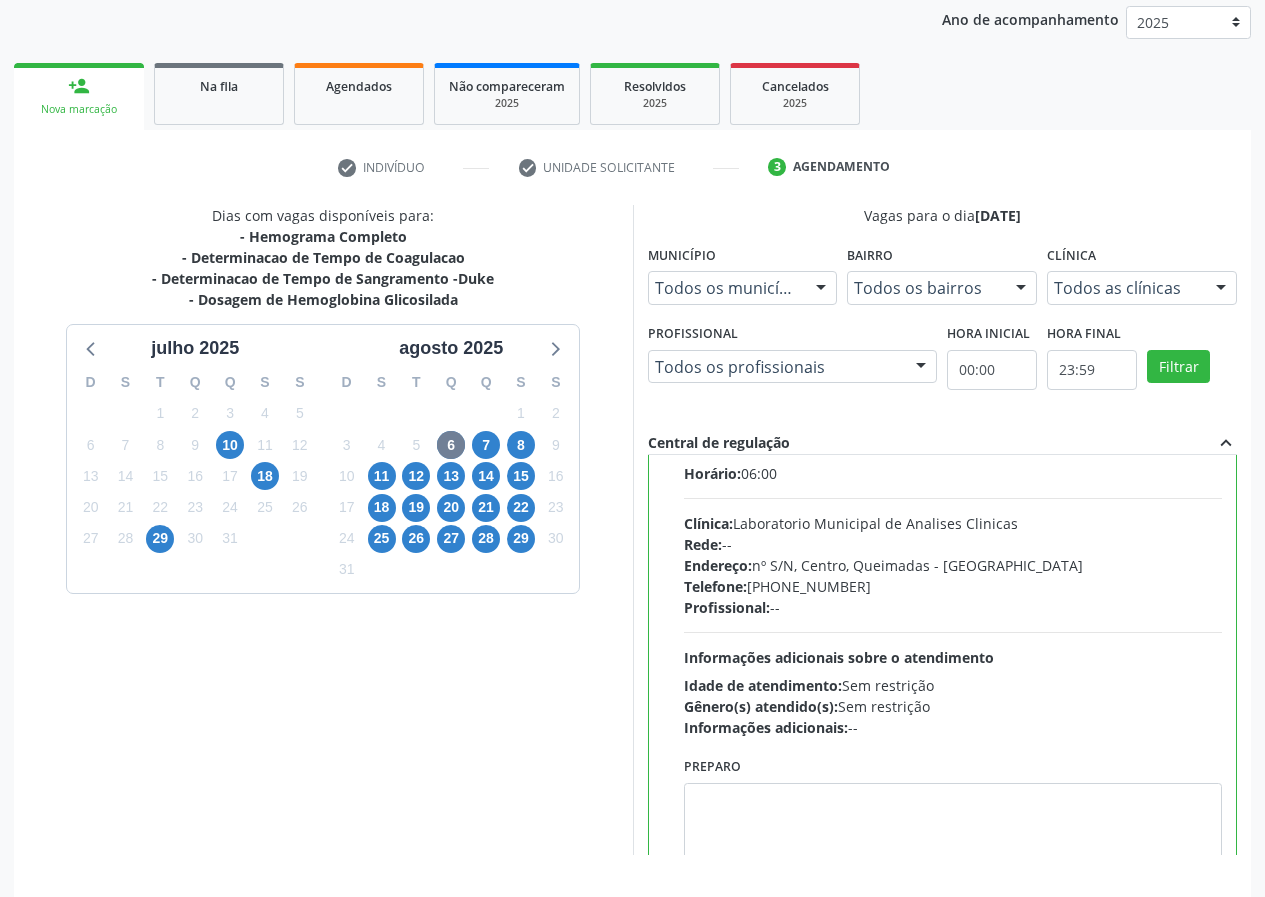 scroll, scrollTop: 99, scrollLeft: 0, axis: vertical 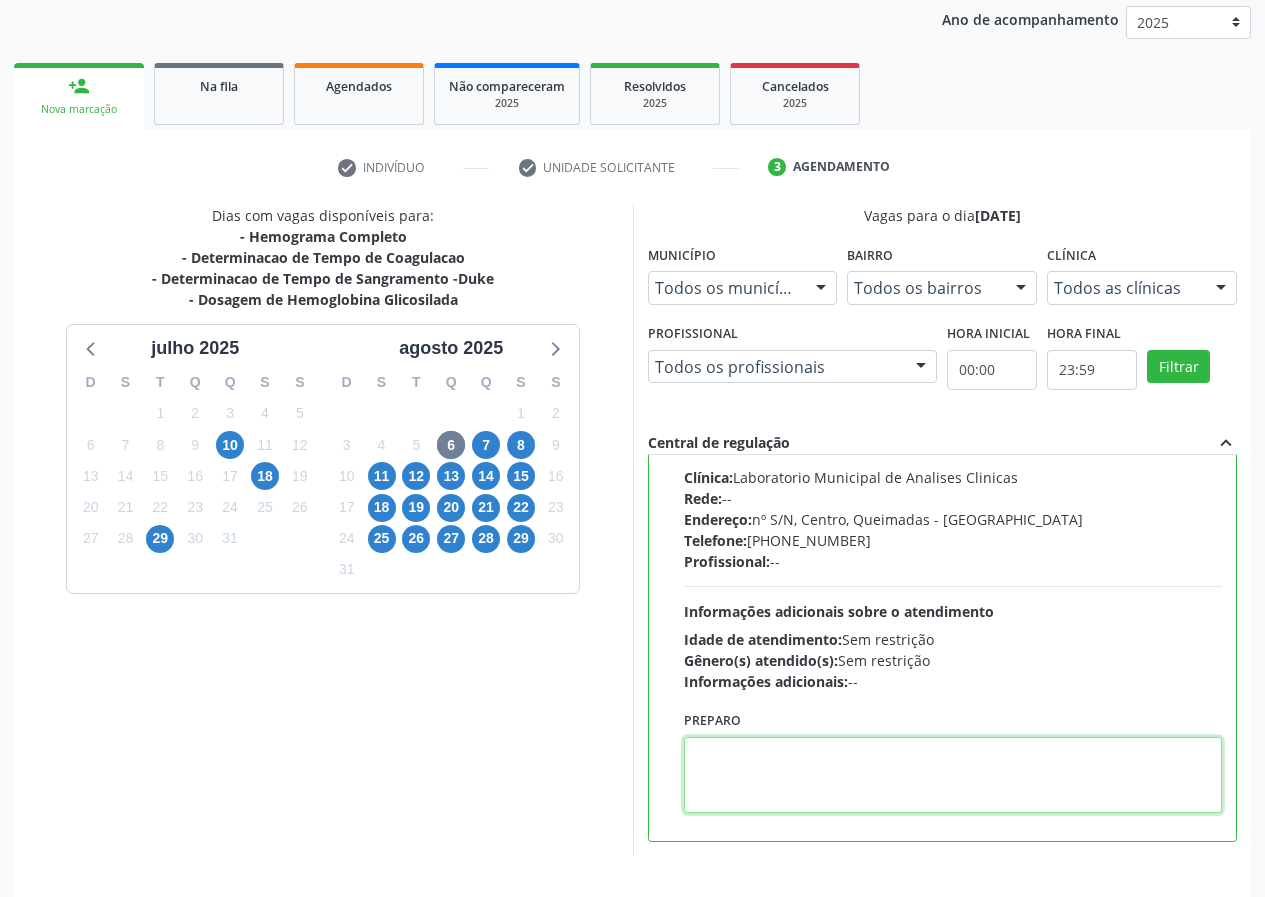 click at bounding box center [953, 775] 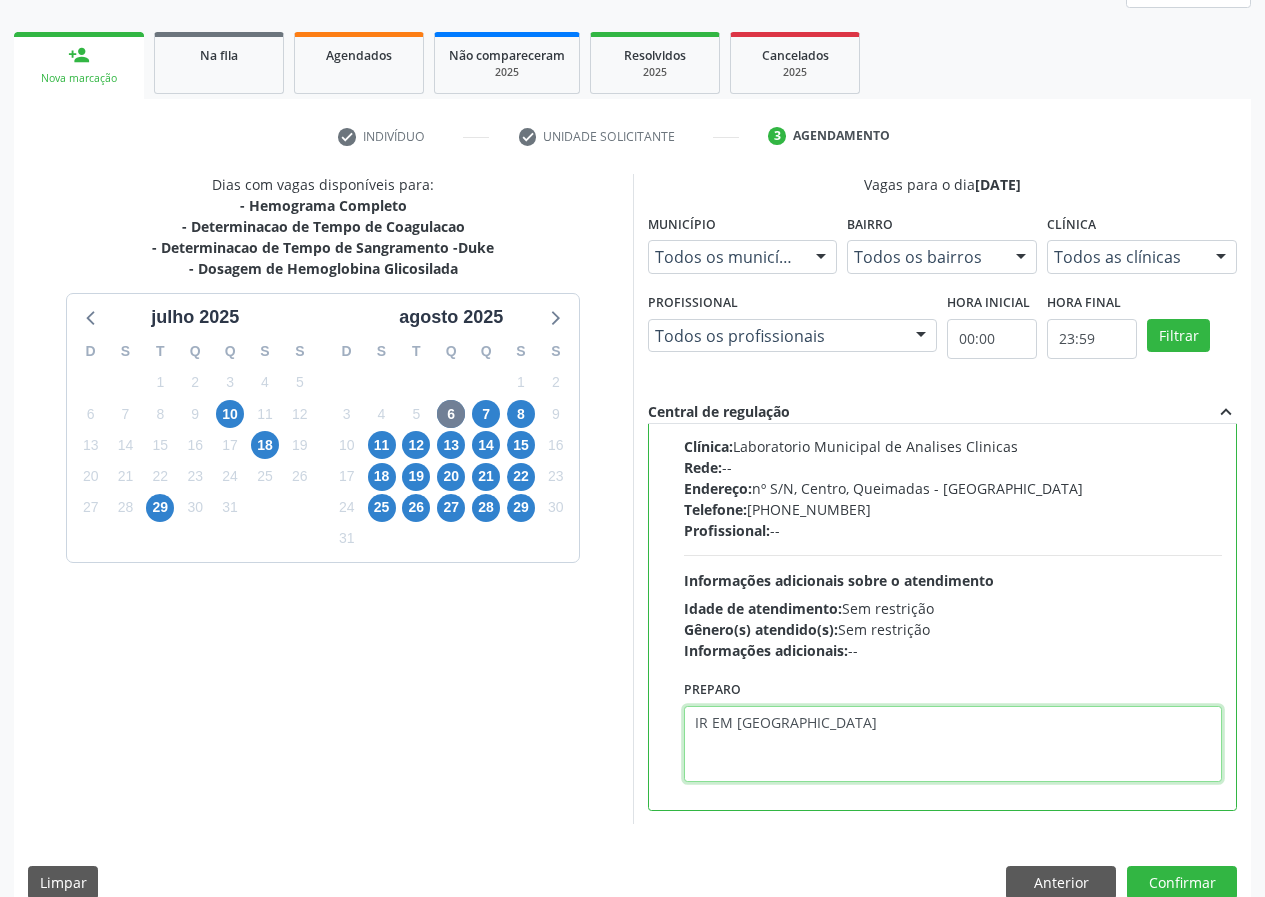 scroll, scrollTop: 298, scrollLeft: 0, axis: vertical 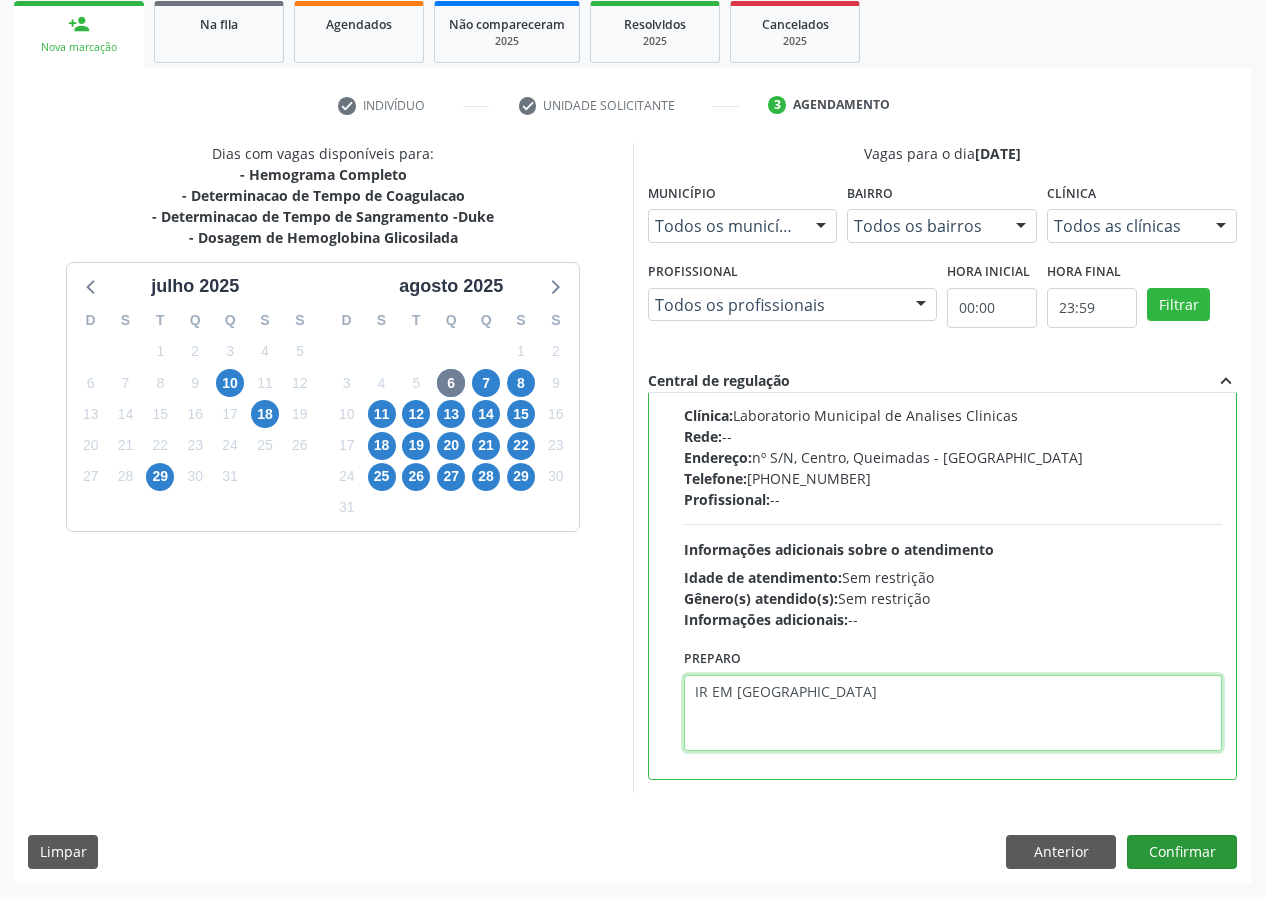 type on "IR EM [GEOGRAPHIC_DATA]" 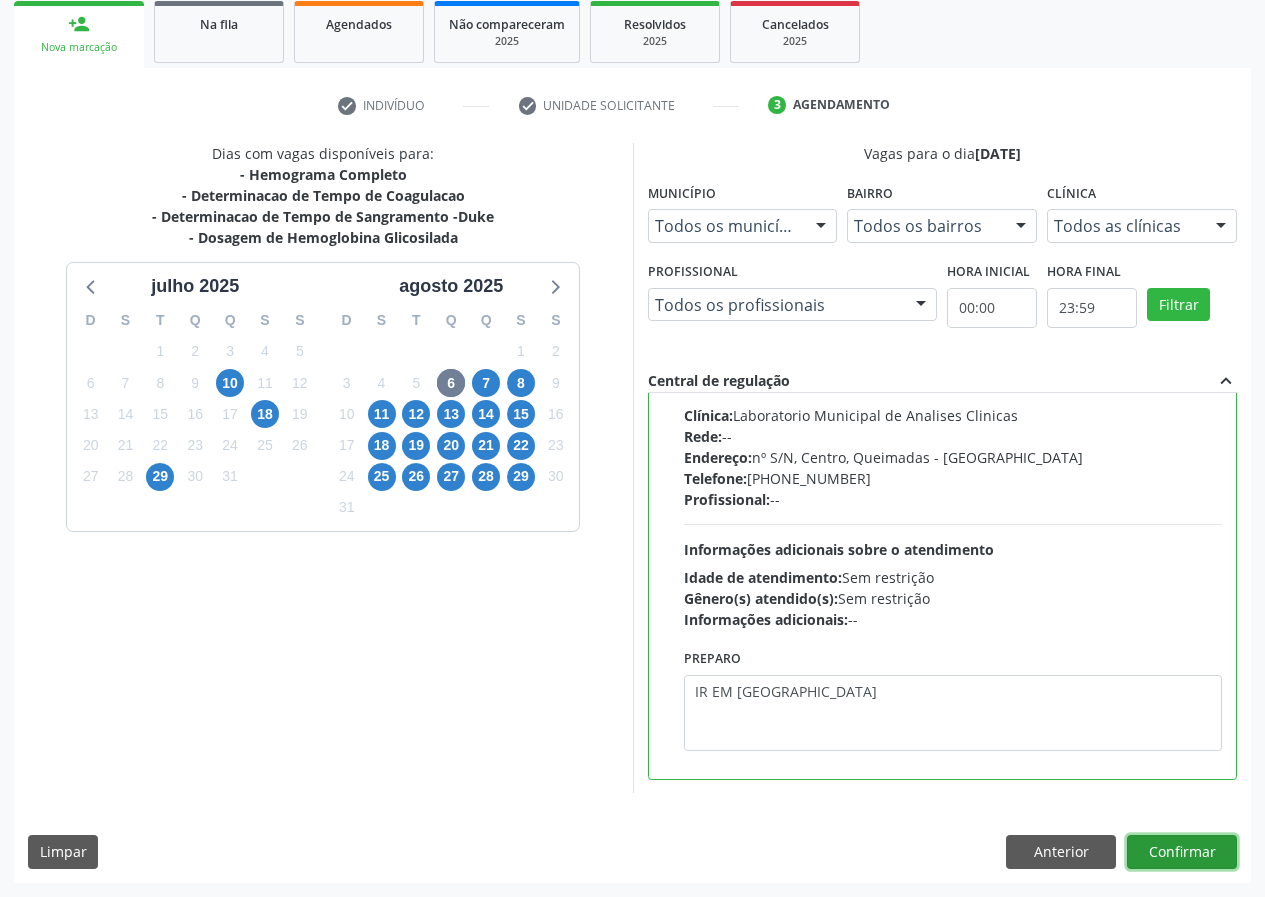 click on "Confirmar" at bounding box center (1182, 852) 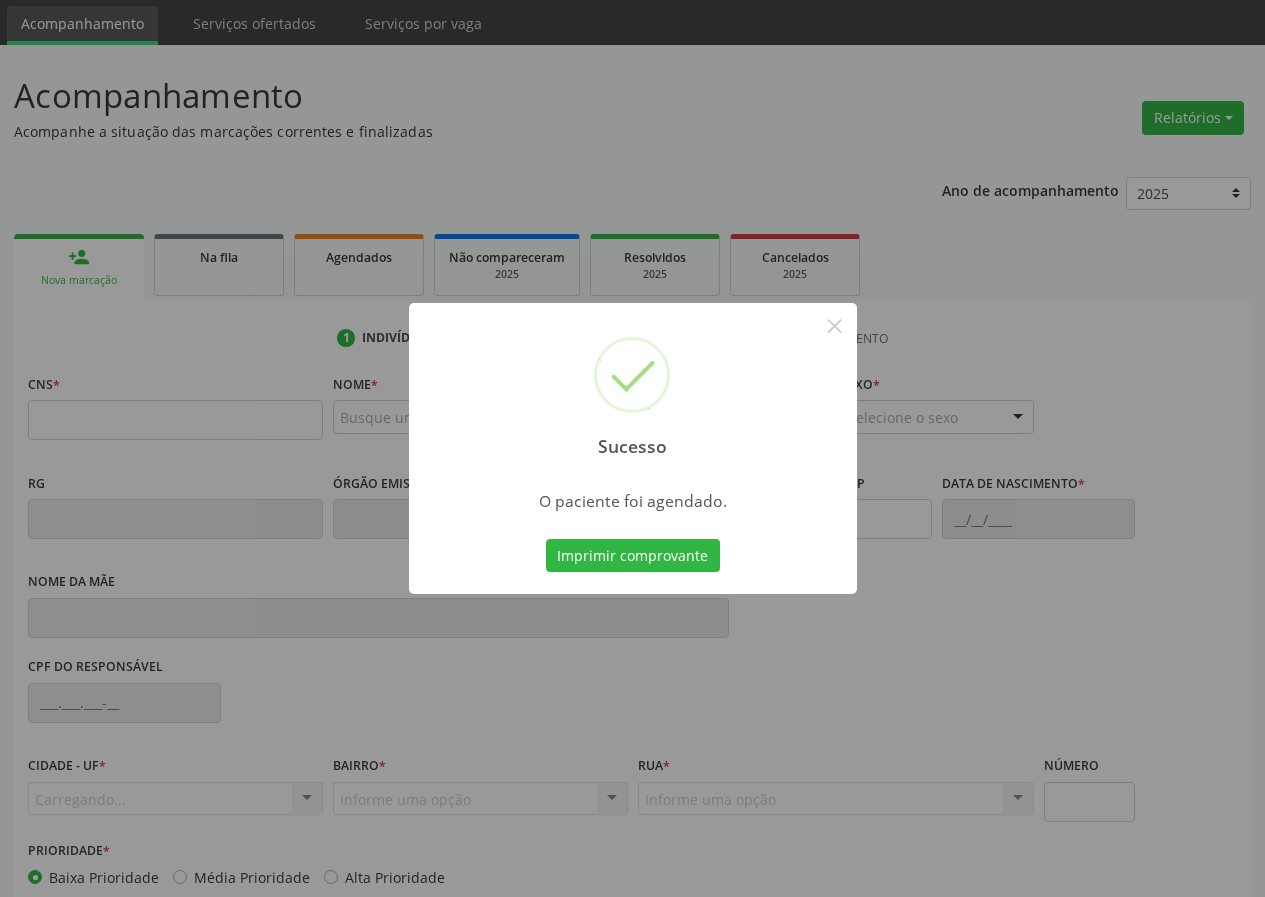 scroll, scrollTop: 100, scrollLeft: 0, axis: vertical 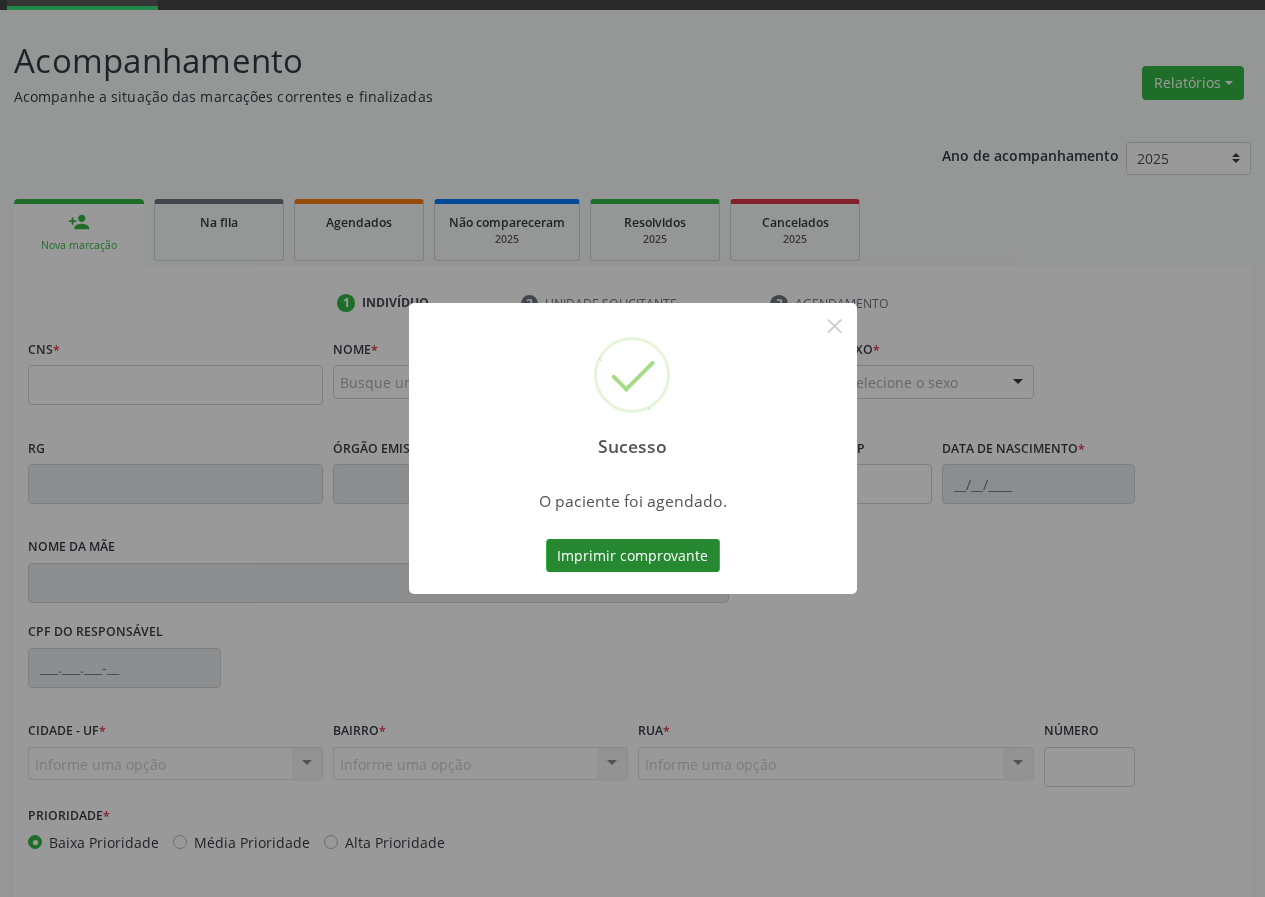 click on "Imprimir comprovante" at bounding box center (633, 556) 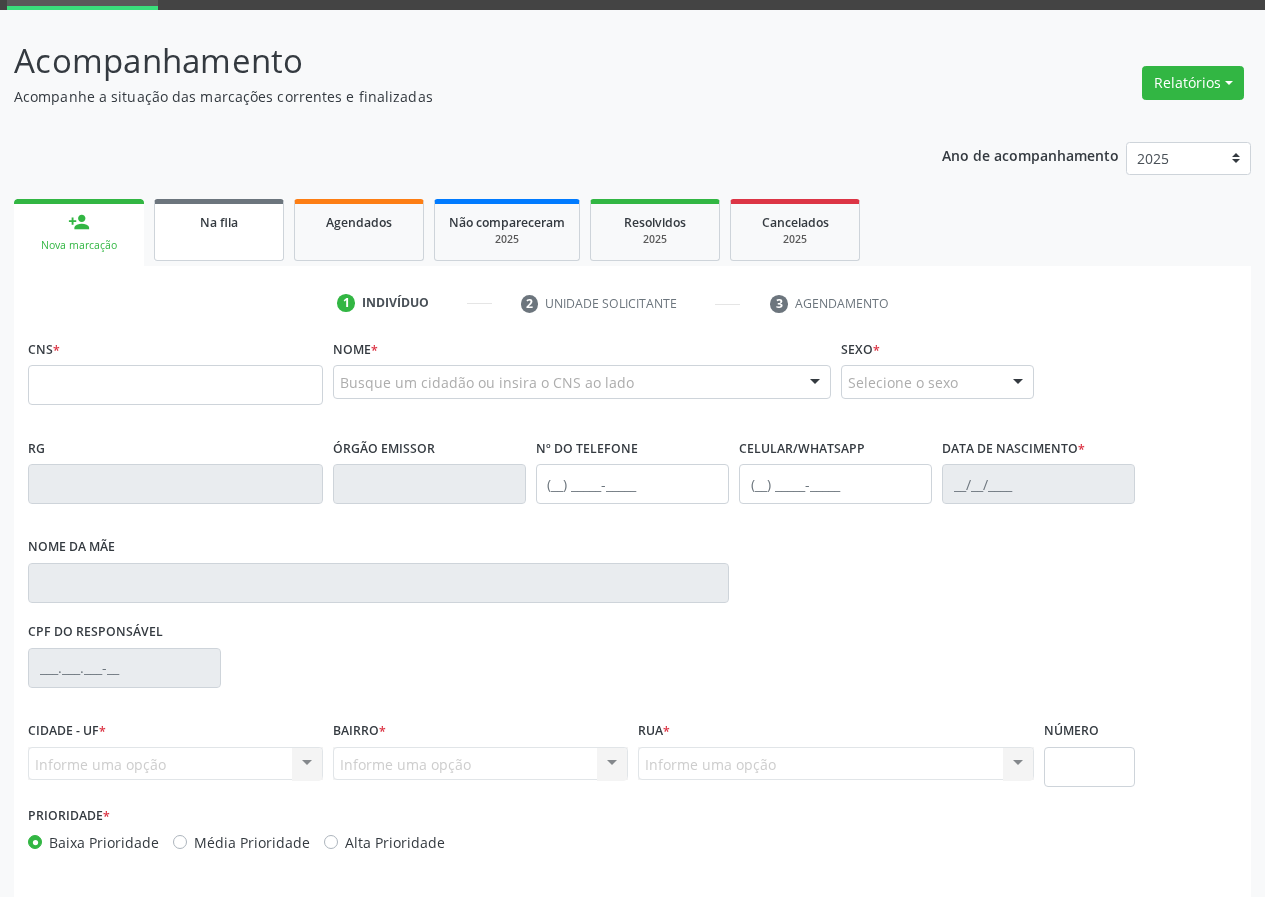 click on "Na fila" at bounding box center [219, 230] 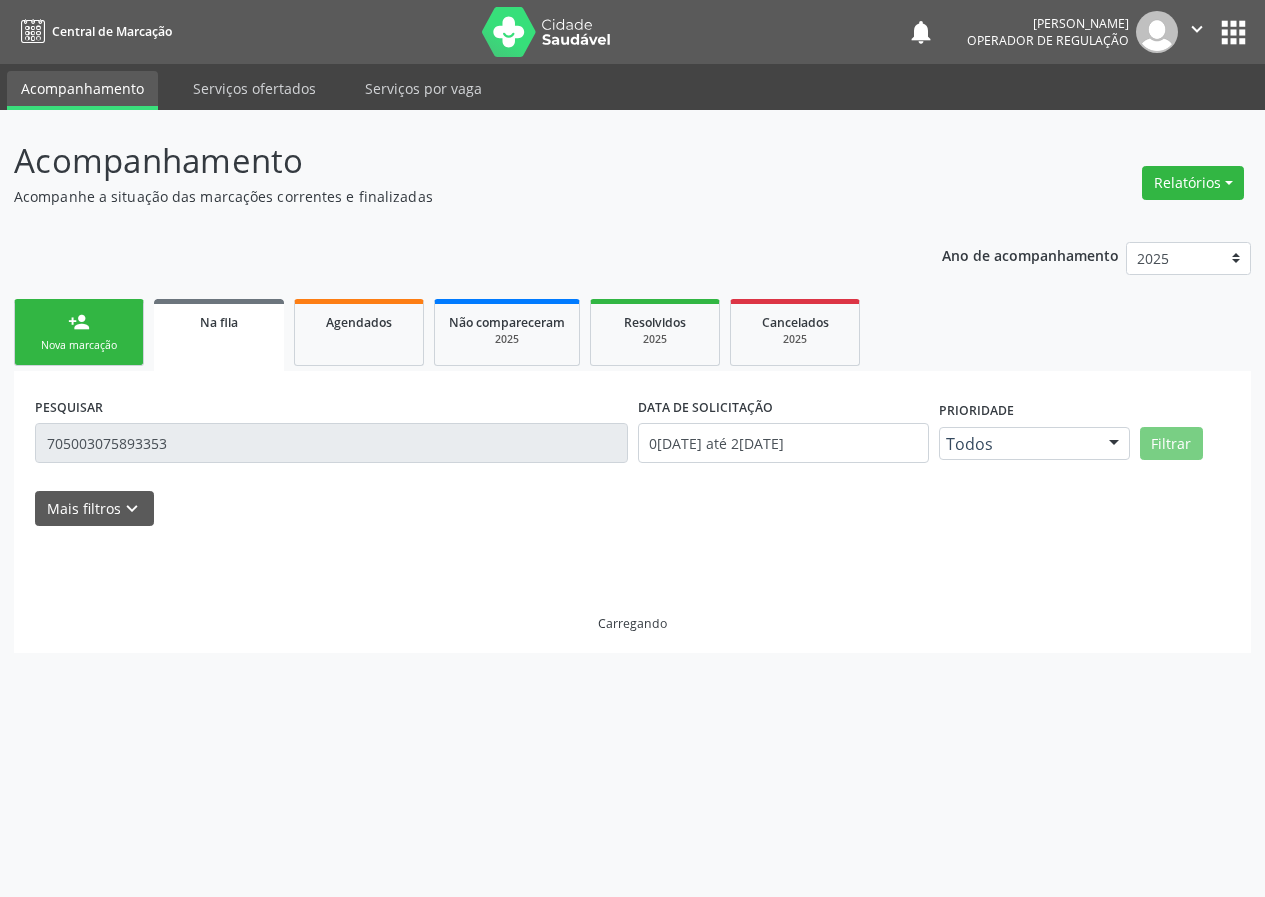 scroll, scrollTop: 0, scrollLeft: 0, axis: both 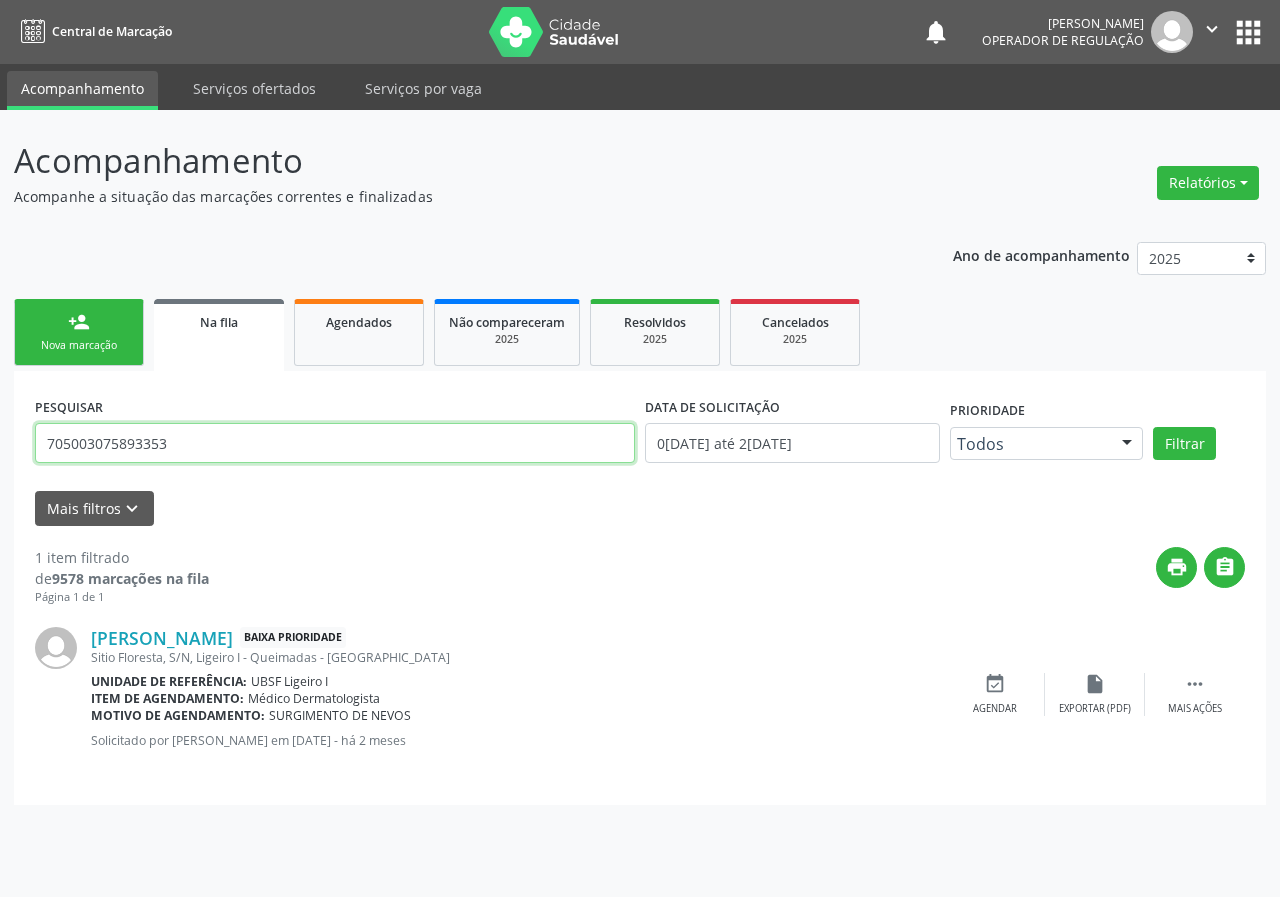 drag, startPoint x: 204, startPoint y: 446, endPoint x: 0, endPoint y: 485, distance: 207.69449 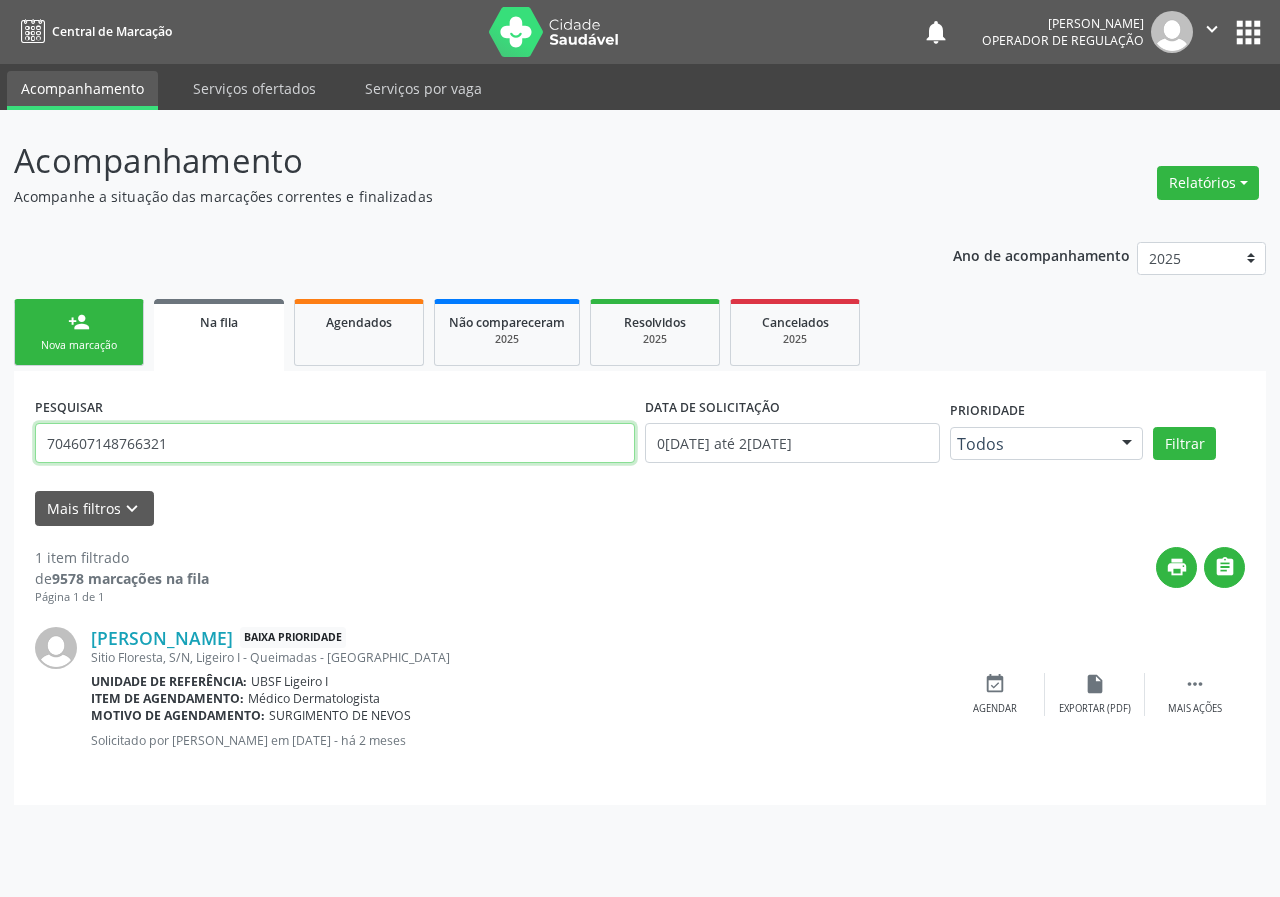type on "704607148766321" 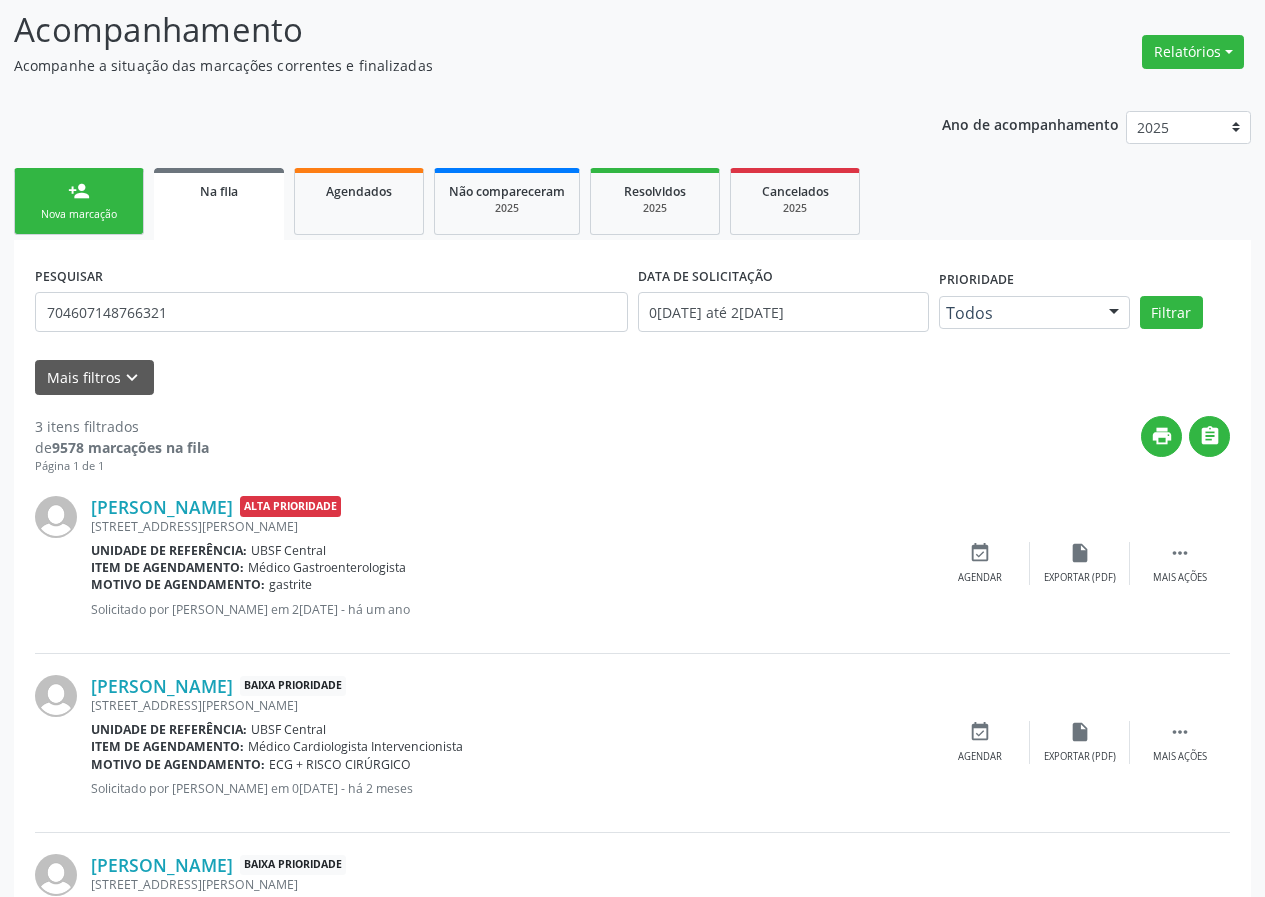 scroll, scrollTop: 280, scrollLeft: 0, axis: vertical 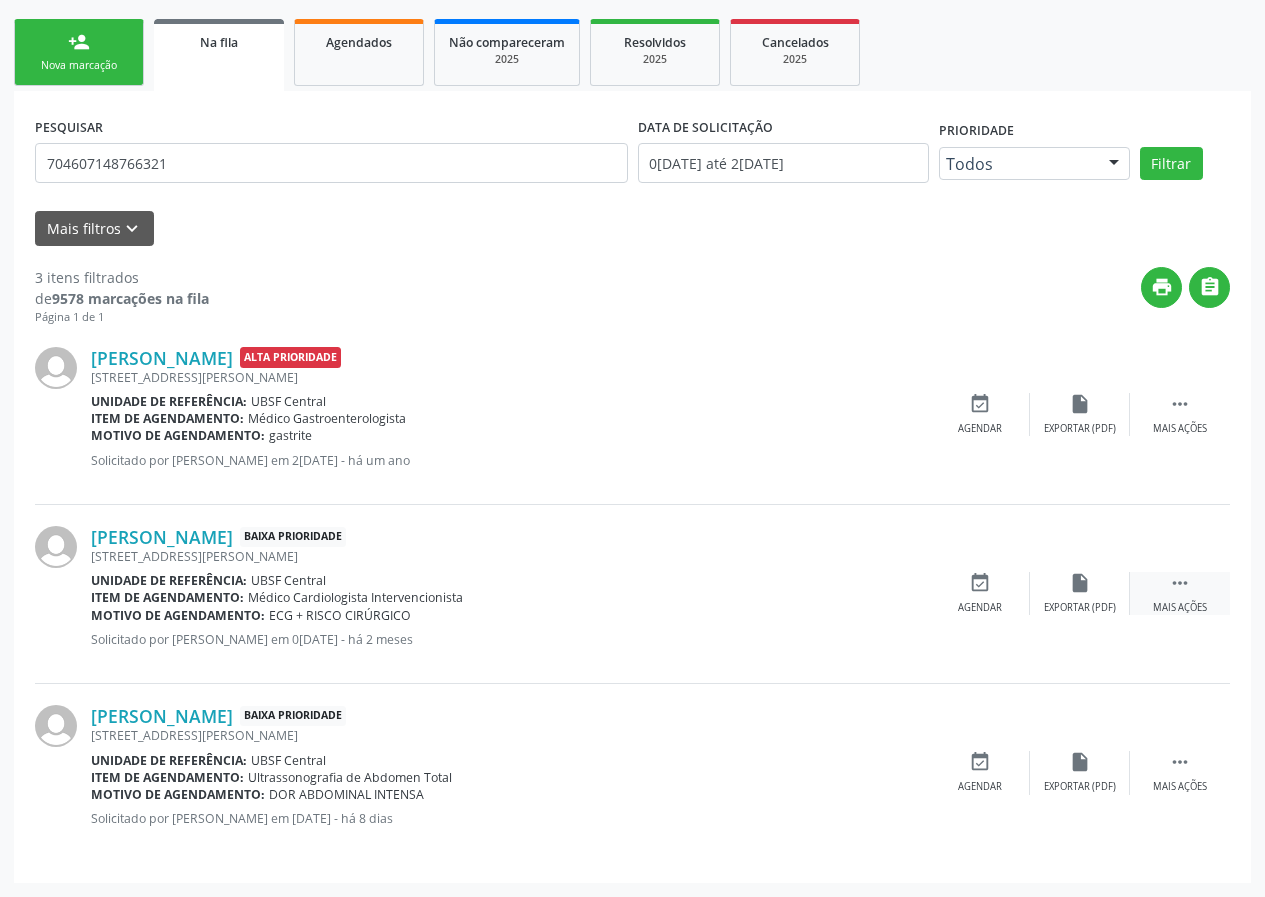 click on "" at bounding box center [1180, 583] 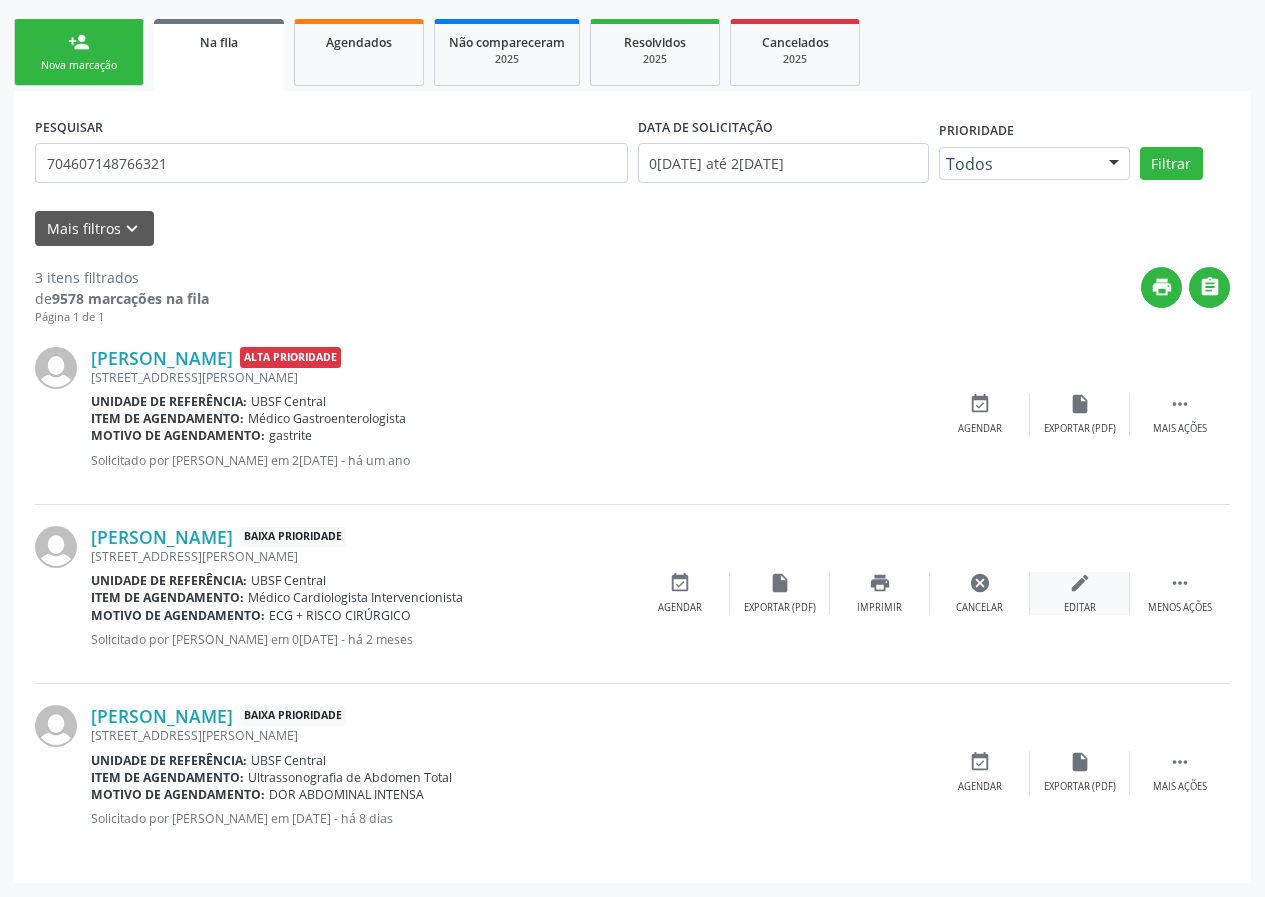 click on "edit
Editar" at bounding box center (1080, 593) 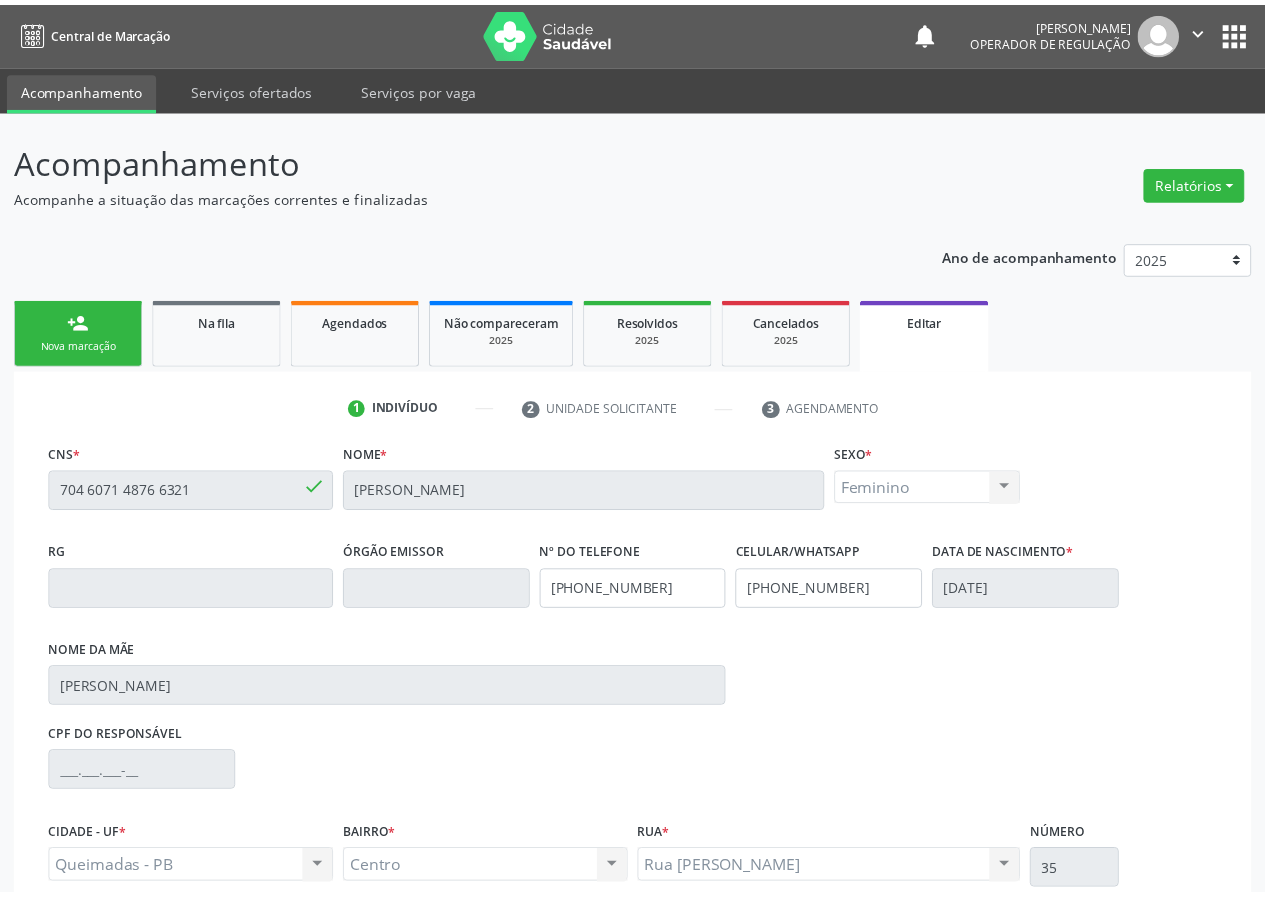 scroll, scrollTop: 200, scrollLeft: 0, axis: vertical 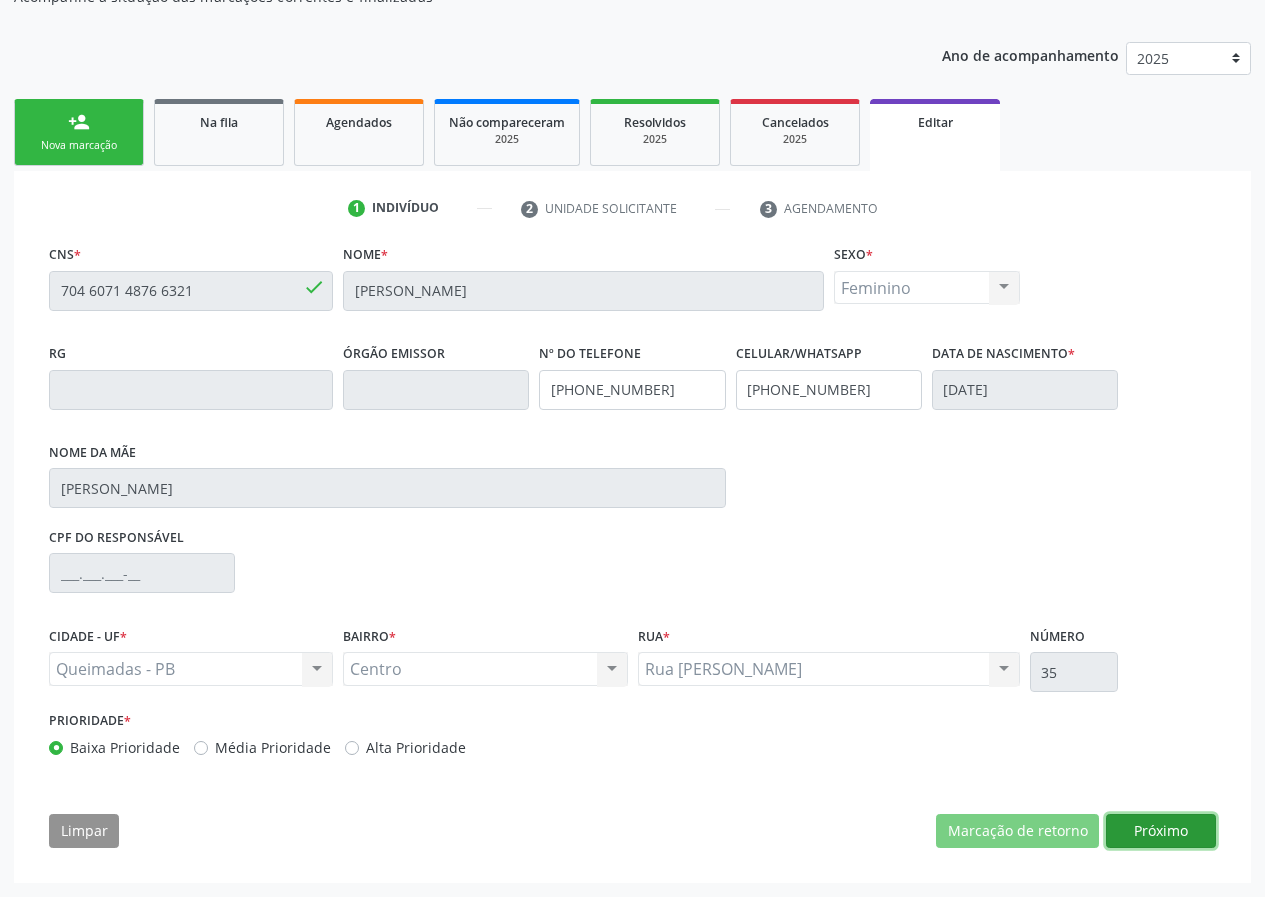click on "Próximo" at bounding box center (1161, 831) 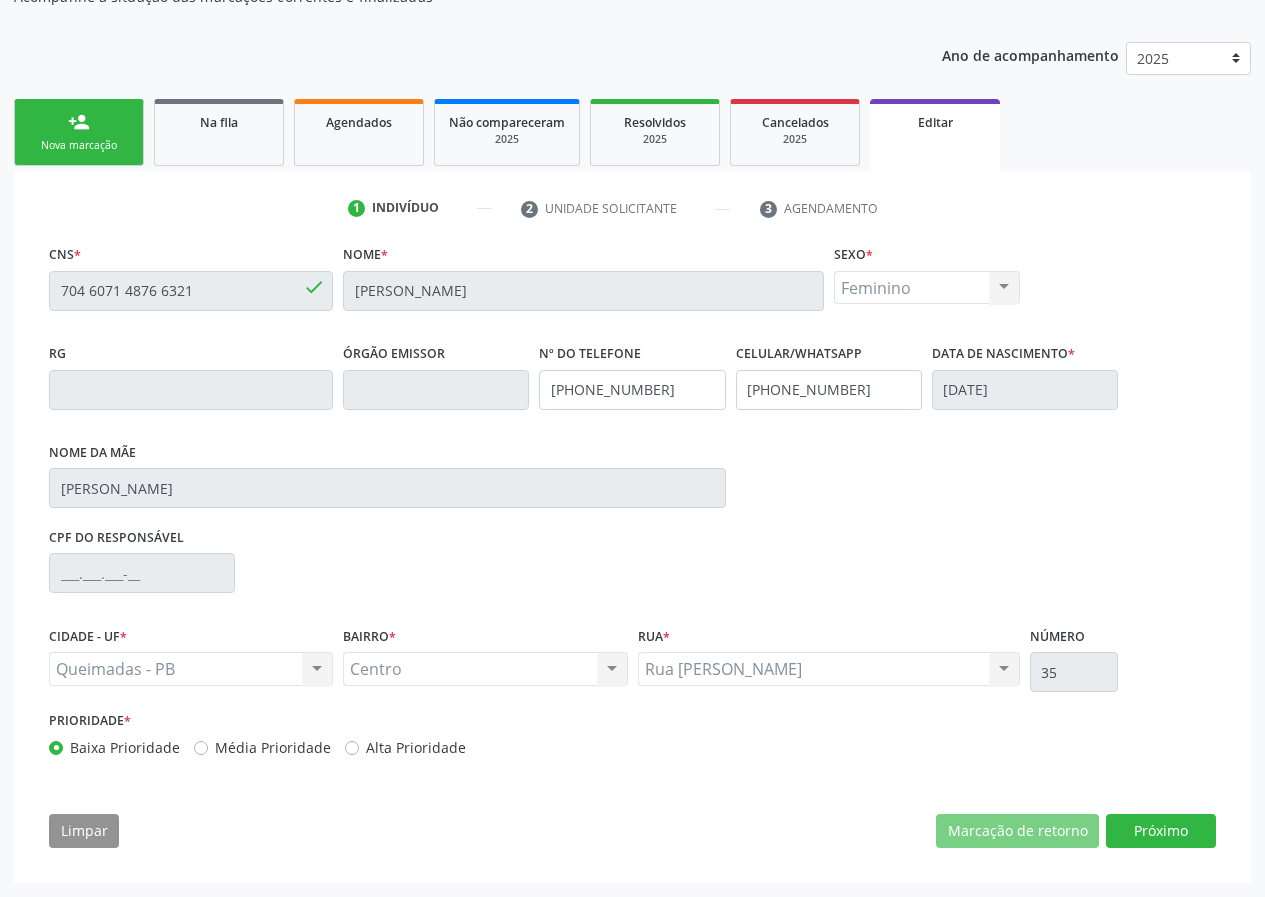 scroll, scrollTop: 35, scrollLeft: 0, axis: vertical 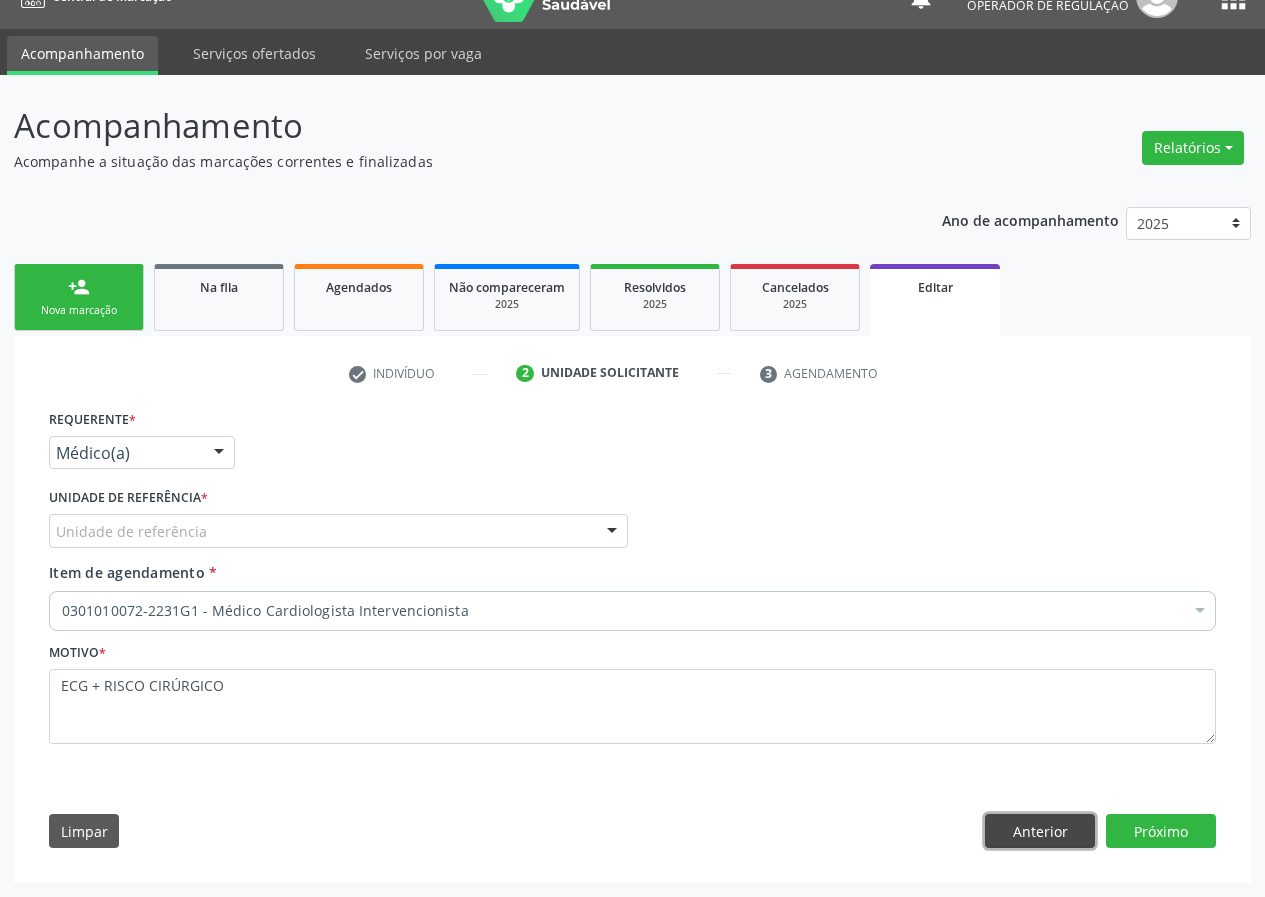 click on "Anterior" at bounding box center (1040, 831) 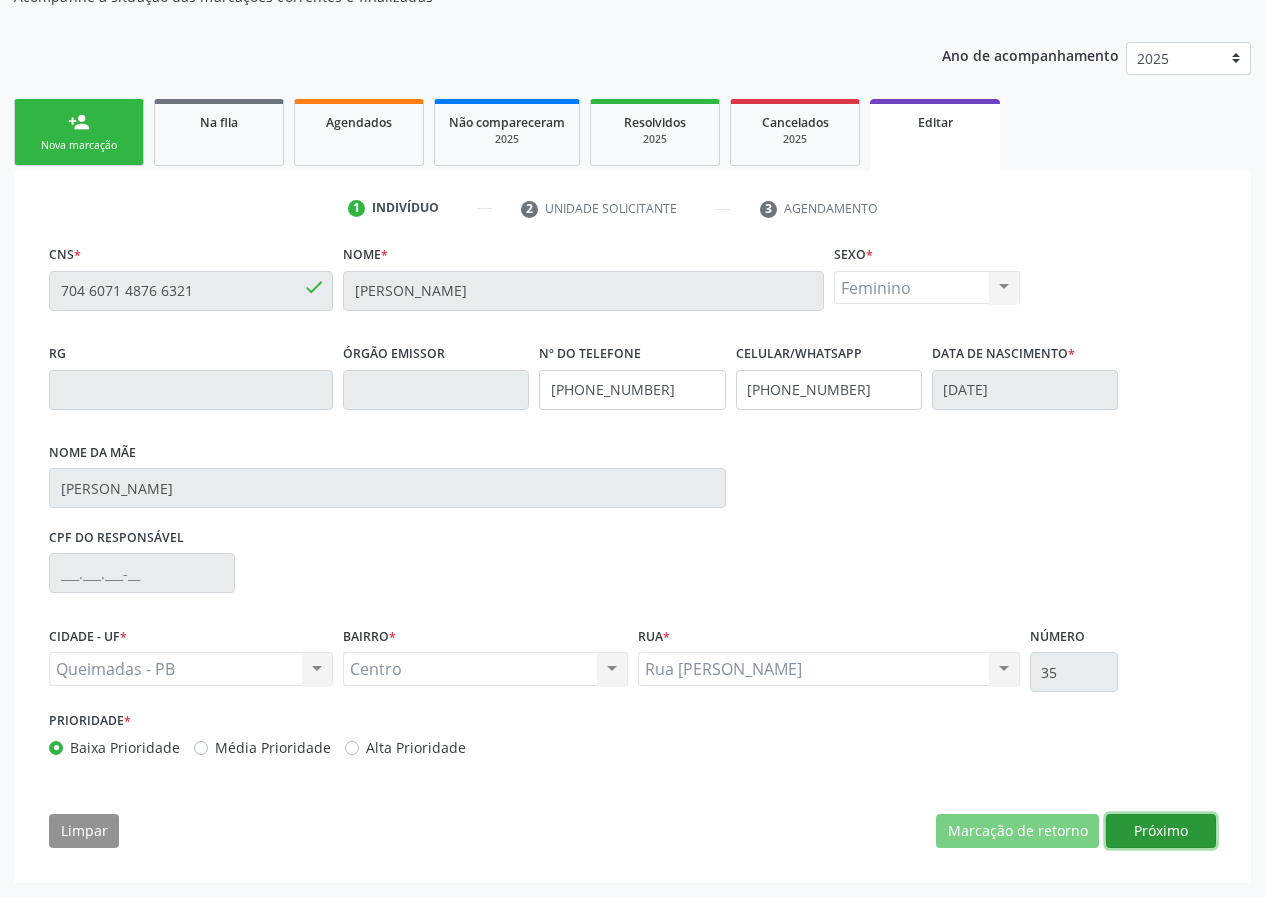 drag, startPoint x: 1185, startPoint y: 820, endPoint x: 977, endPoint y: 786, distance: 210.76053 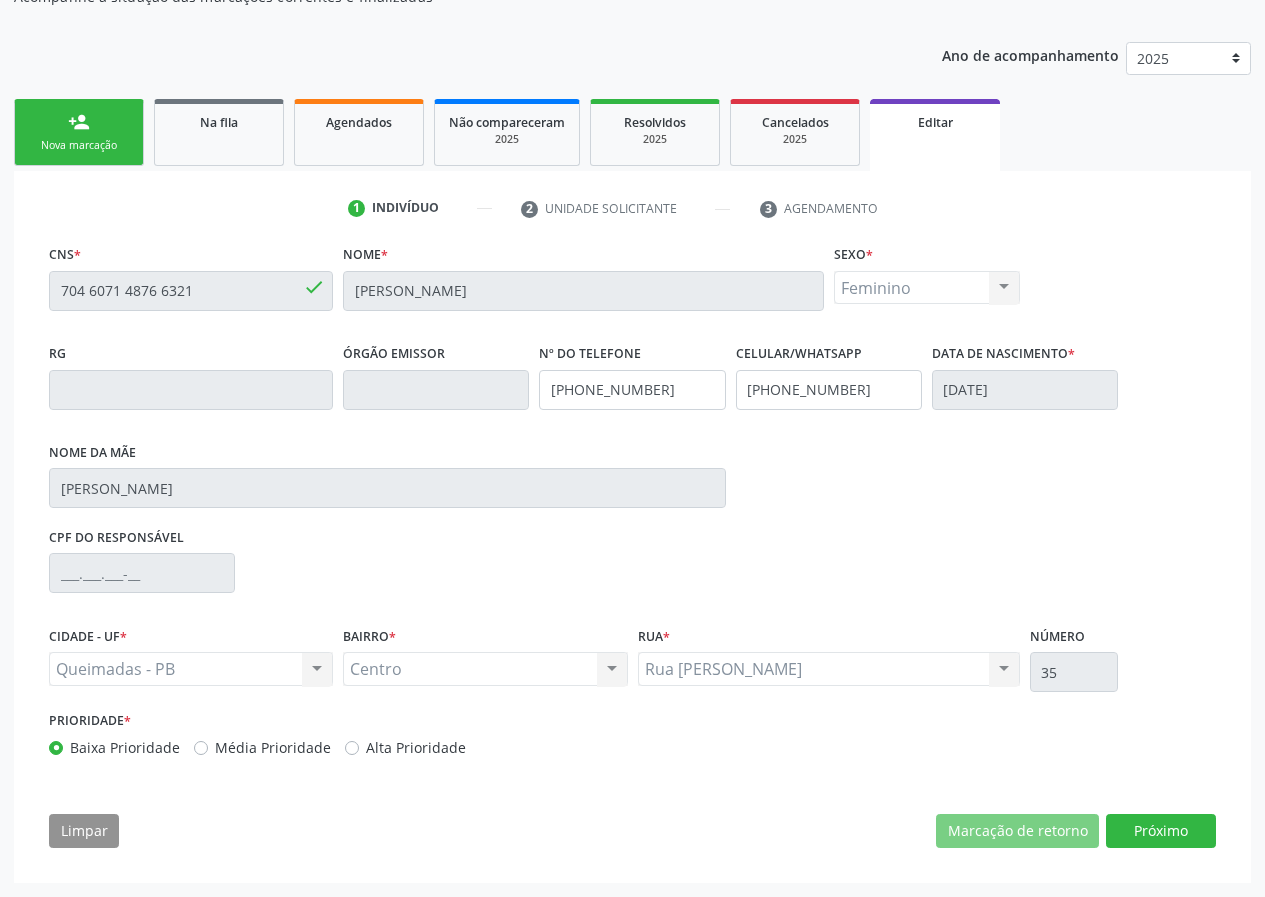 scroll, scrollTop: 35, scrollLeft: 0, axis: vertical 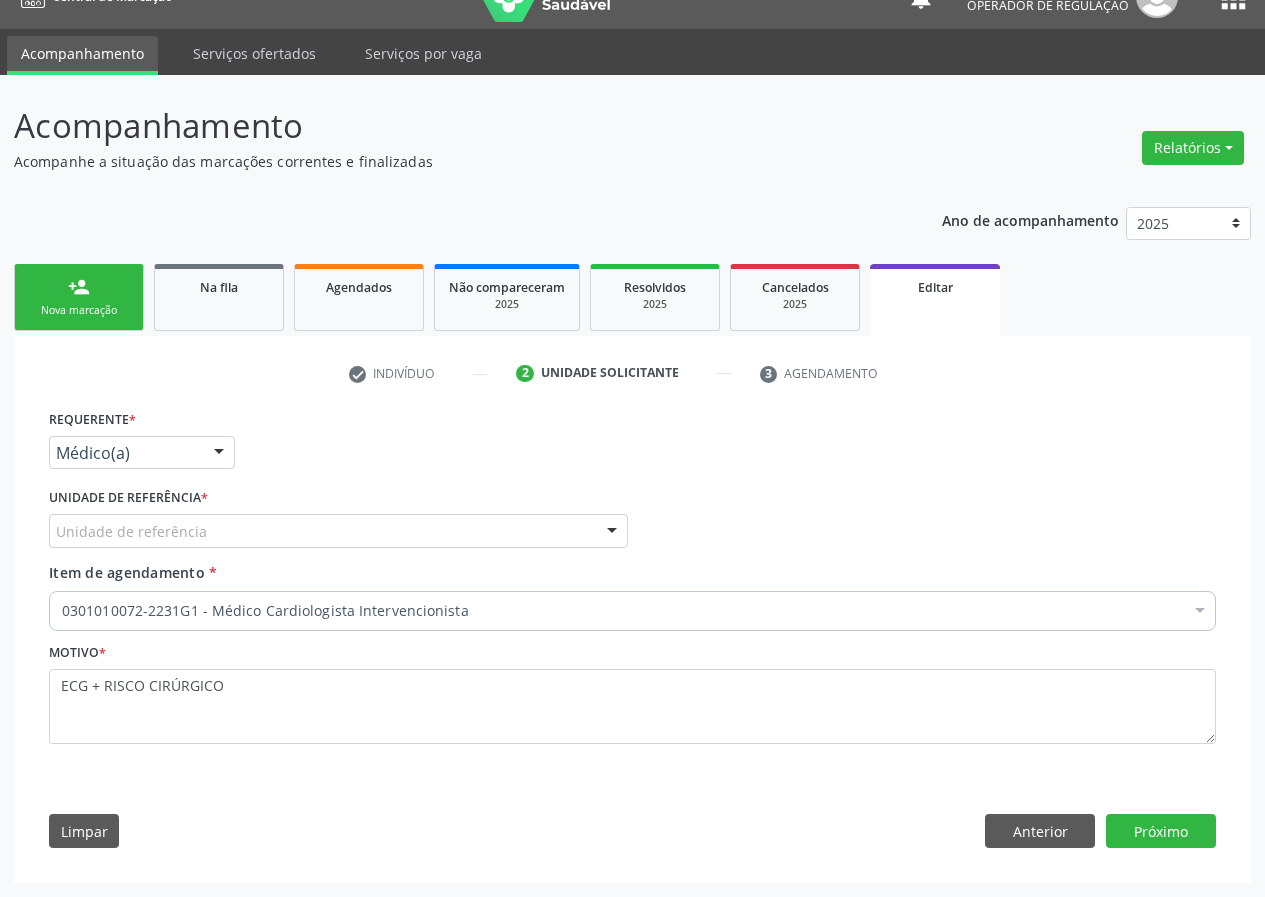 click on "Unidade de referência" at bounding box center [338, 531] 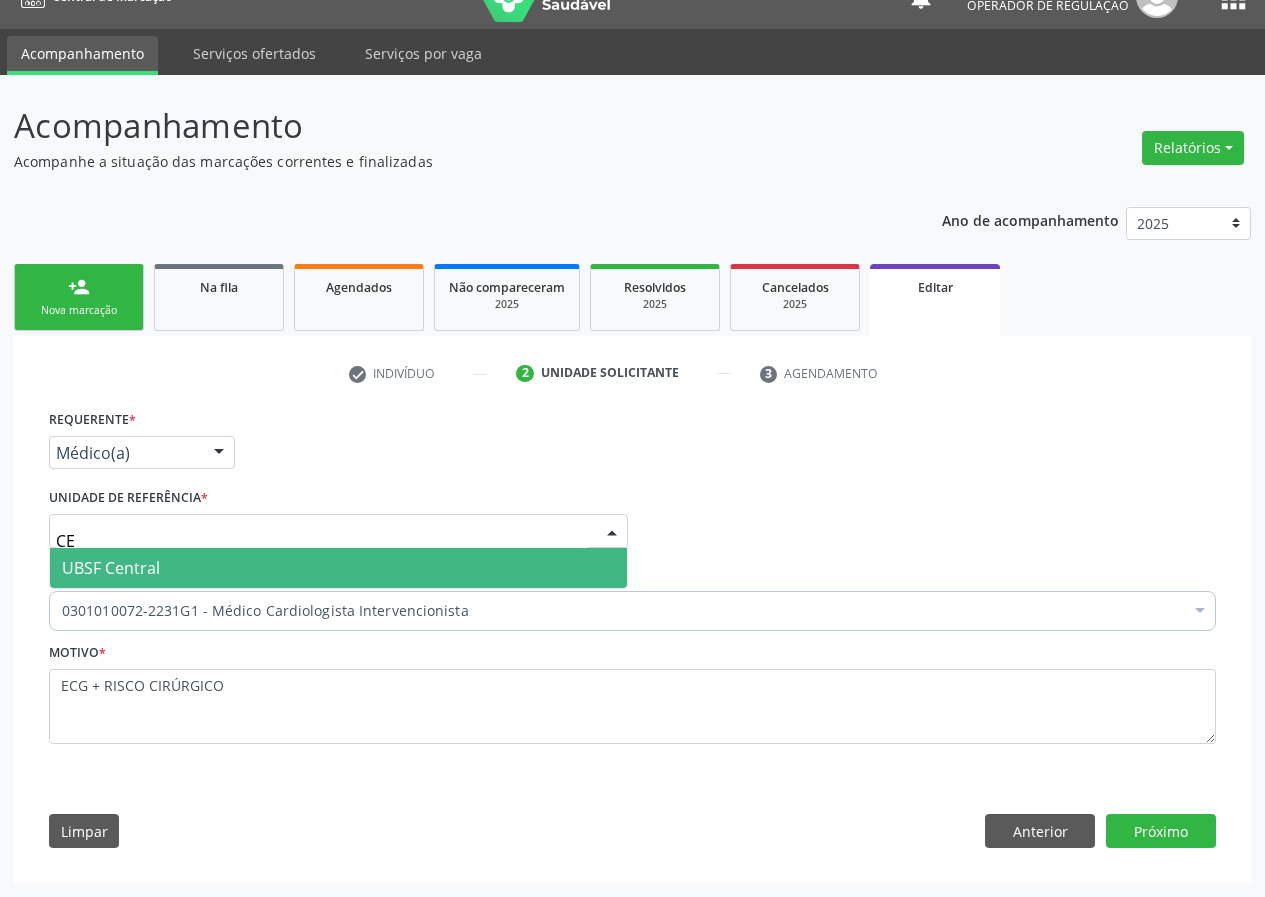 type on "CEN" 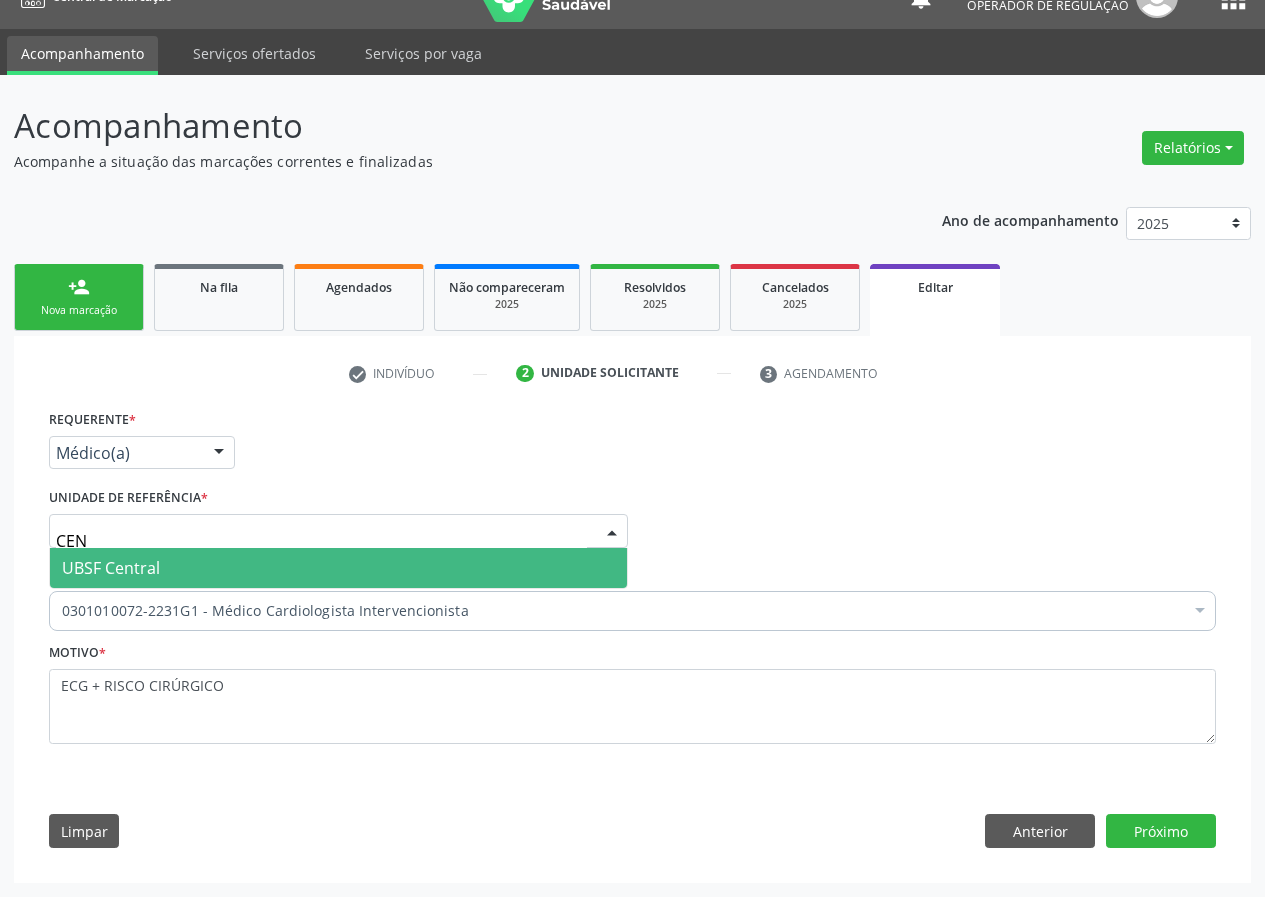 click on "UBSF Central" at bounding box center (338, 568) 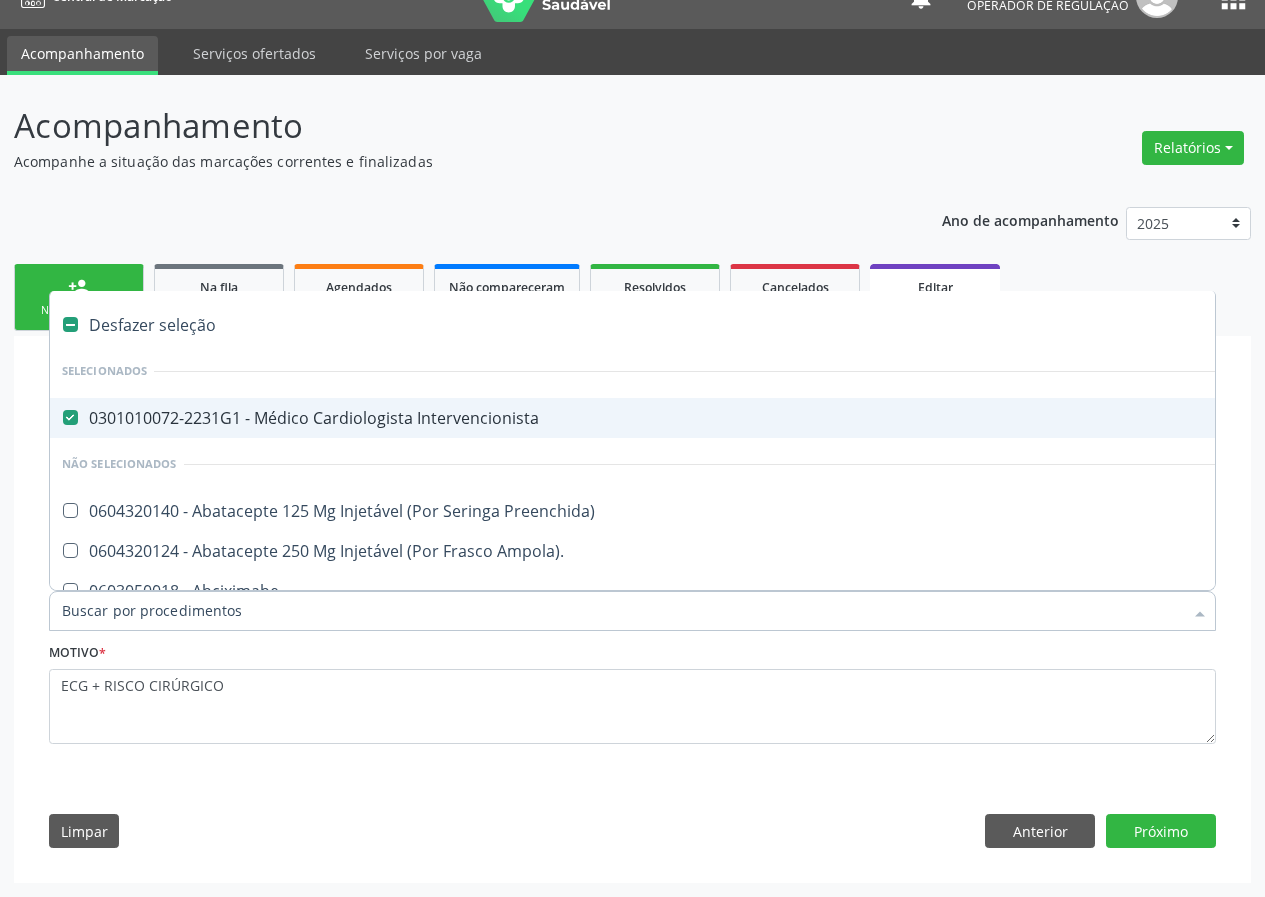 click on "0301010072-2231G1 - Médico Cardiologista Intervencionista" at bounding box center [840, 418] 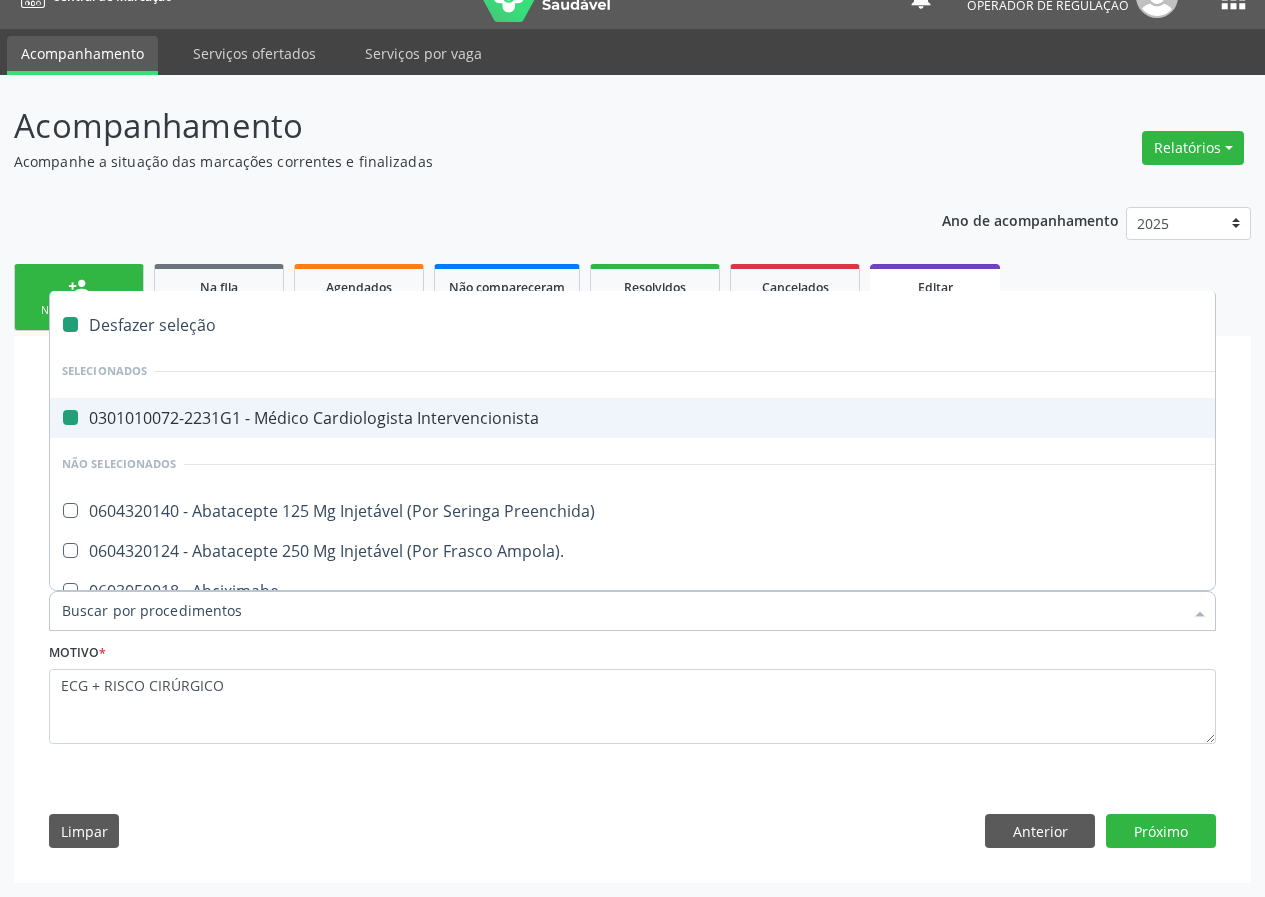 checkbox on "false" 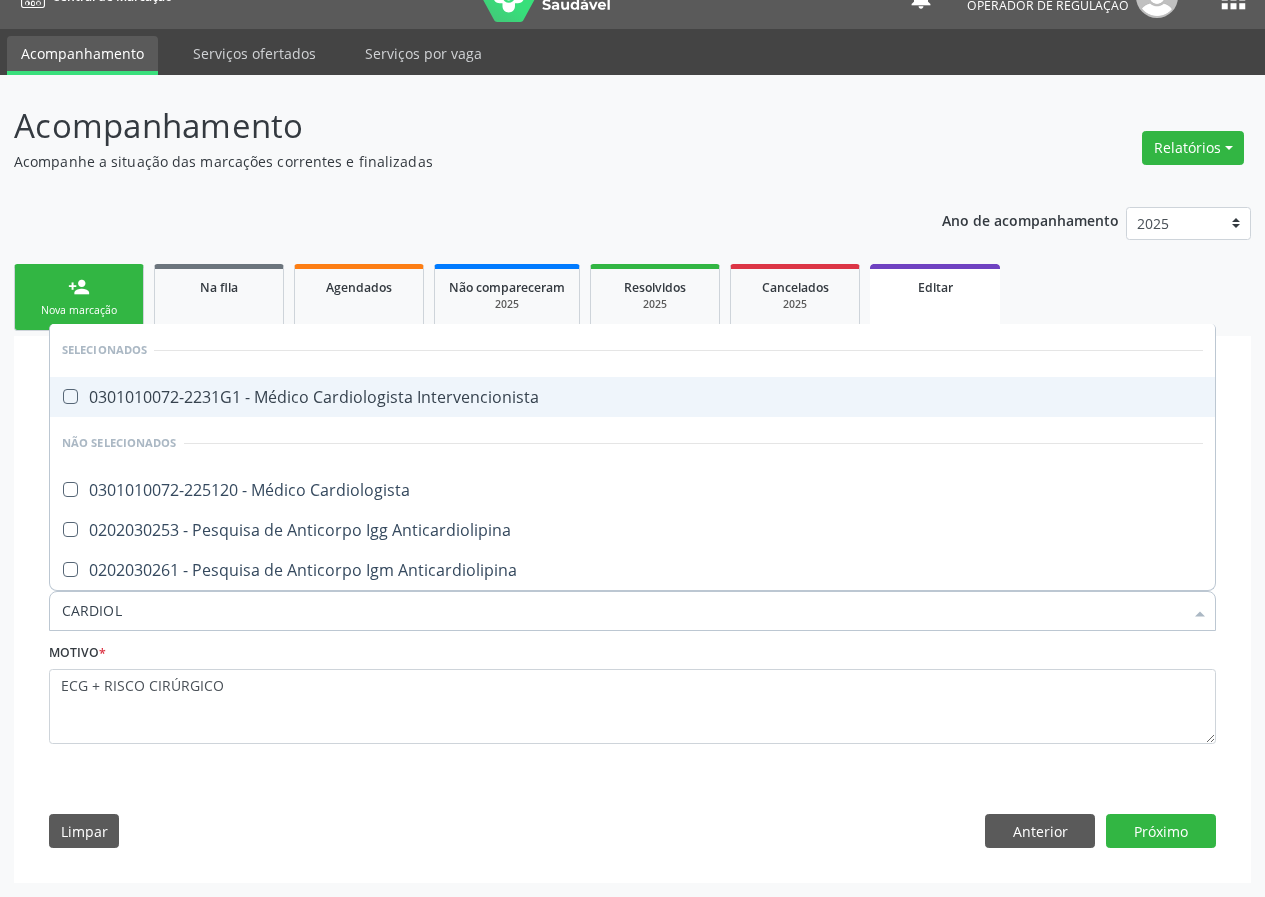type on "CARDIOLO" 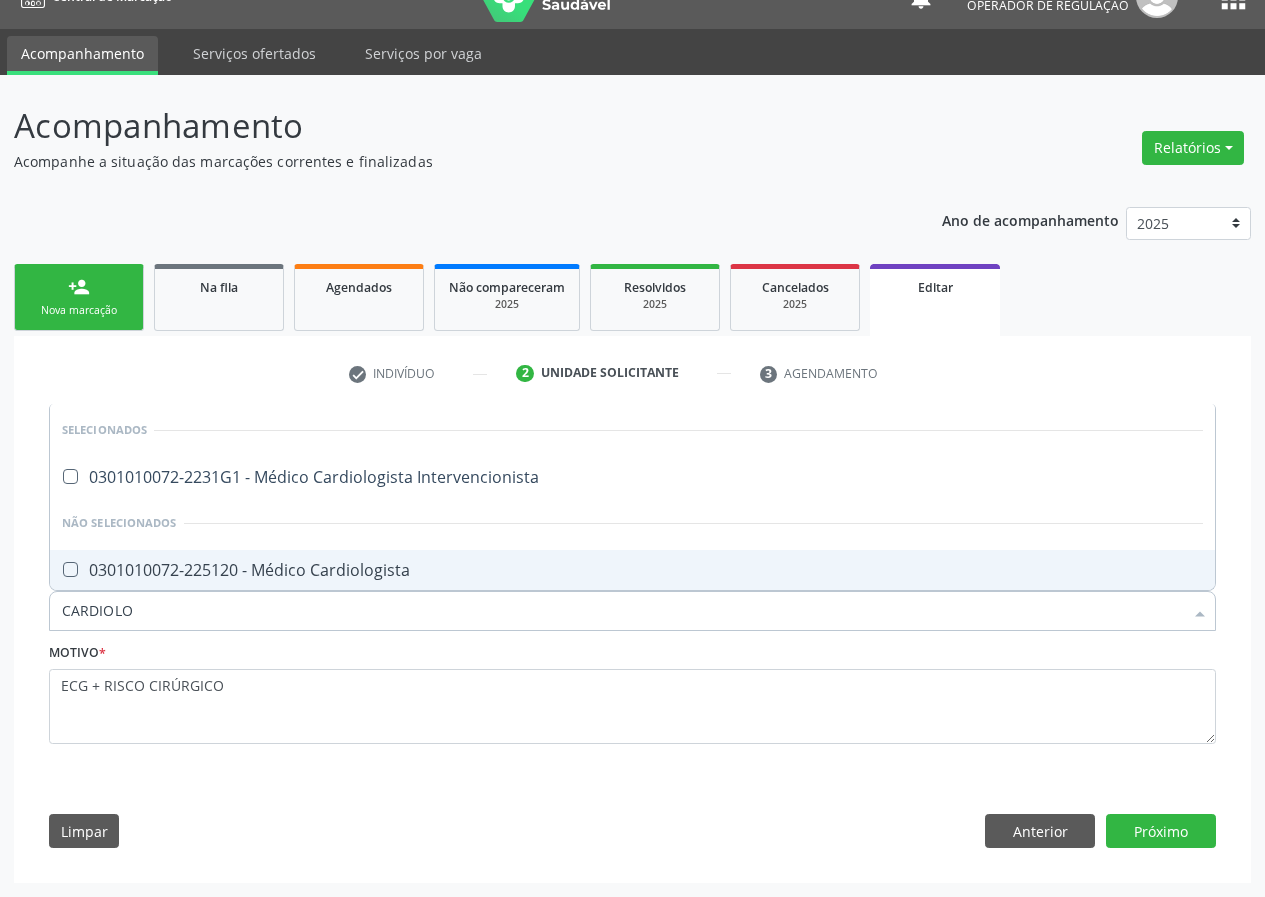 click on "0301010072-225120 - Médico Cardiologista" at bounding box center (632, 570) 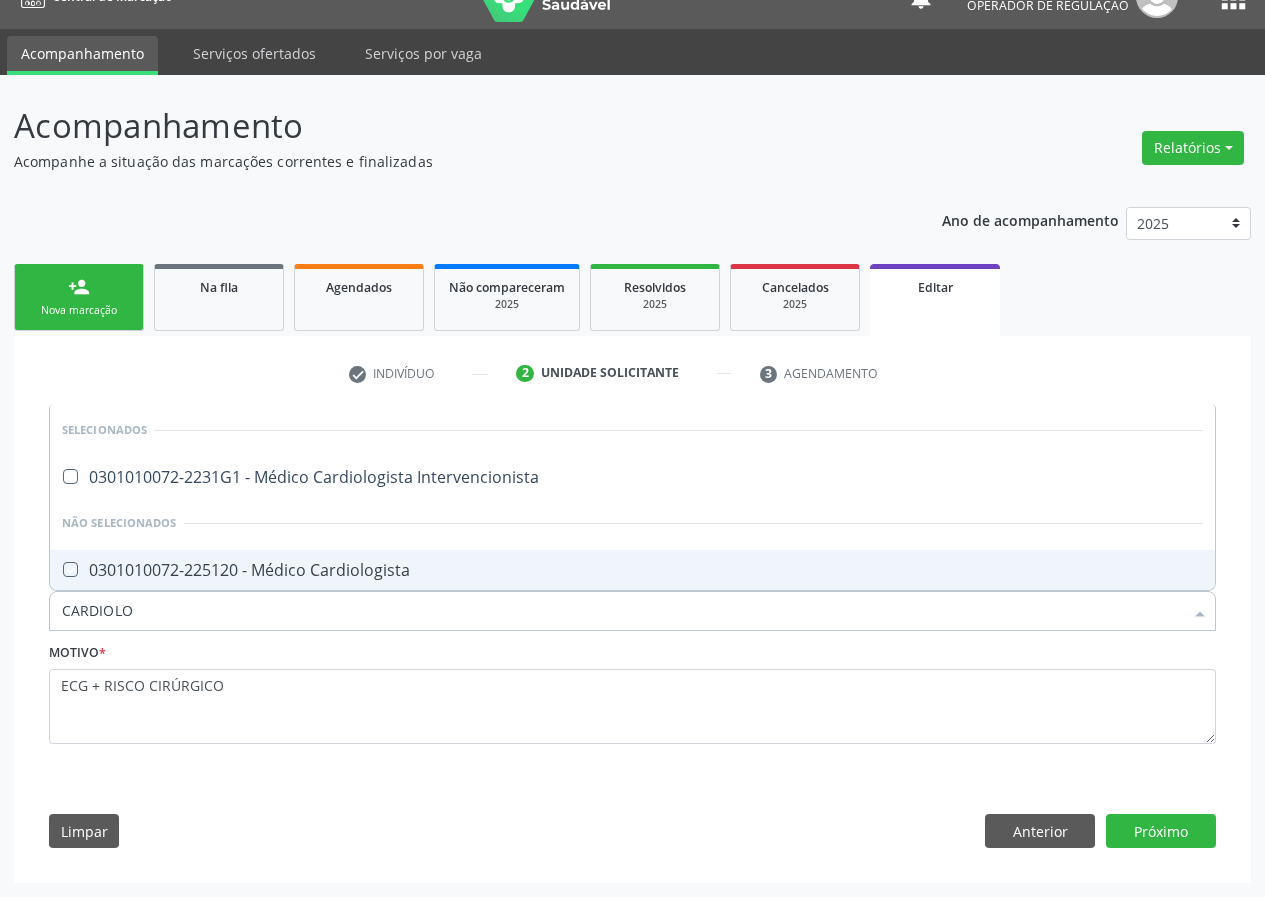checkbox on "true" 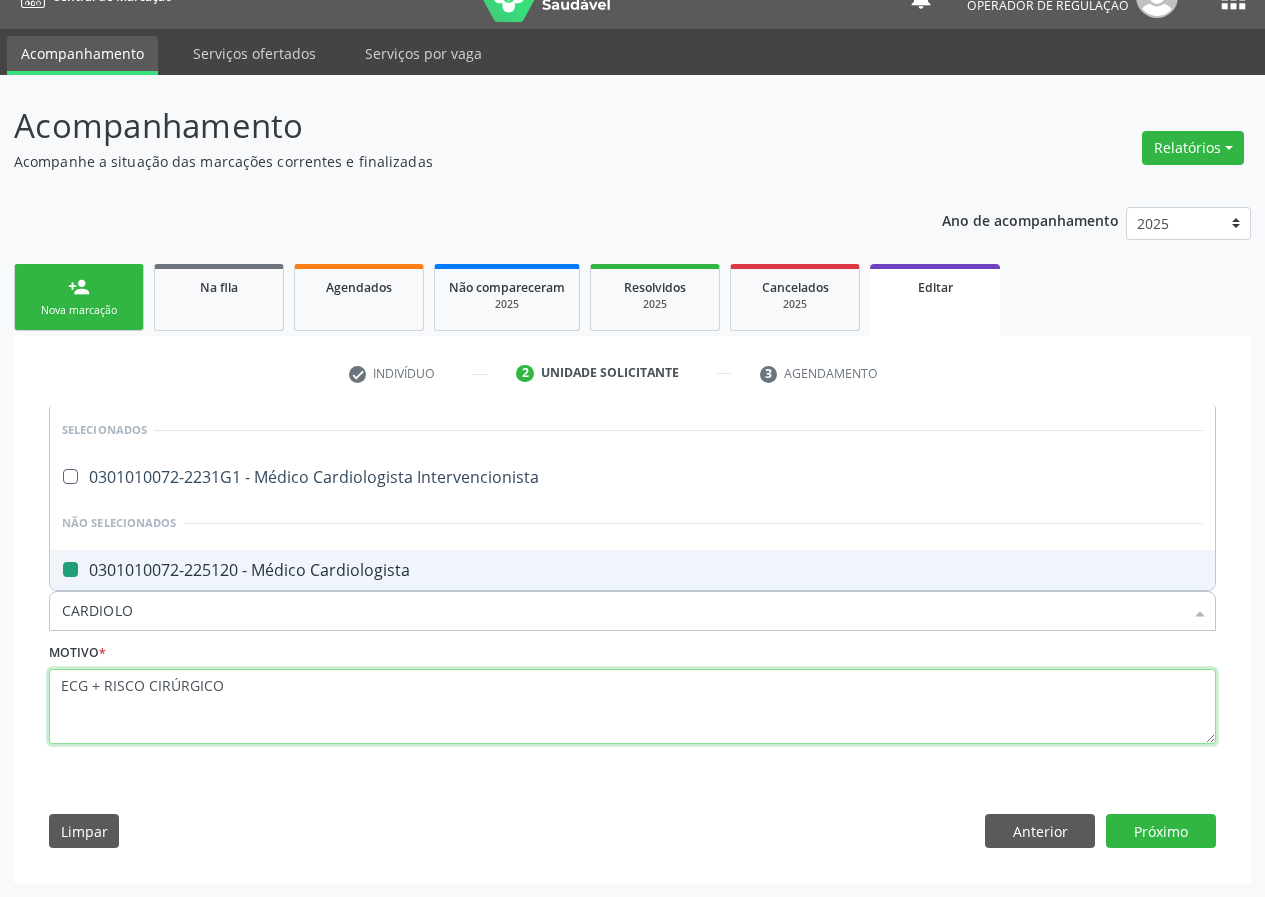 click on "ECG + RISCO CIRÚRGICO" at bounding box center [632, 707] 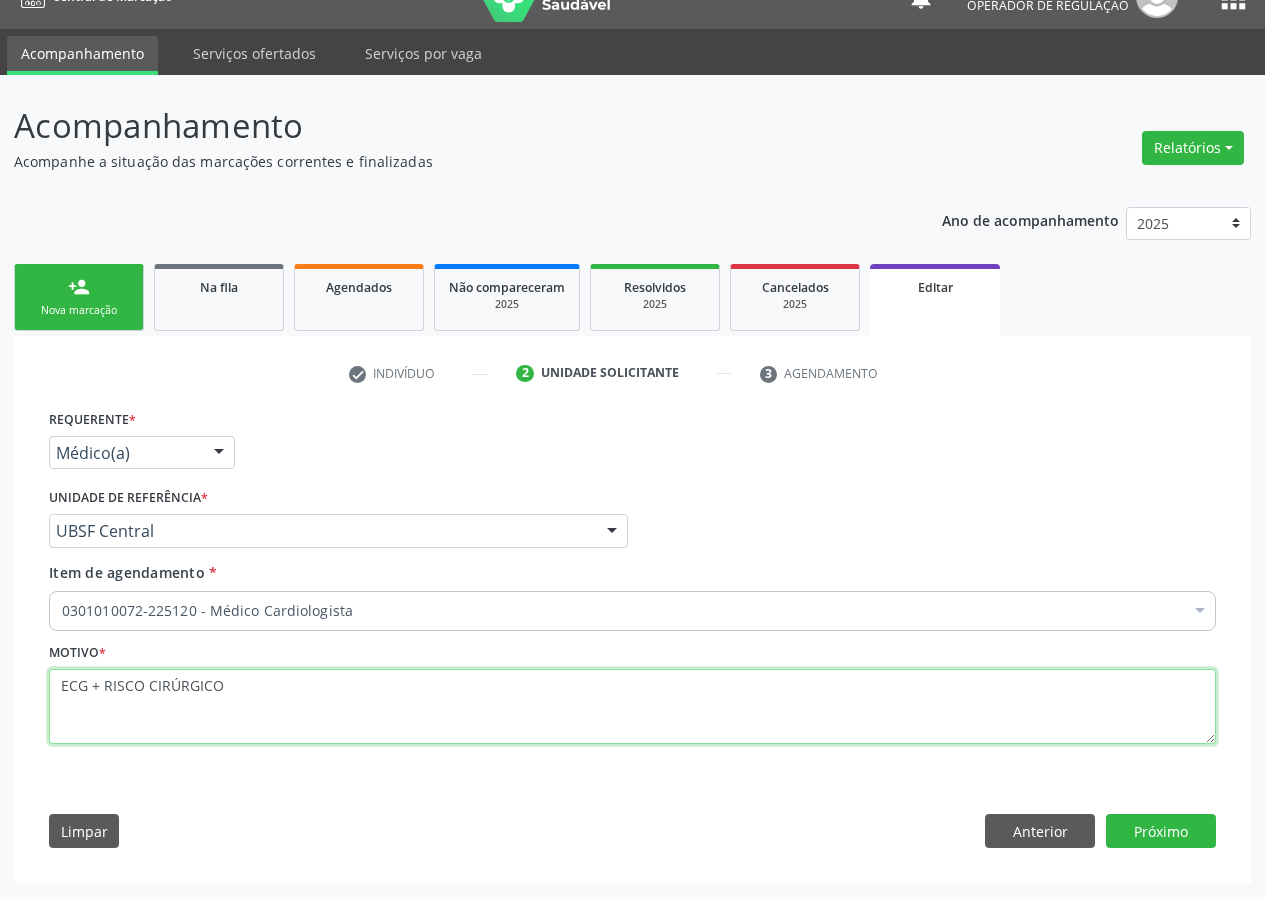 checkbox on "true" 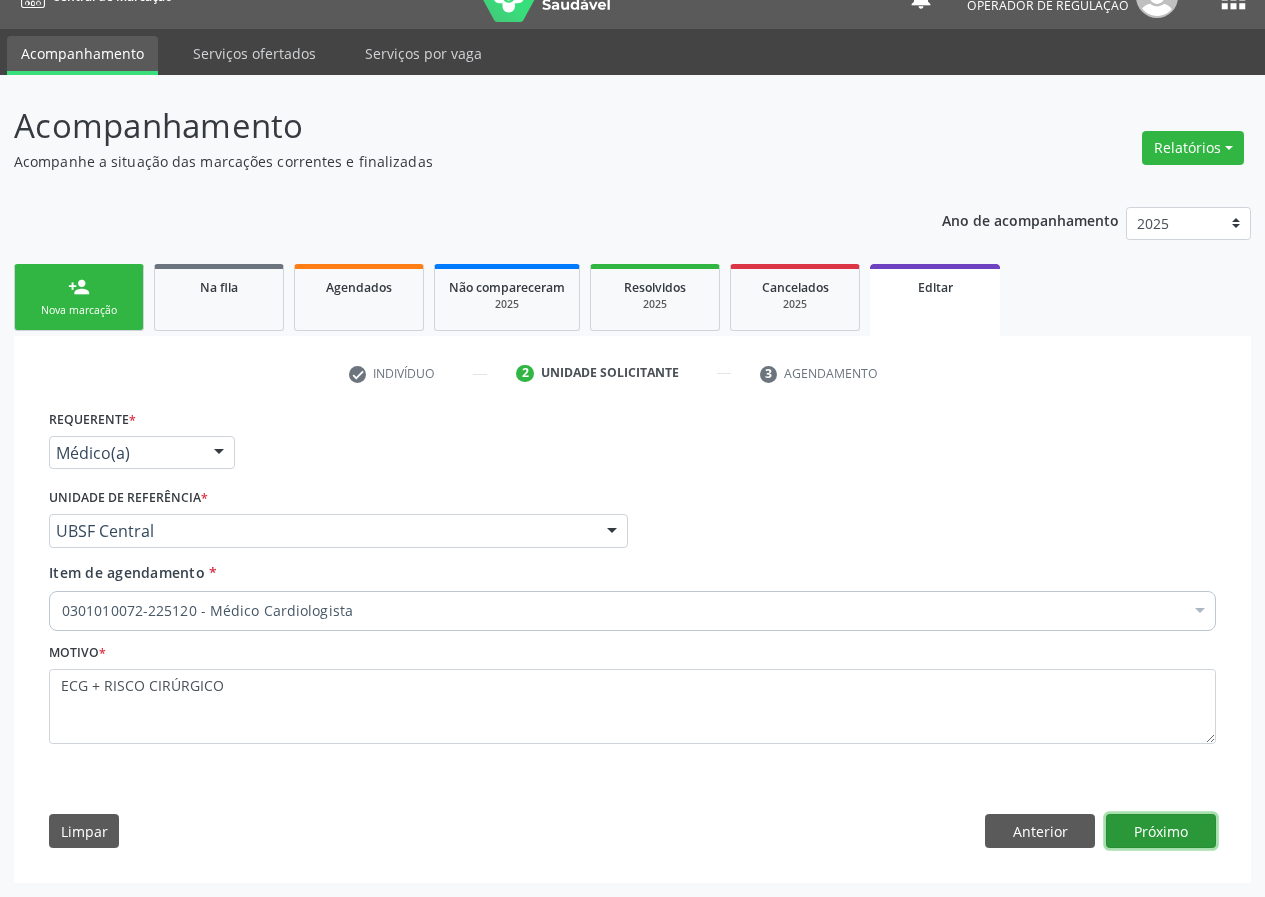 click on "Próximo" at bounding box center [1161, 831] 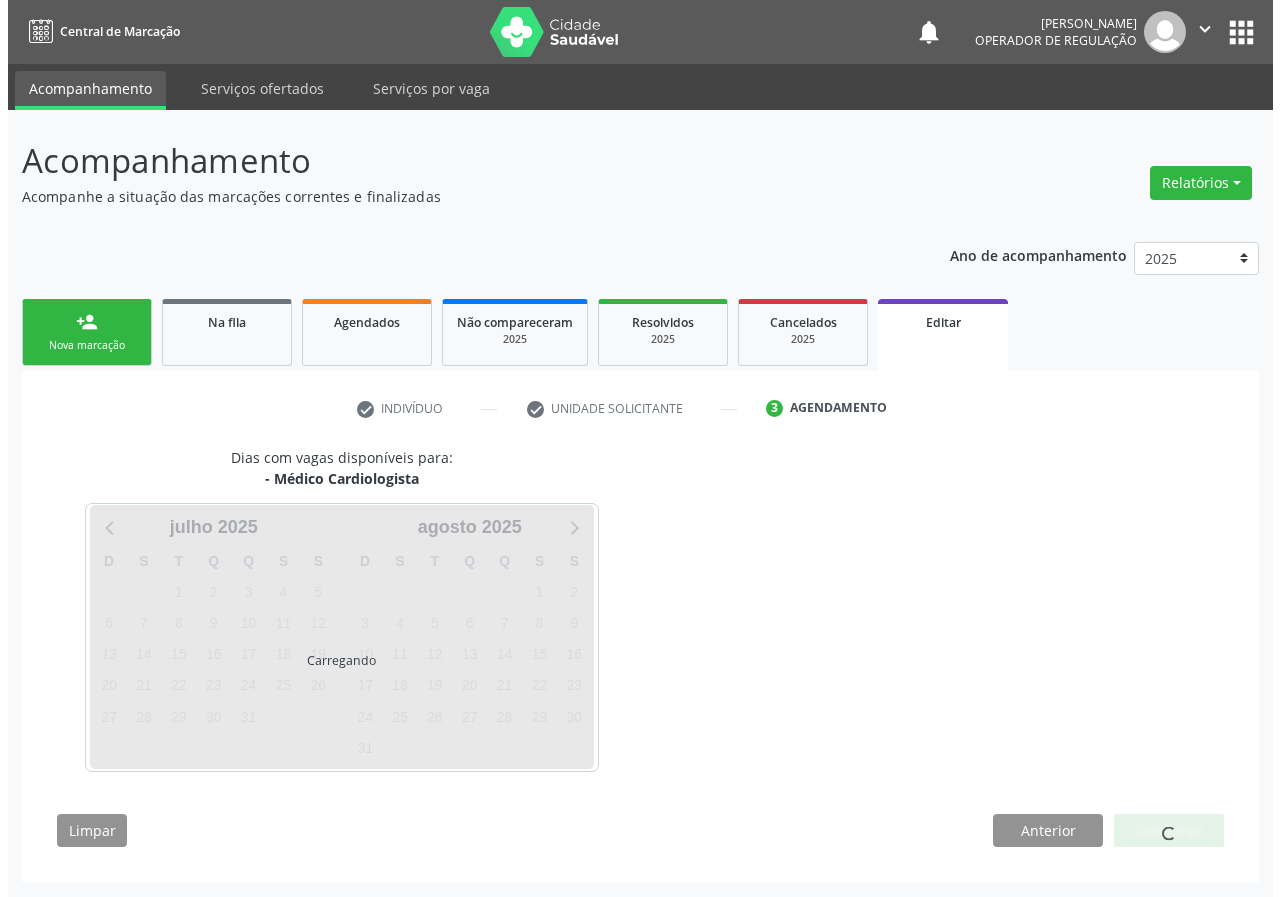 scroll, scrollTop: 0, scrollLeft: 0, axis: both 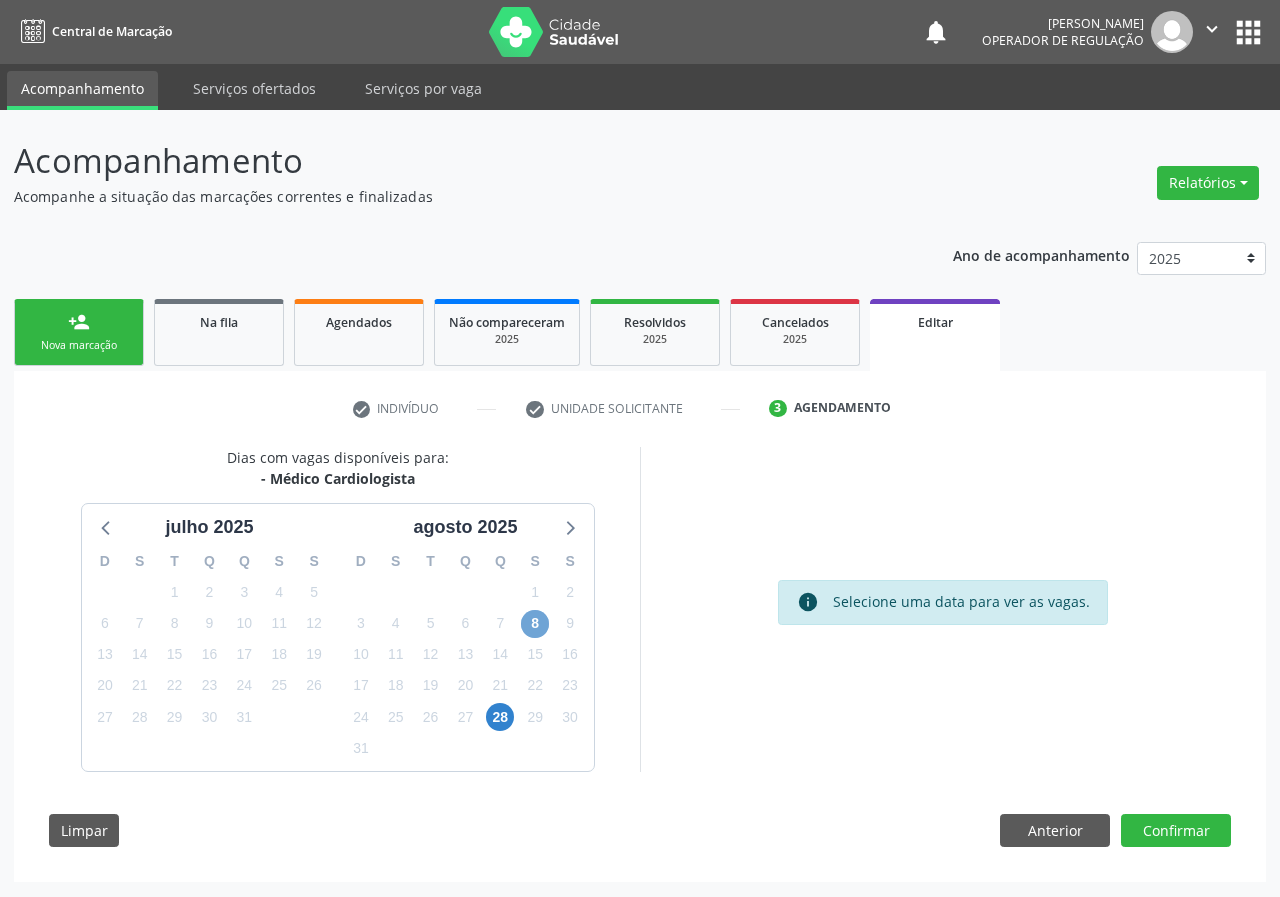 click on "8" at bounding box center [535, 624] 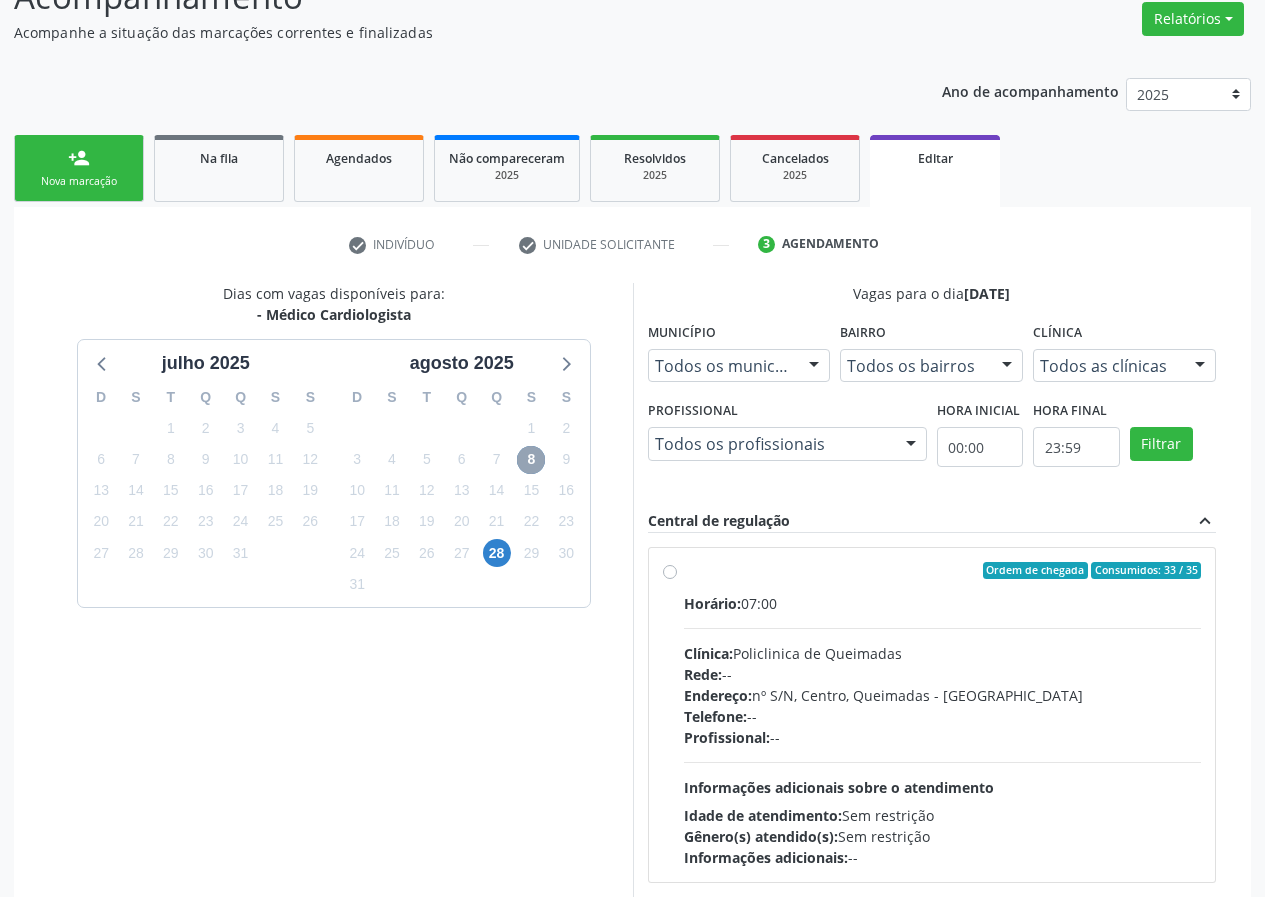 scroll, scrollTop: 200, scrollLeft: 0, axis: vertical 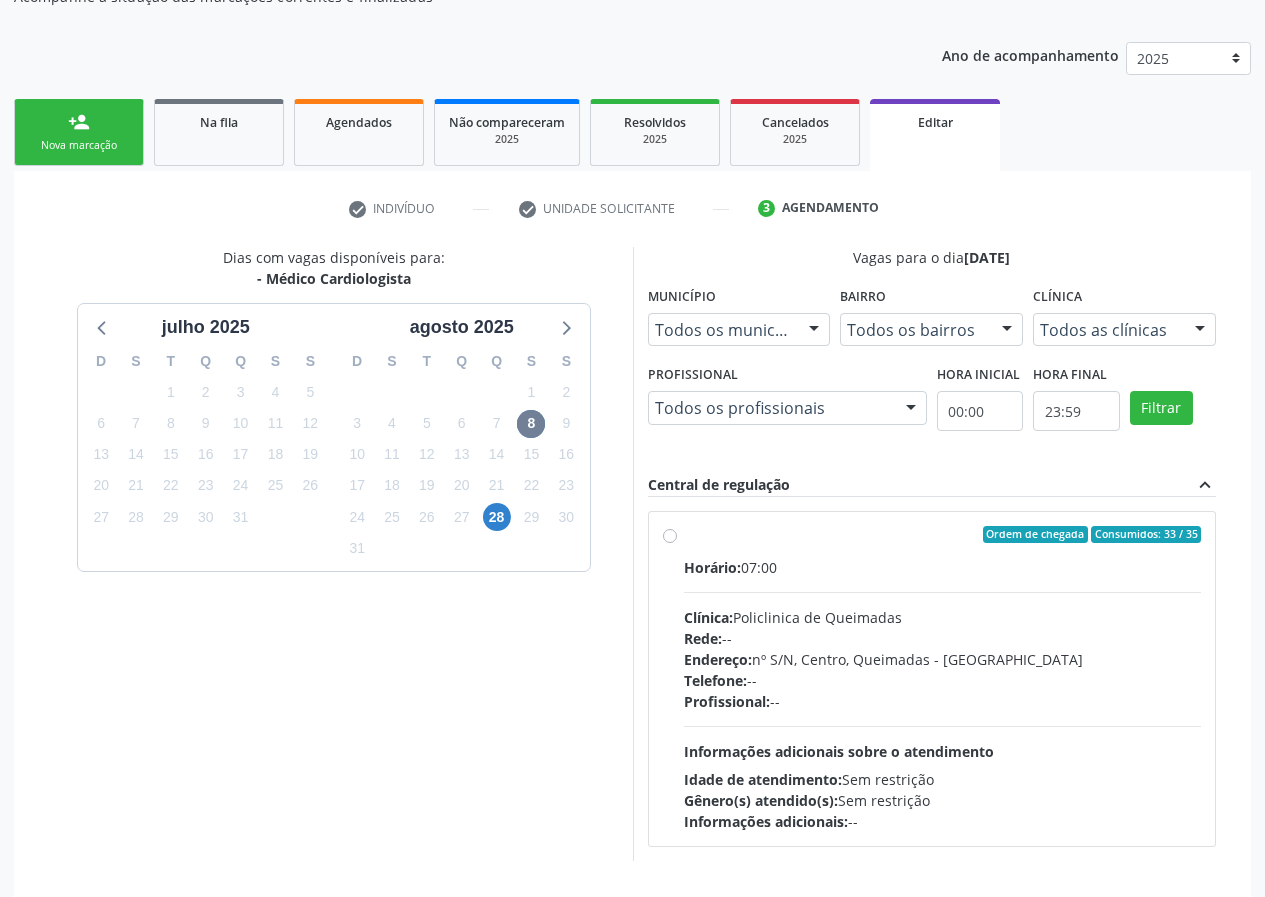 click on "Ordem de chegada
Consumidos: 33 / 35
Horário:   07:00
Clínica:  Policlinica de Queimadas
Rede:
--
Endereço:   nº S/N, Centro, Queimadas - PB
Telefone:   --
Profissional:
--
Informações adicionais sobre o atendimento
Idade de atendimento:
Sem restrição
Gênero(s) atendido(s):
Sem restrição
Informações adicionais:
--" at bounding box center (943, 679) 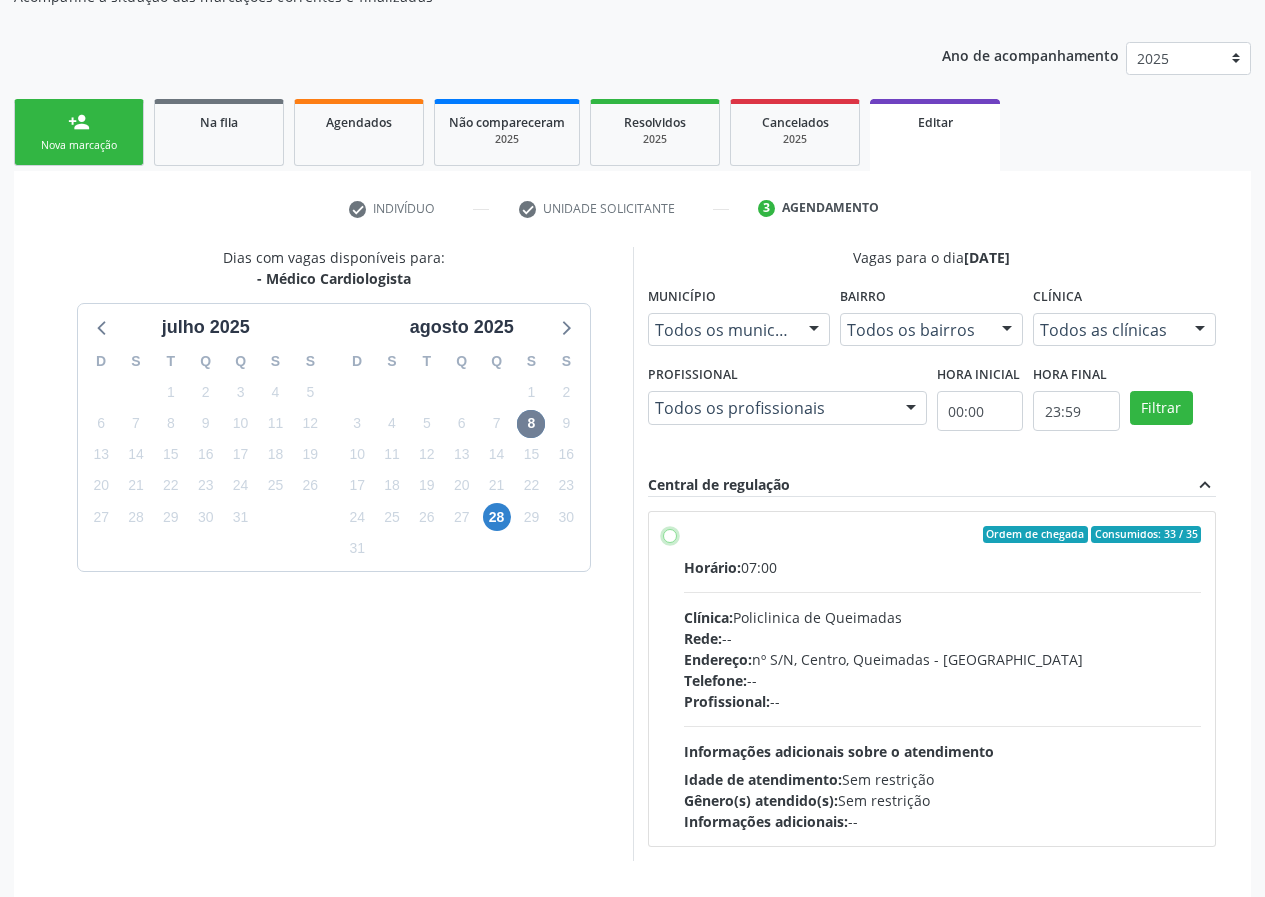 click on "Ordem de chegada
Consumidos: 33 / 35
Horário:   07:00
Clínica:  Policlinica de Queimadas
Rede:
--
Endereço:   nº S/N, Centro, Queimadas - PB
Telefone:   --
Profissional:
--
Informações adicionais sobre o atendimento
Idade de atendimento:
Sem restrição
Gênero(s) atendido(s):
Sem restrição
Informações adicionais:
--" at bounding box center (670, 535) 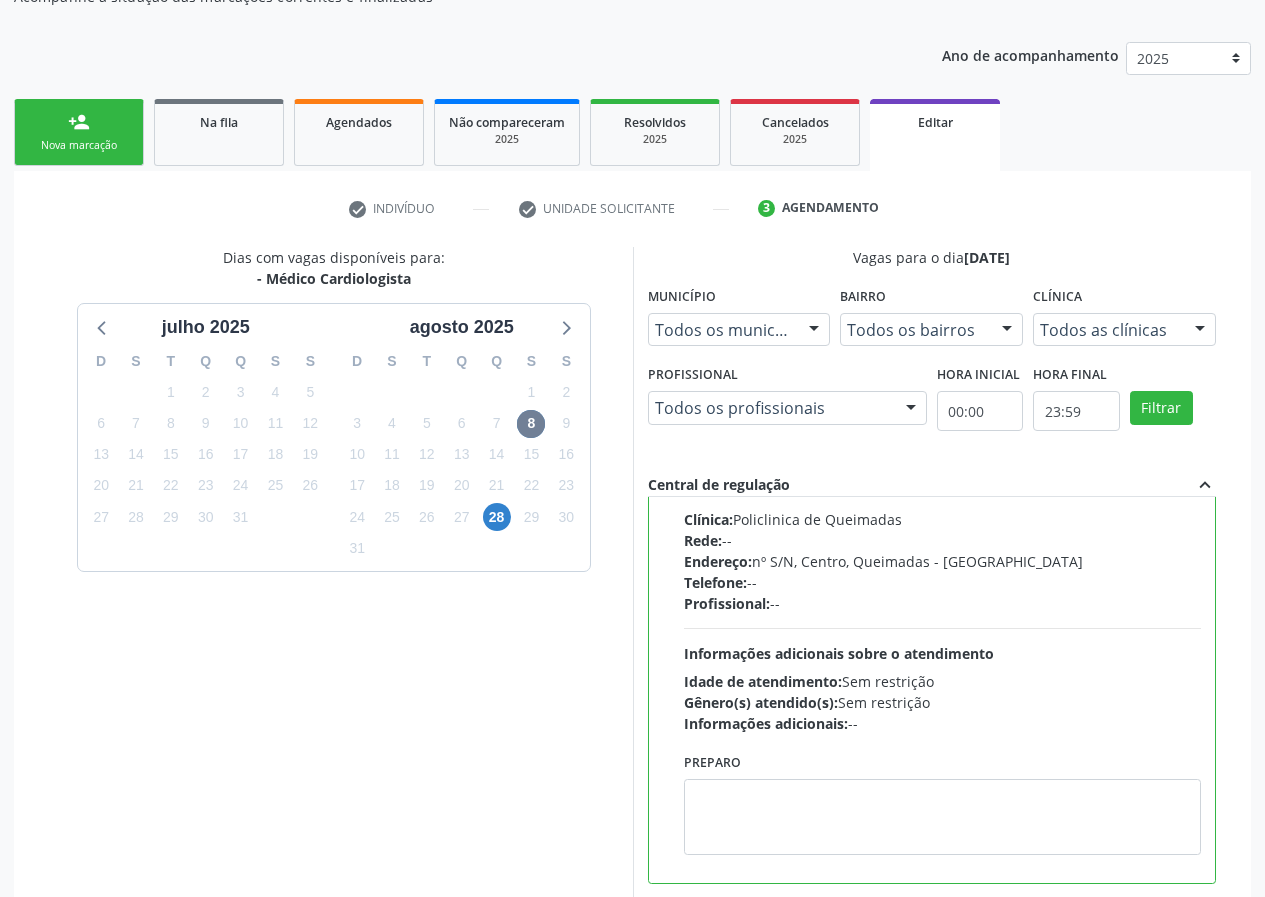 scroll, scrollTop: 99, scrollLeft: 0, axis: vertical 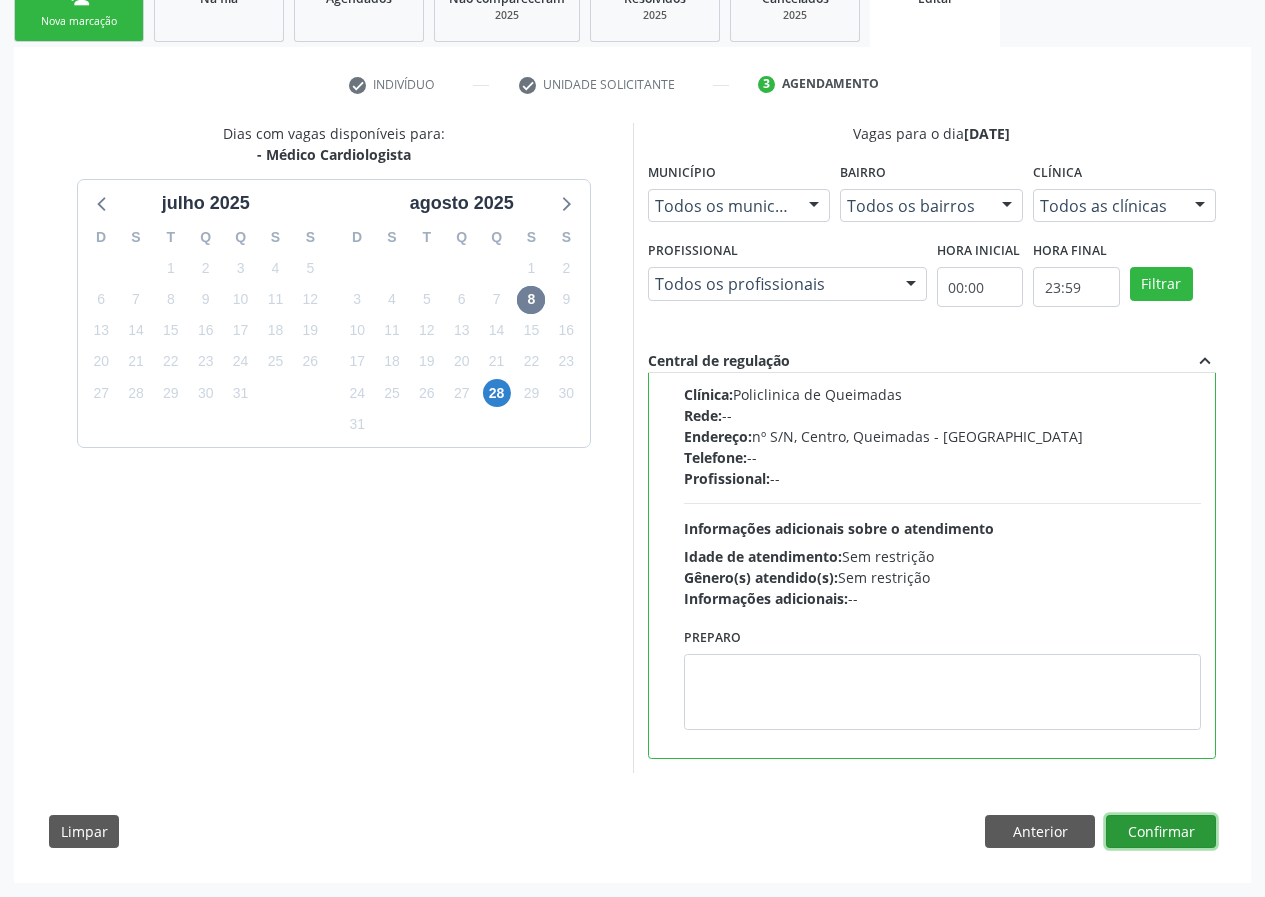 click on "Confirmar" at bounding box center (1161, 832) 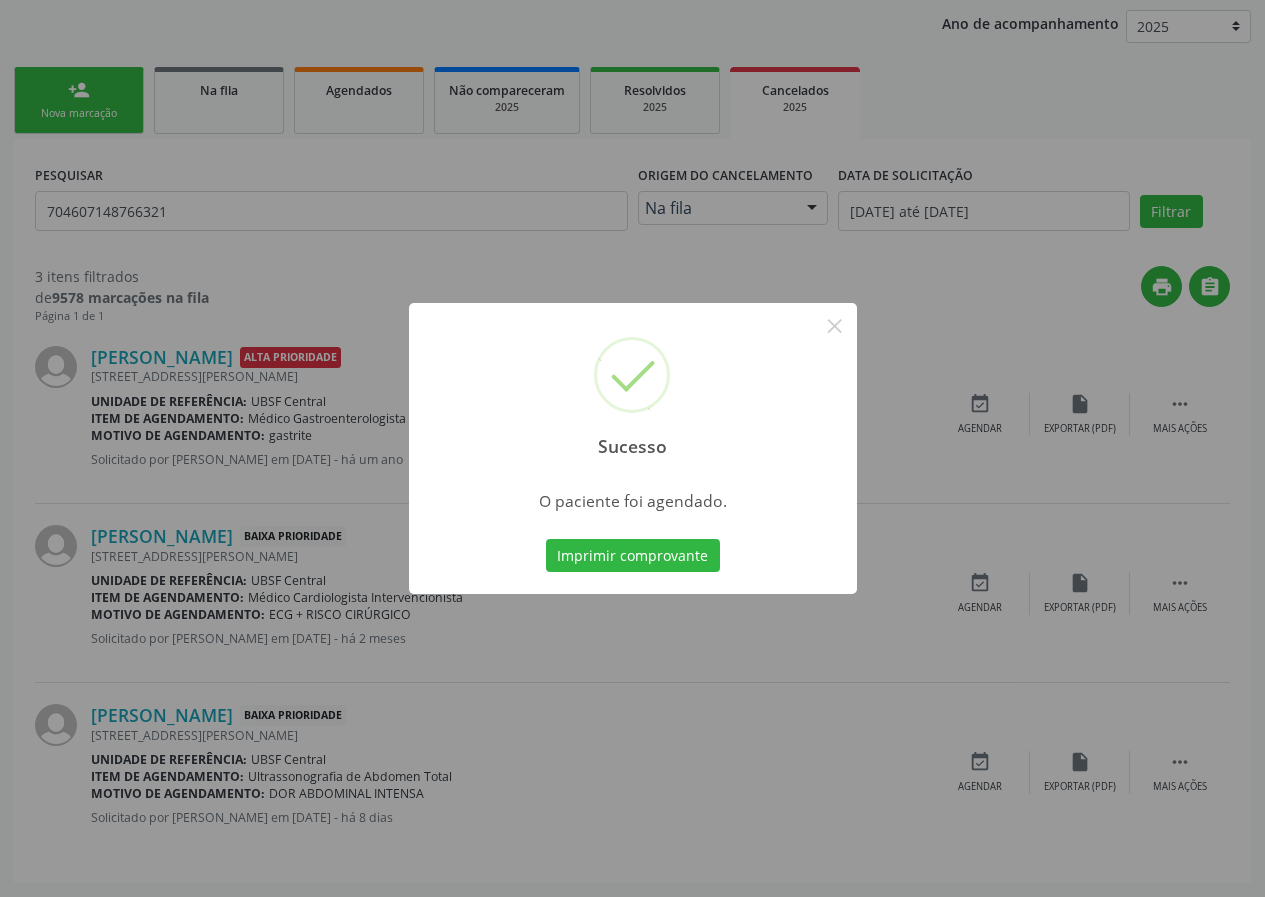 scroll, scrollTop: 0, scrollLeft: 0, axis: both 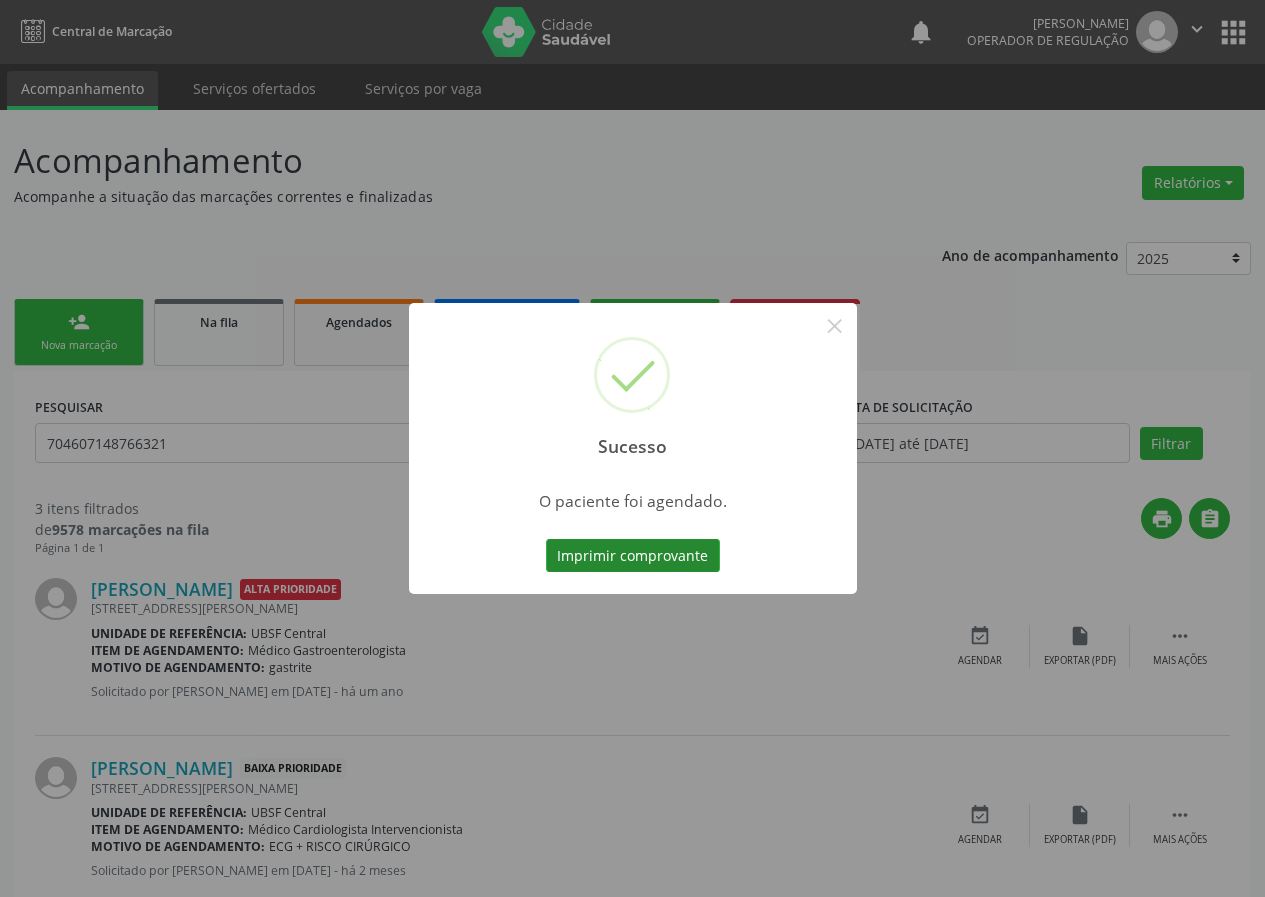 click on "Imprimir comprovante" at bounding box center [633, 556] 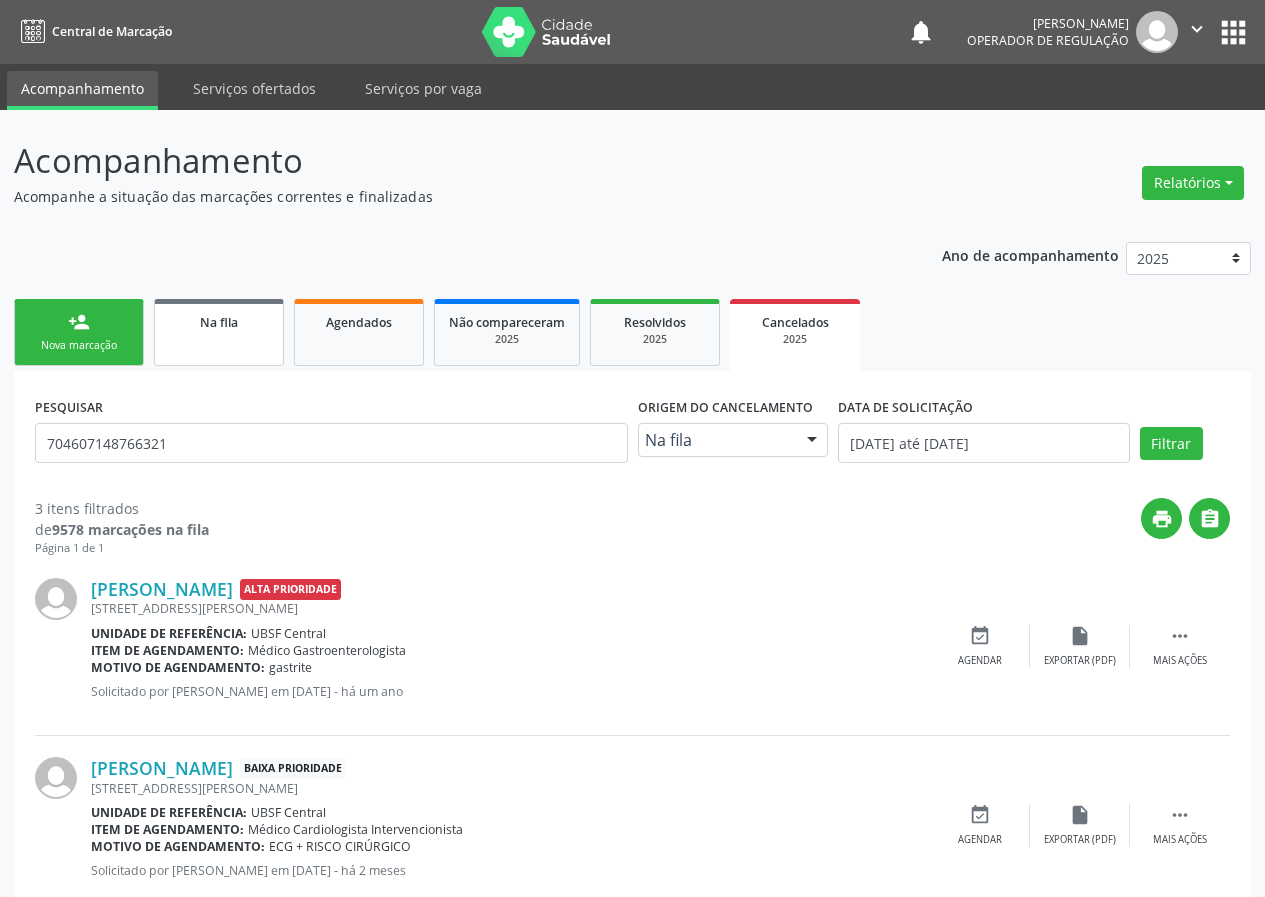 click on "Na fila" at bounding box center [219, 332] 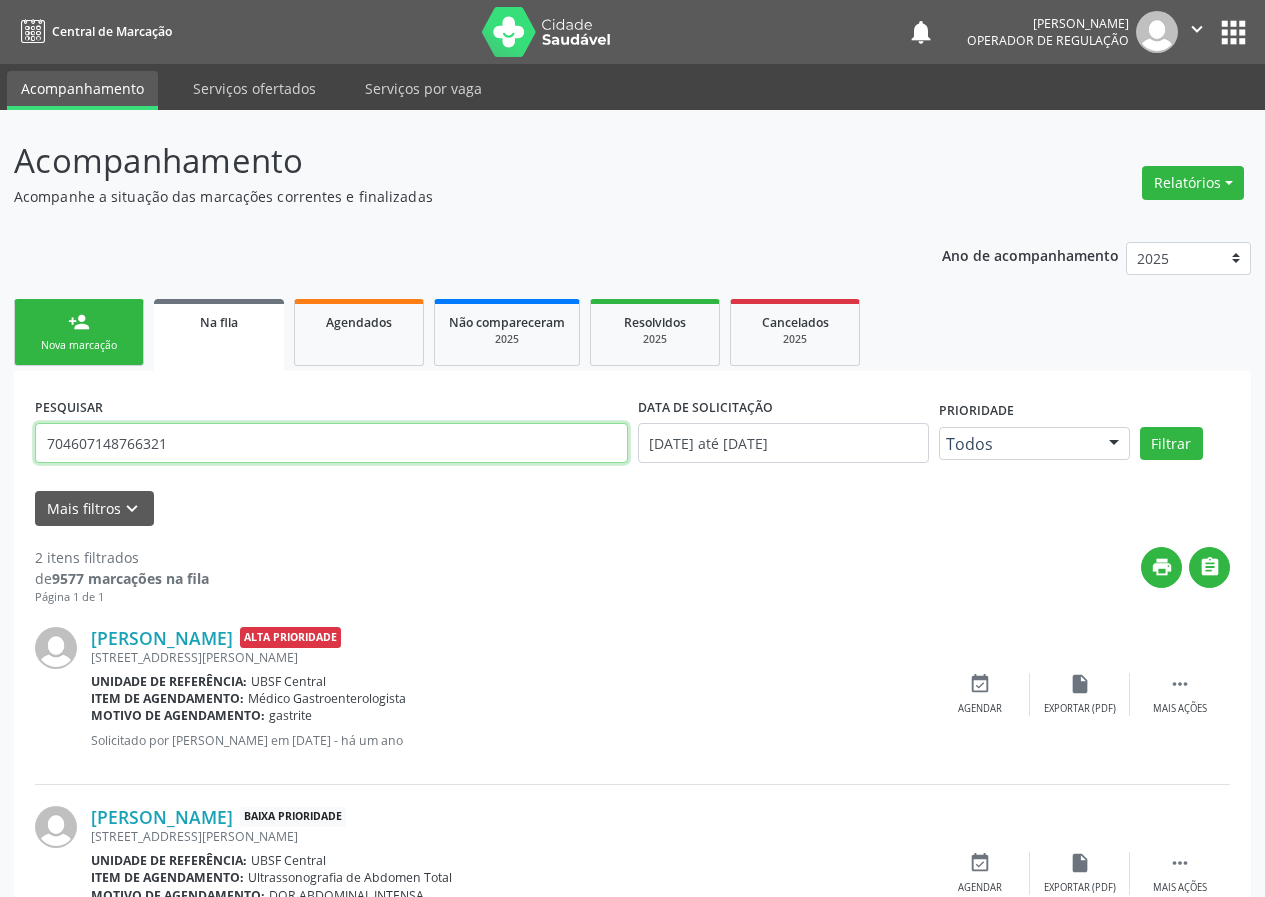 drag, startPoint x: 203, startPoint y: 437, endPoint x: 0, endPoint y: 520, distance: 219.31256 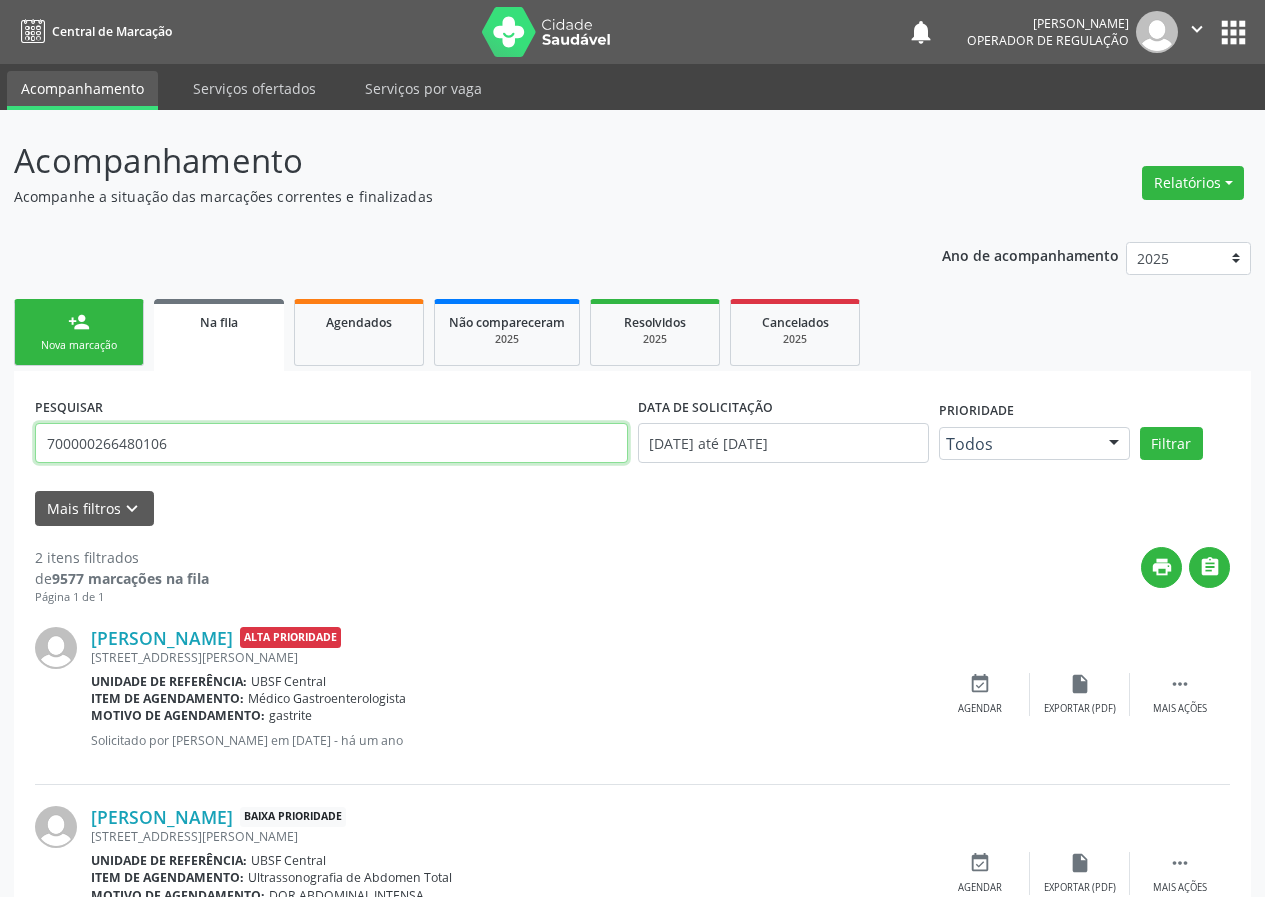 type on "700000266480106" 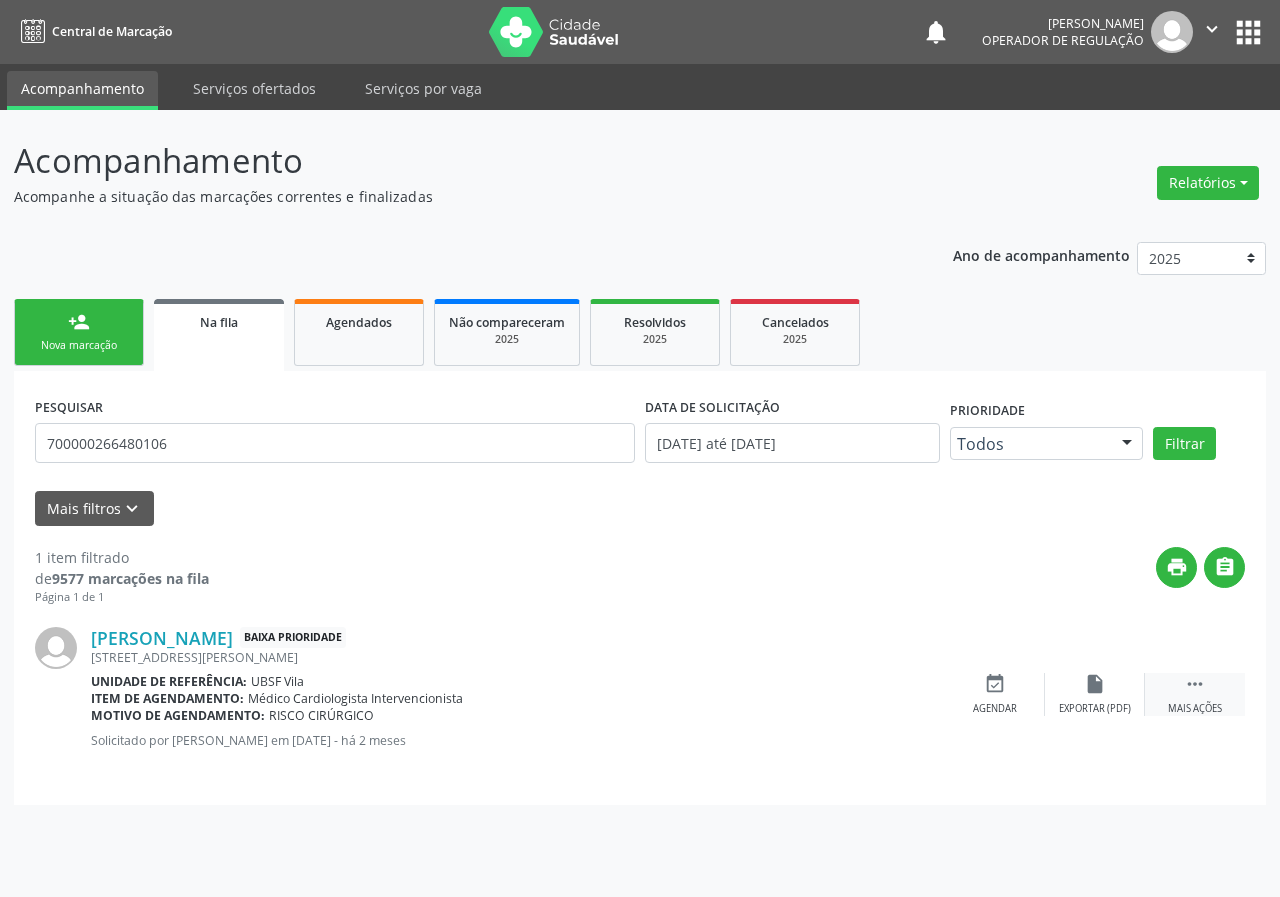 click on "" at bounding box center [1195, 684] 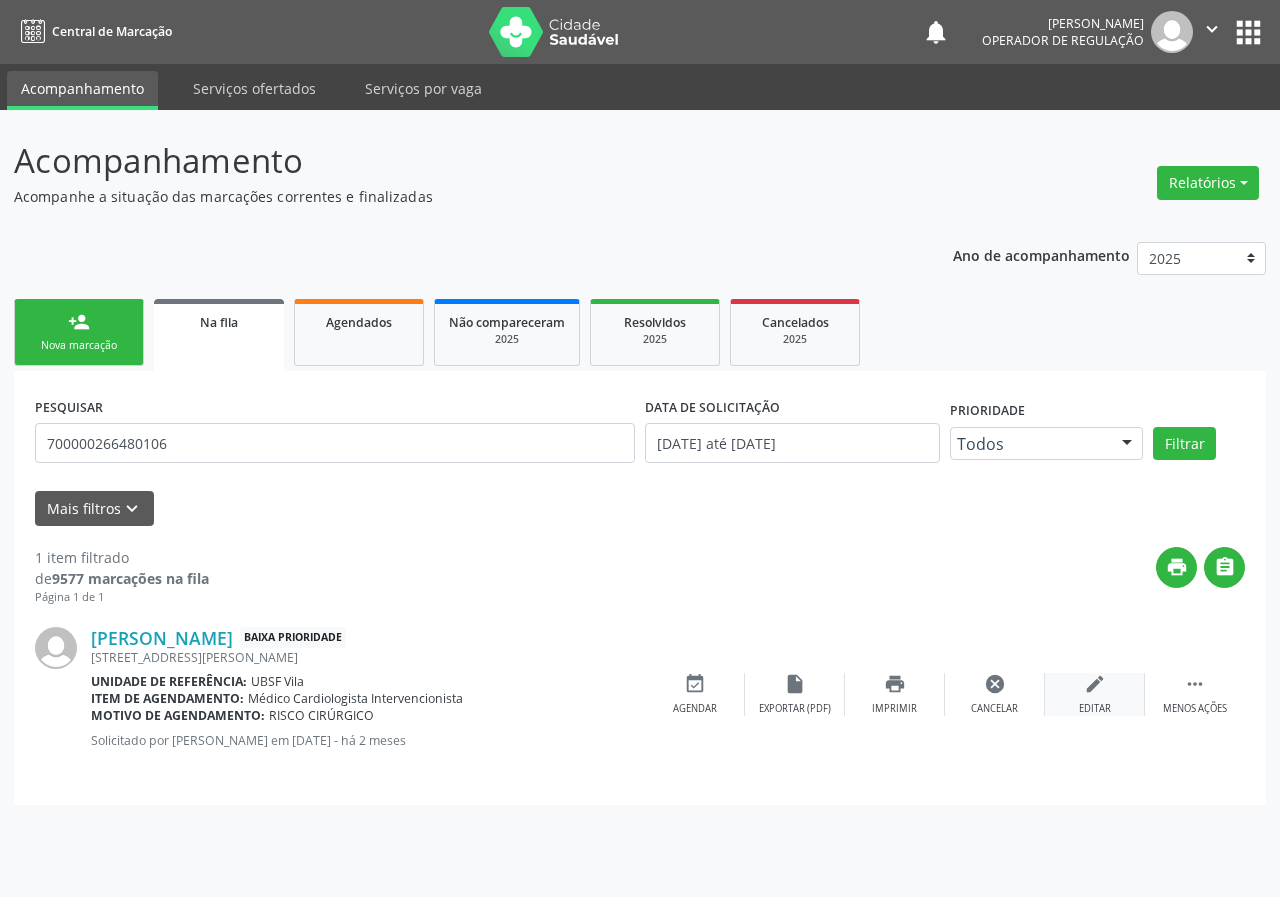 click on "edit
Editar" at bounding box center [1095, 694] 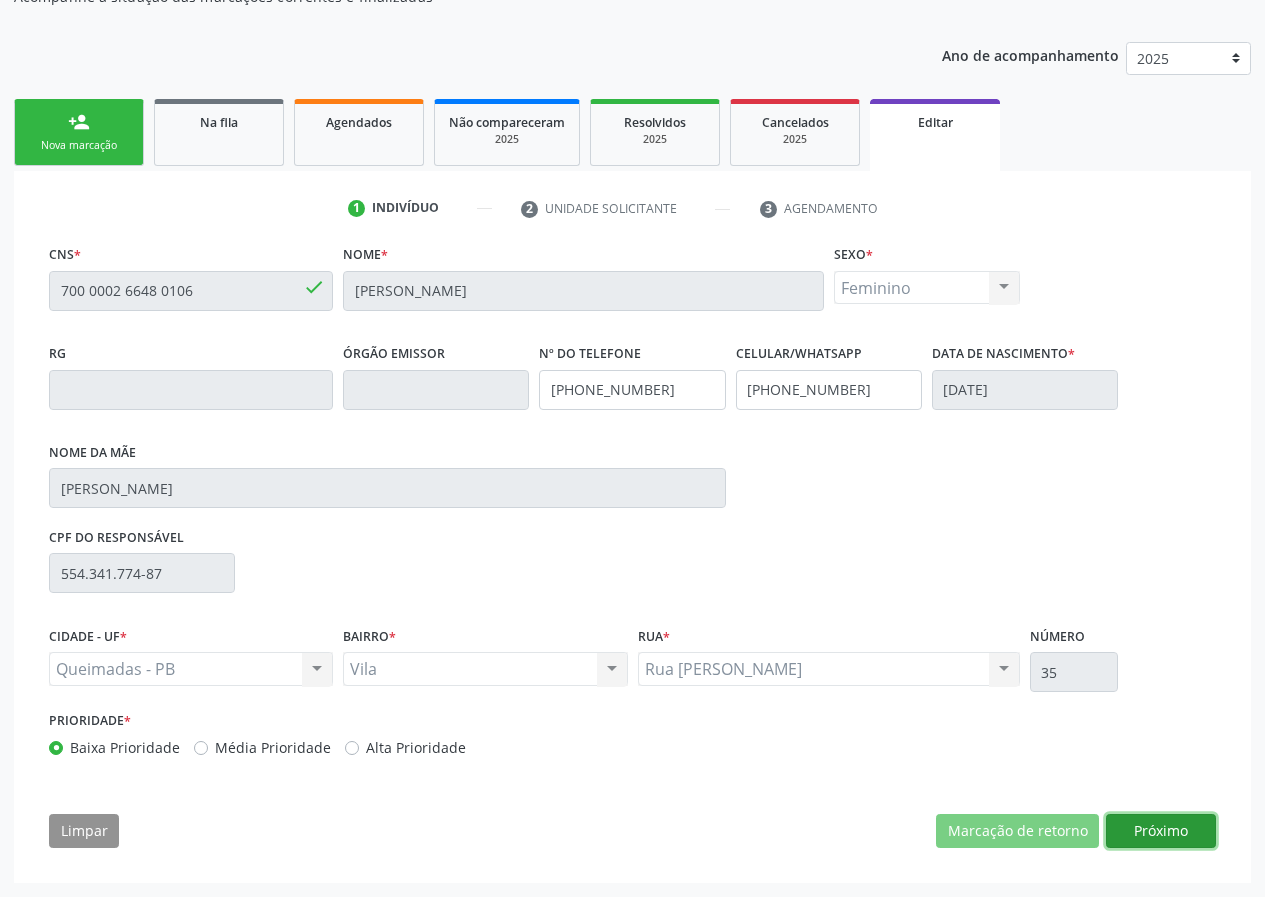 click on "Próximo" at bounding box center (1161, 831) 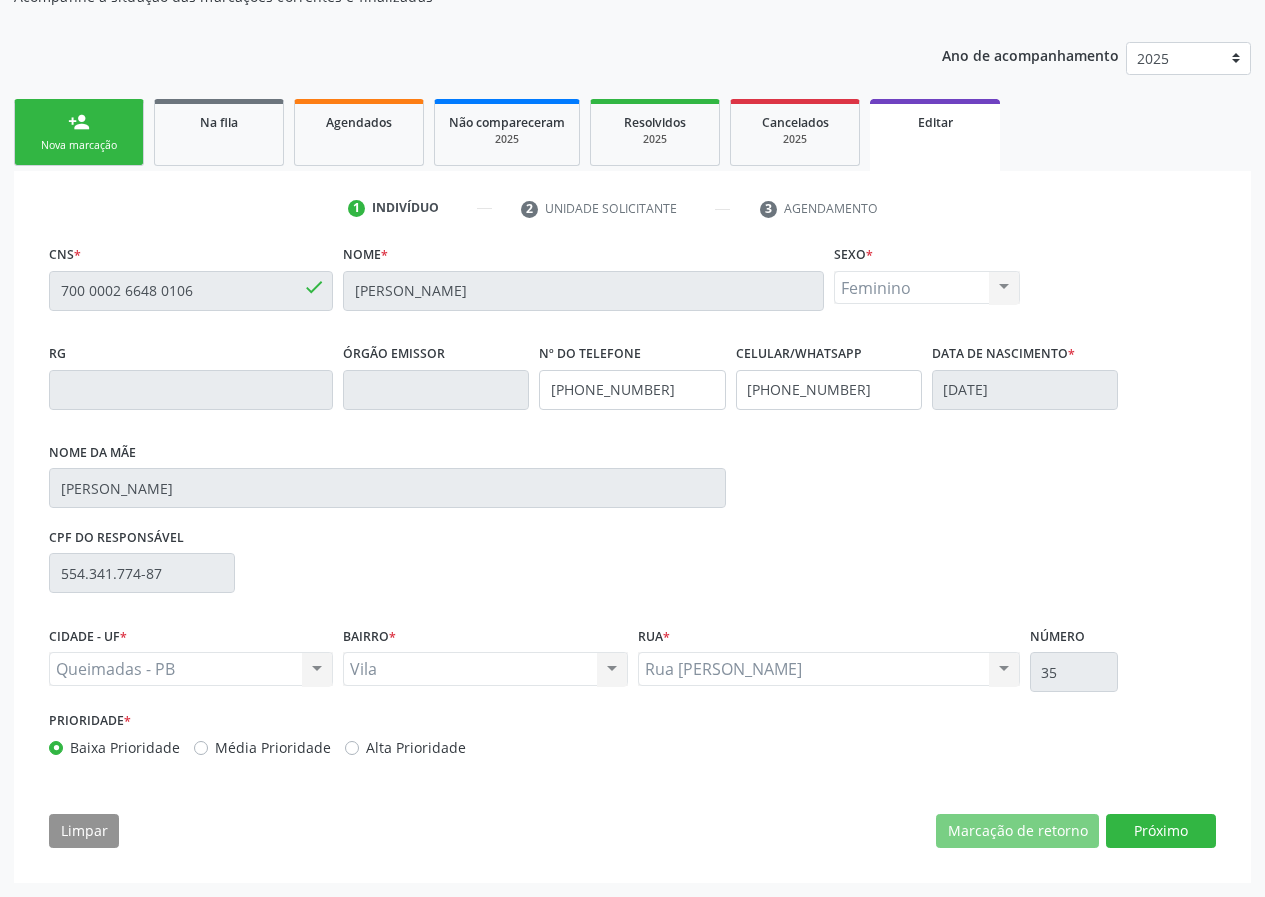 scroll, scrollTop: 35, scrollLeft: 0, axis: vertical 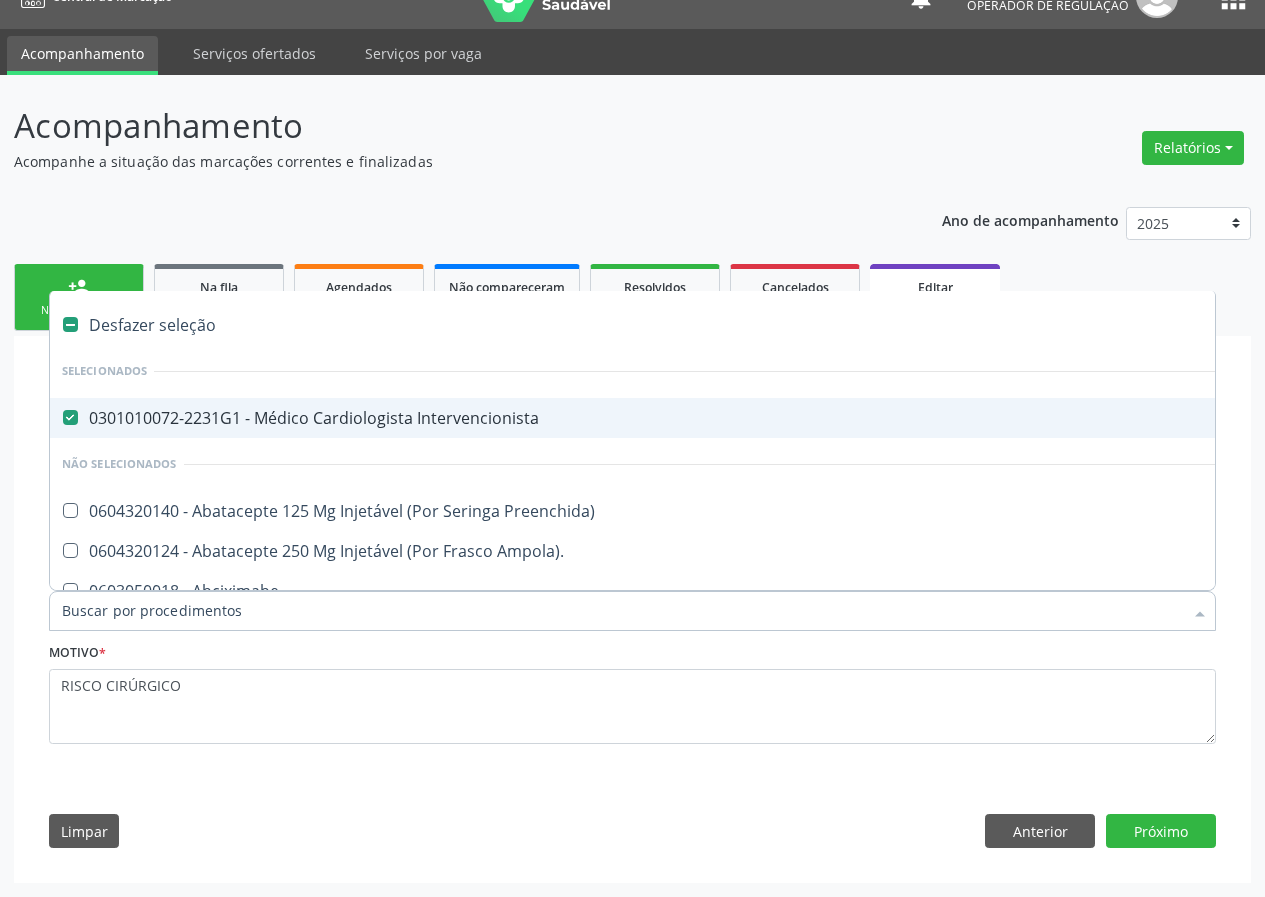 click on "0301010072-2231G1 - Médico Cardiologista Intervencionista" at bounding box center (840, 418) 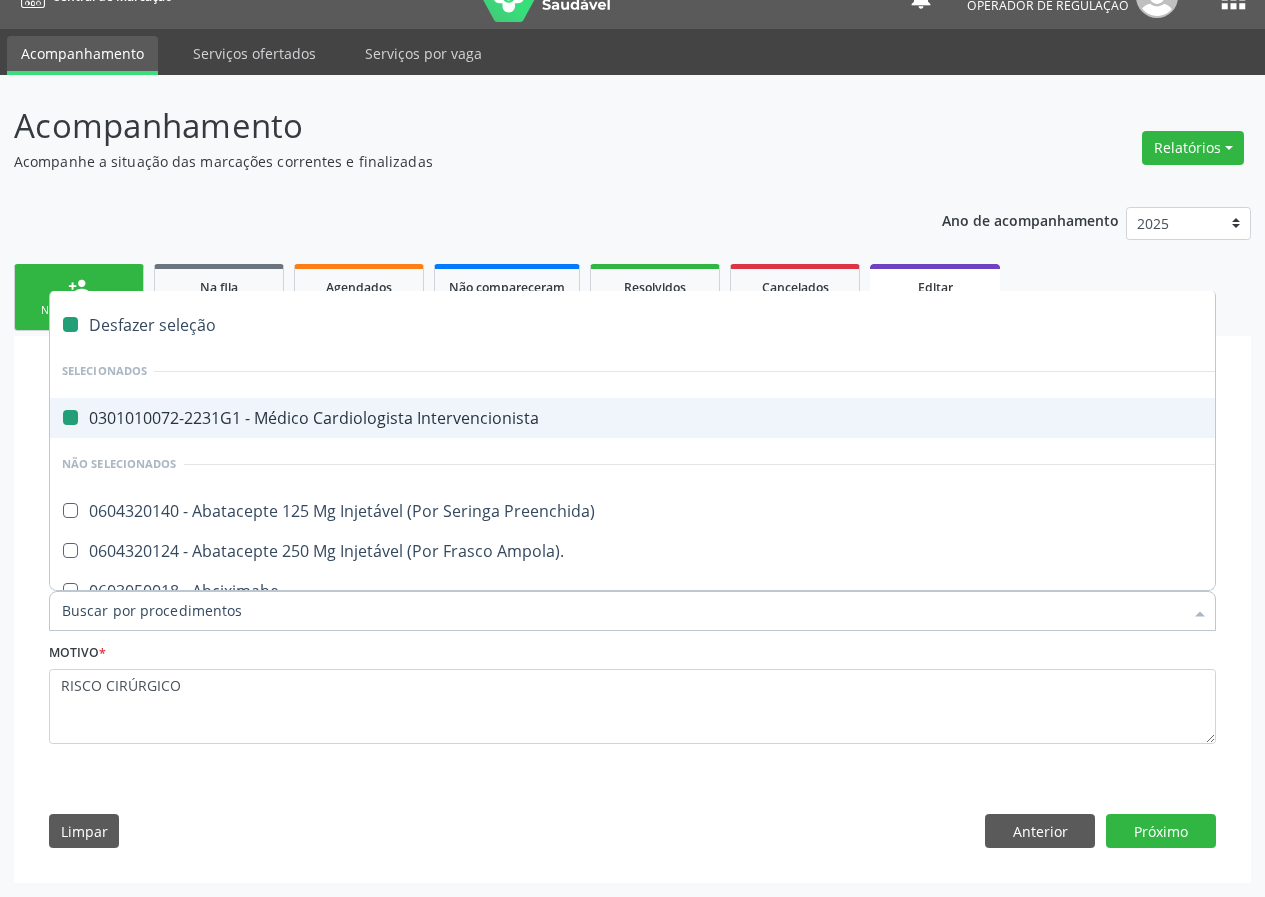 checkbox on "false" 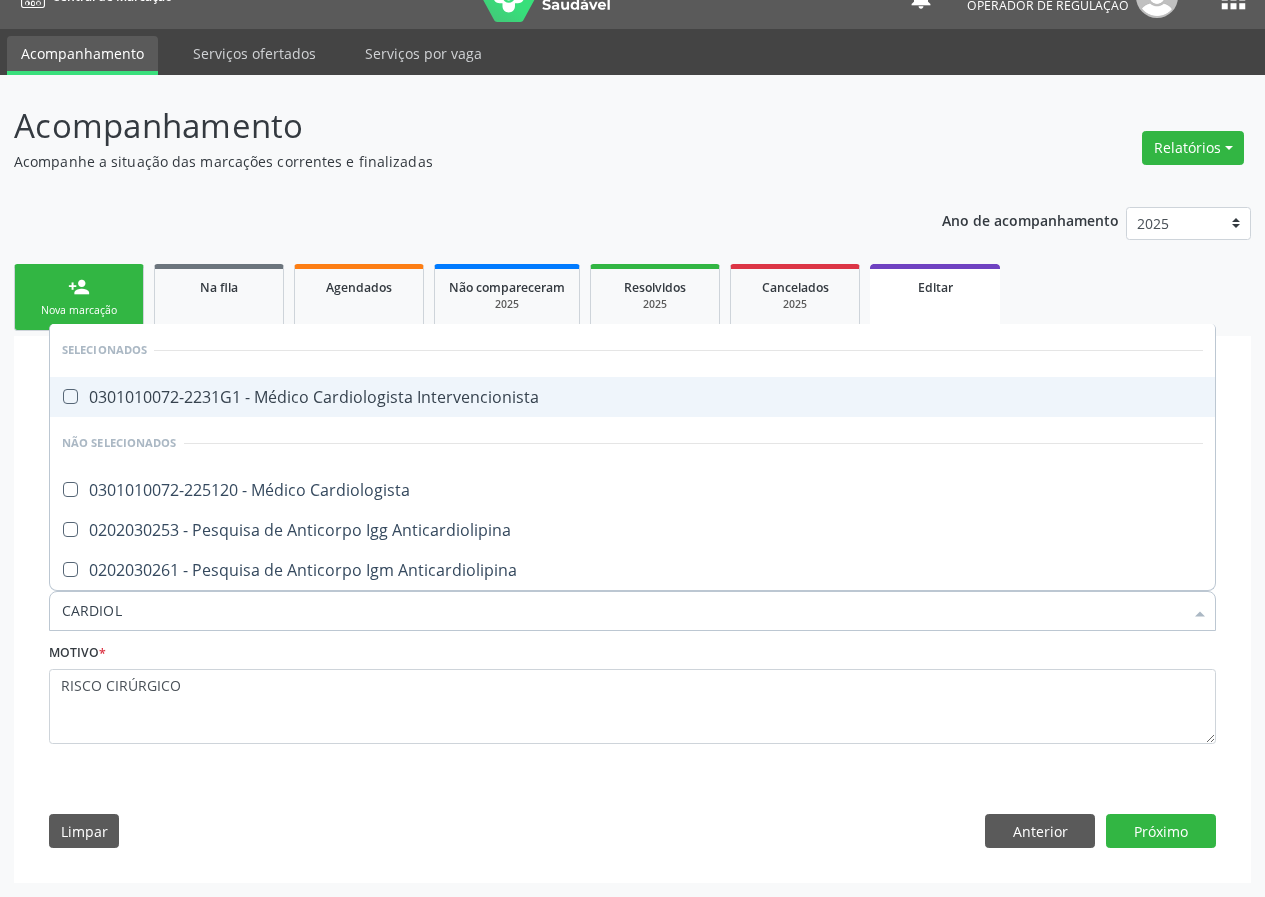 type on "CARDIOLO" 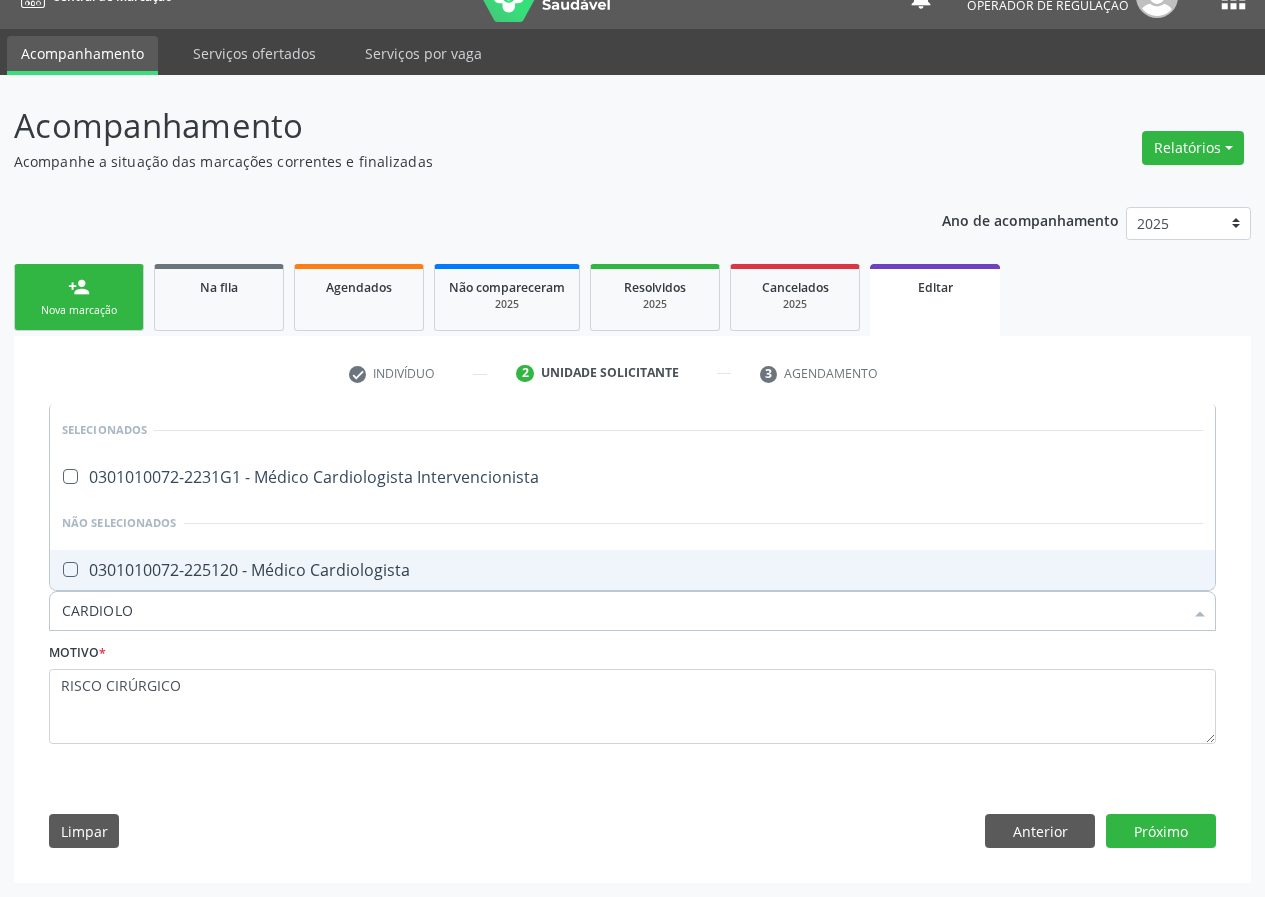 click on "0301010072-225120 - Médico Cardiologista" at bounding box center [632, 570] 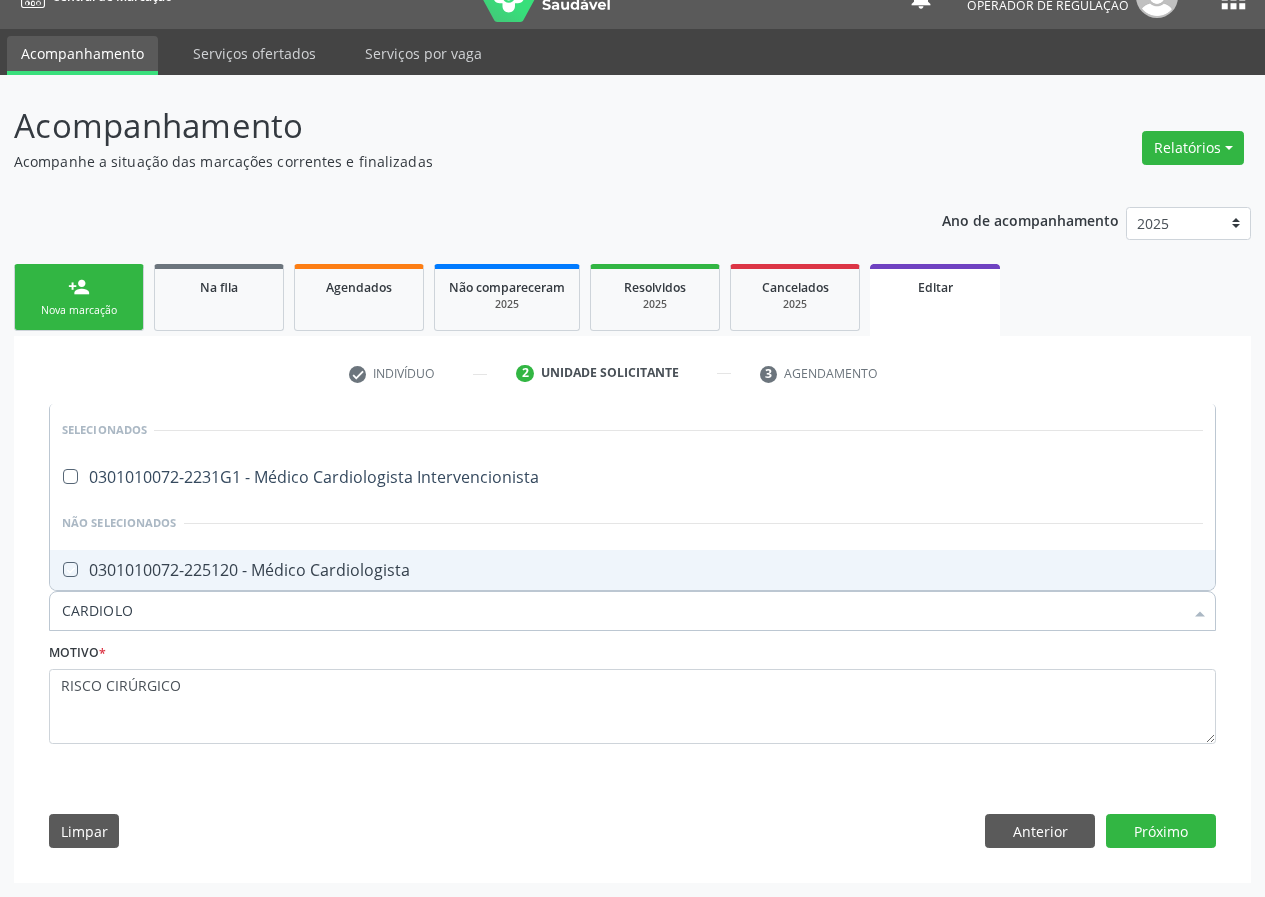 checkbox on "true" 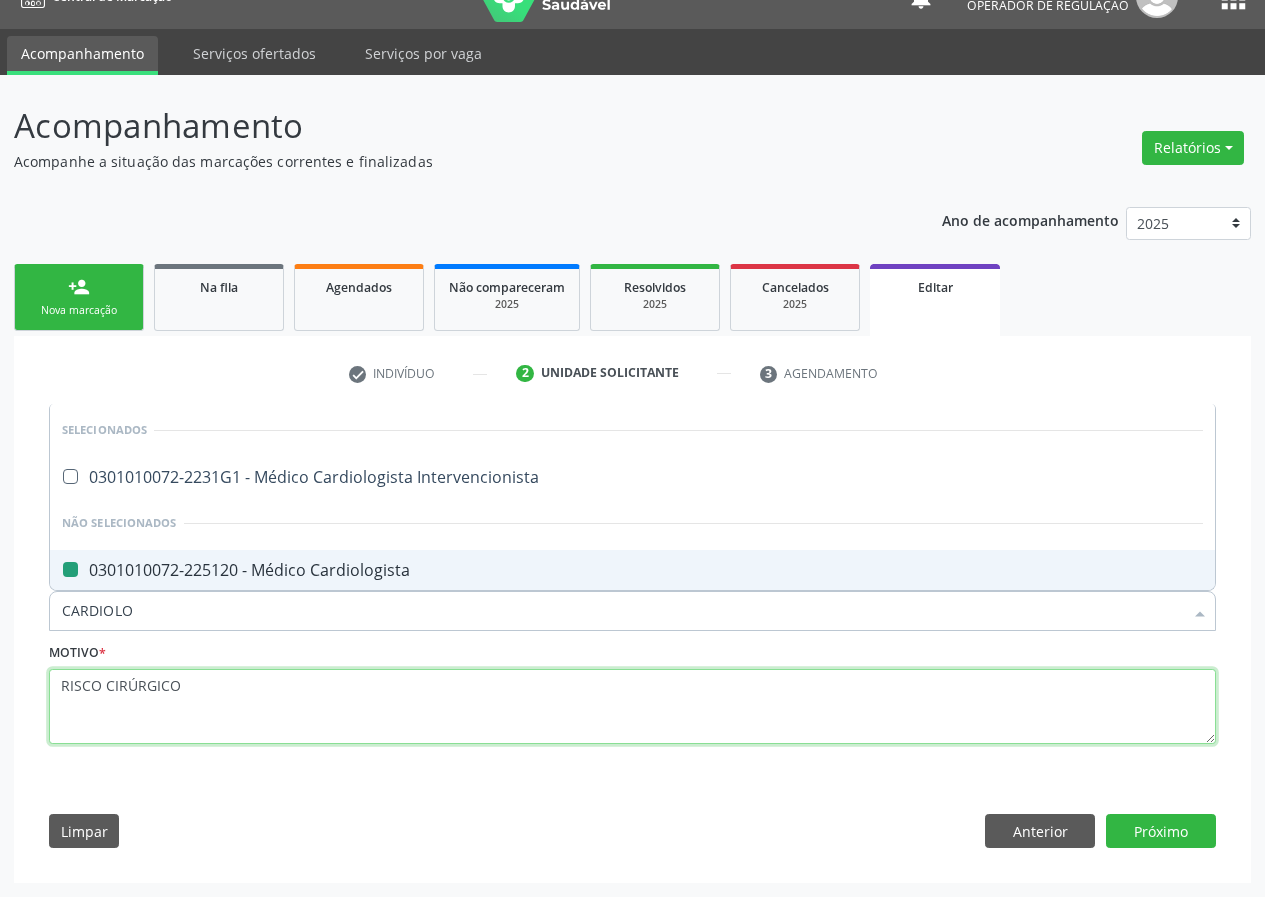 click on "RISCO CIRÚRGICO" at bounding box center (632, 707) 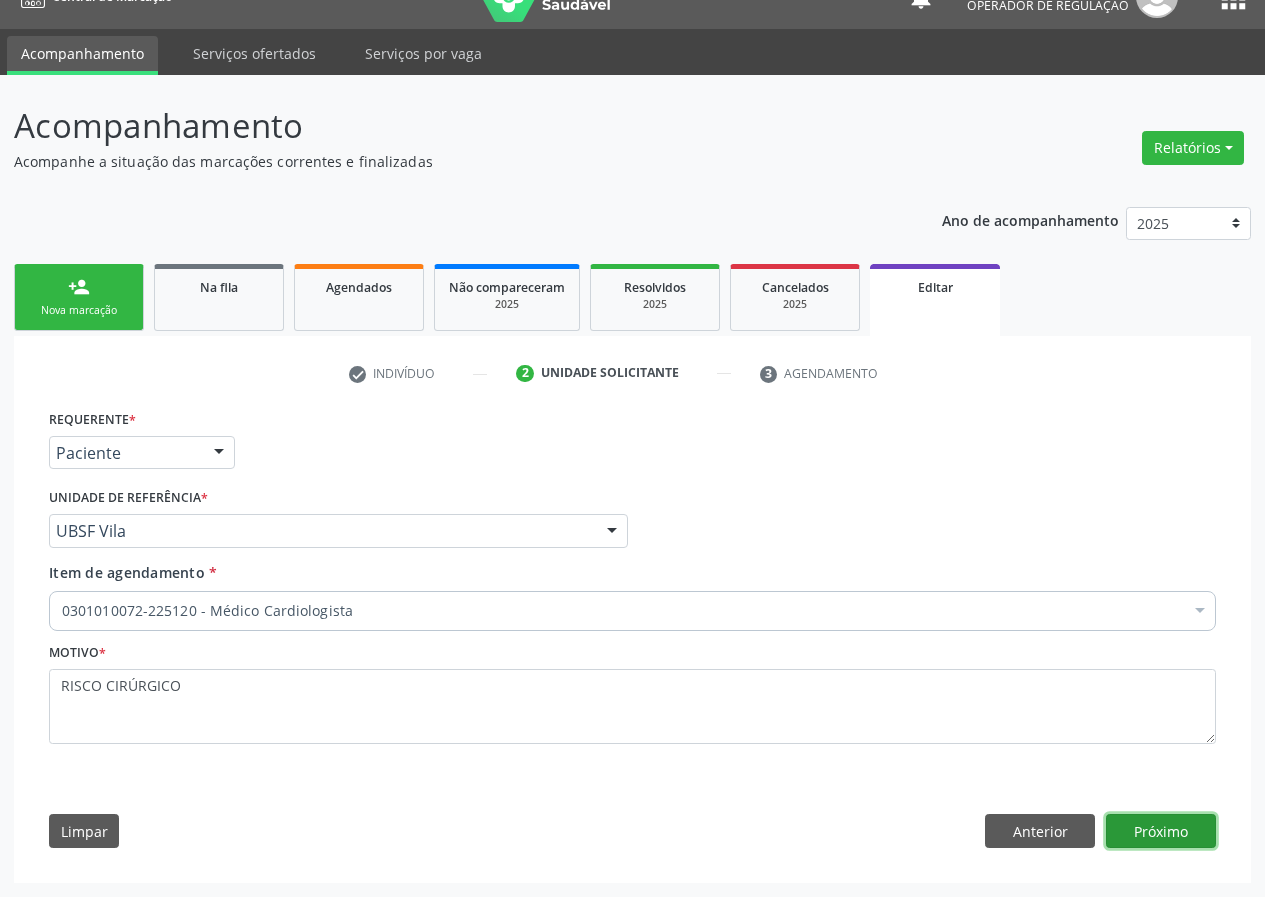 click on "Próximo" at bounding box center (1161, 831) 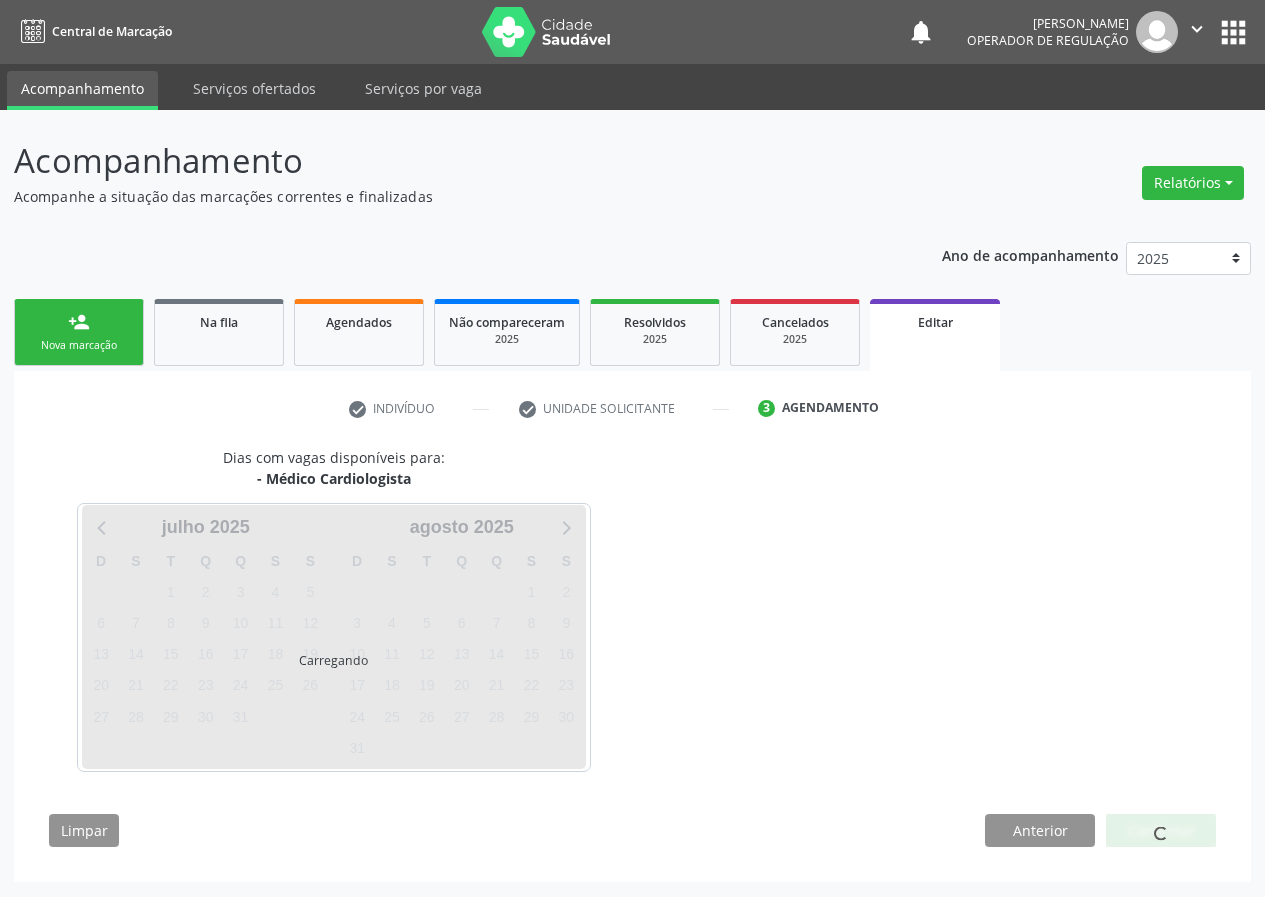 scroll, scrollTop: 0, scrollLeft: 0, axis: both 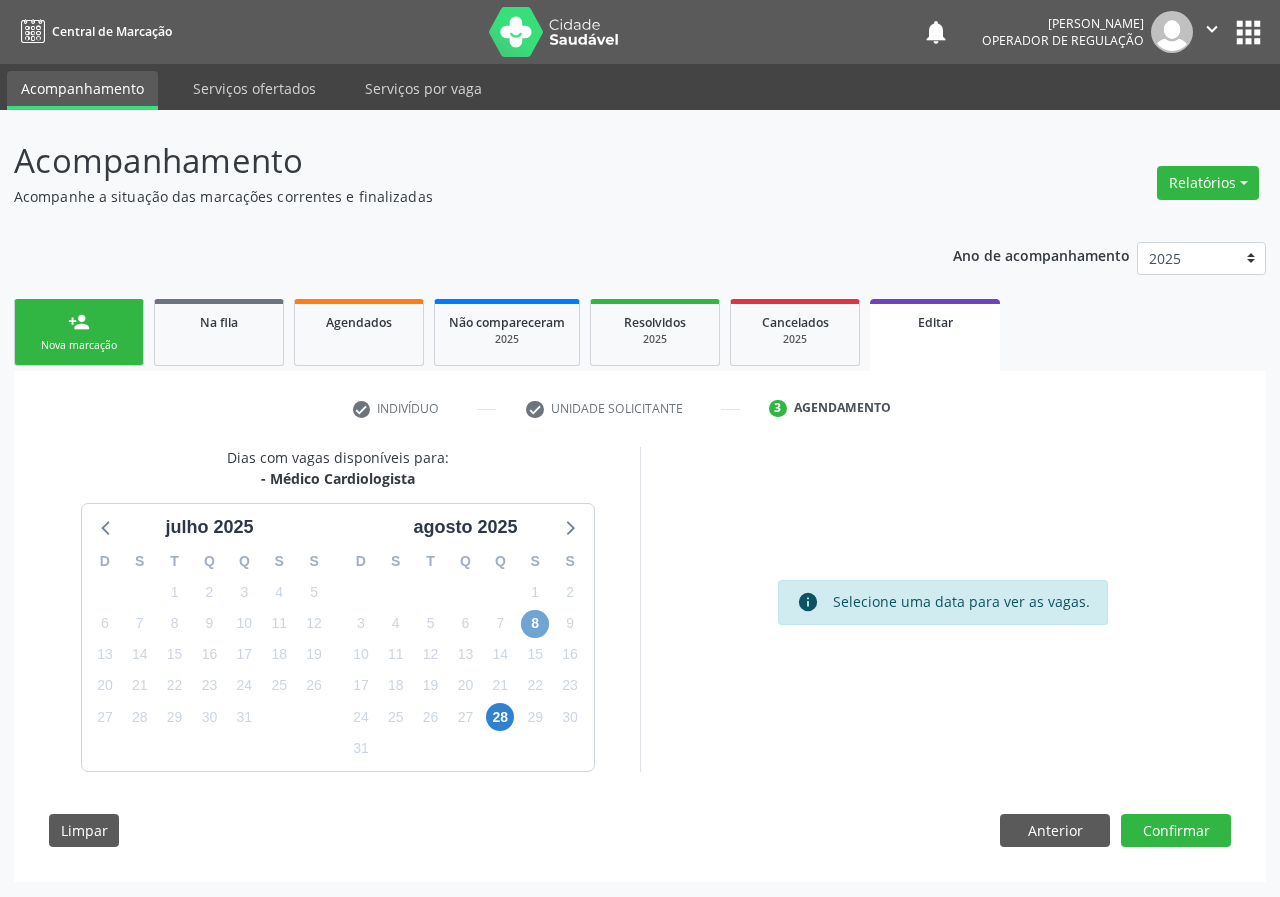 click on "8" at bounding box center [535, 624] 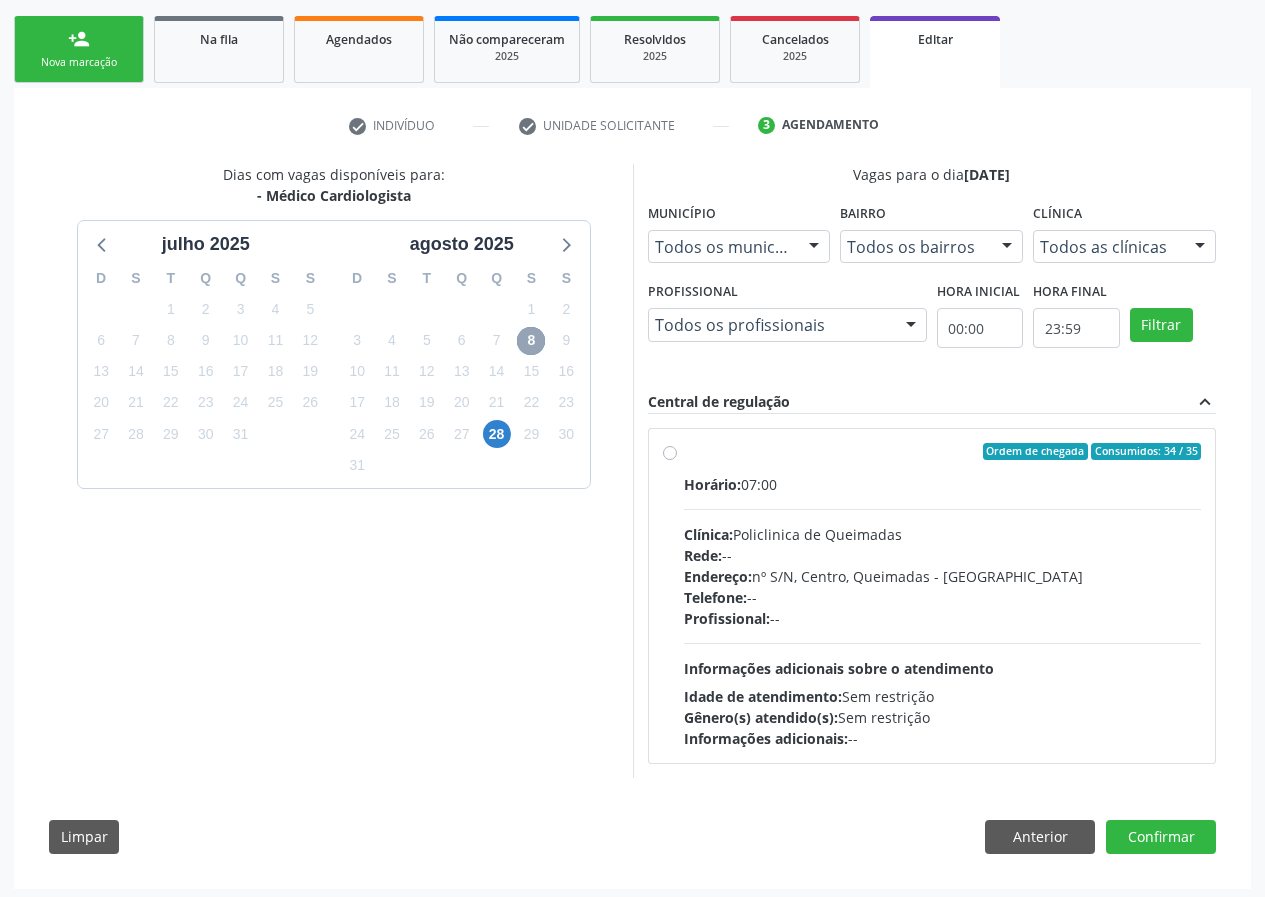 scroll, scrollTop: 289, scrollLeft: 0, axis: vertical 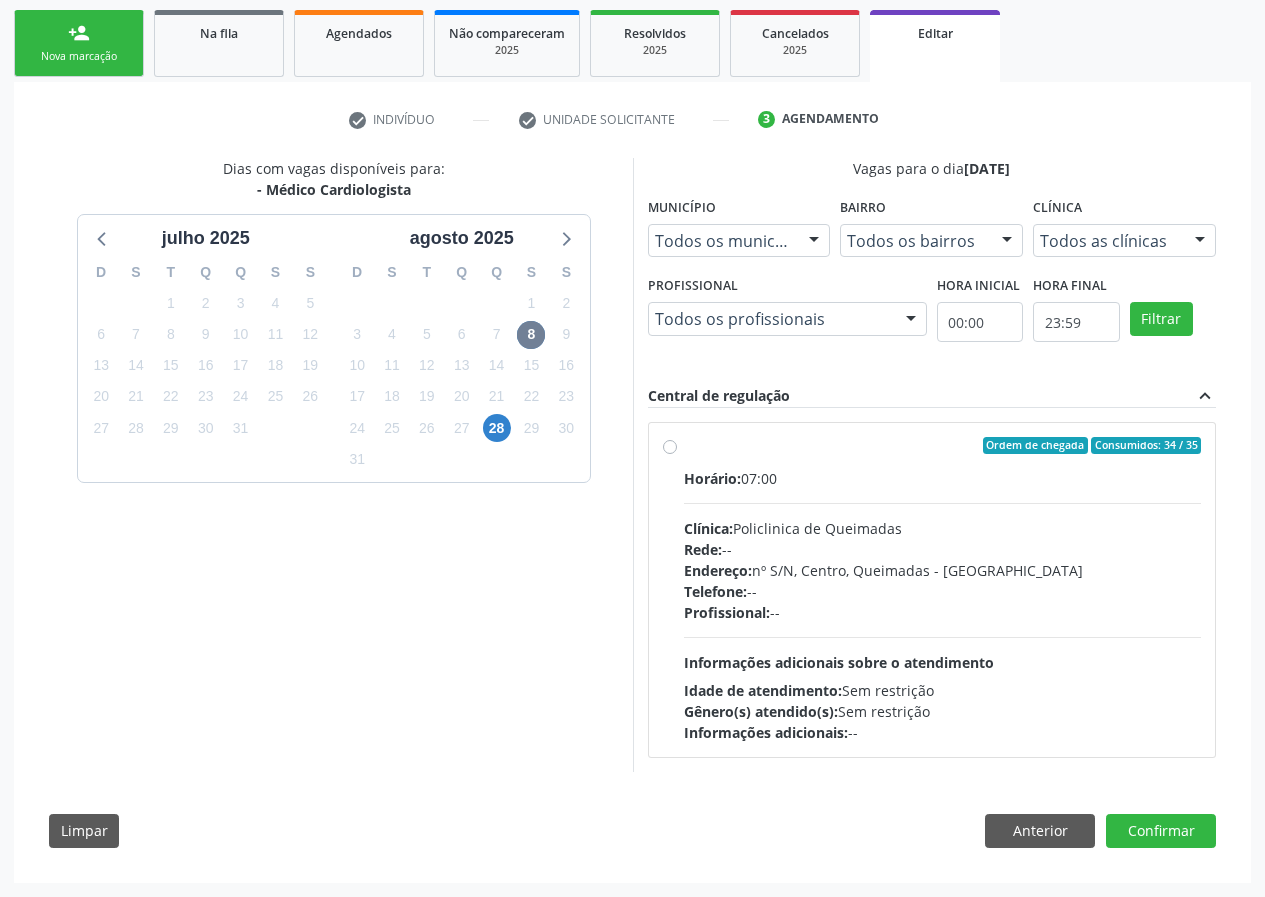 click on "Ordem de chegada
Consumidos: 34 / 35" at bounding box center (943, 446) 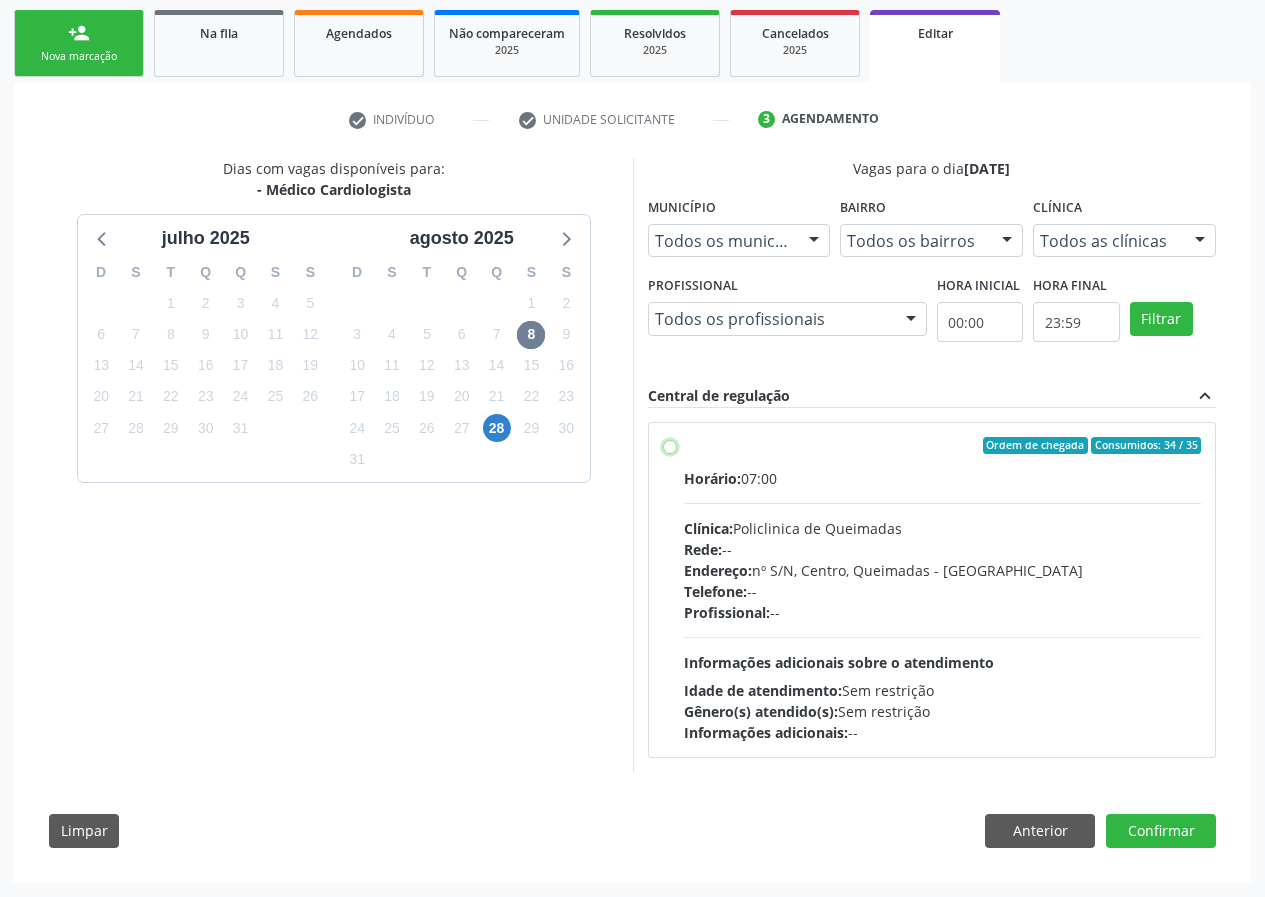 click on "Ordem de chegada
Consumidos: 34 / 35
Horário:   07:00
Clínica:  Policlinica de Queimadas
Rede:
--
Endereço:   nº S/N, Centro, Queimadas - PB
Telefone:   --
Profissional:
--
Informações adicionais sobre o atendimento
Idade de atendimento:
Sem restrição
Gênero(s) atendido(s):
Sem restrição
Informações adicionais:
--" at bounding box center (670, 446) 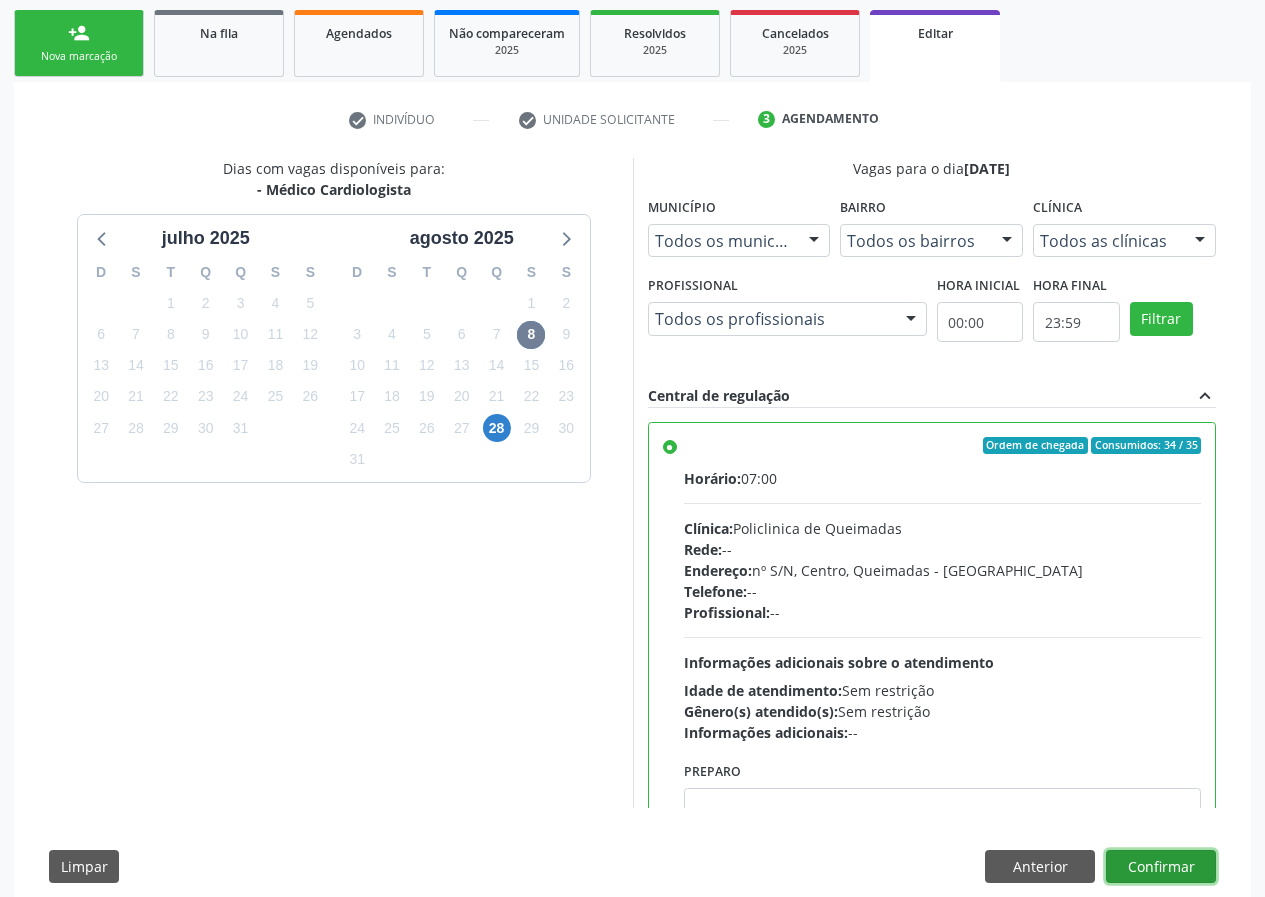 click on "Confirmar" at bounding box center (1161, 867) 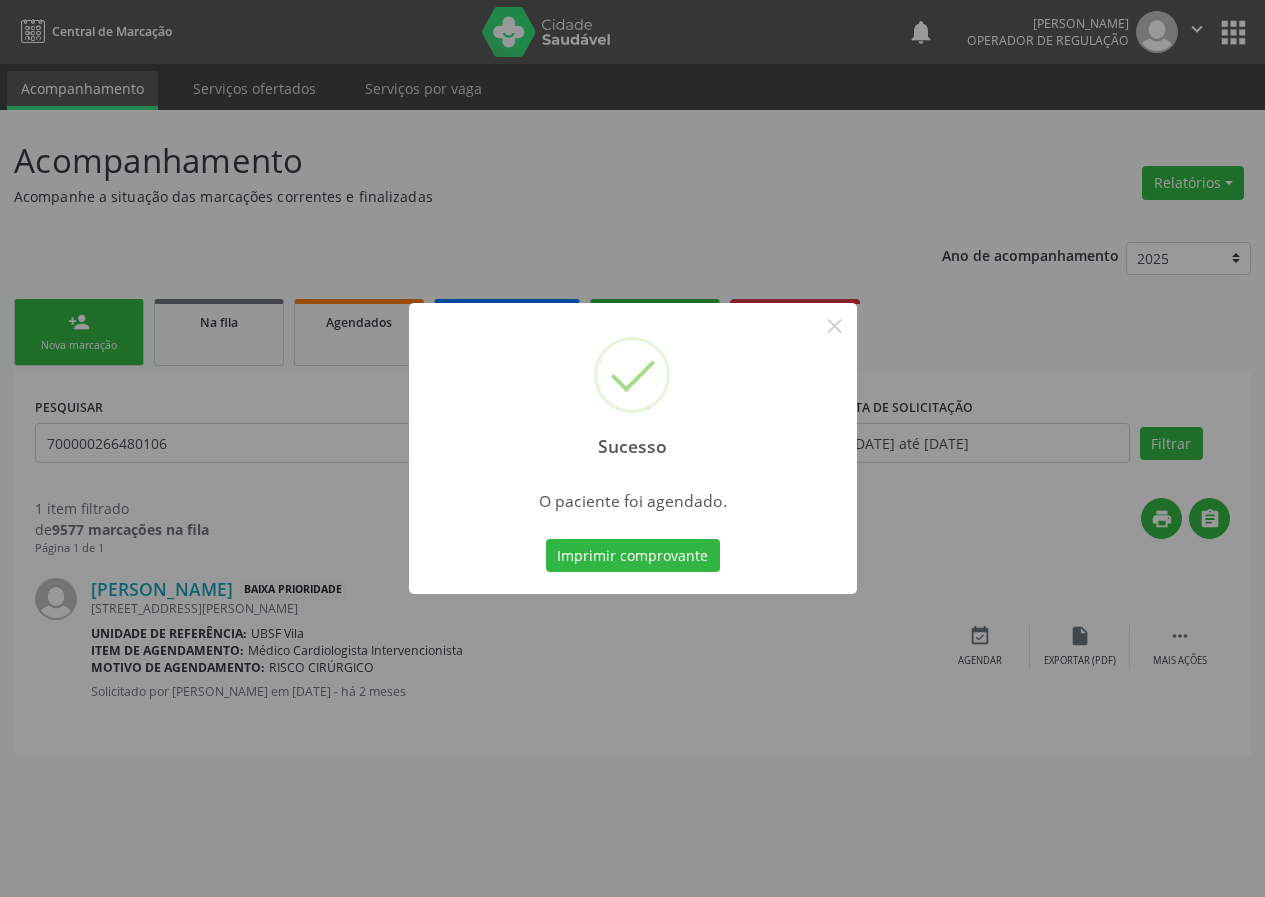 scroll, scrollTop: 0, scrollLeft: 0, axis: both 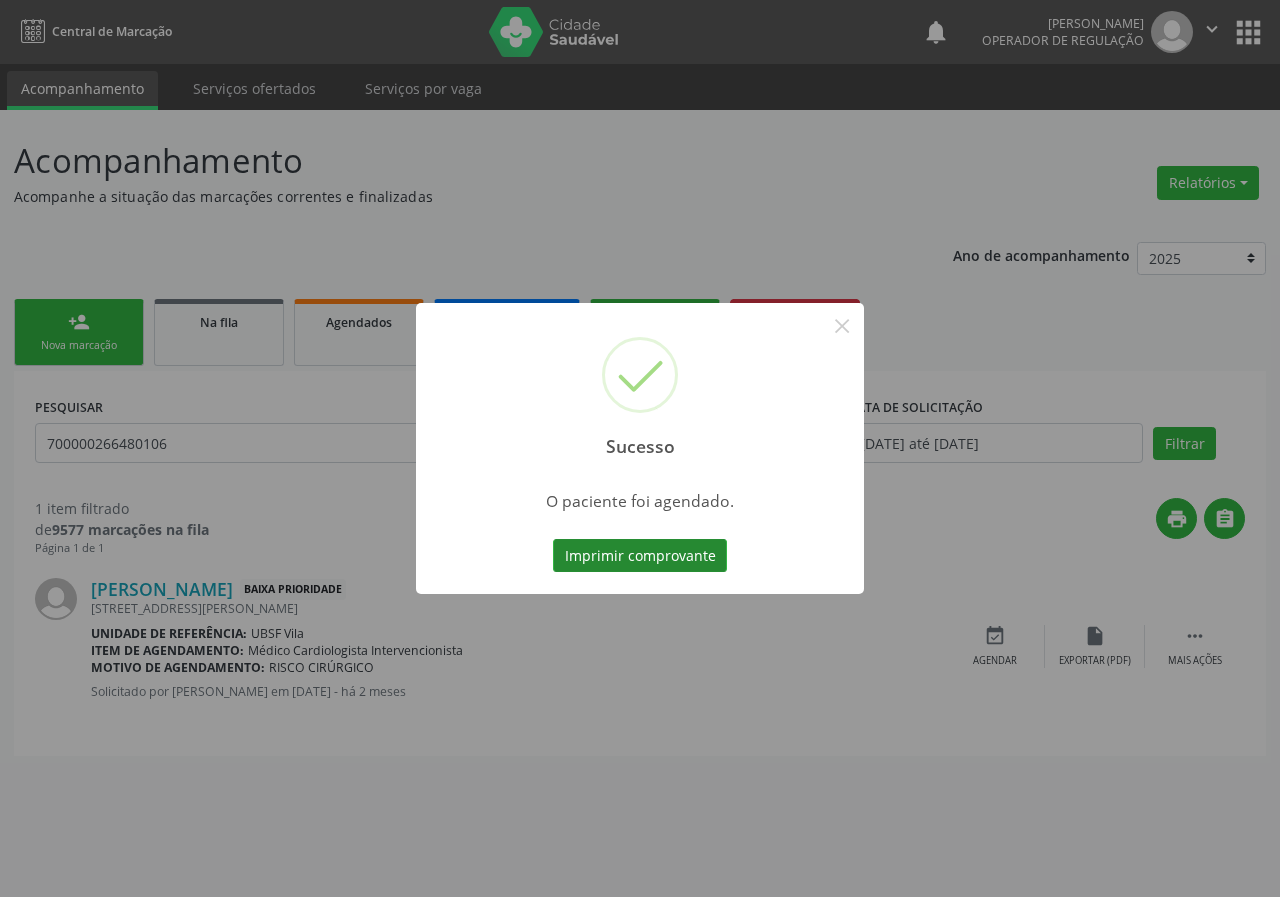 click on "Imprimir comprovante" at bounding box center [640, 556] 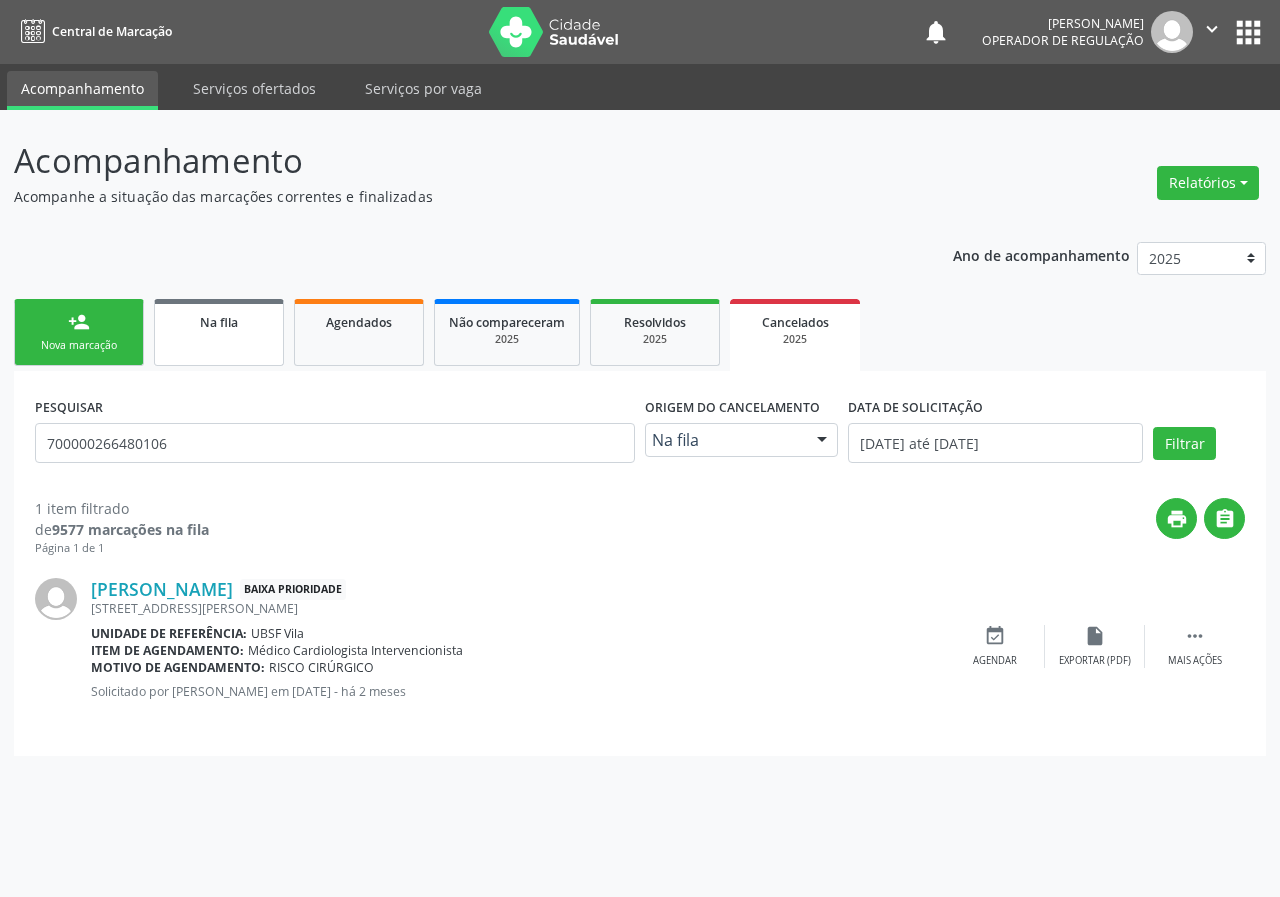 click on "Na fila" at bounding box center (219, 332) 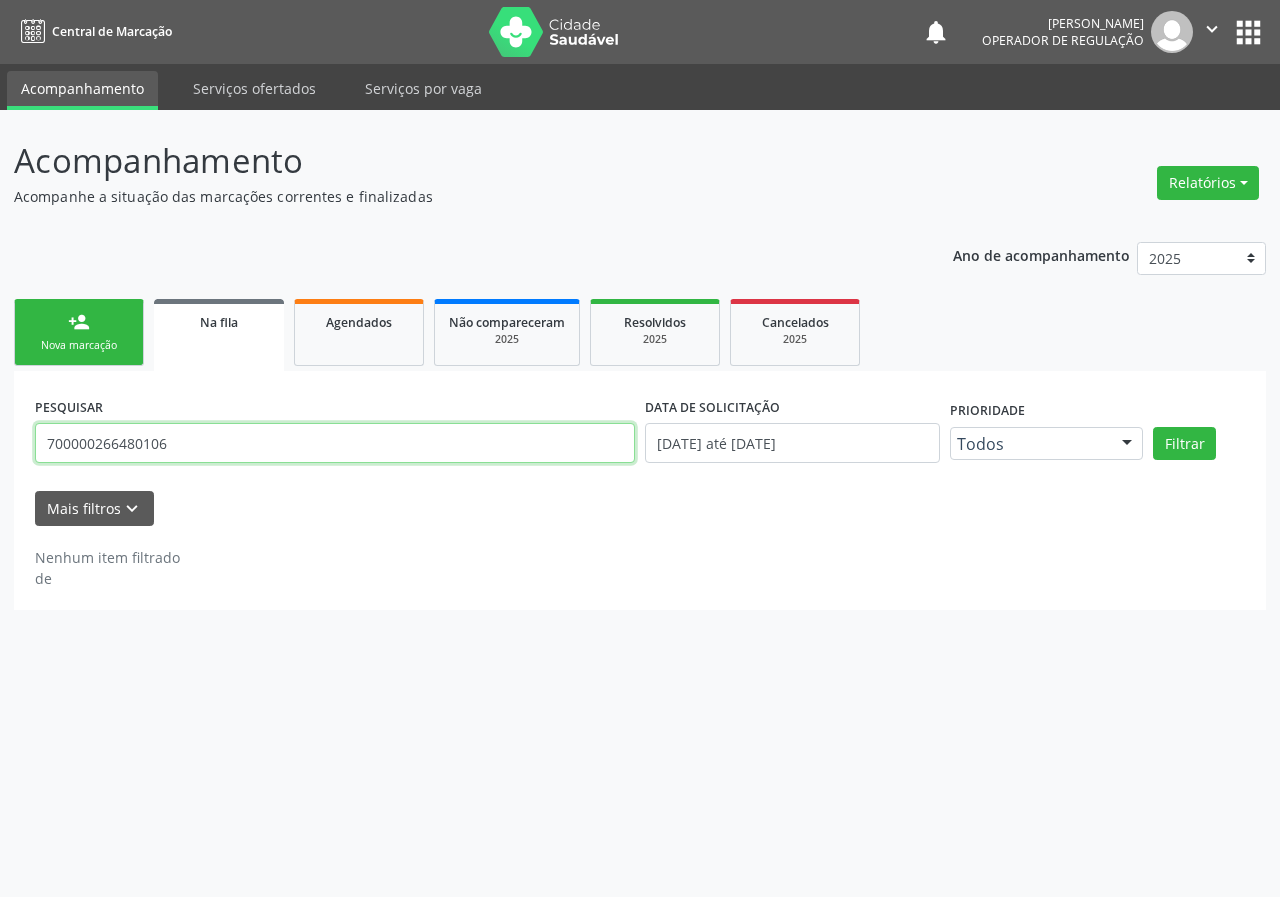 drag, startPoint x: 188, startPoint y: 445, endPoint x: 8, endPoint y: 348, distance: 204.47249 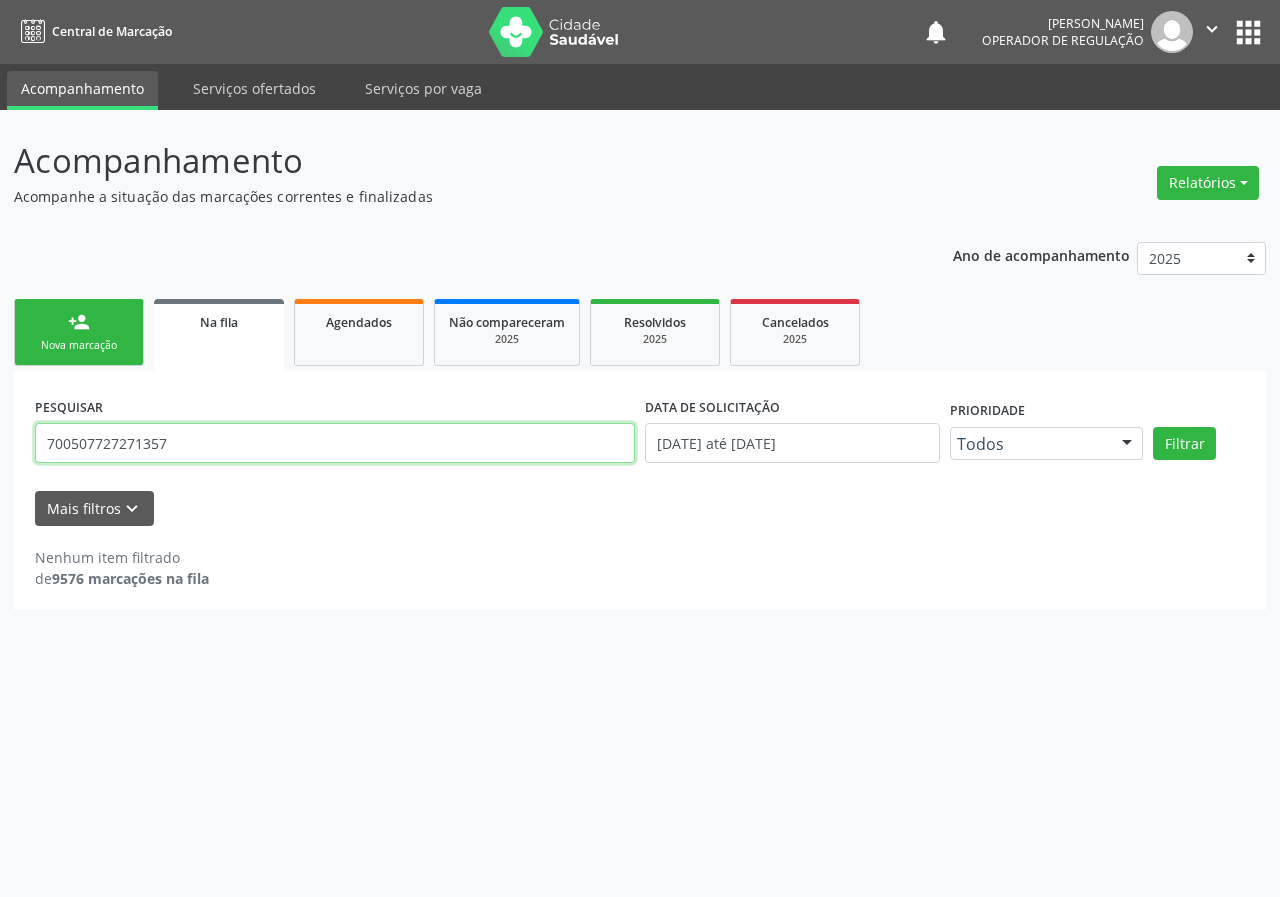 type on "700507727271357" 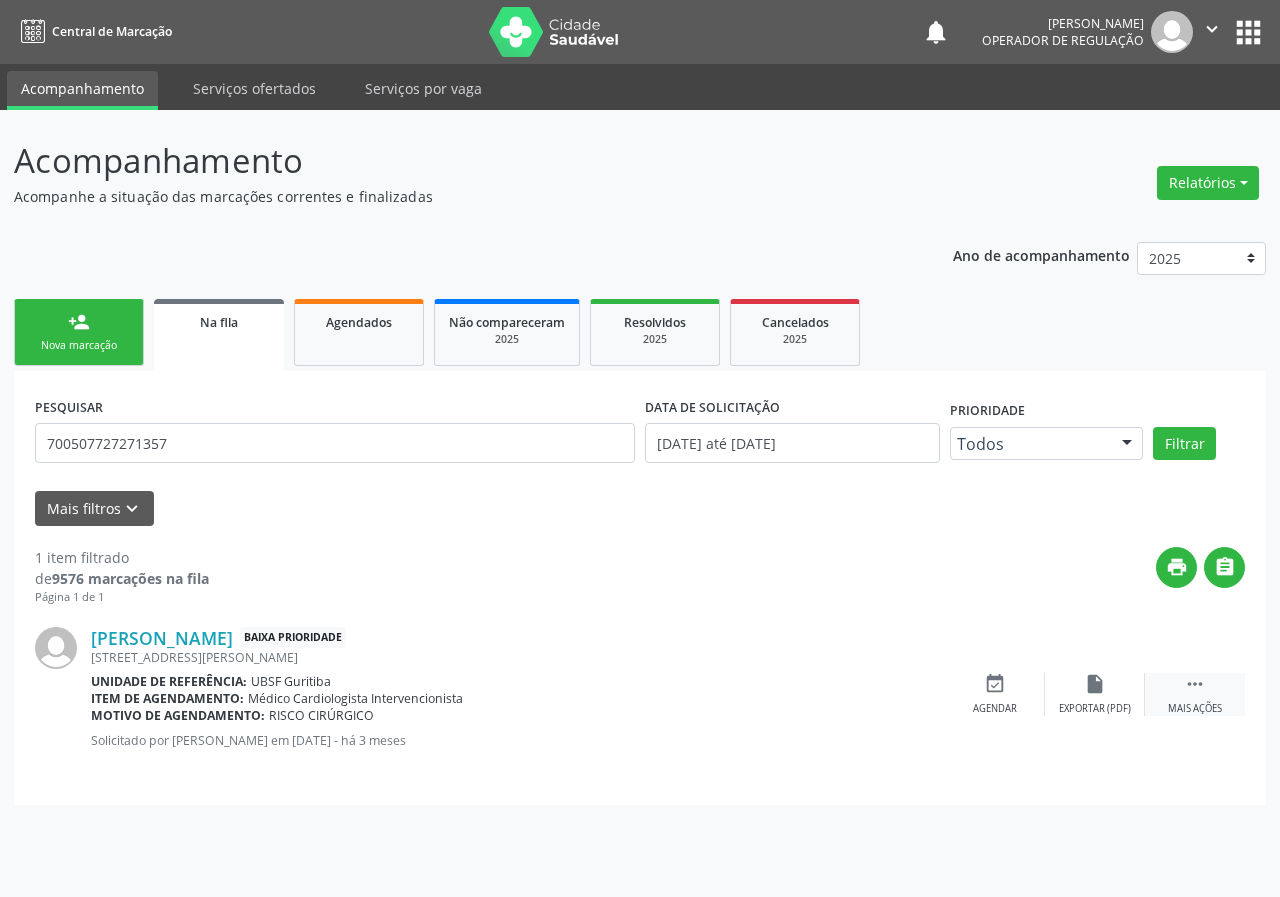 click on "" at bounding box center (1195, 684) 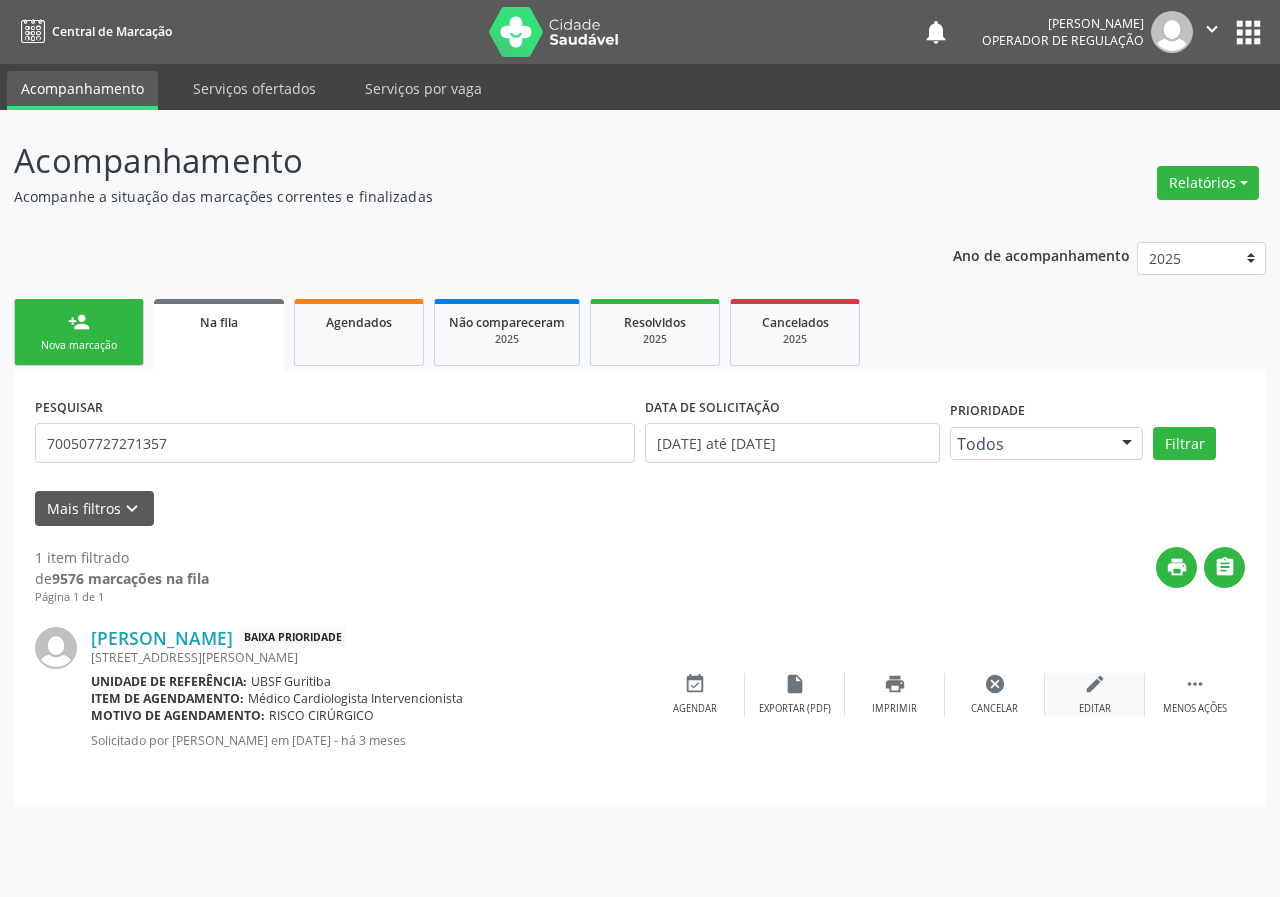 click on "edit
Editar" at bounding box center [1095, 694] 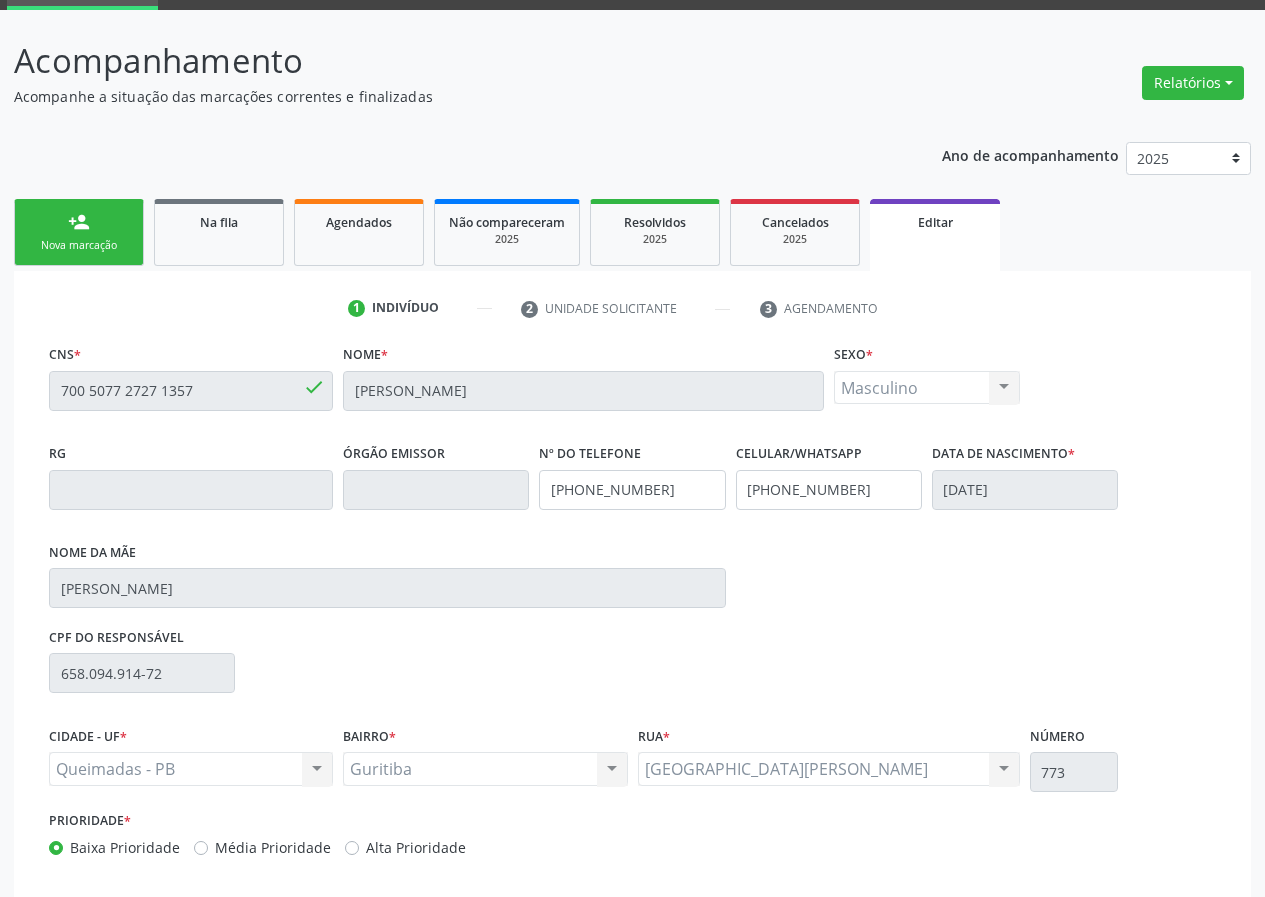 scroll, scrollTop: 200, scrollLeft: 0, axis: vertical 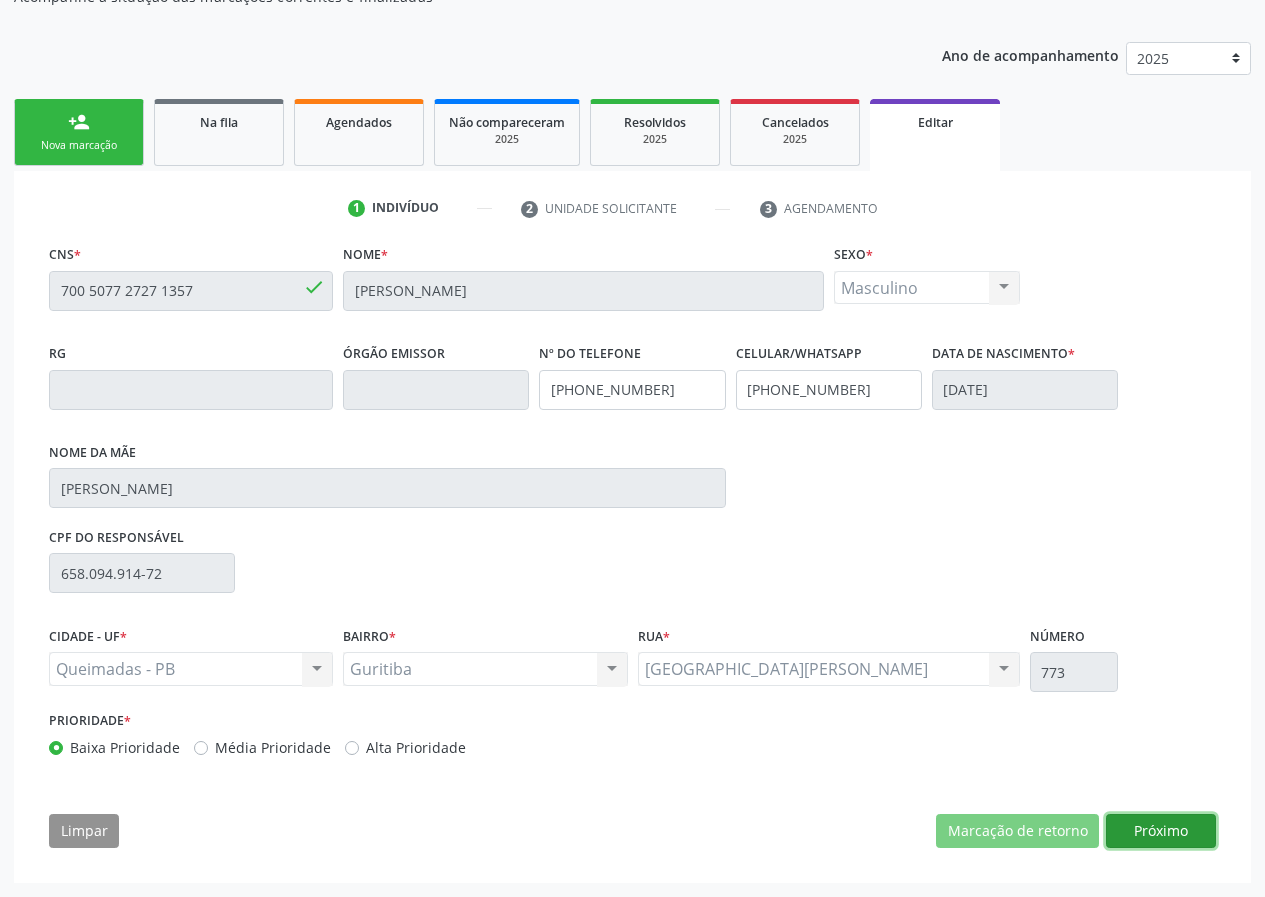 click on "Próximo" at bounding box center [1161, 831] 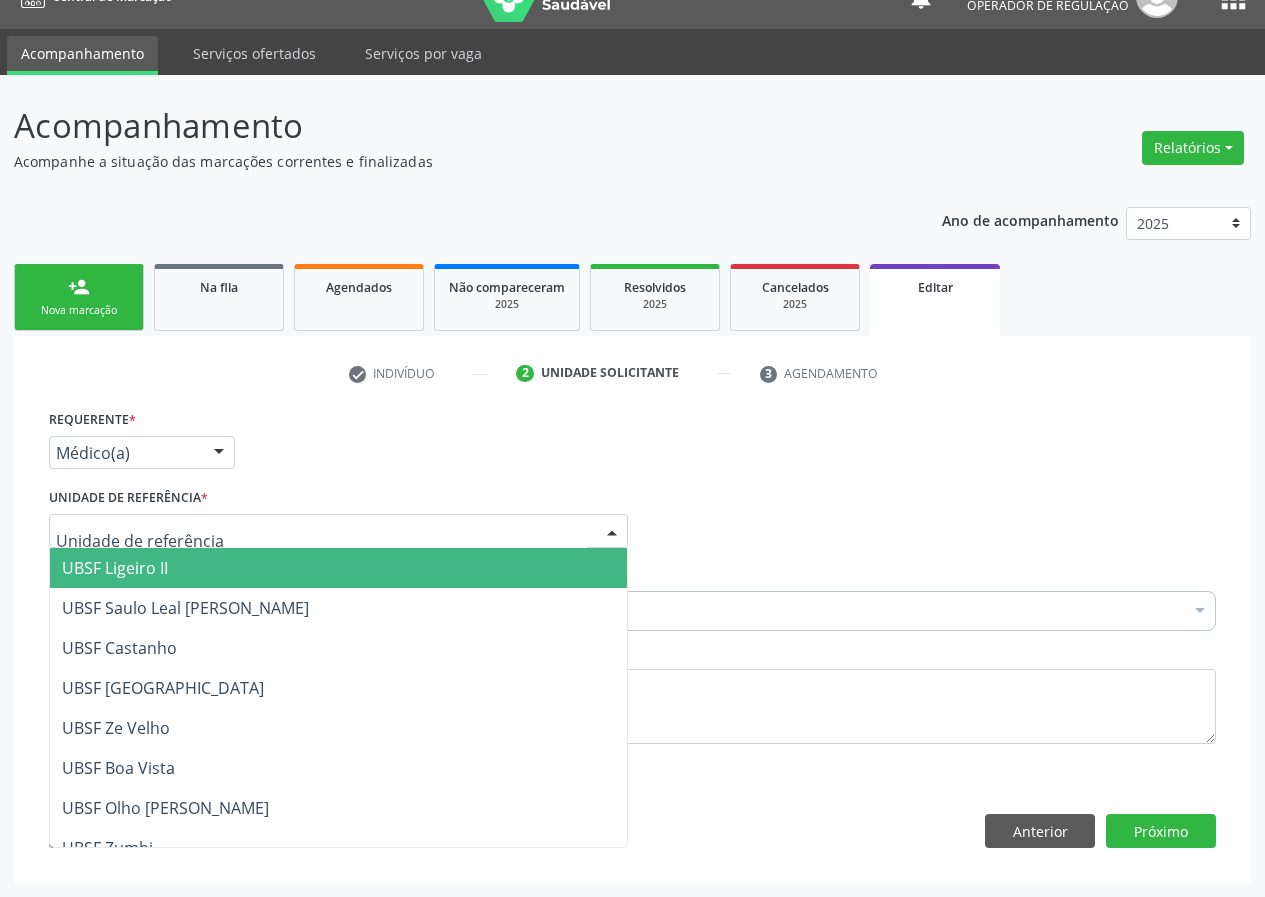 click at bounding box center (338, 531) 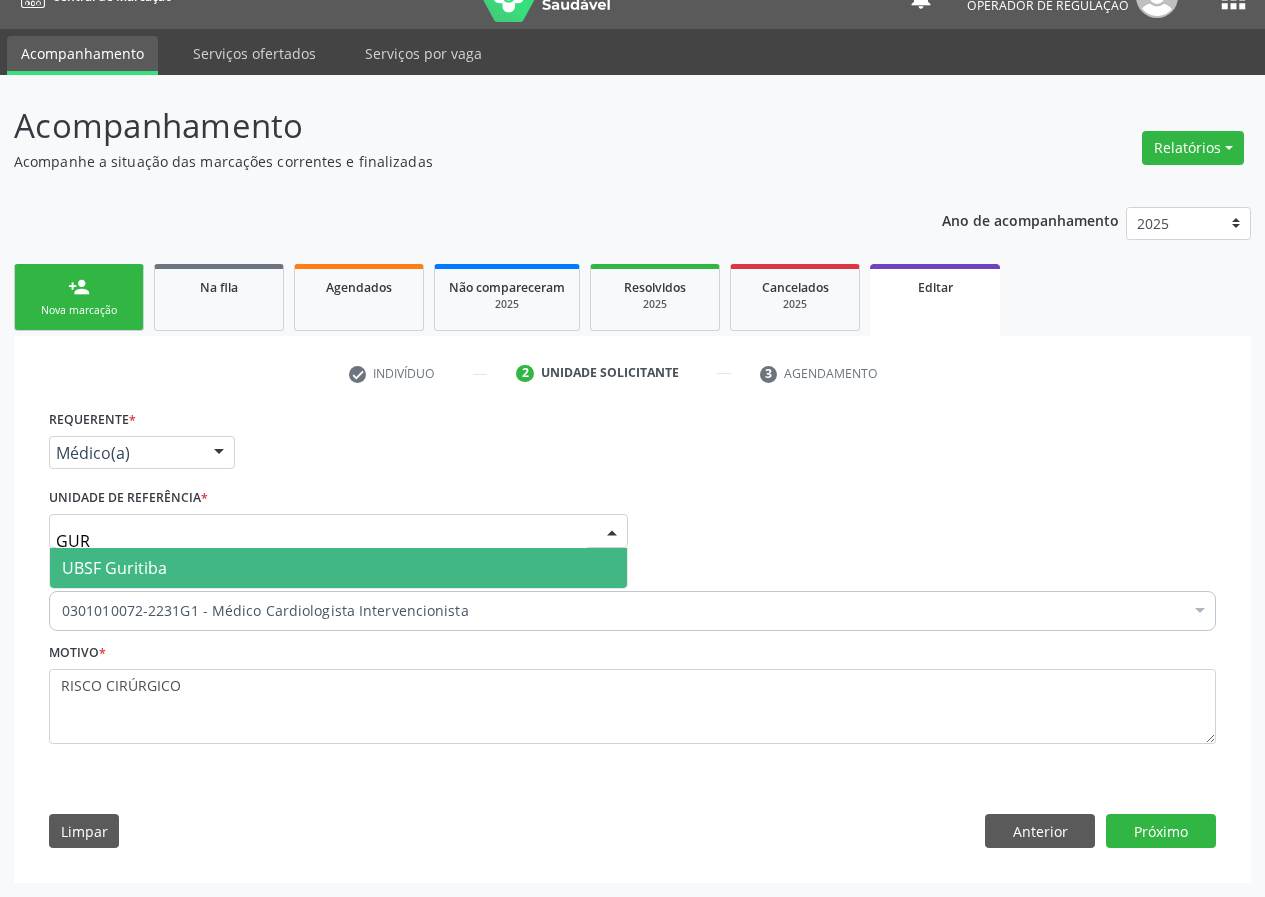 type on "GURI" 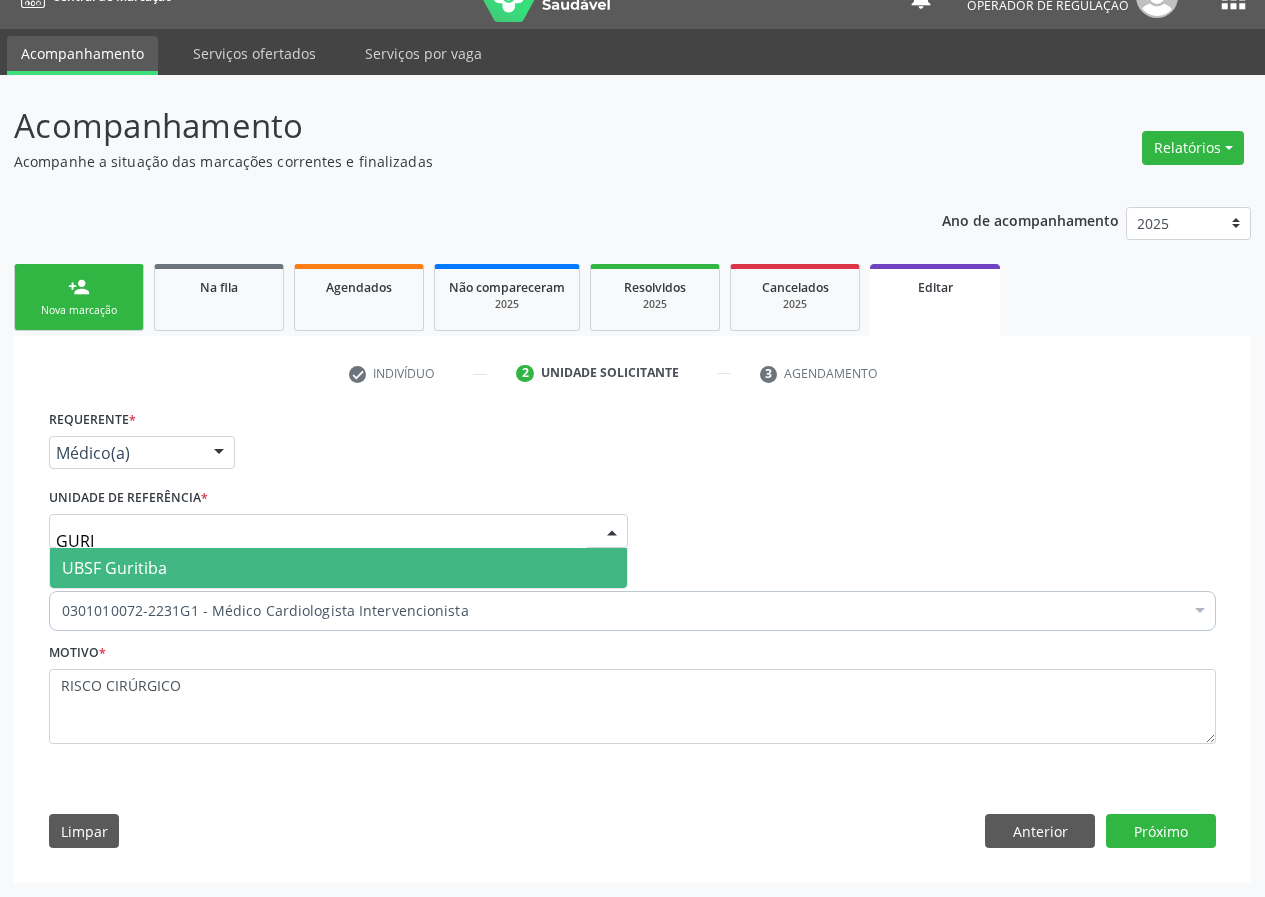 click on "UBSF Guritiba" at bounding box center (338, 568) 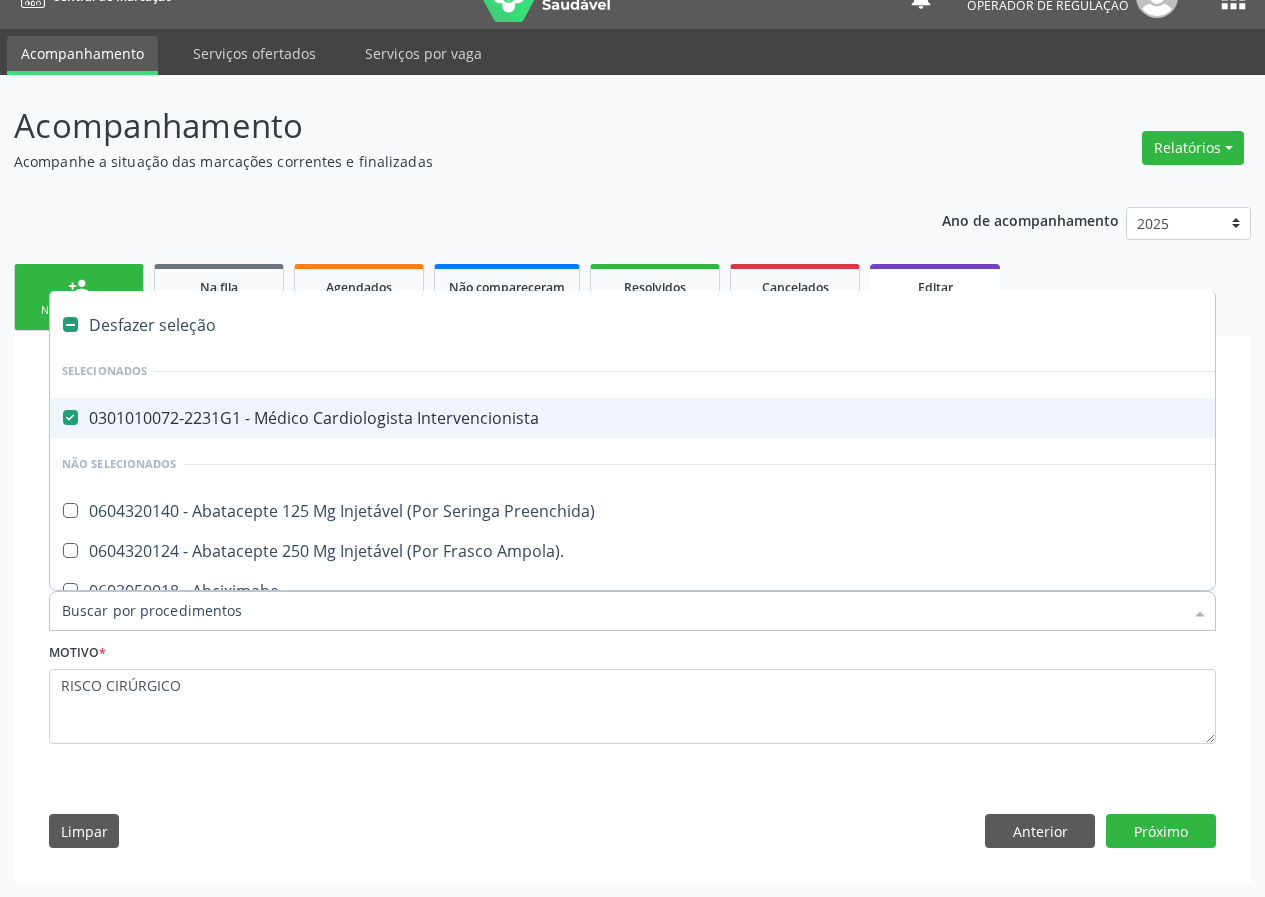 click on "0301010072-2231G1 - Médico Cardiologista Intervencionista" at bounding box center (840, 418) 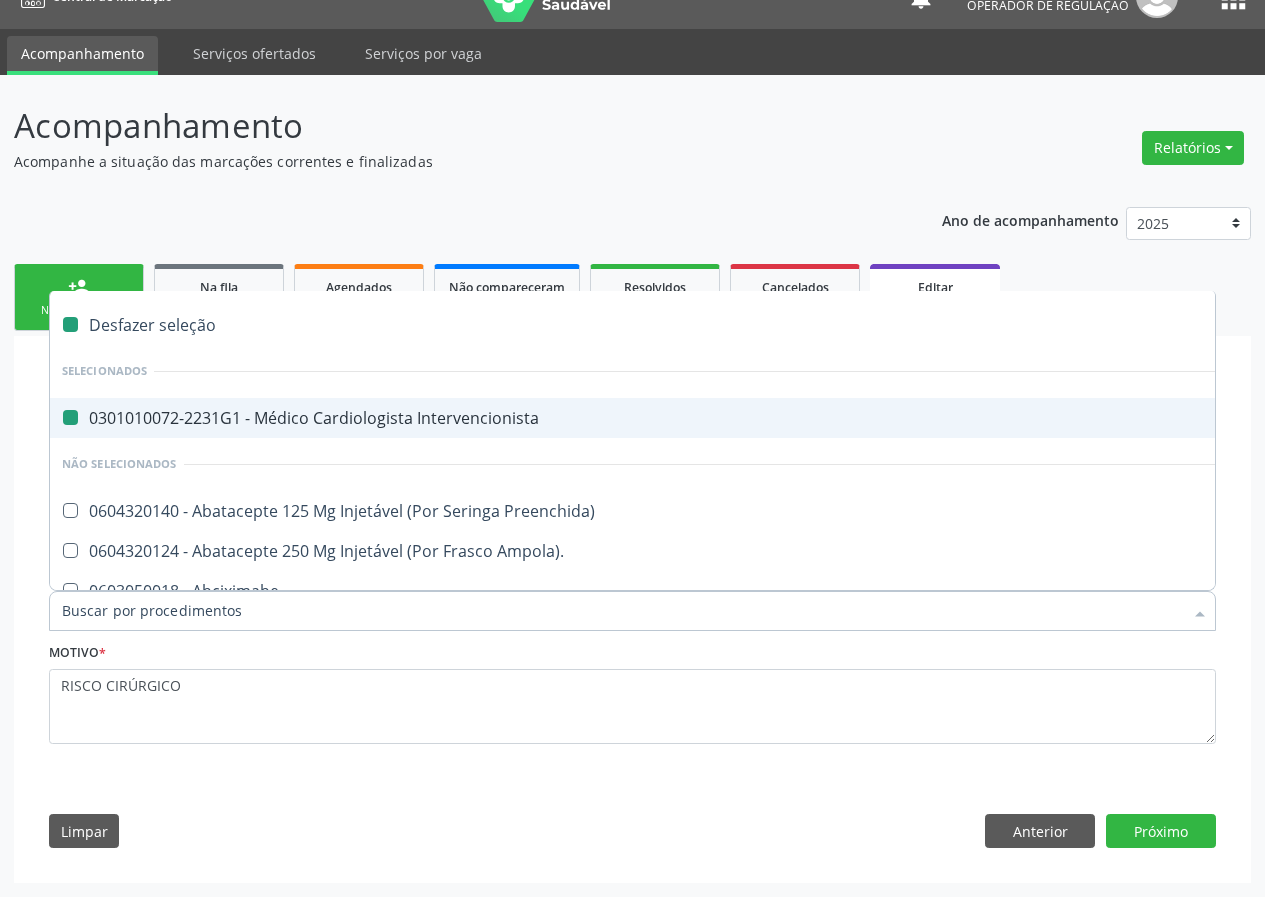 checkbox on "false" 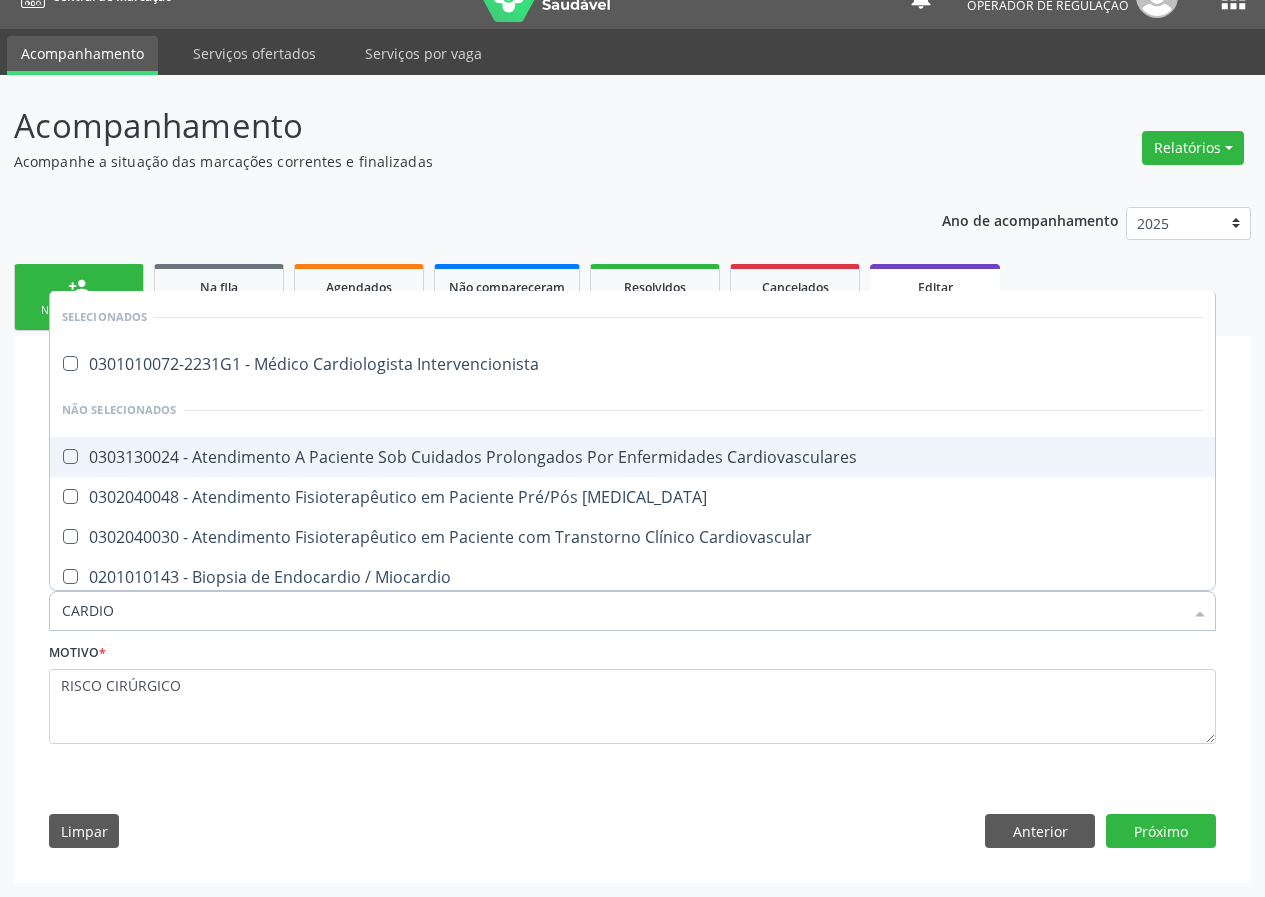 type on "CARDIOL" 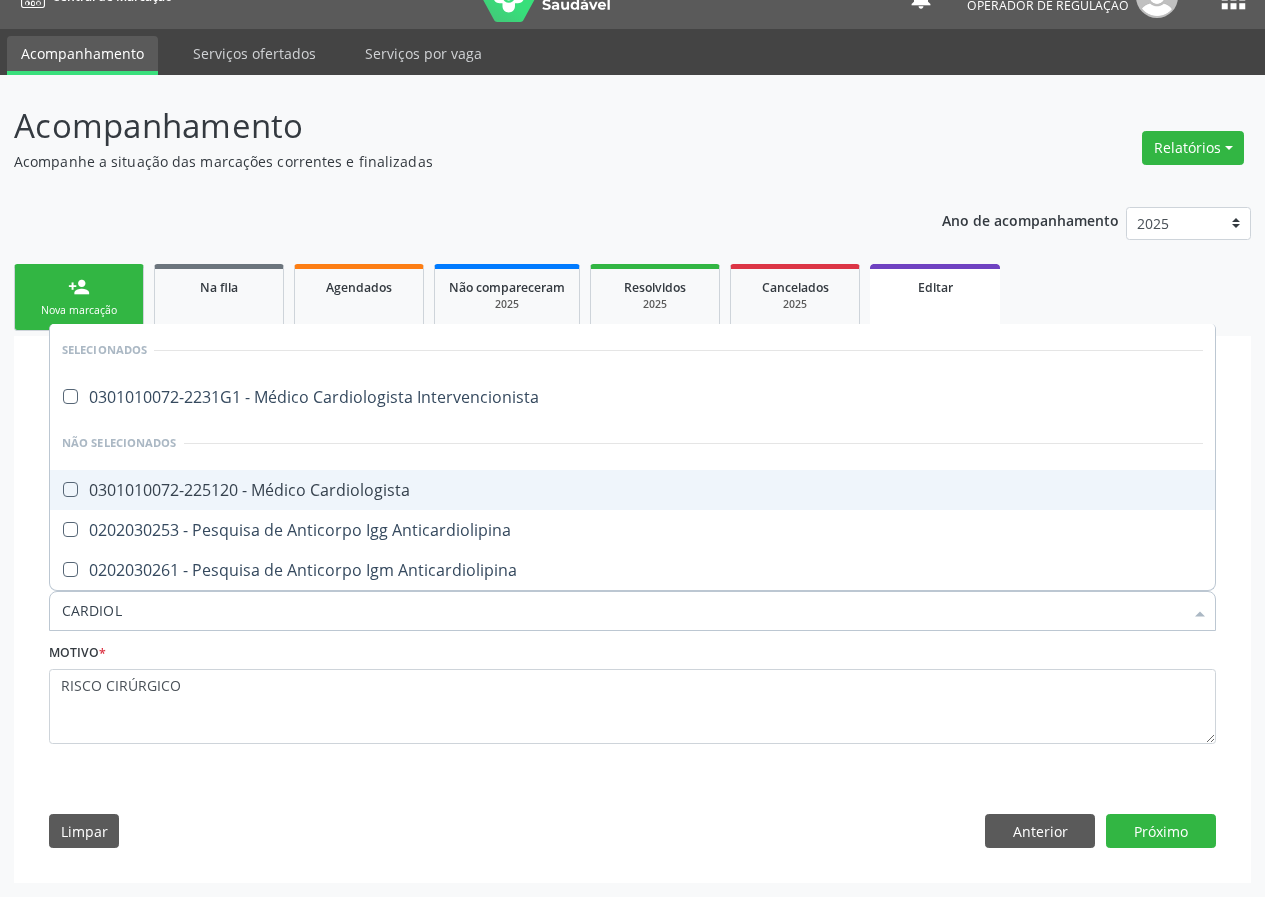 click on "0301010072-225120 - Médico Cardiologista" at bounding box center [632, 490] 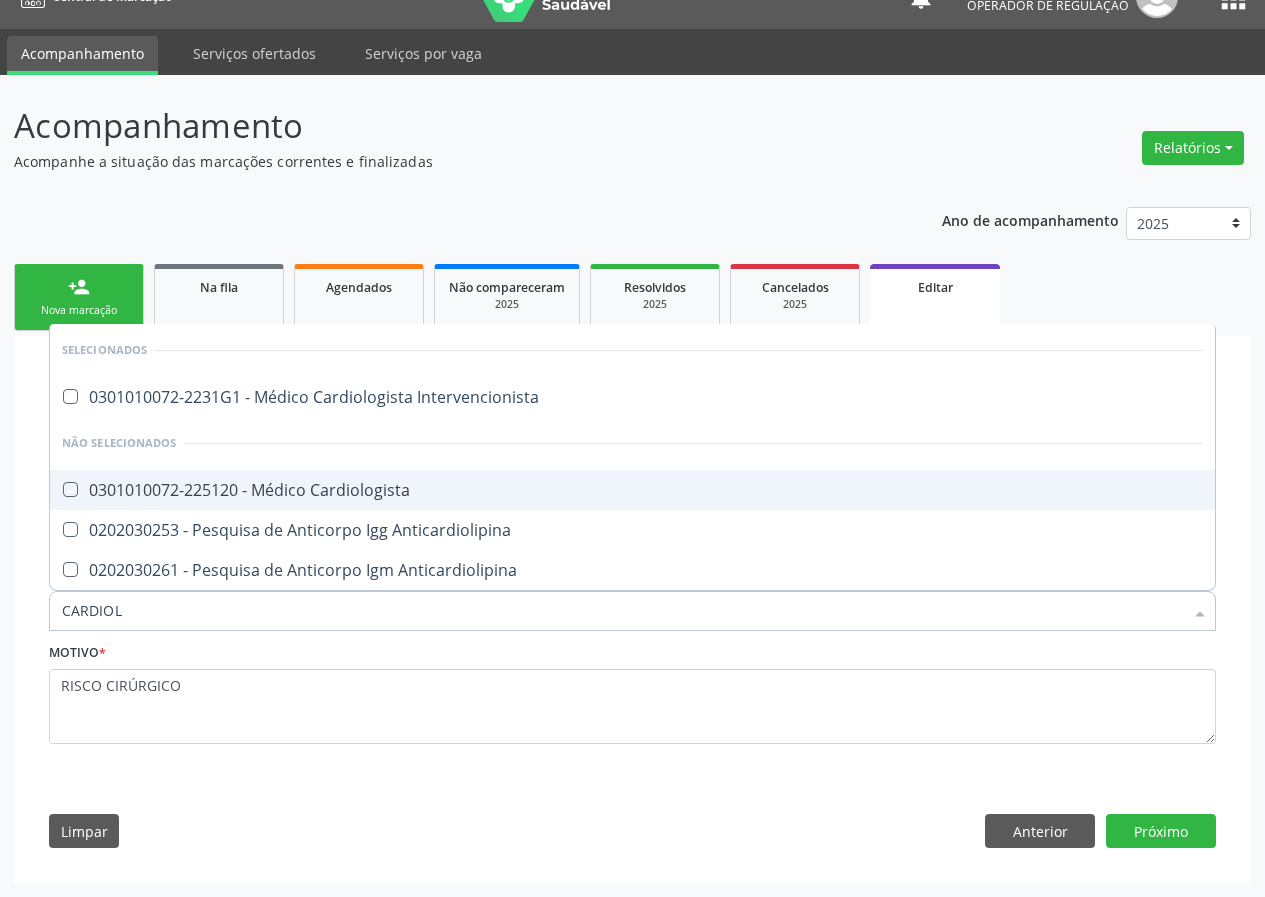 checkbox on "true" 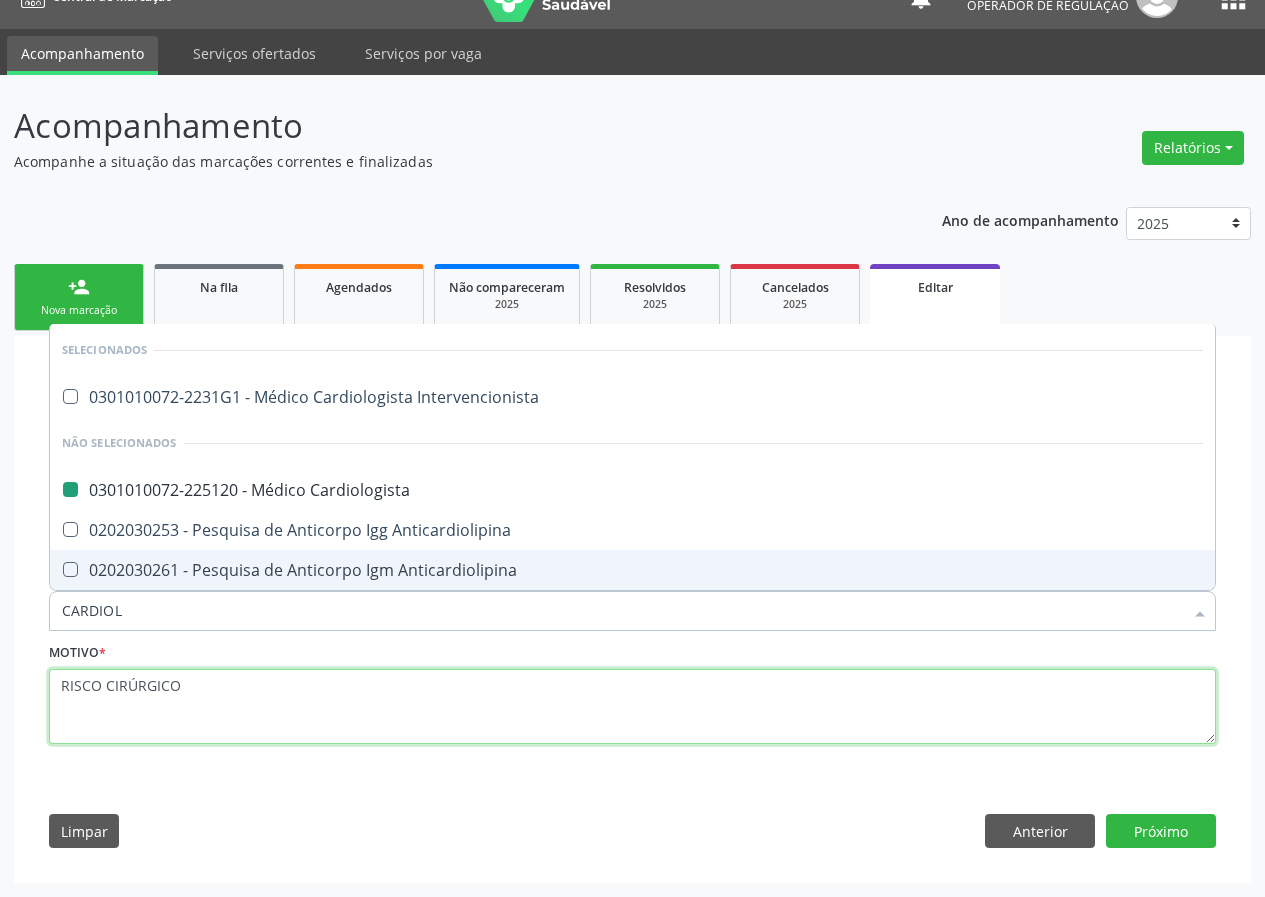 click on "RISCO CIRÚRGICO" at bounding box center [632, 707] 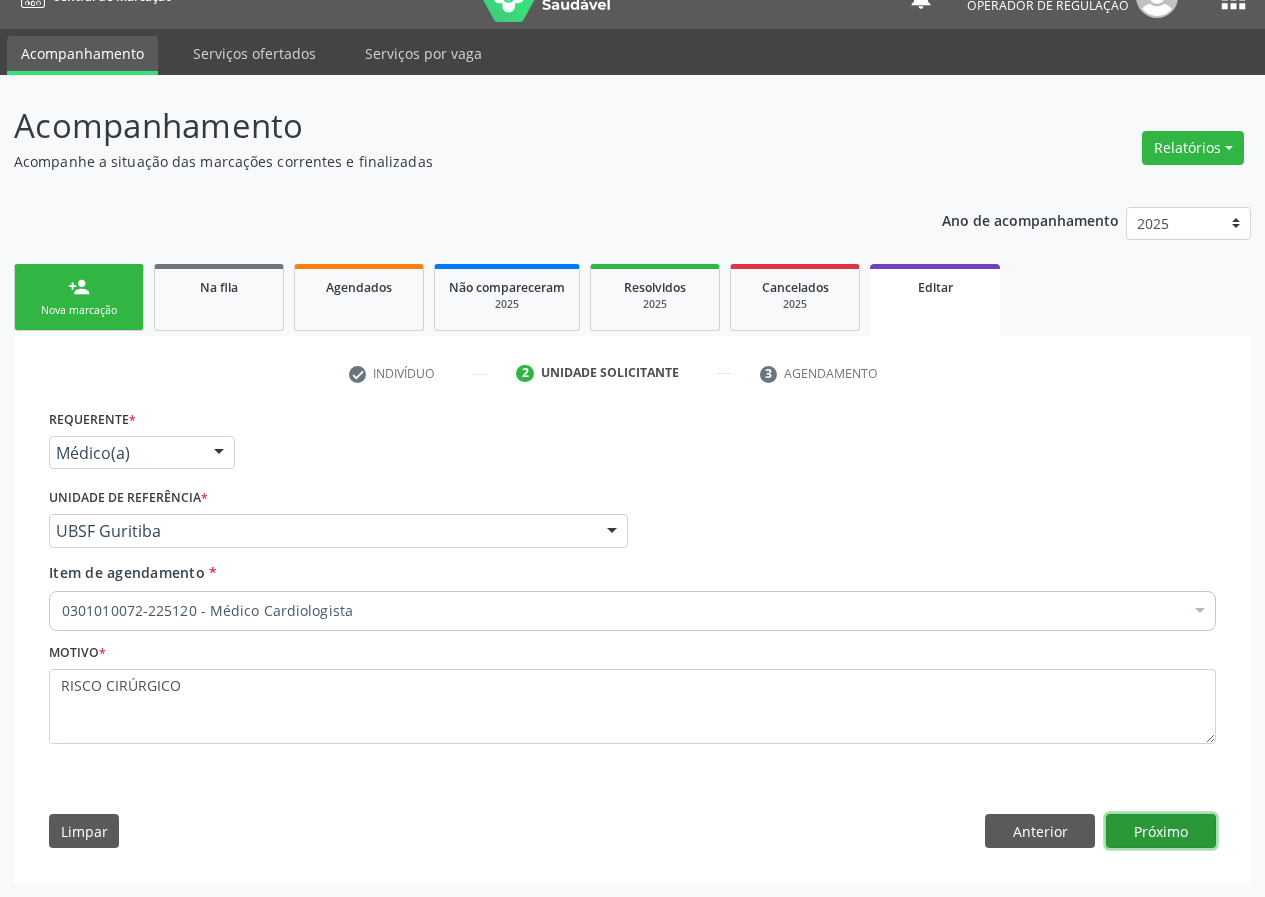 click on "Próximo" at bounding box center (1161, 831) 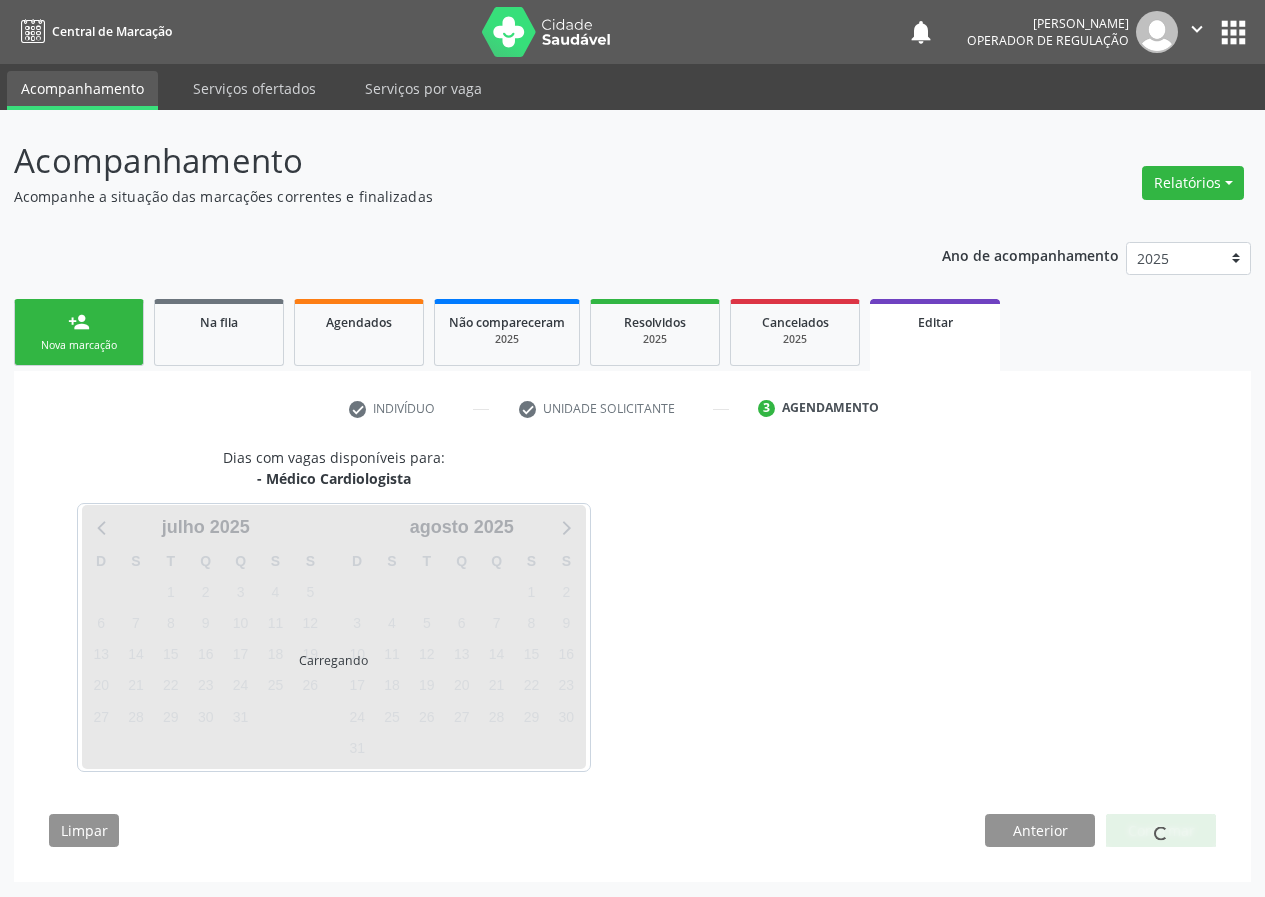 scroll, scrollTop: 0, scrollLeft: 0, axis: both 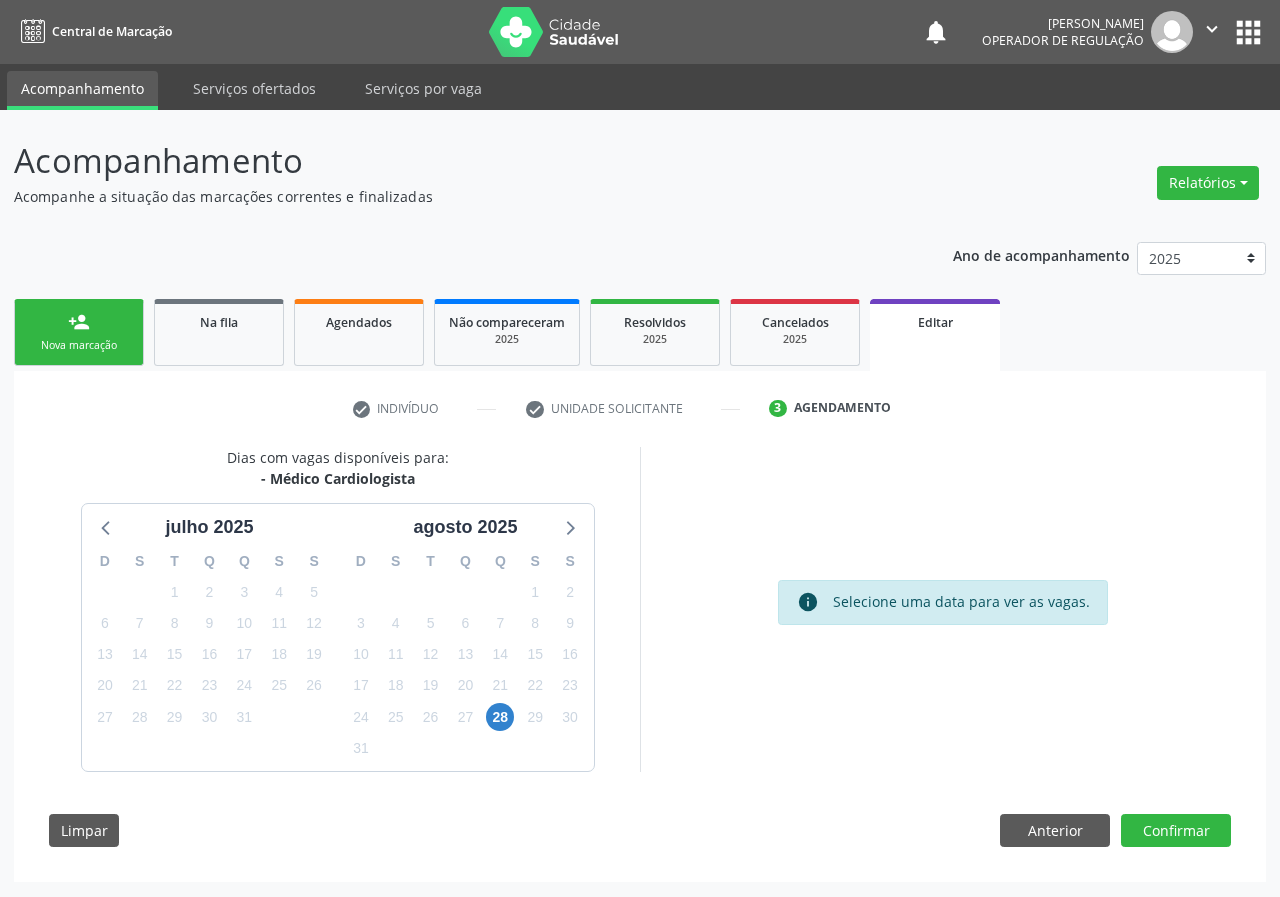 click on "Nova marcação" at bounding box center [79, 345] 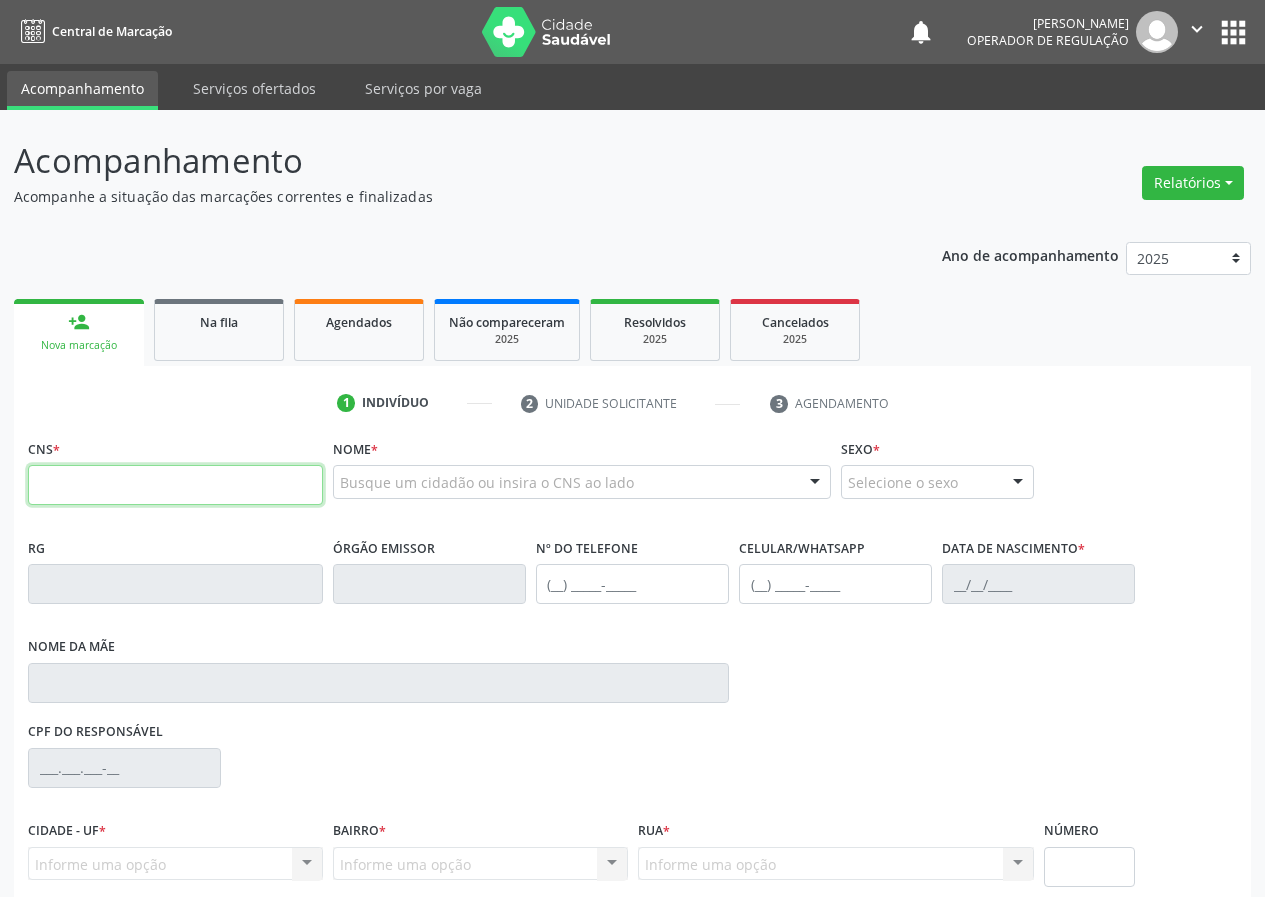 click at bounding box center [175, 485] 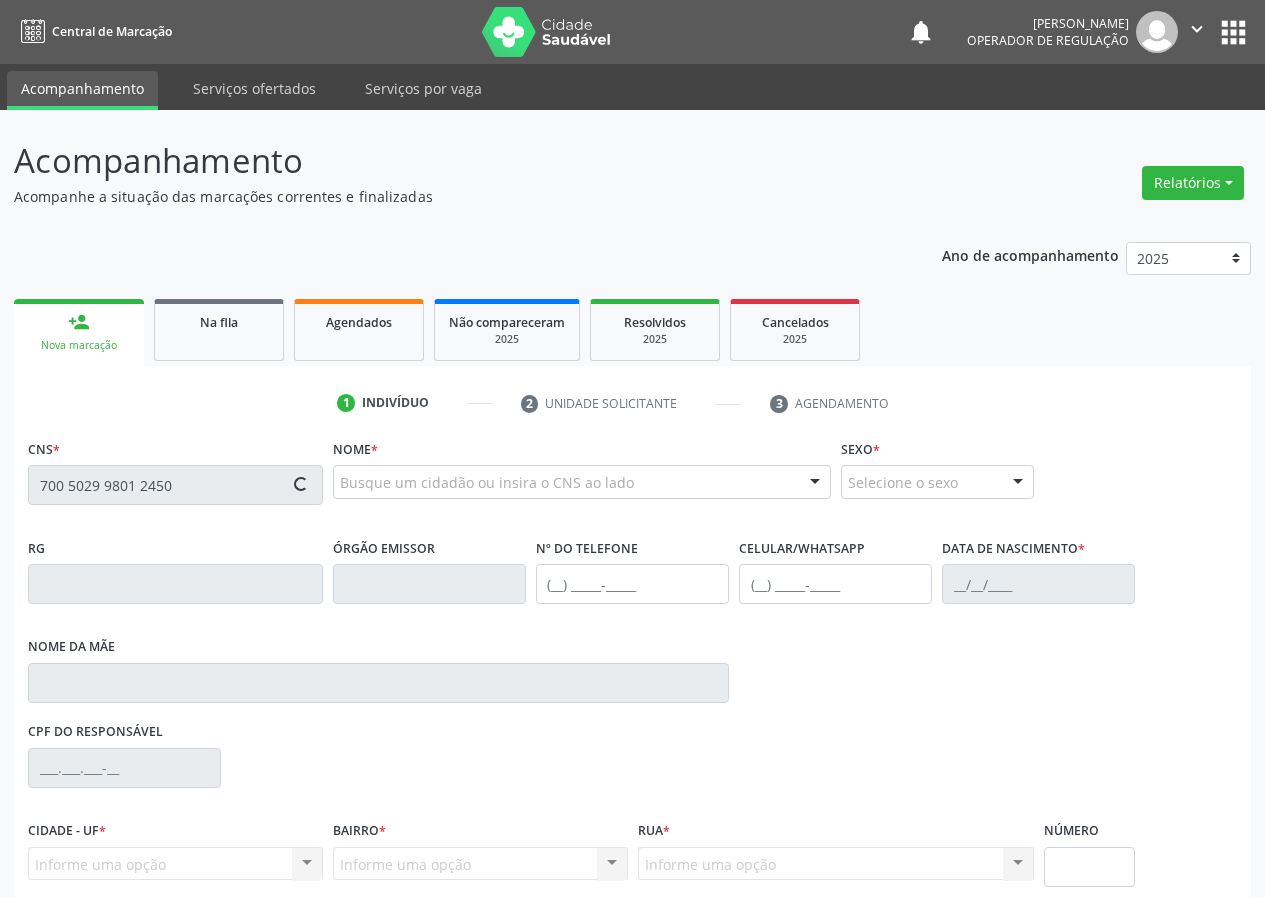 type on "700 5029 9801 2450" 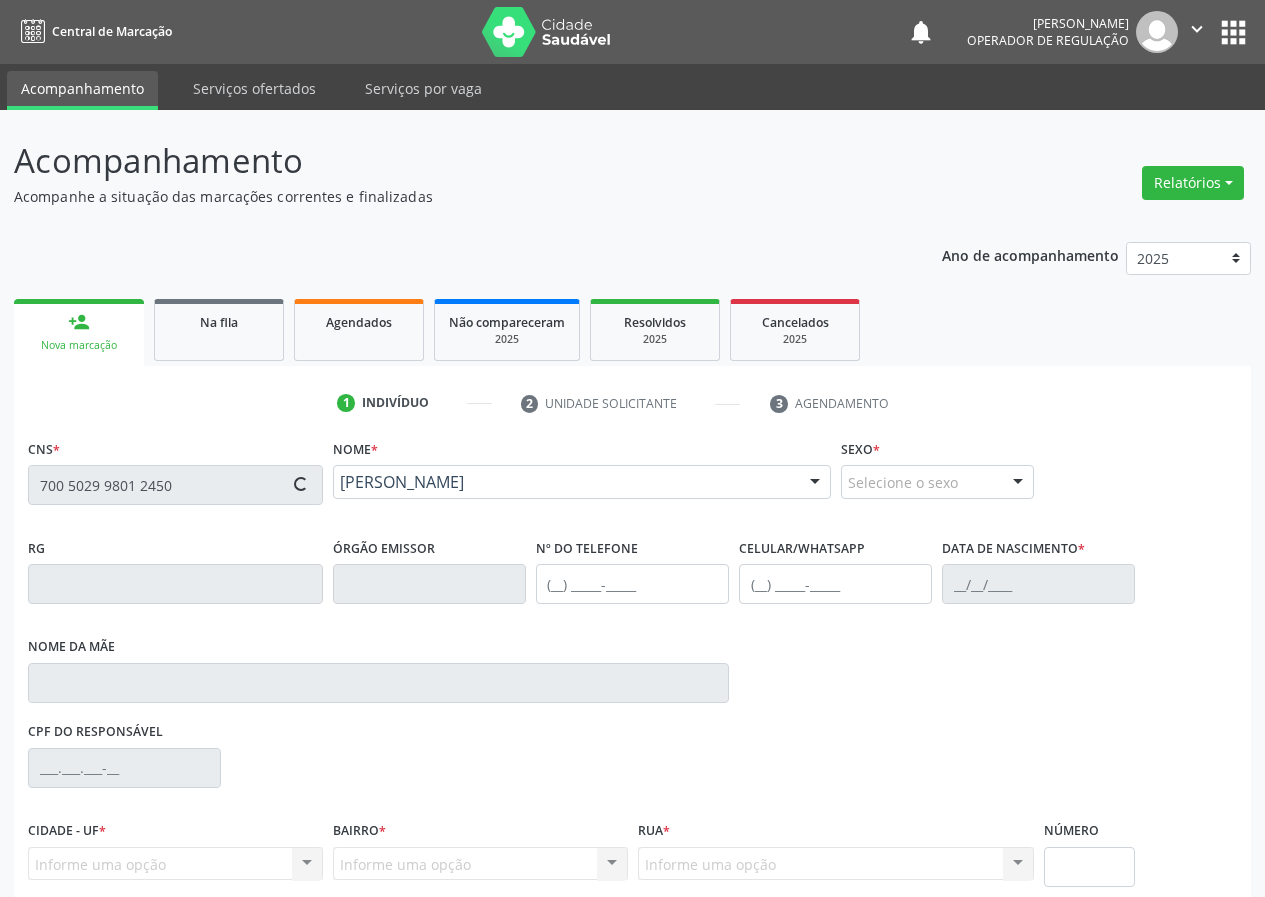 type on "(83) 99605-6913" 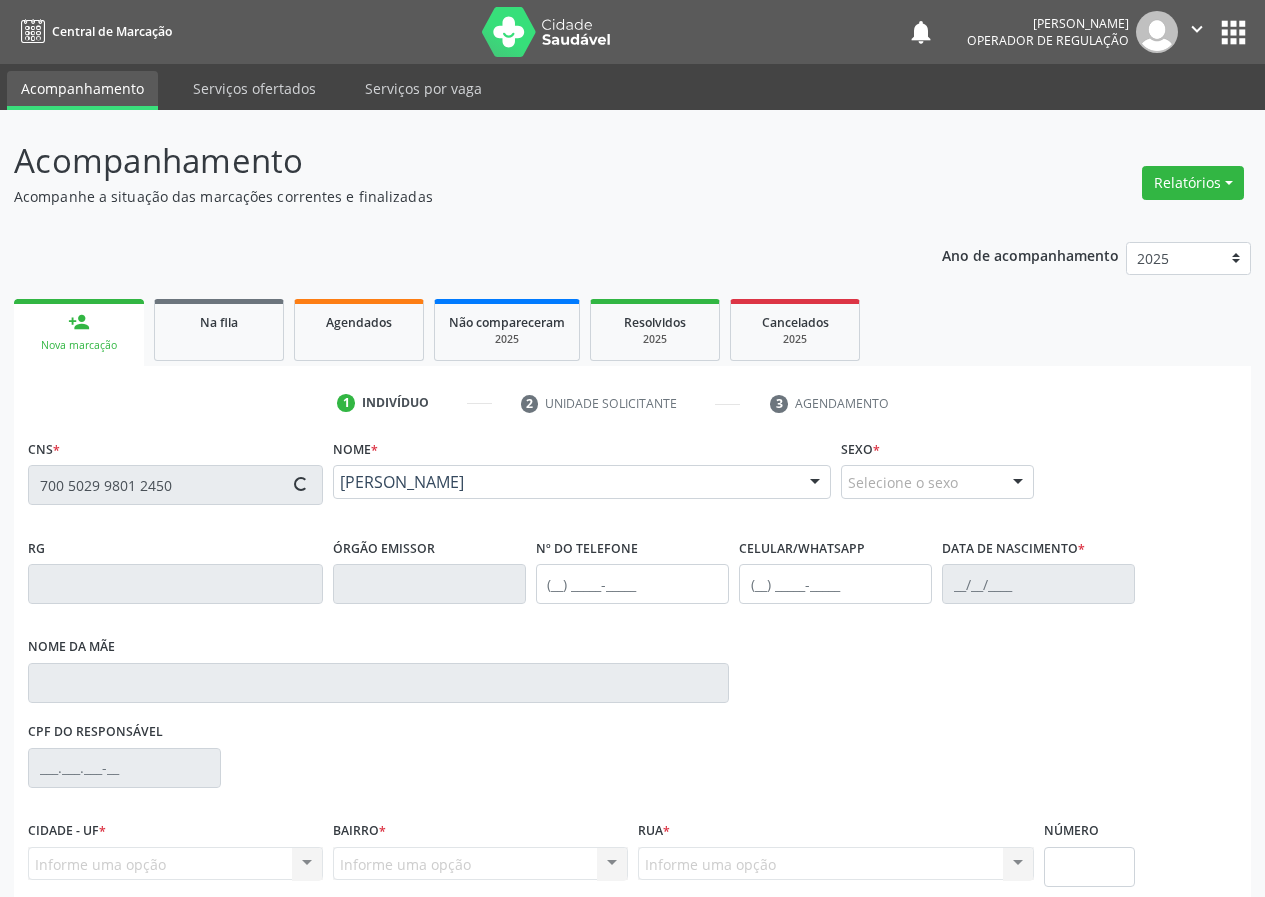 type on "(83) 99605-6913" 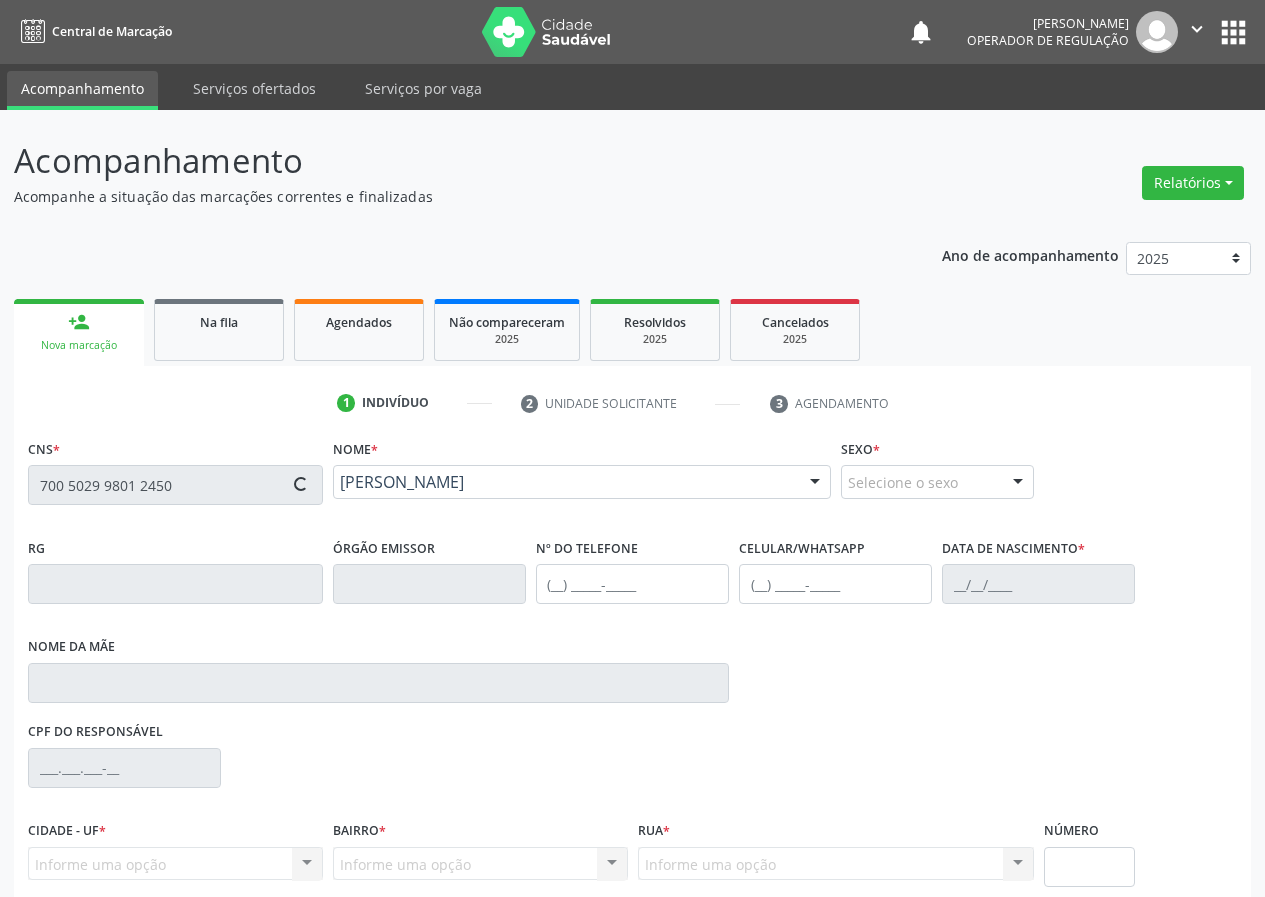 type on "15/12/1937" 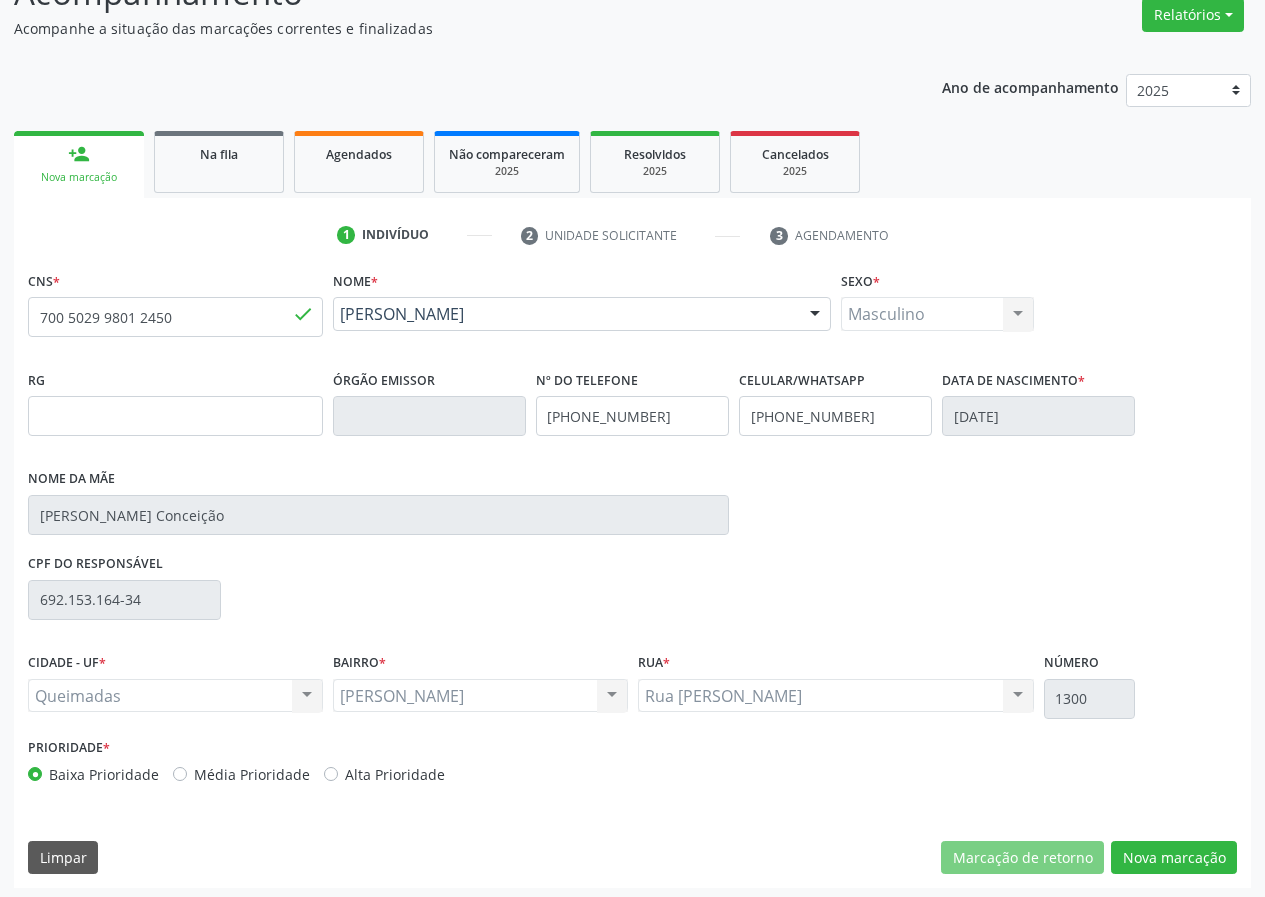 scroll, scrollTop: 173, scrollLeft: 0, axis: vertical 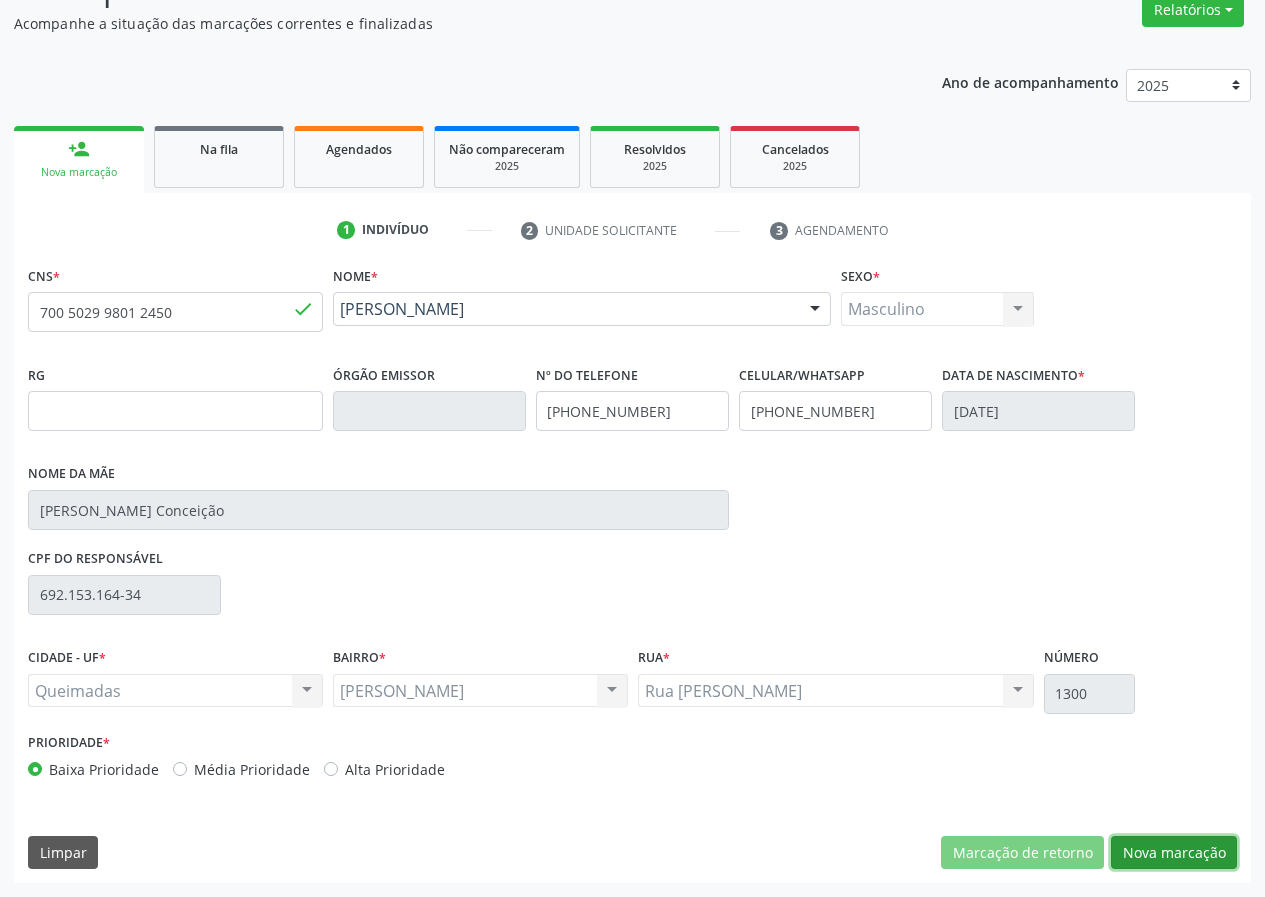 click on "Nova marcação" at bounding box center [1174, 853] 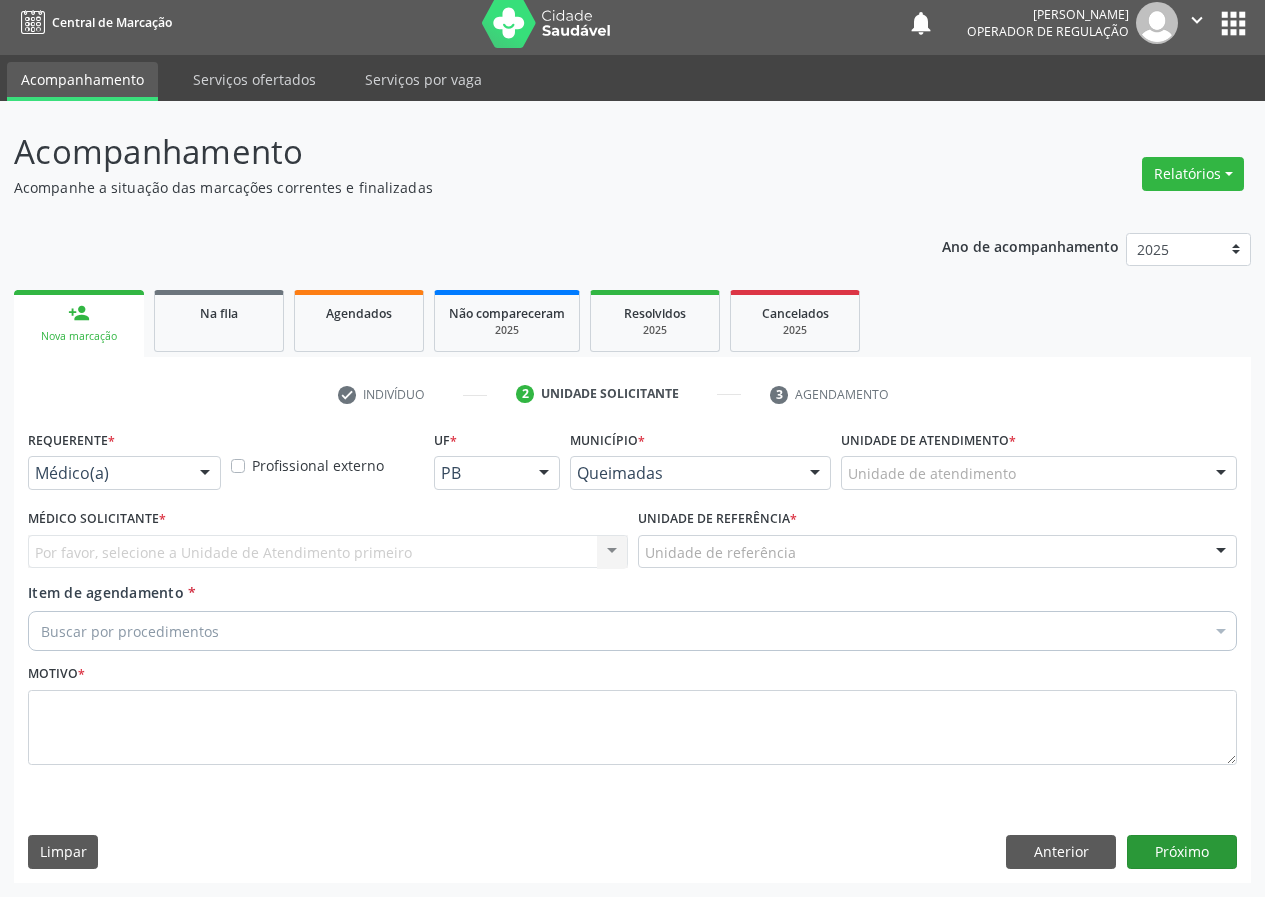 scroll, scrollTop: 9, scrollLeft: 0, axis: vertical 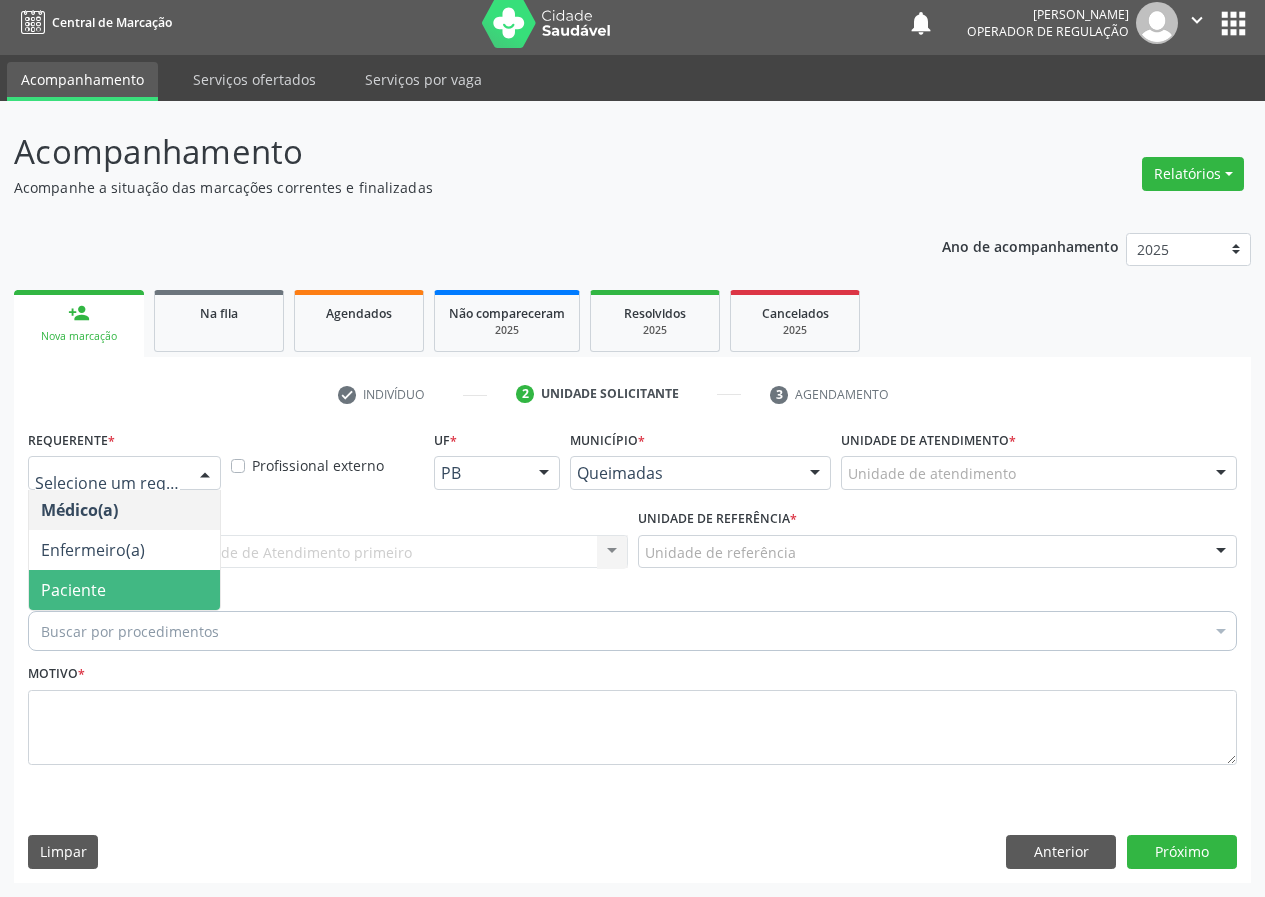 click on "Paciente" at bounding box center [124, 590] 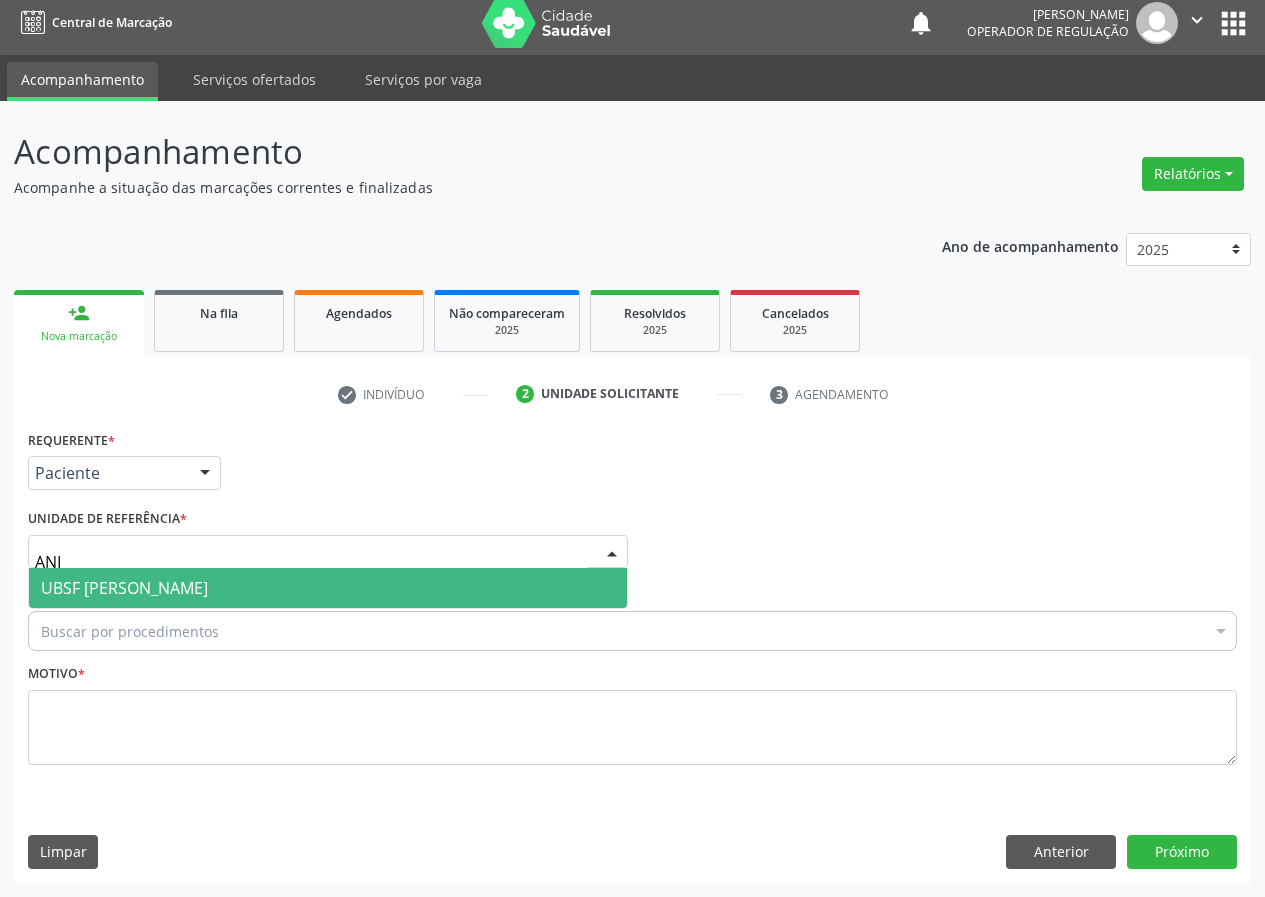 type on "ANIB" 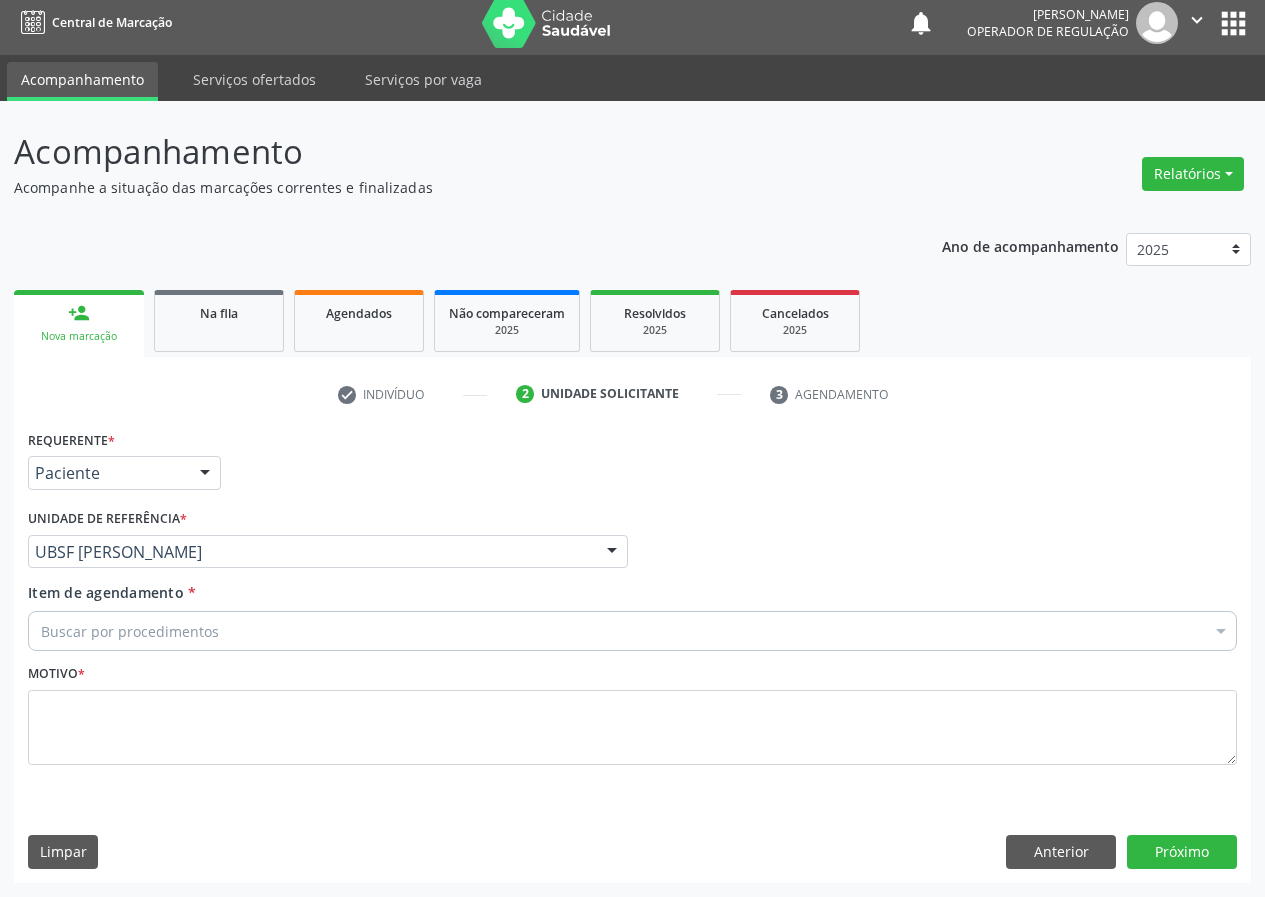 click on "Buscar por procedimentos" at bounding box center (632, 631) 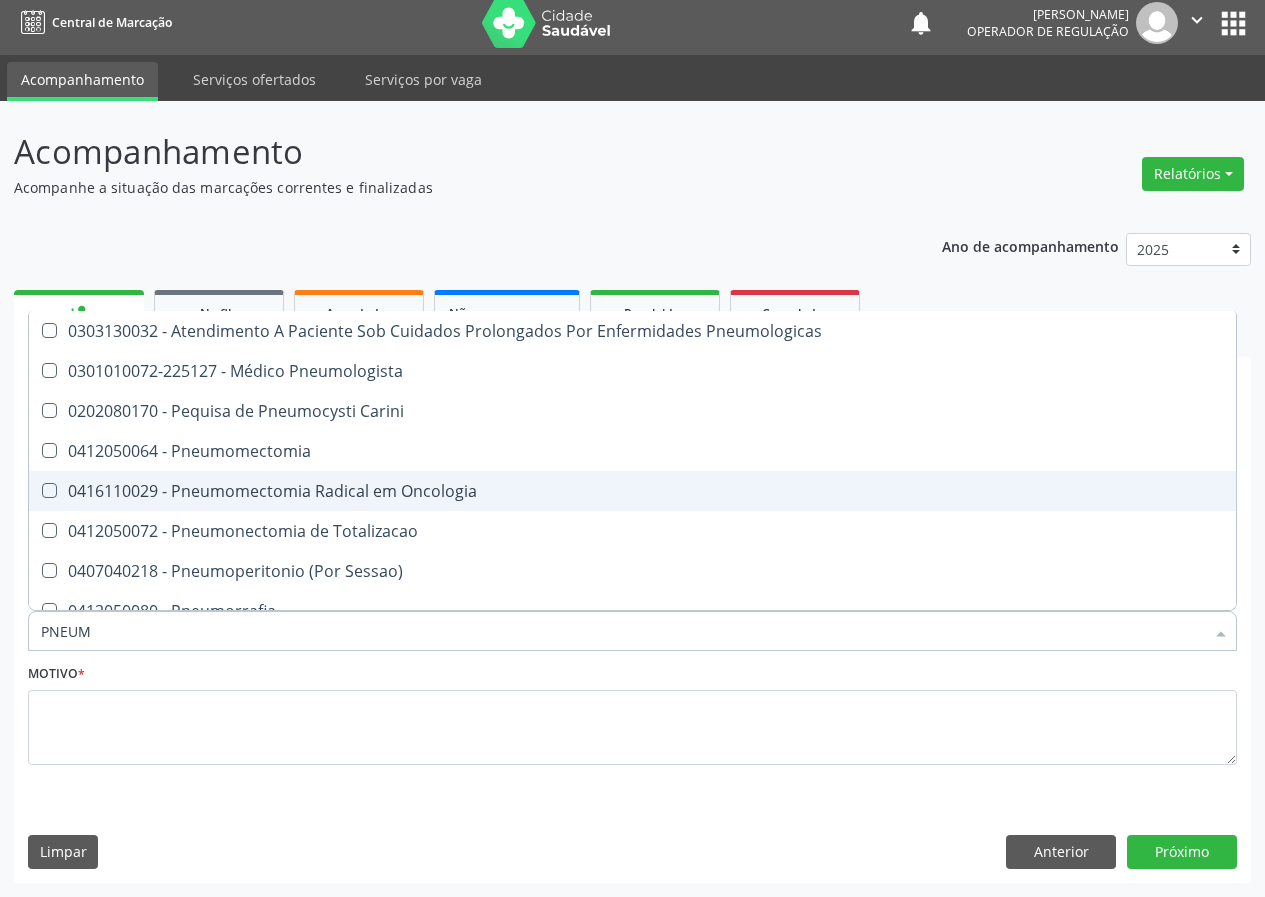 type on "PNEUMO" 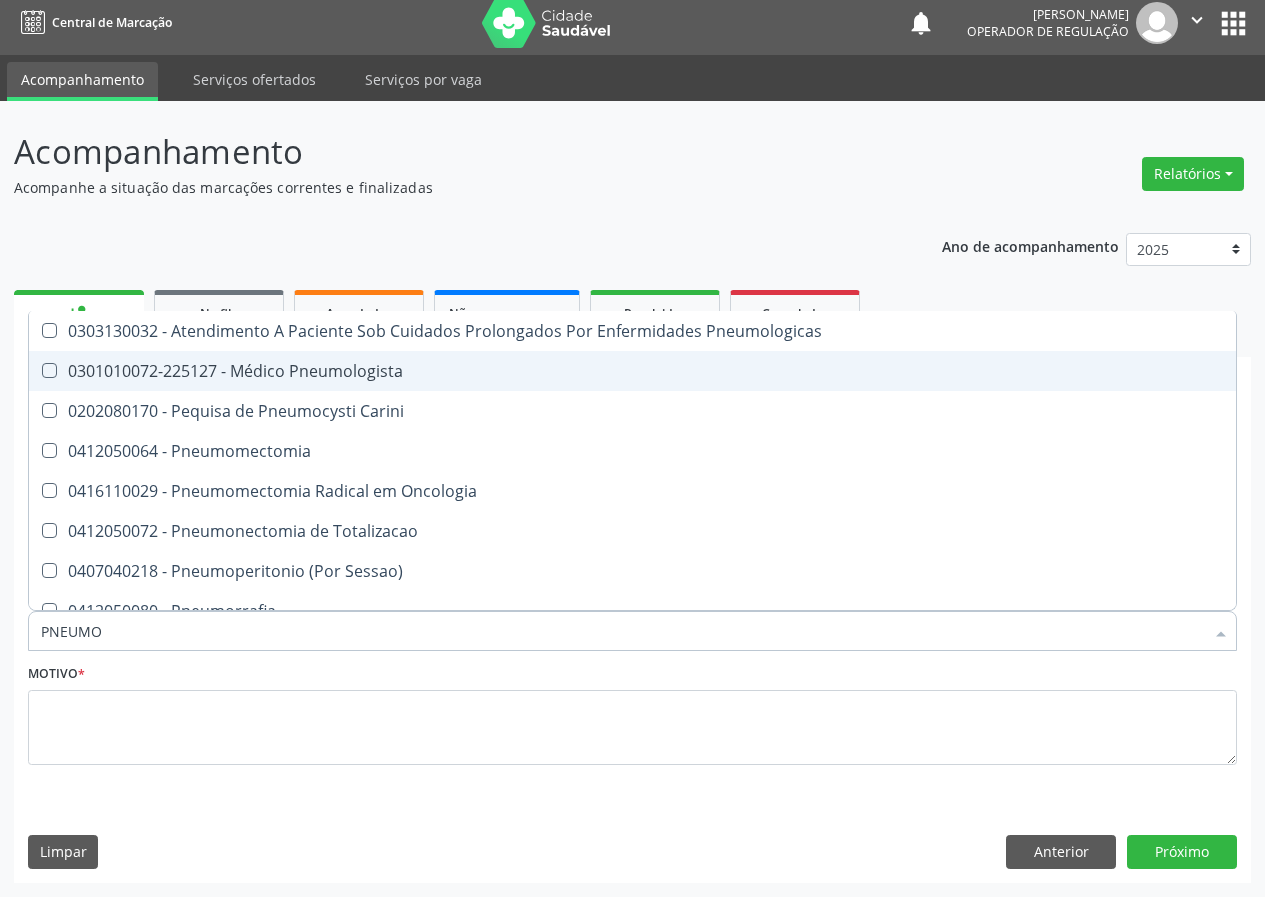 click on "0301010072-225127 - Médico Pneumologista" at bounding box center [632, 371] 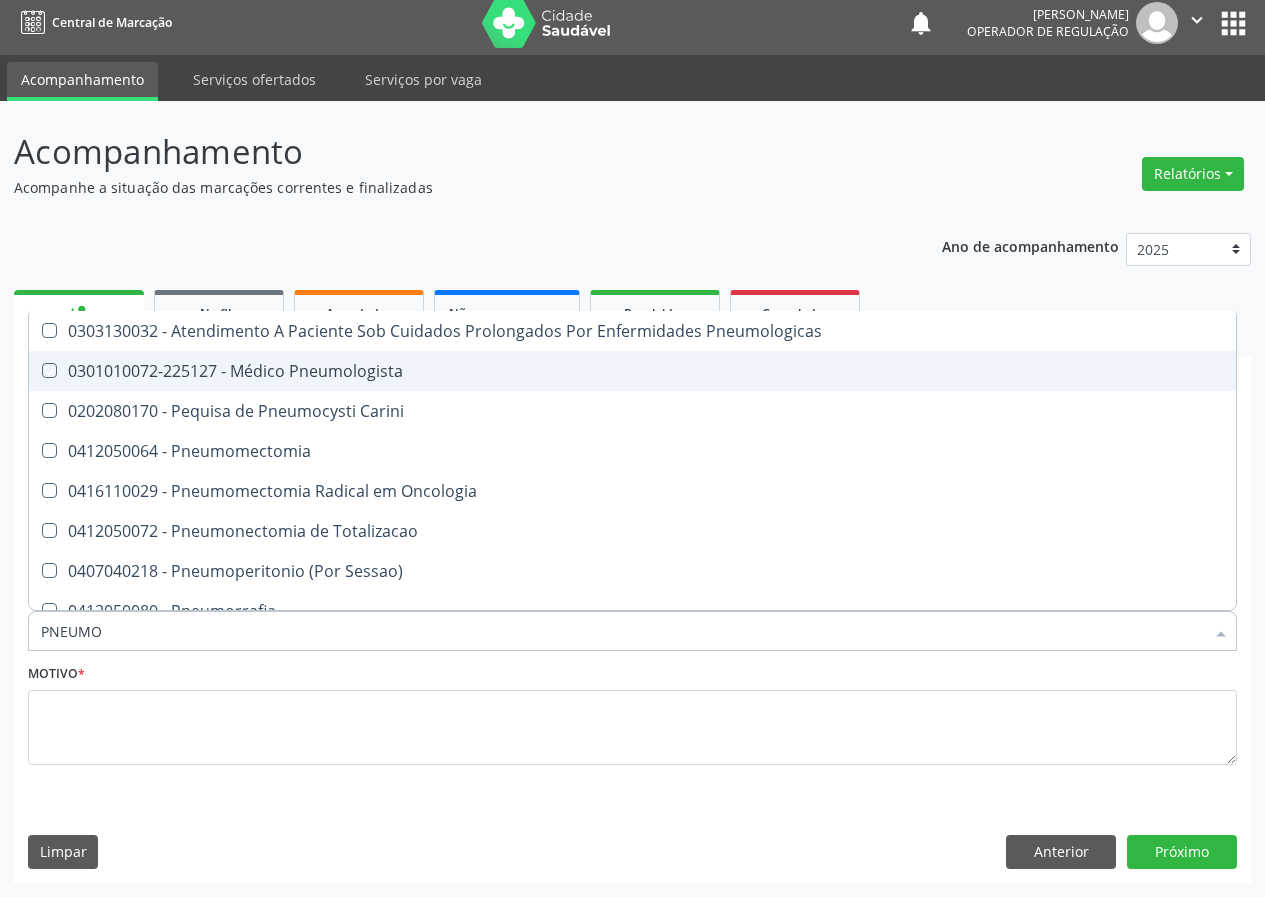 checkbox on "true" 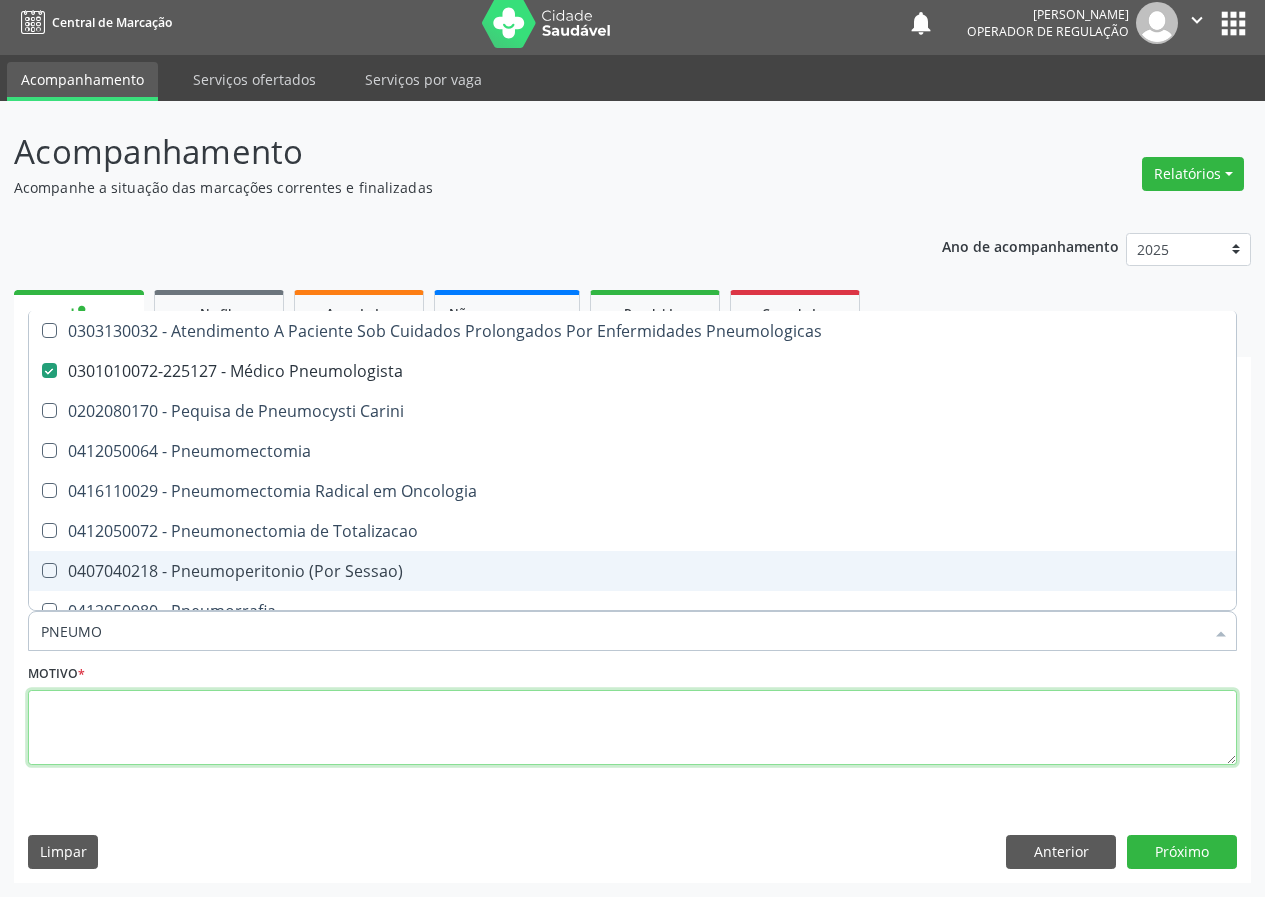 click at bounding box center [632, 728] 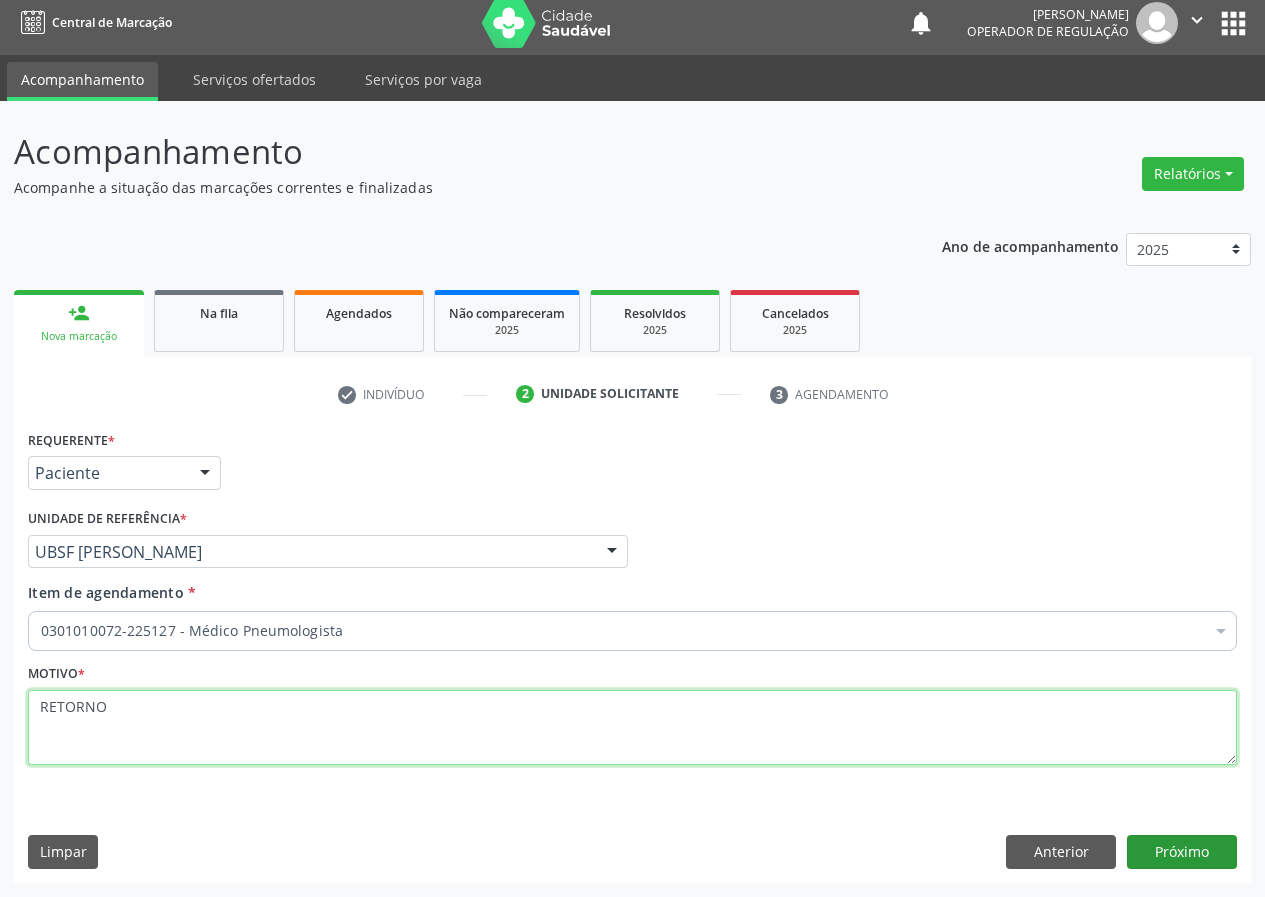 type on "RETORNO" 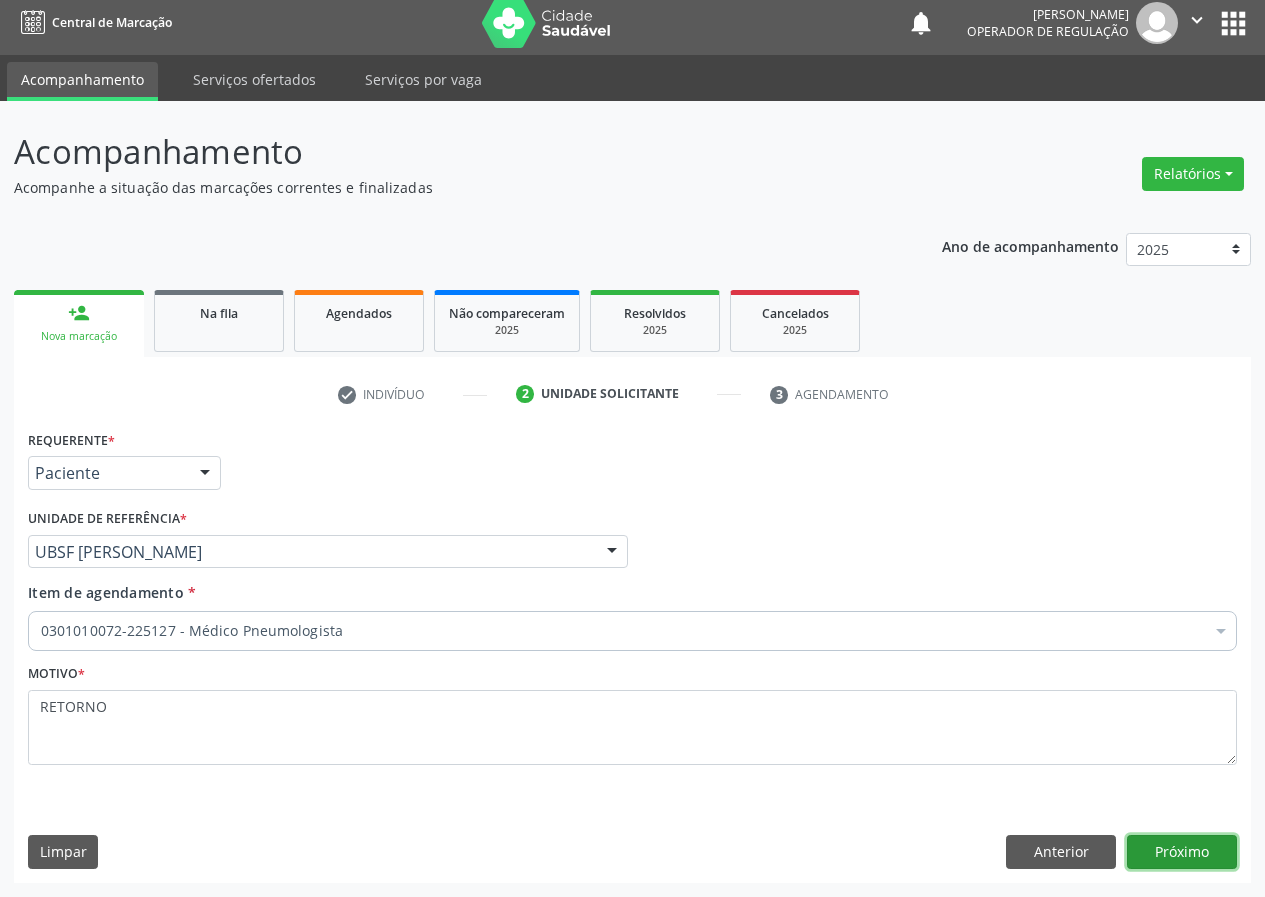 click on "Próximo" at bounding box center (1182, 852) 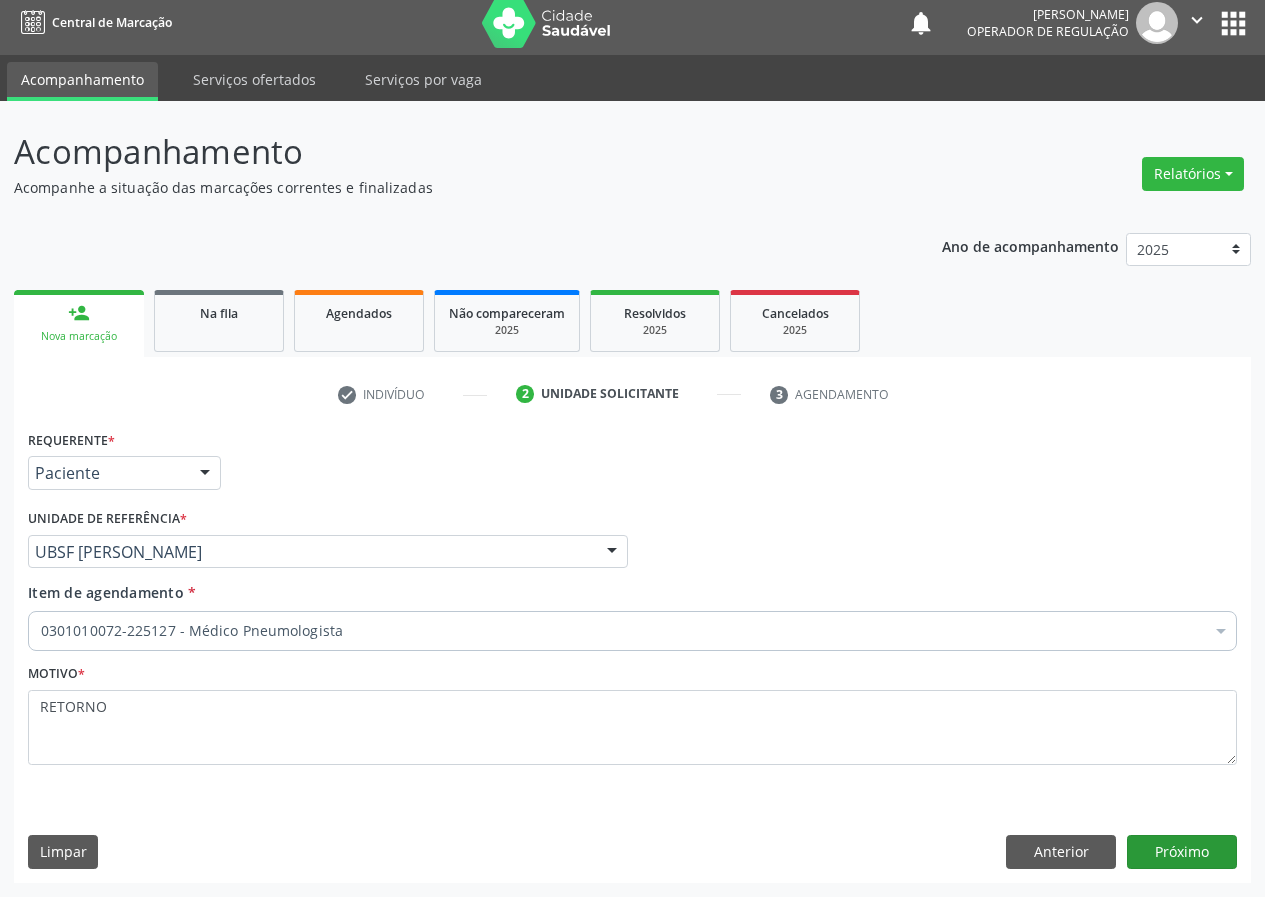 scroll, scrollTop: 0, scrollLeft: 0, axis: both 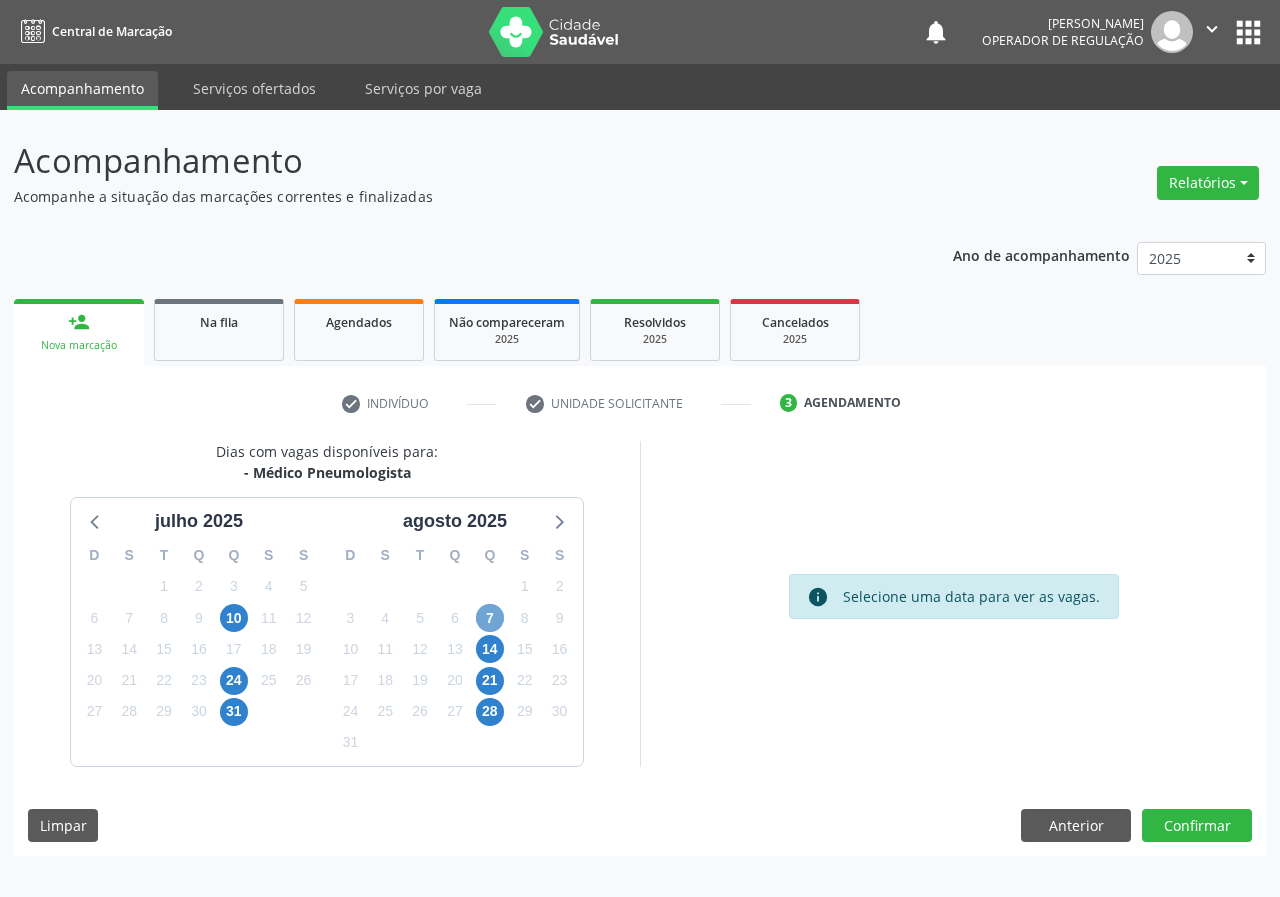 click on "7" at bounding box center [490, 618] 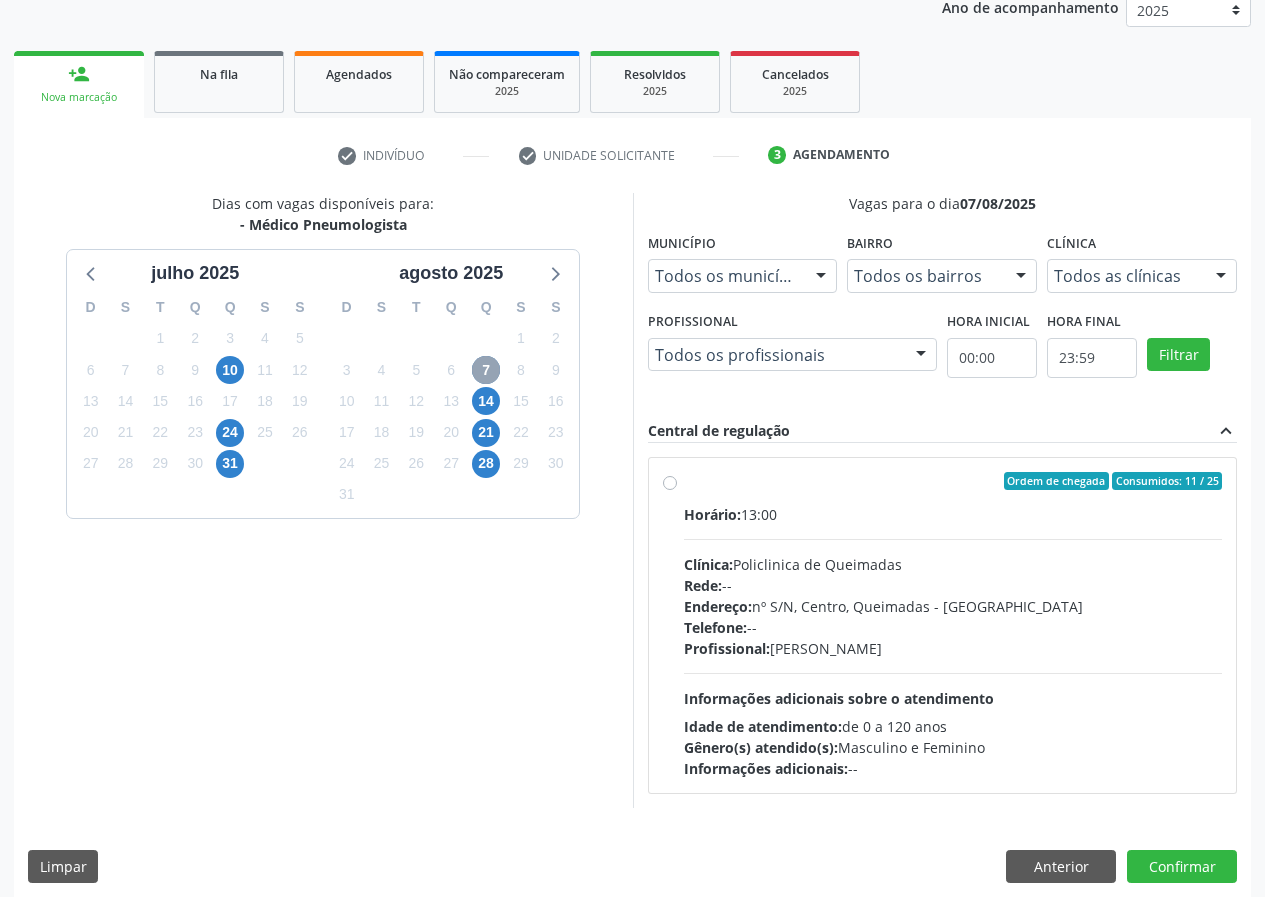 scroll, scrollTop: 262, scrollLeft: 0, axis: vertical 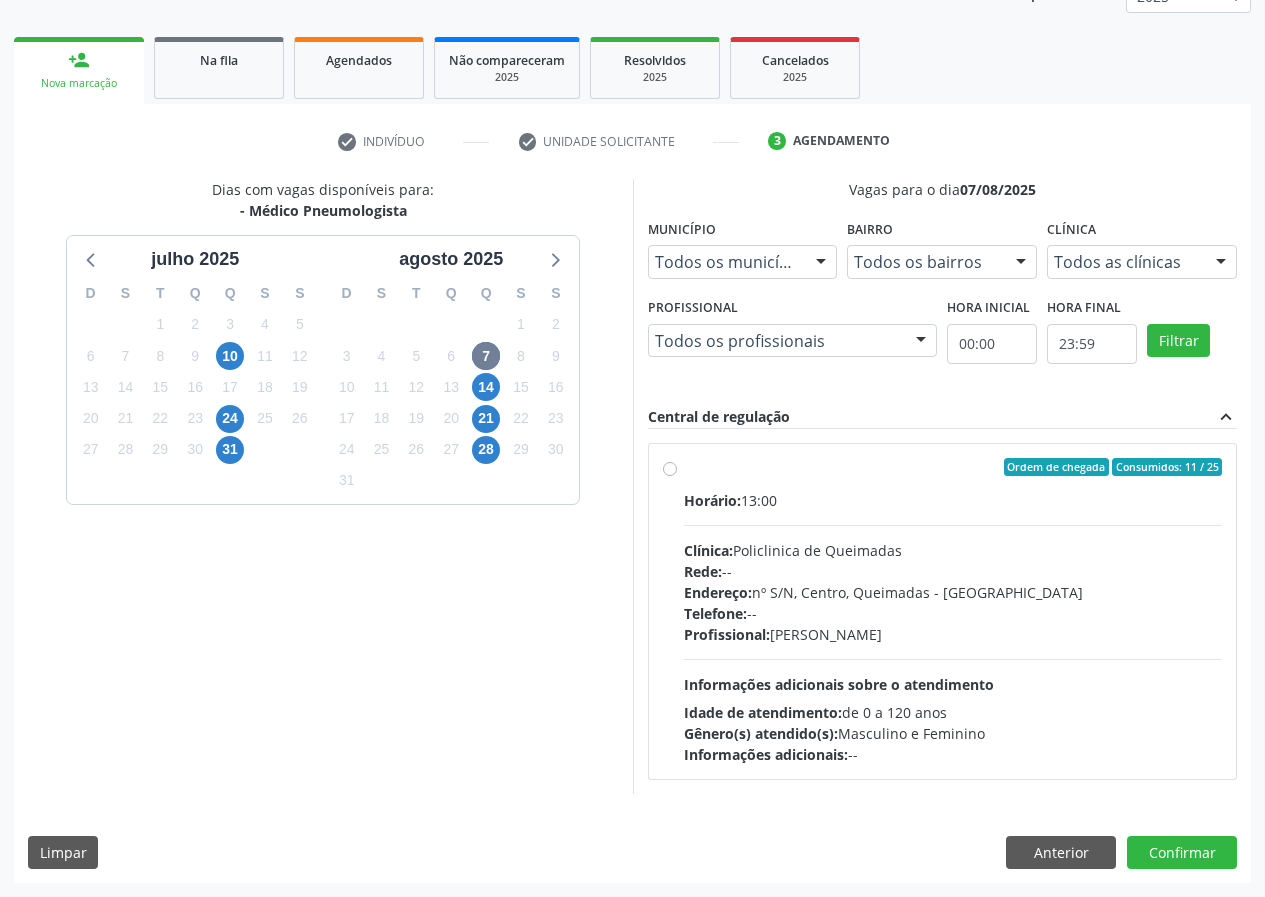 click on "Ordem de chegada
Consumidos: 11 / 25" at bounding box center (953, 467) 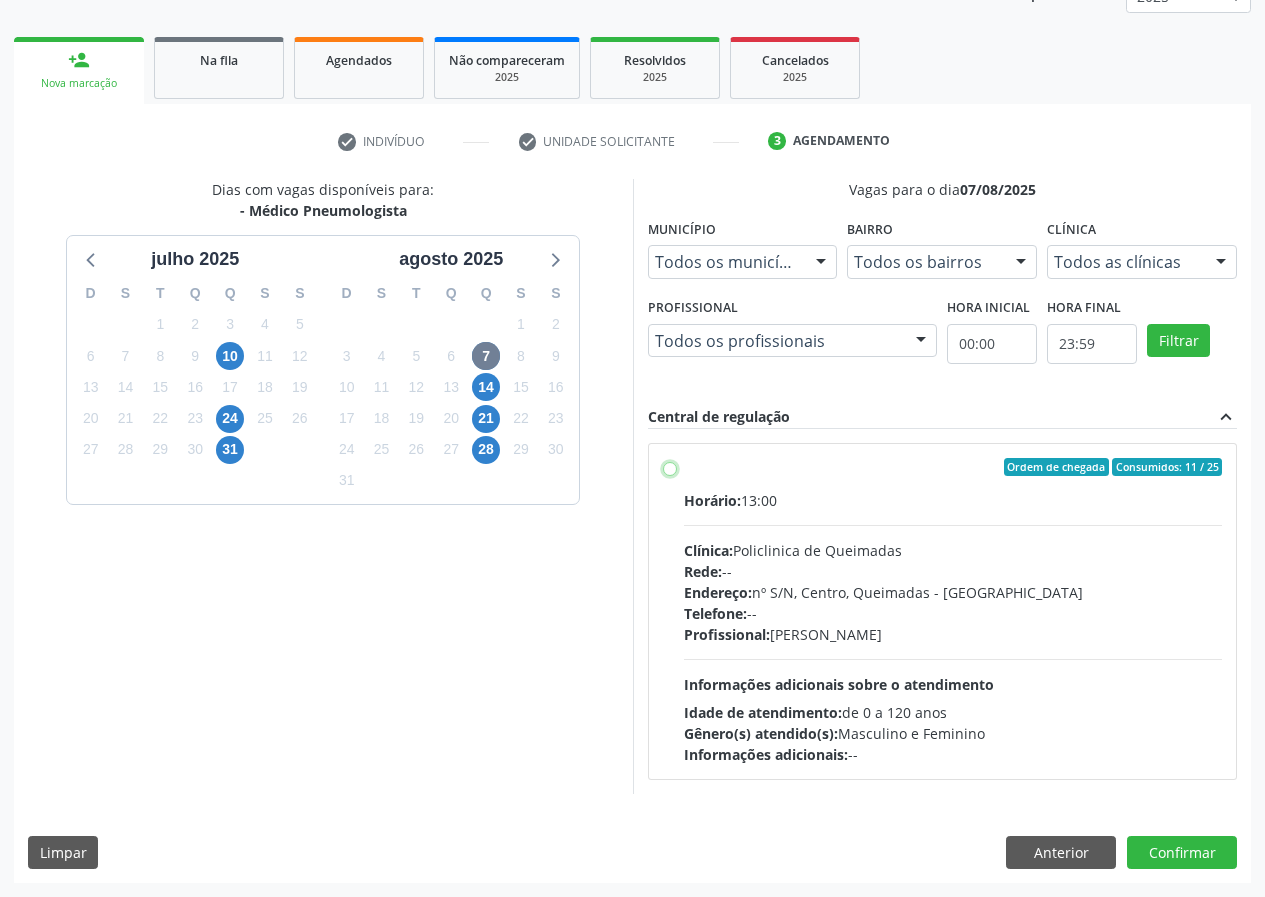 radio on "true" 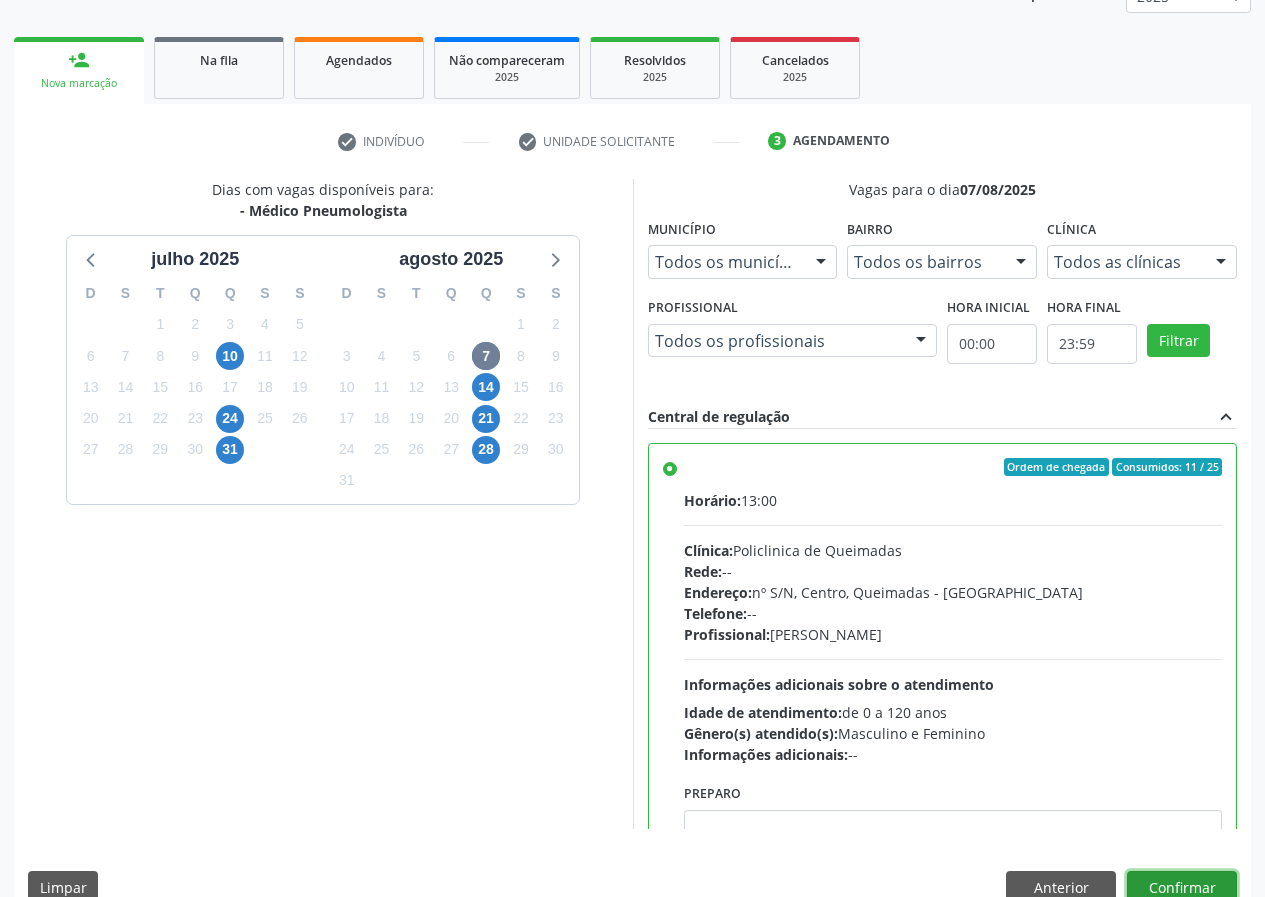 click on "Confirmar" at bounding box center [1182, 888] 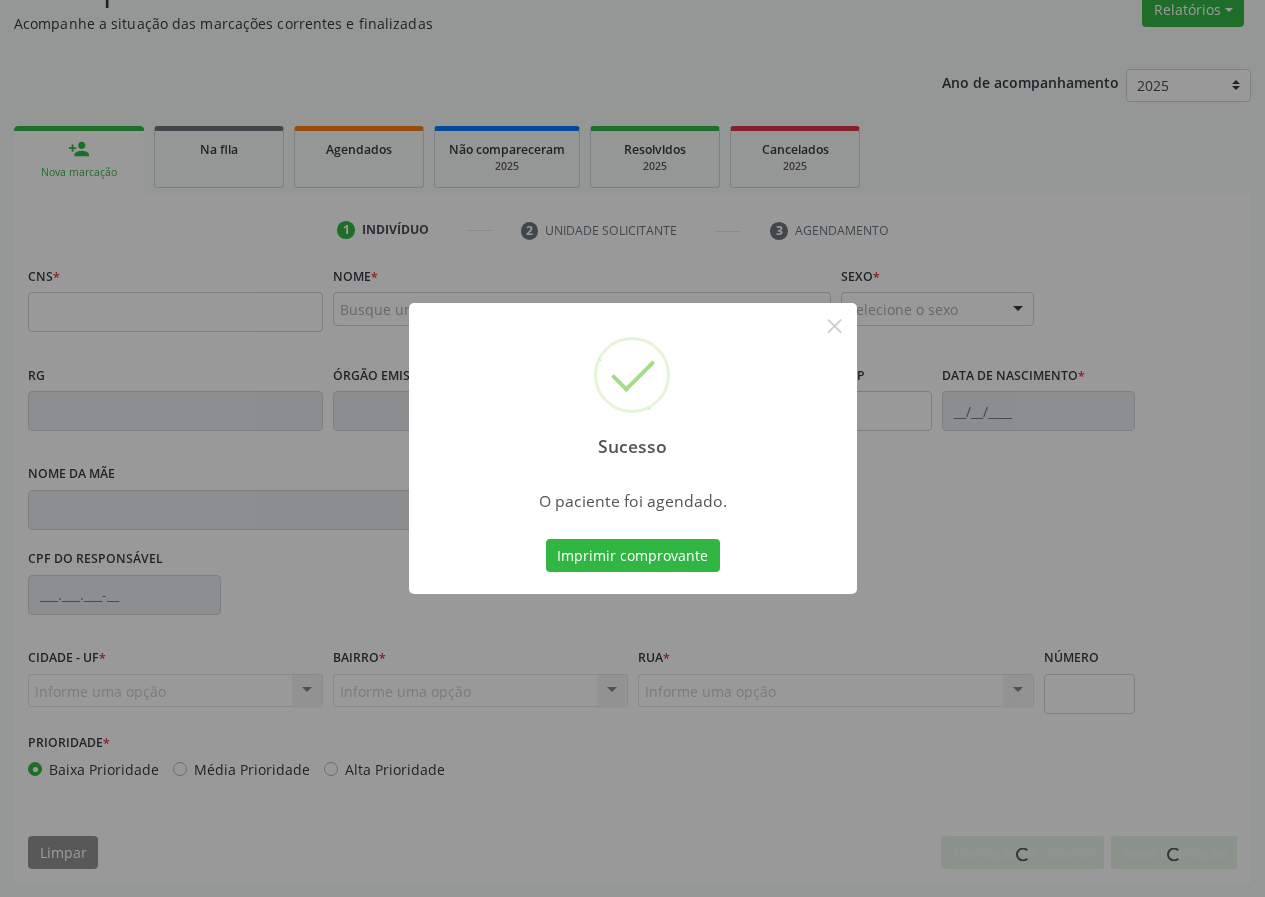 scroll, scrollTop: 173, scrollLeft: 0, axis: vertical 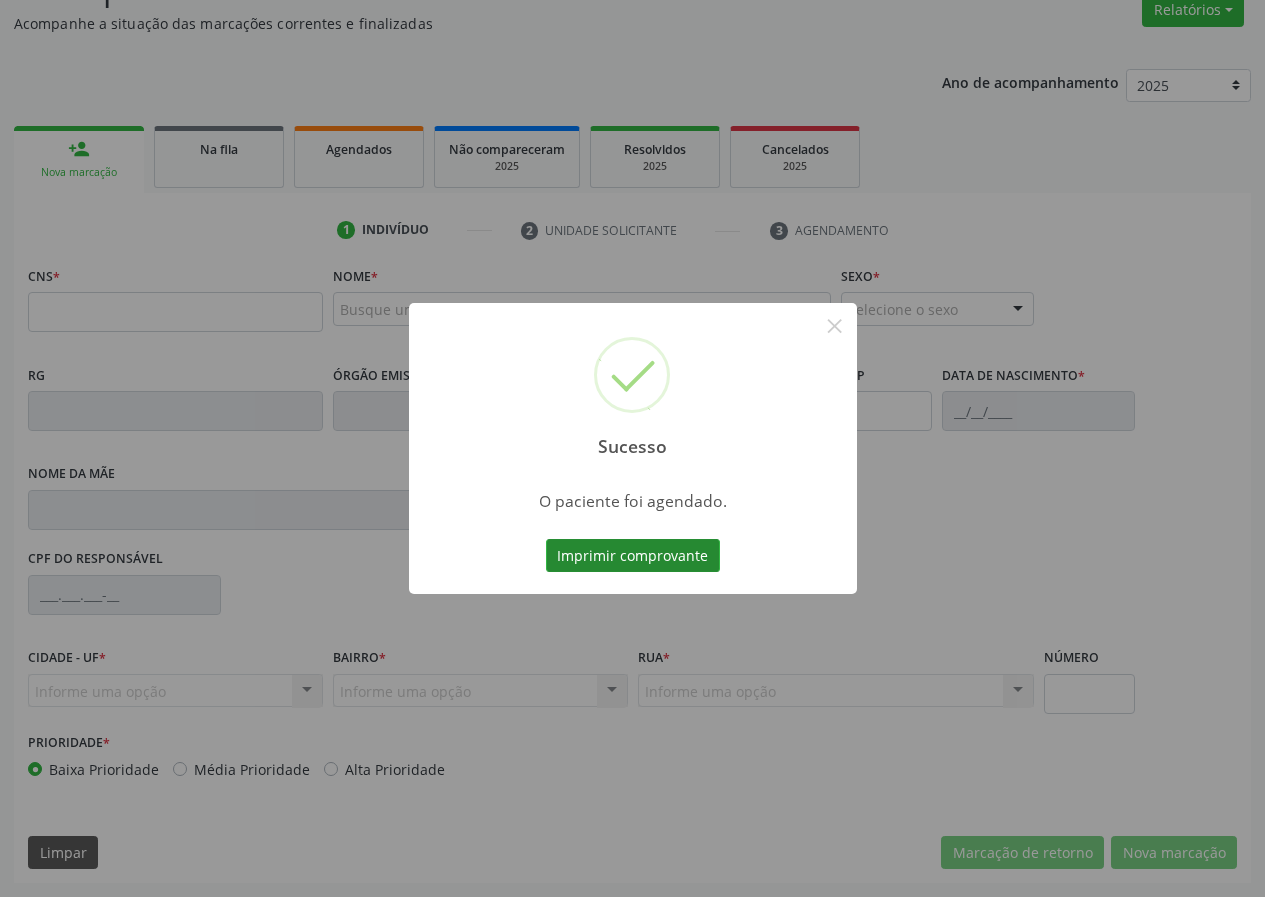 click on "Imprimir comprovante" at bounding box center (633, 556) 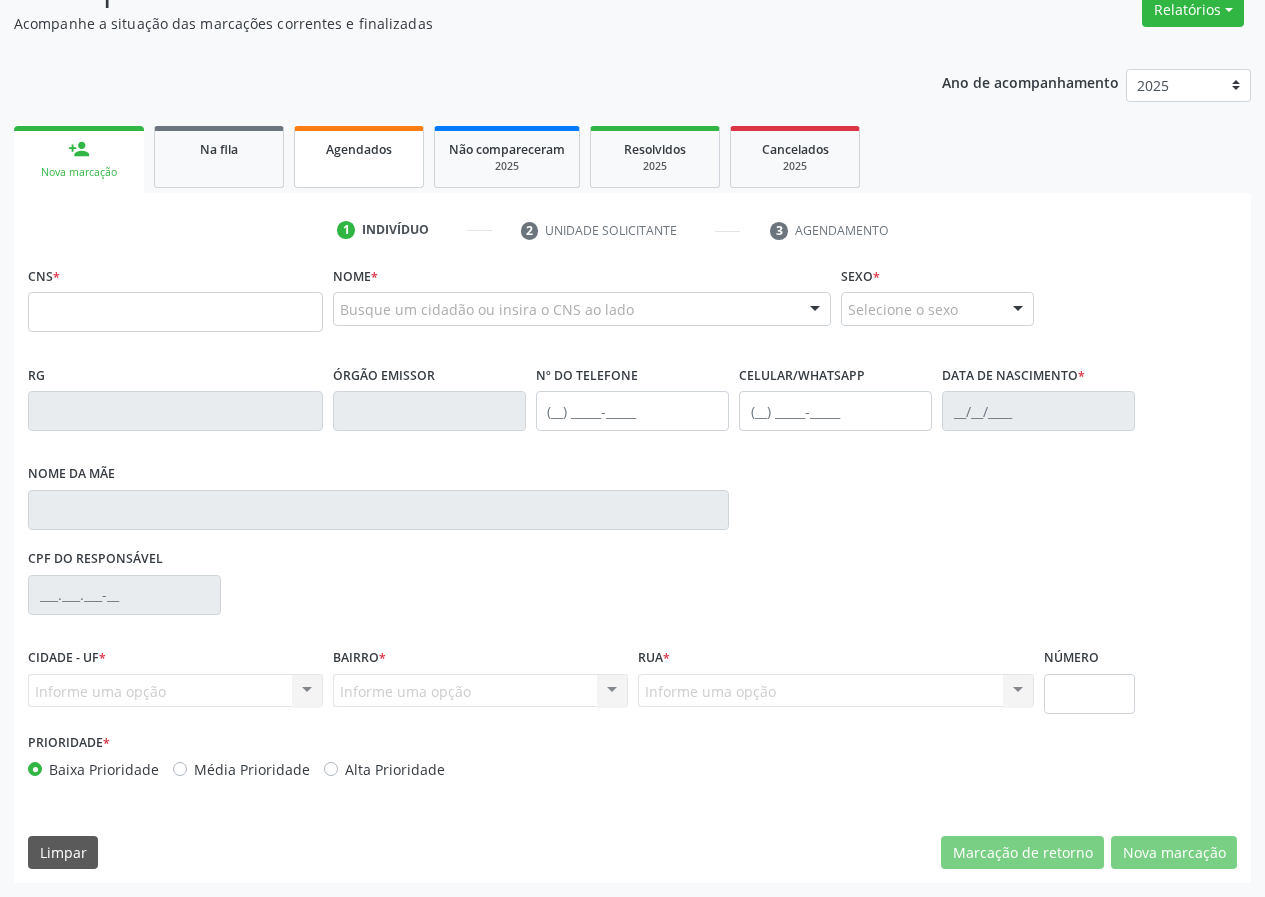 click on "Agendados" at bounding box center [359, 157] 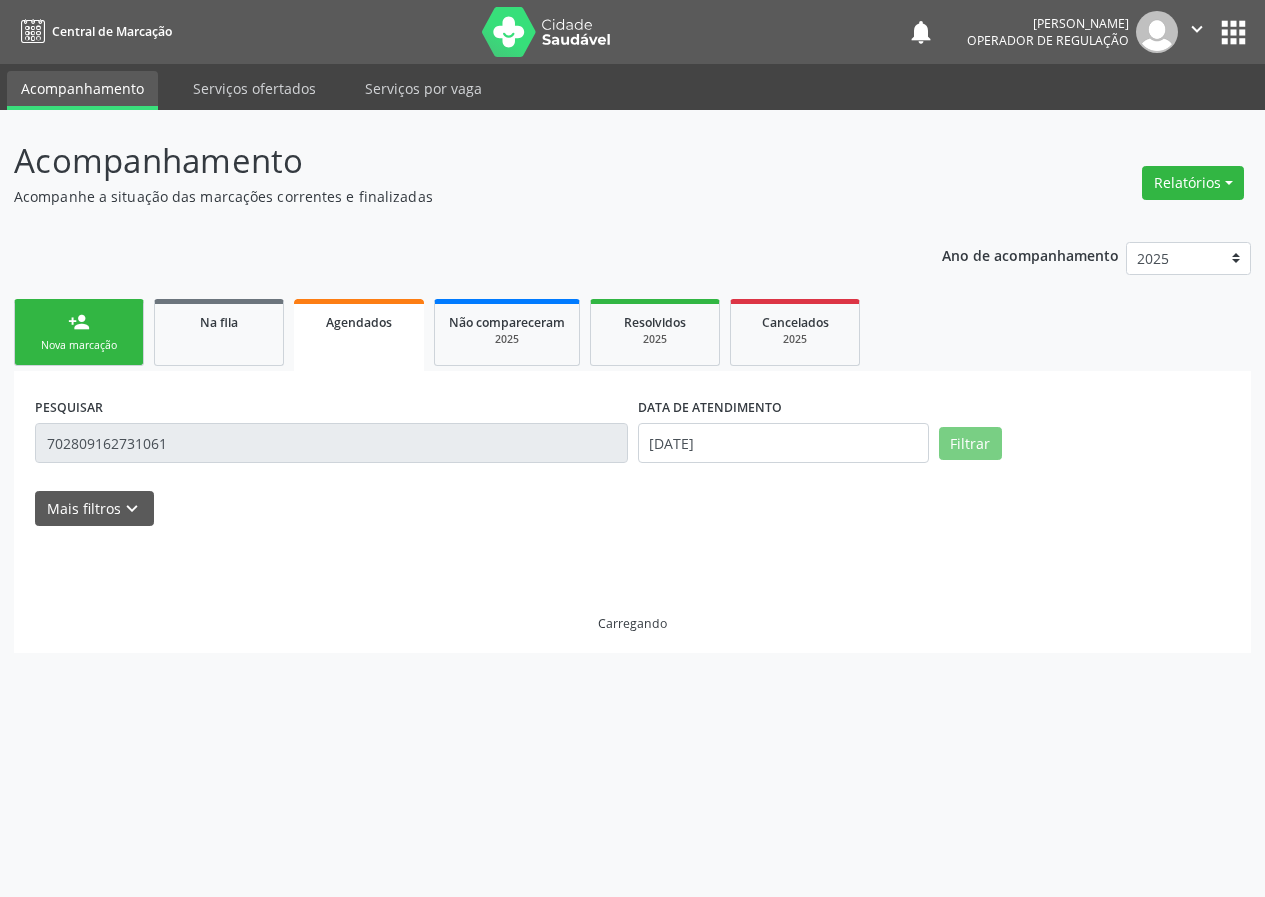 scroll, scrollTop: 0, scrollLeft: 0, axis: both 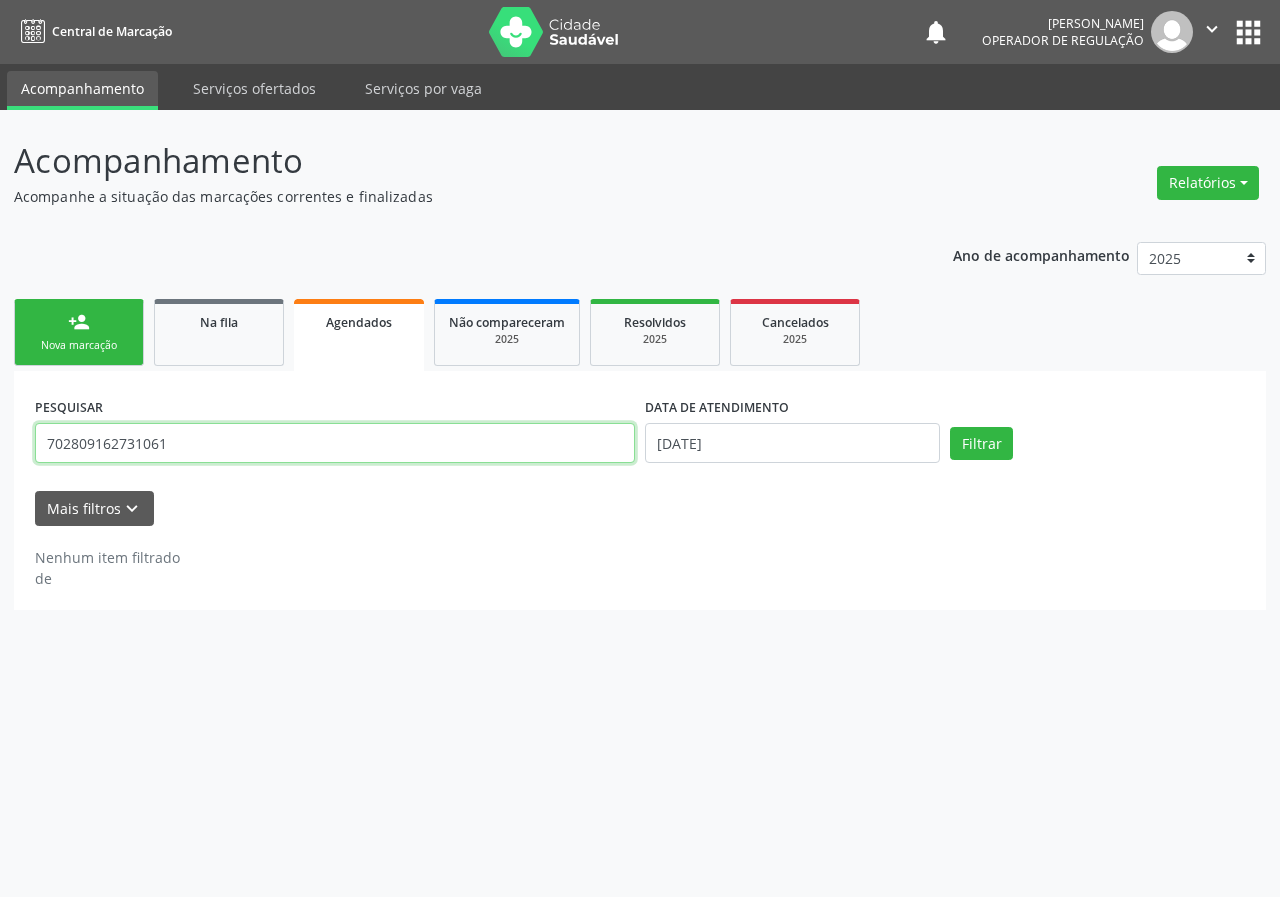 drag, startPoint x: 243, startPoint y: 429, endPoint x: 31, endPoint y: 354, distance: 224.87552 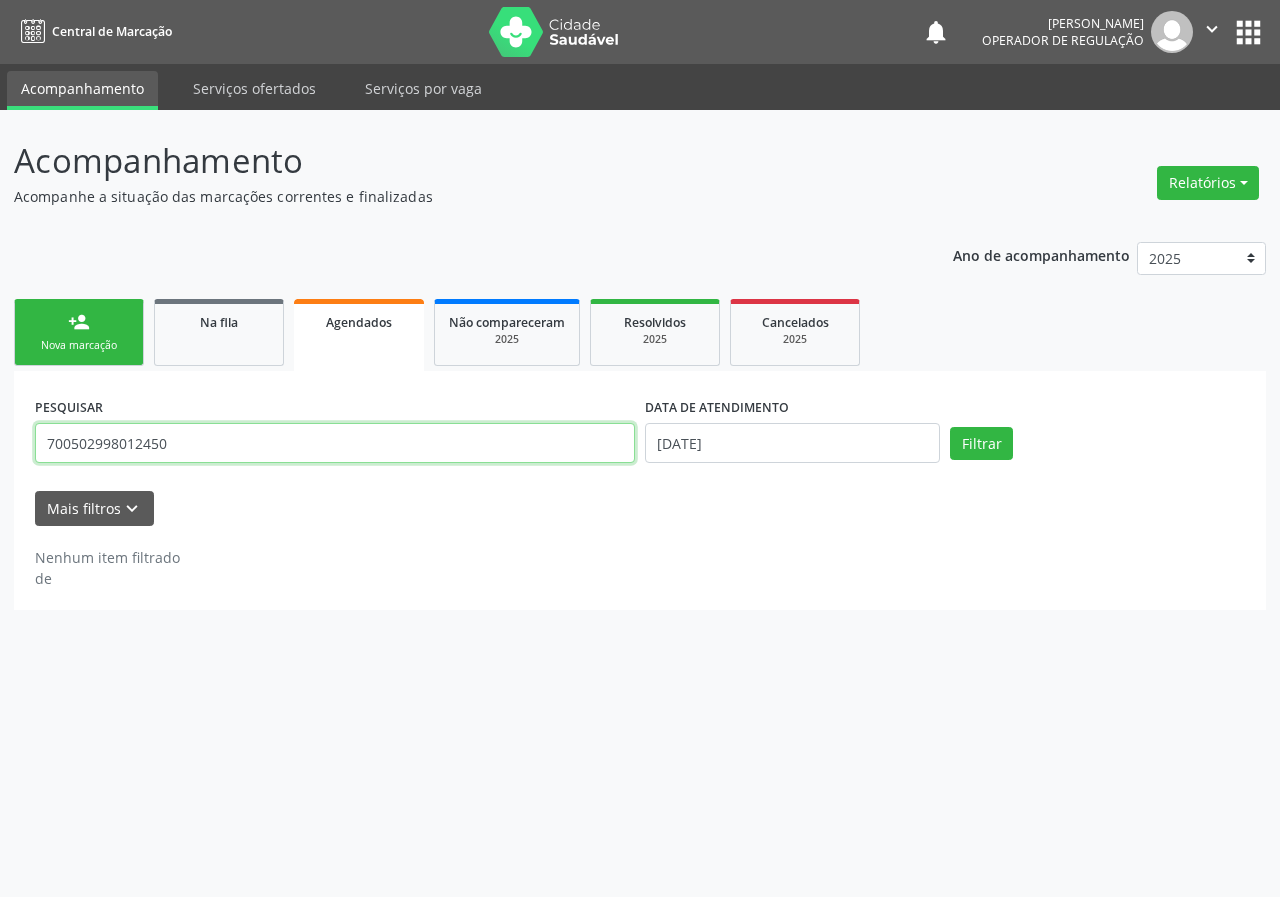 type on "700502998012450" 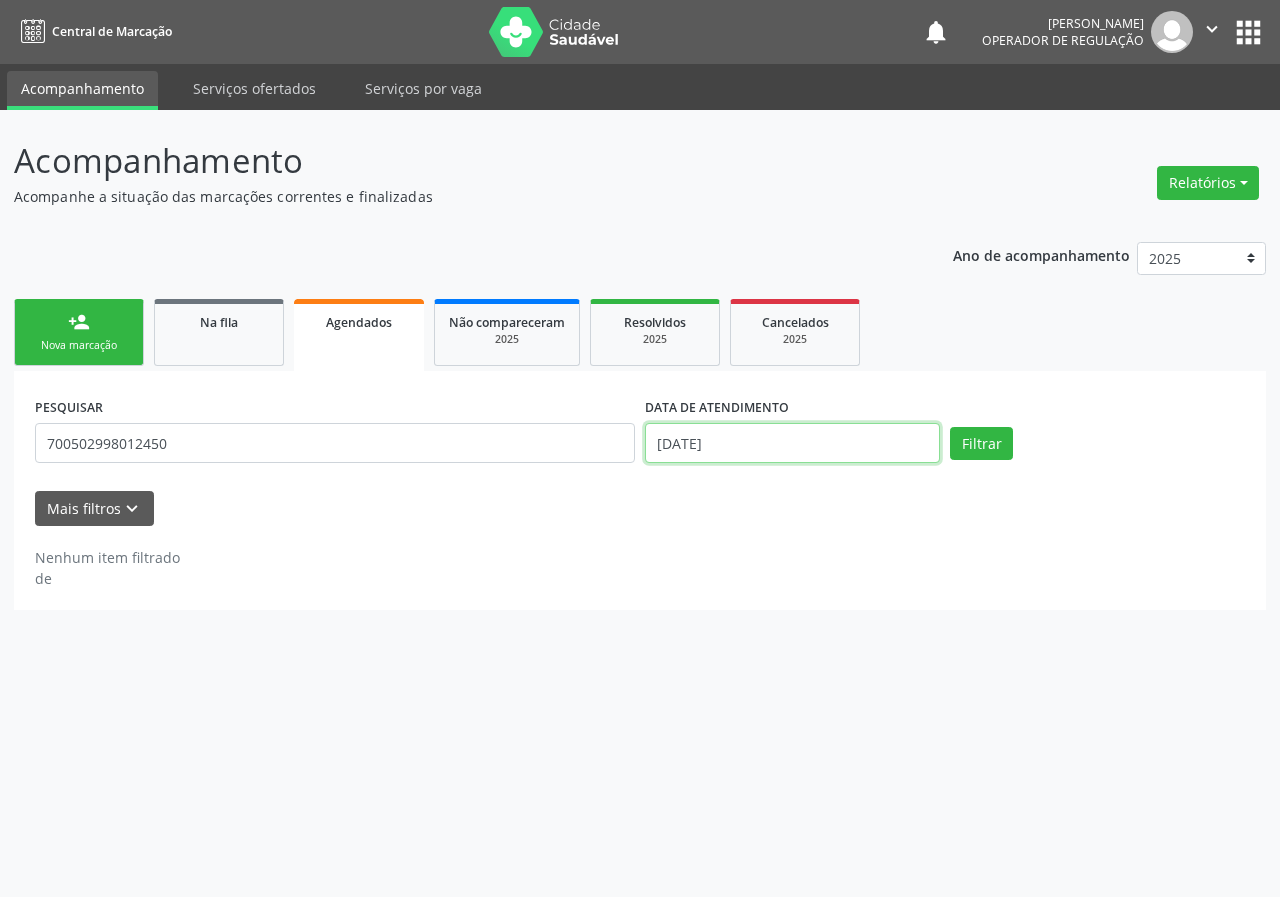 click on "[DATE]" at bounding box center (792, 443) 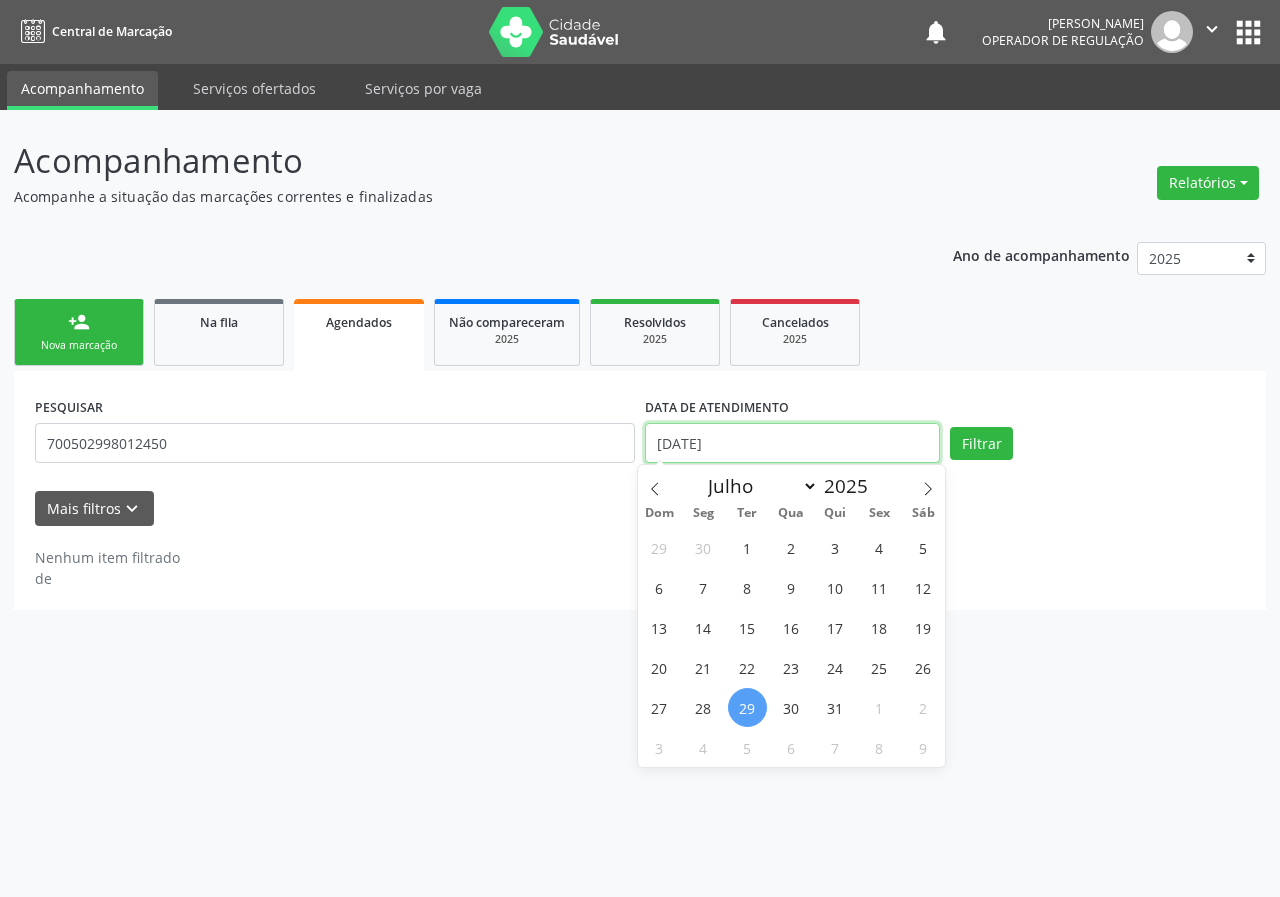 type 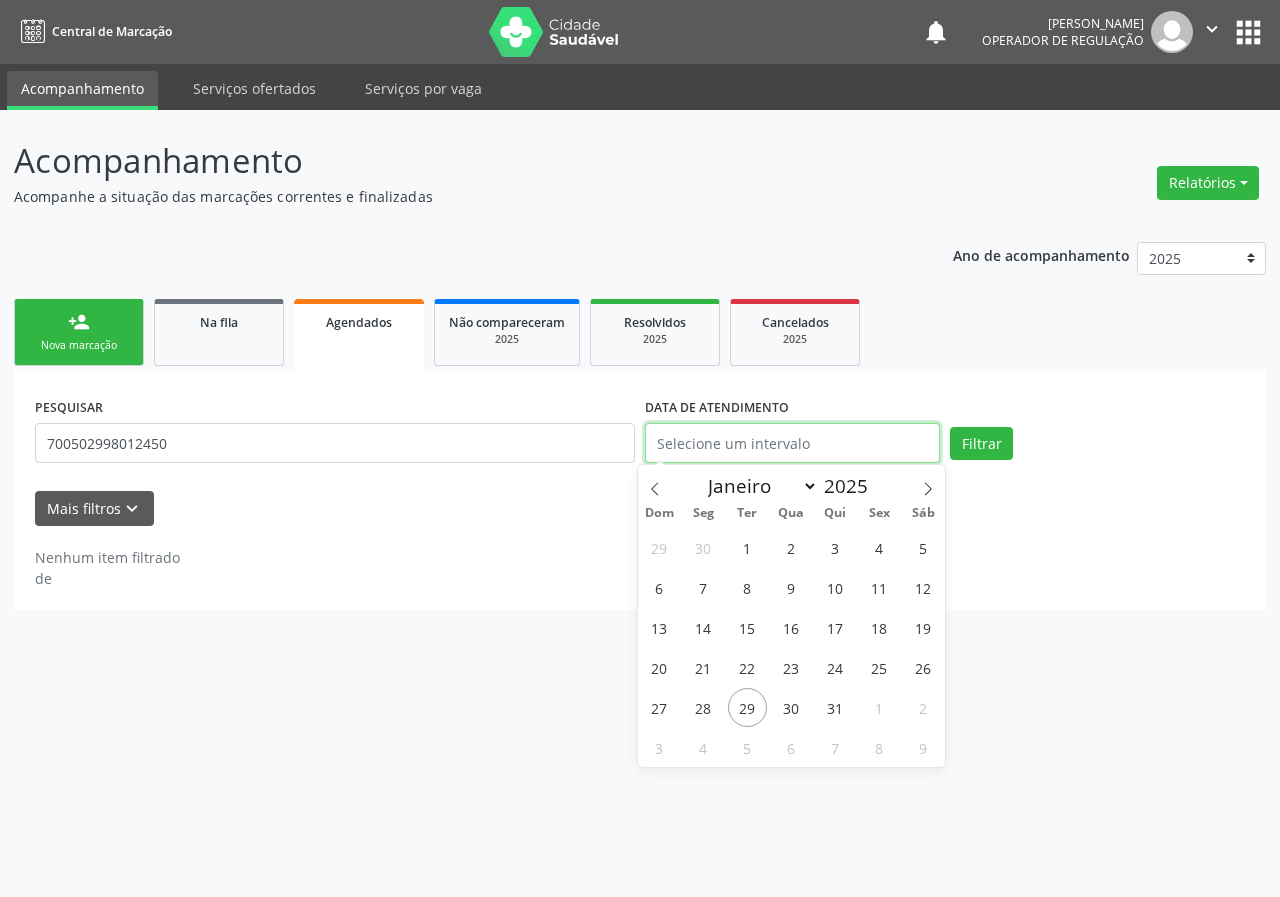 click on "Filtrar" at bounding box center (981, 444) 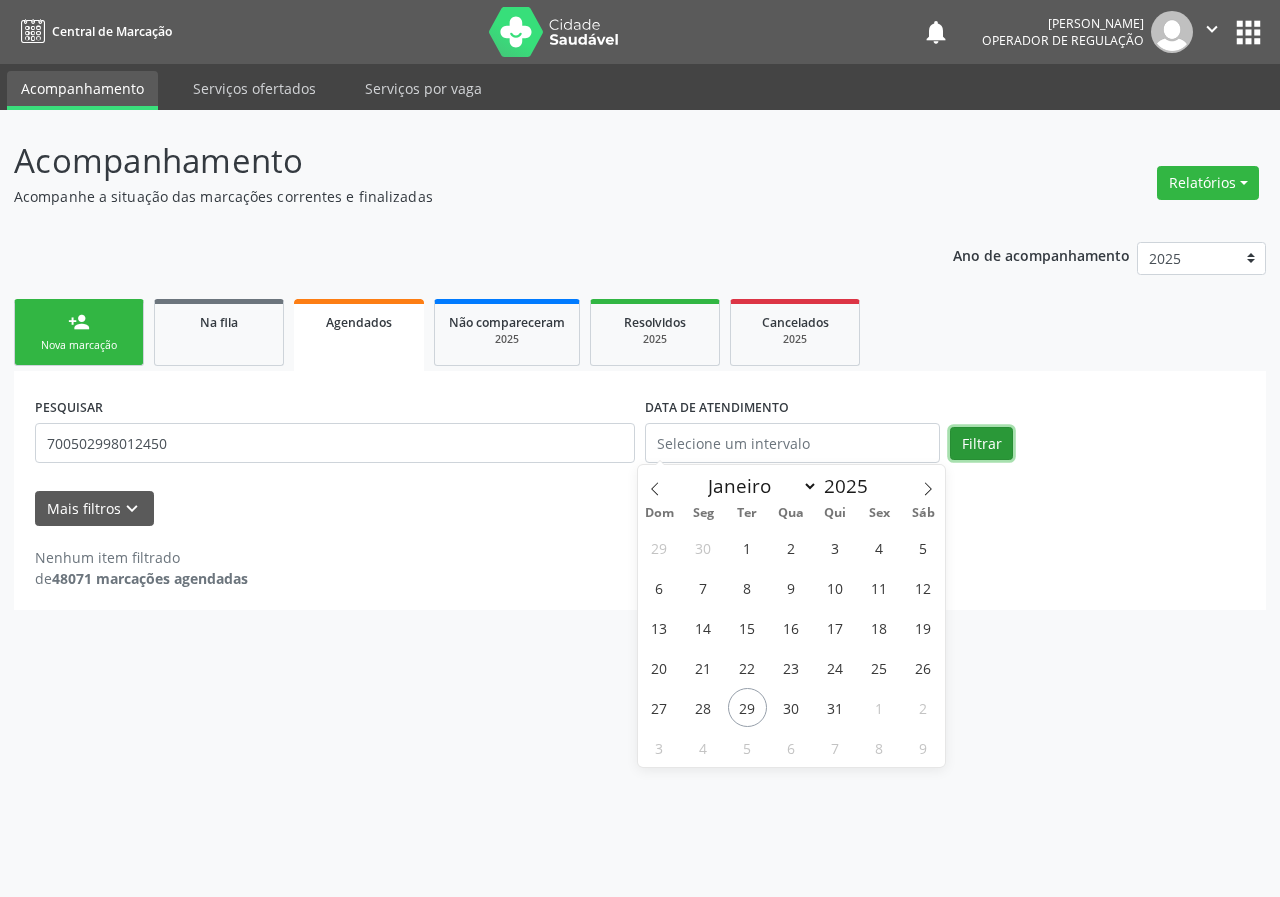 click on "Filtrar" at bounding box center (981, 444) 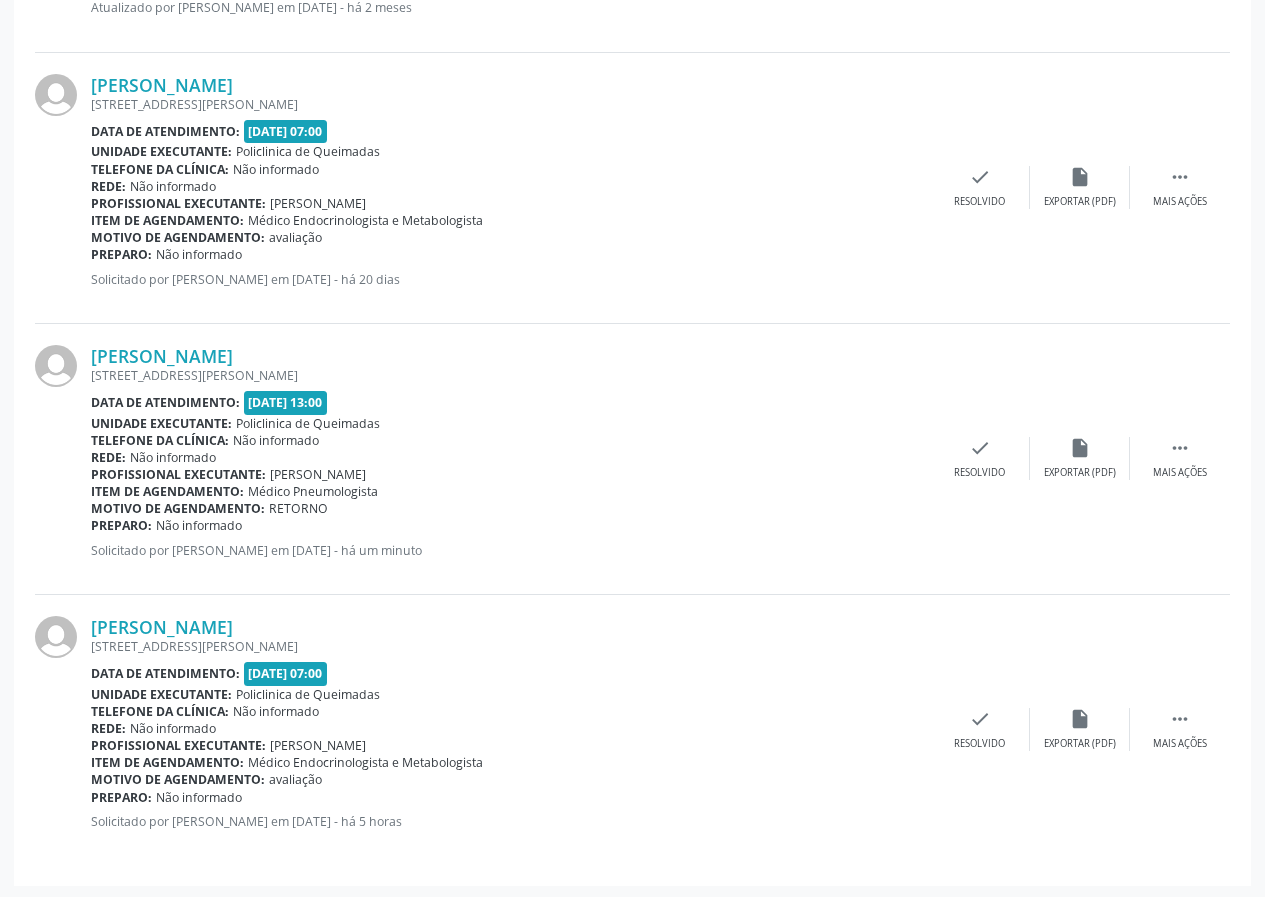 scroll, scrollTop: 3013, scrollLeft: 0, axis: vertical 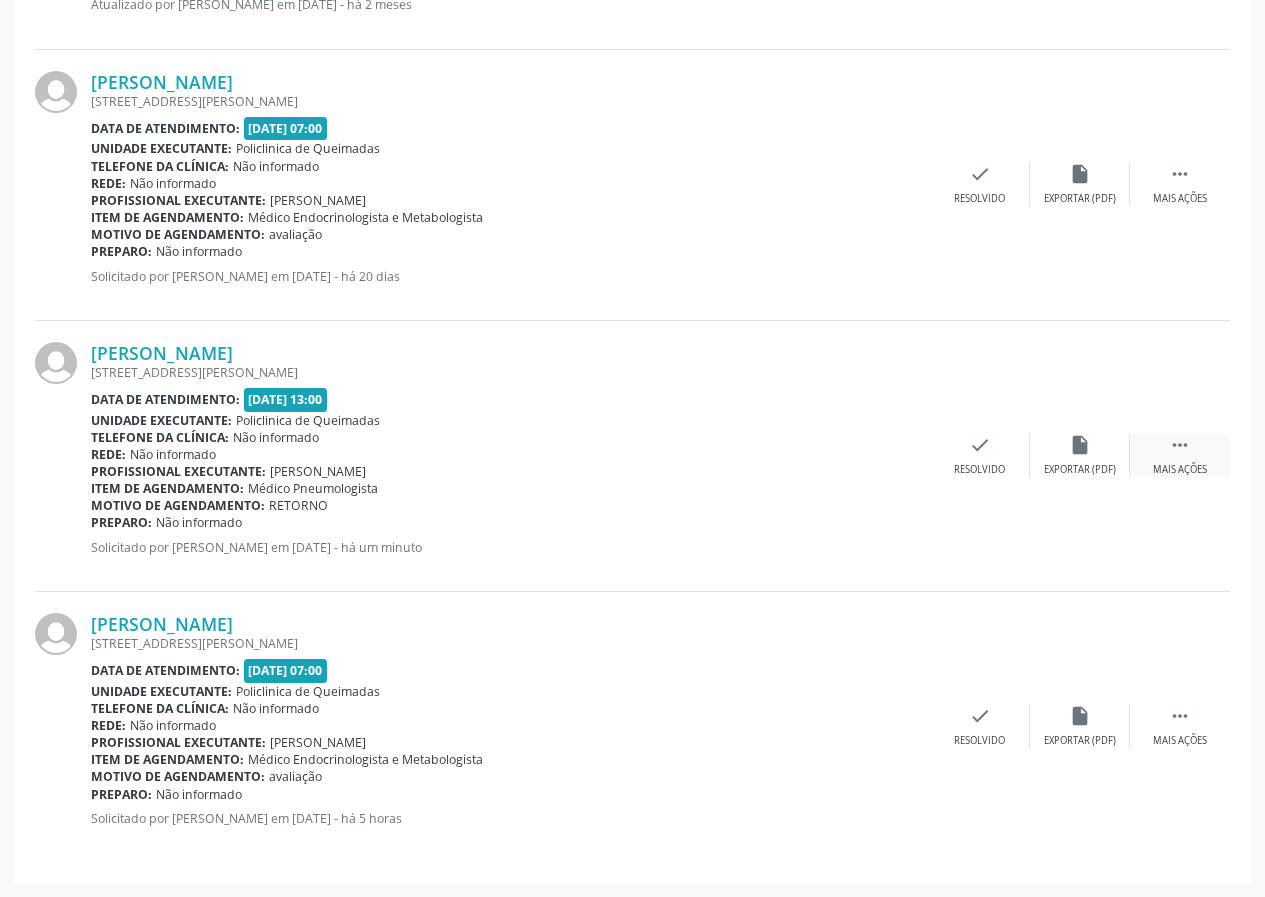 click on "José Pereira de Lima
Rua Marcela Serafim, 1300, Cidade Tião do Rêgo - Queimadas - PB
Data de atendimento:
07/08/2025 - 13:00
Unidade executante:
Policlinica de Queimadas
Telefone da clínica:
Não informado
Rede:
Não informado
Profissional executante:
Guilherme Figueiredo da Silva
Item de agendamento:
Médico Pneumologista
Motivo de agendamento:
RETORNO
Preparo:
Não informado
Solicitado por Sonia Maria Gomes Monteiro em 29/07/2025 - há um minuto

Mais ações
insert_drive_file
Exportar (PDF)
check
Resolvido" at bounding box center (632, 456) 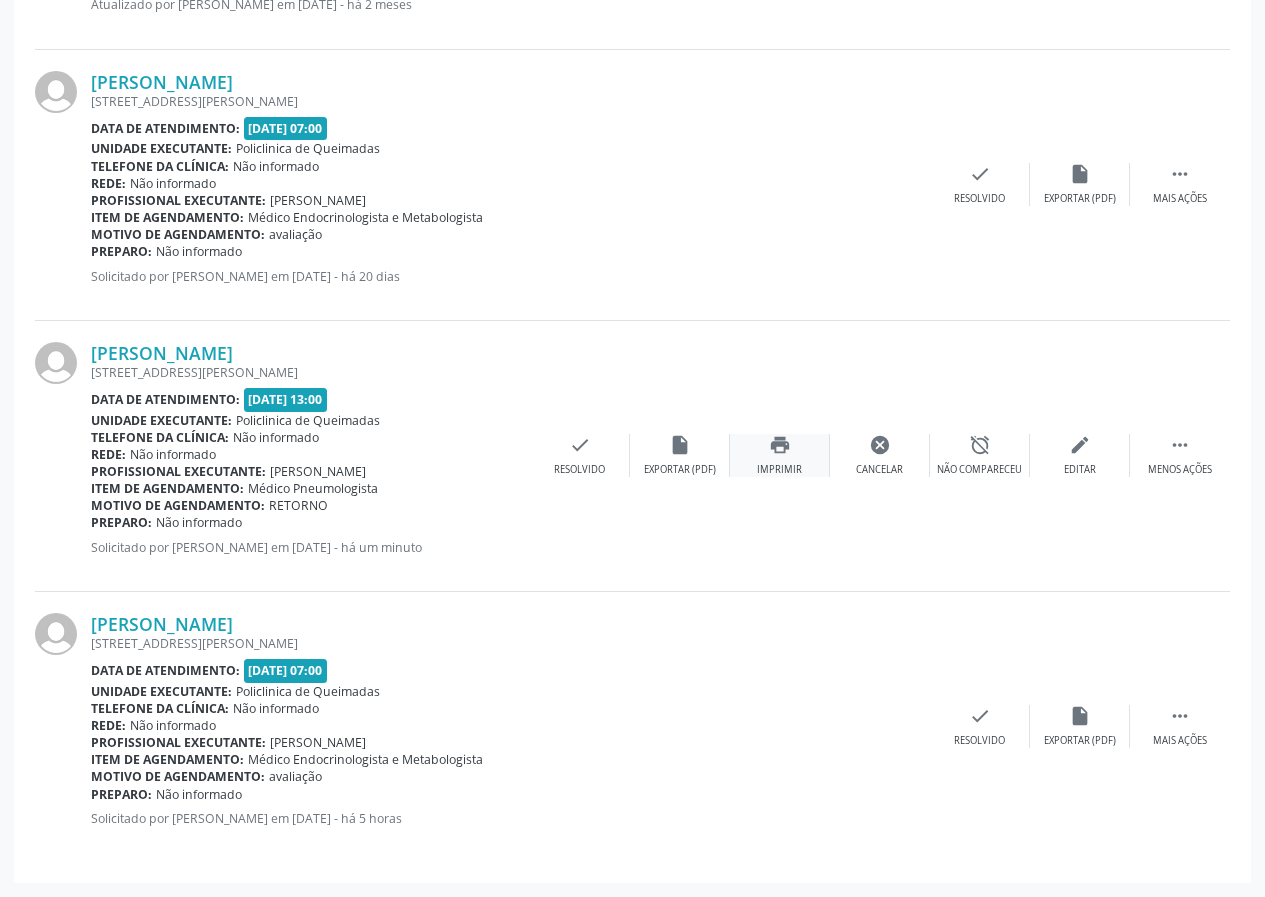 click on "print" at bounding box center [780, 445] 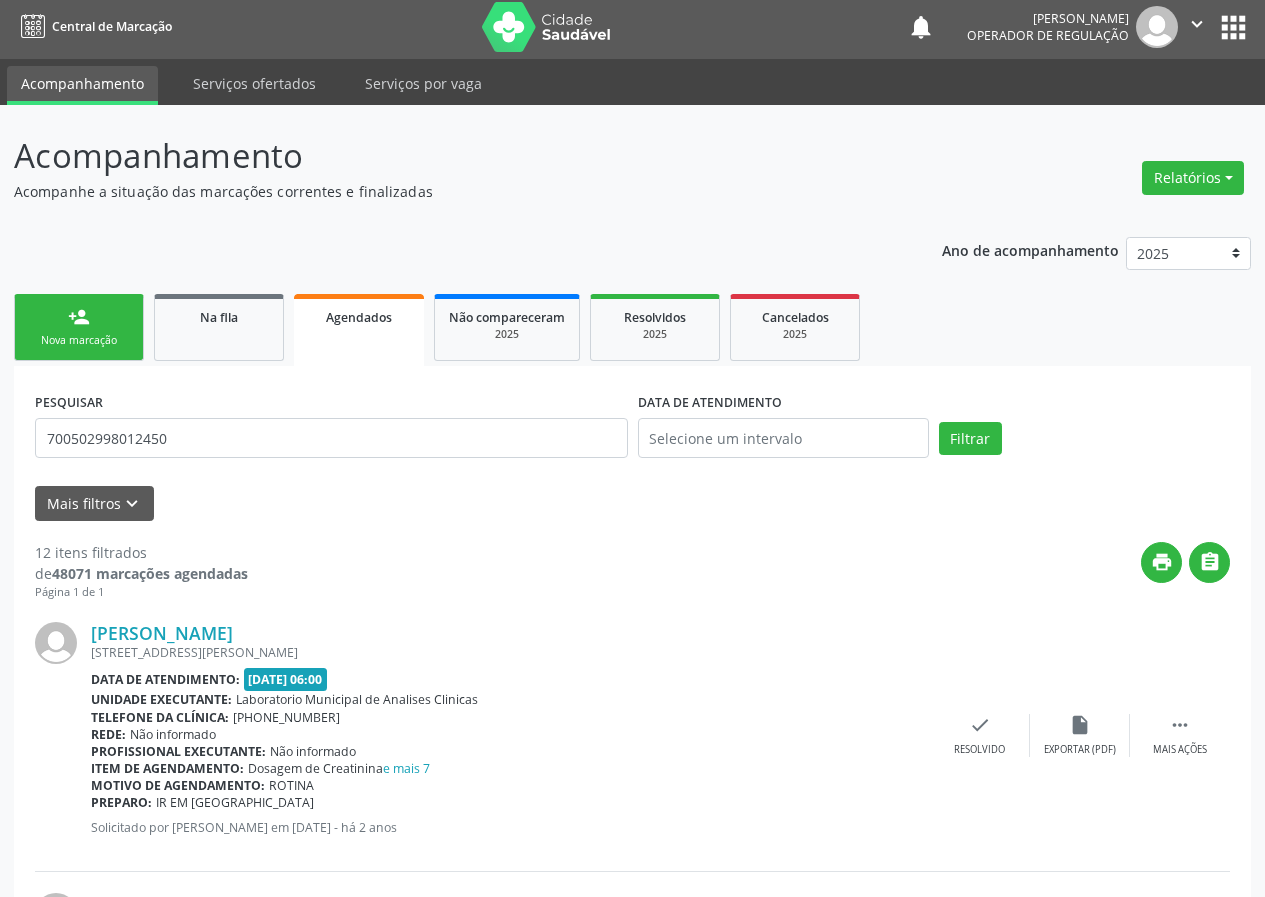 scroll, scrollTop: 0, scrollLeft: 0, axis: both 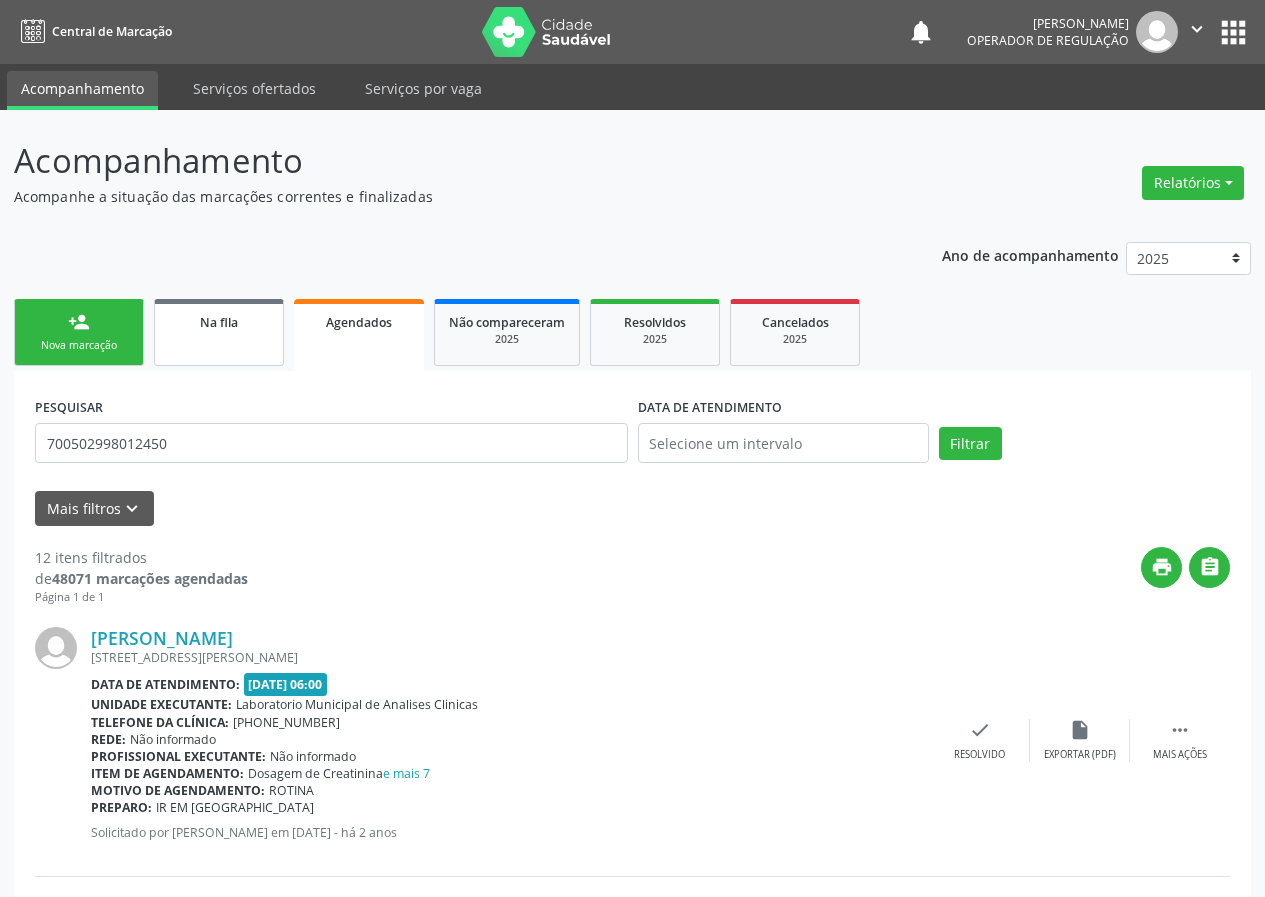 click on "person_add
Nova marcação" at bounding box center [79, 332] 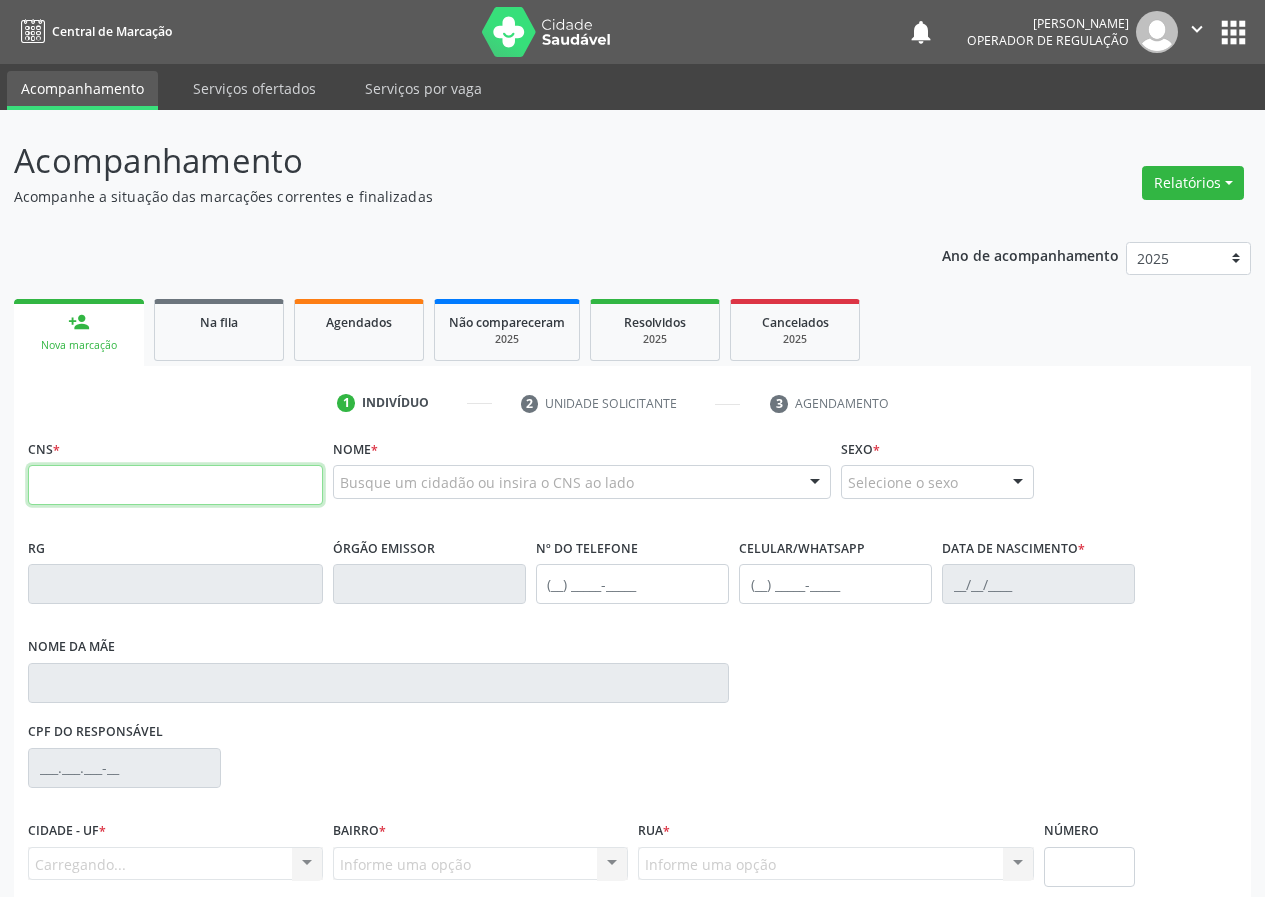 click at bounding box center (175, 485) 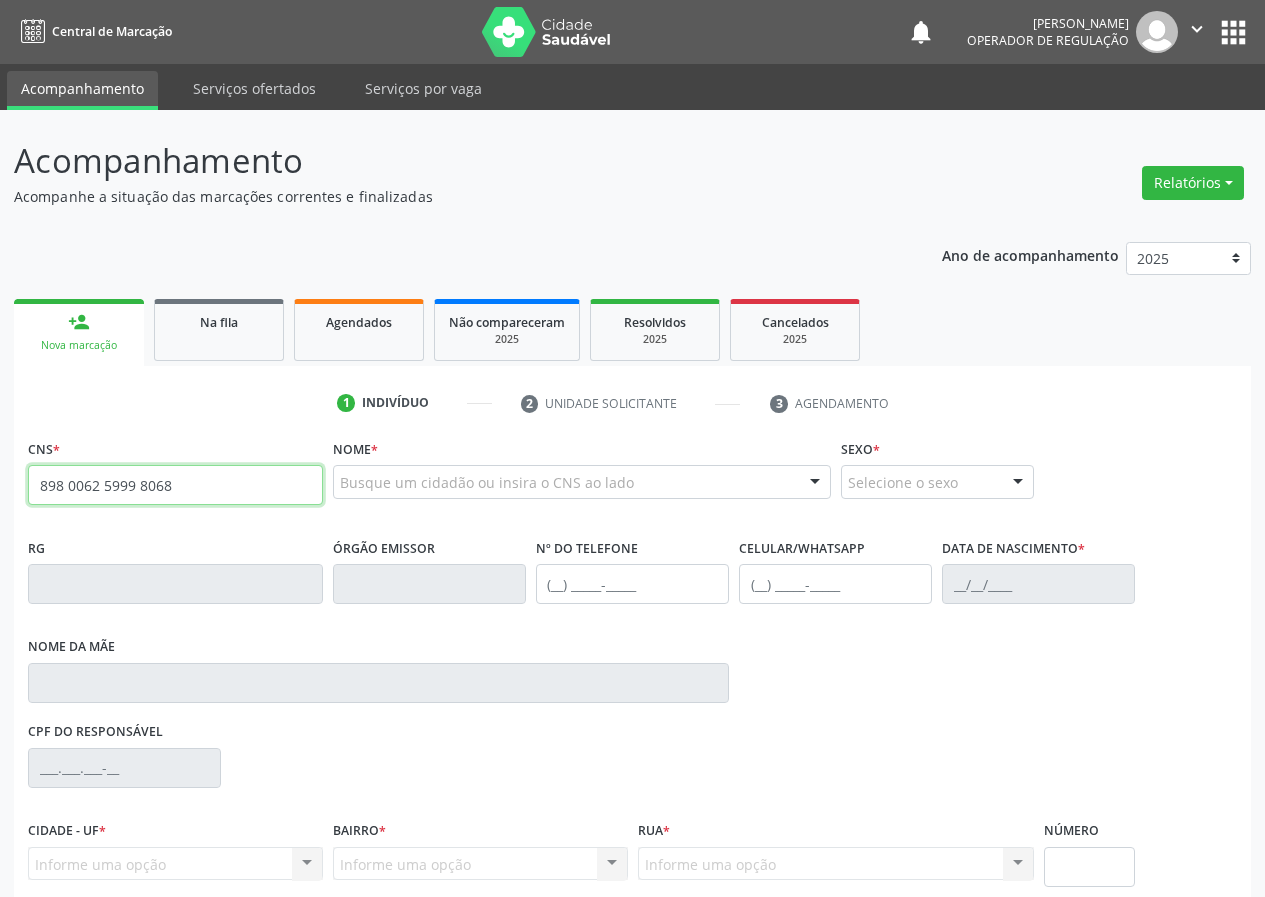 type on "898 0062 5999 8068" 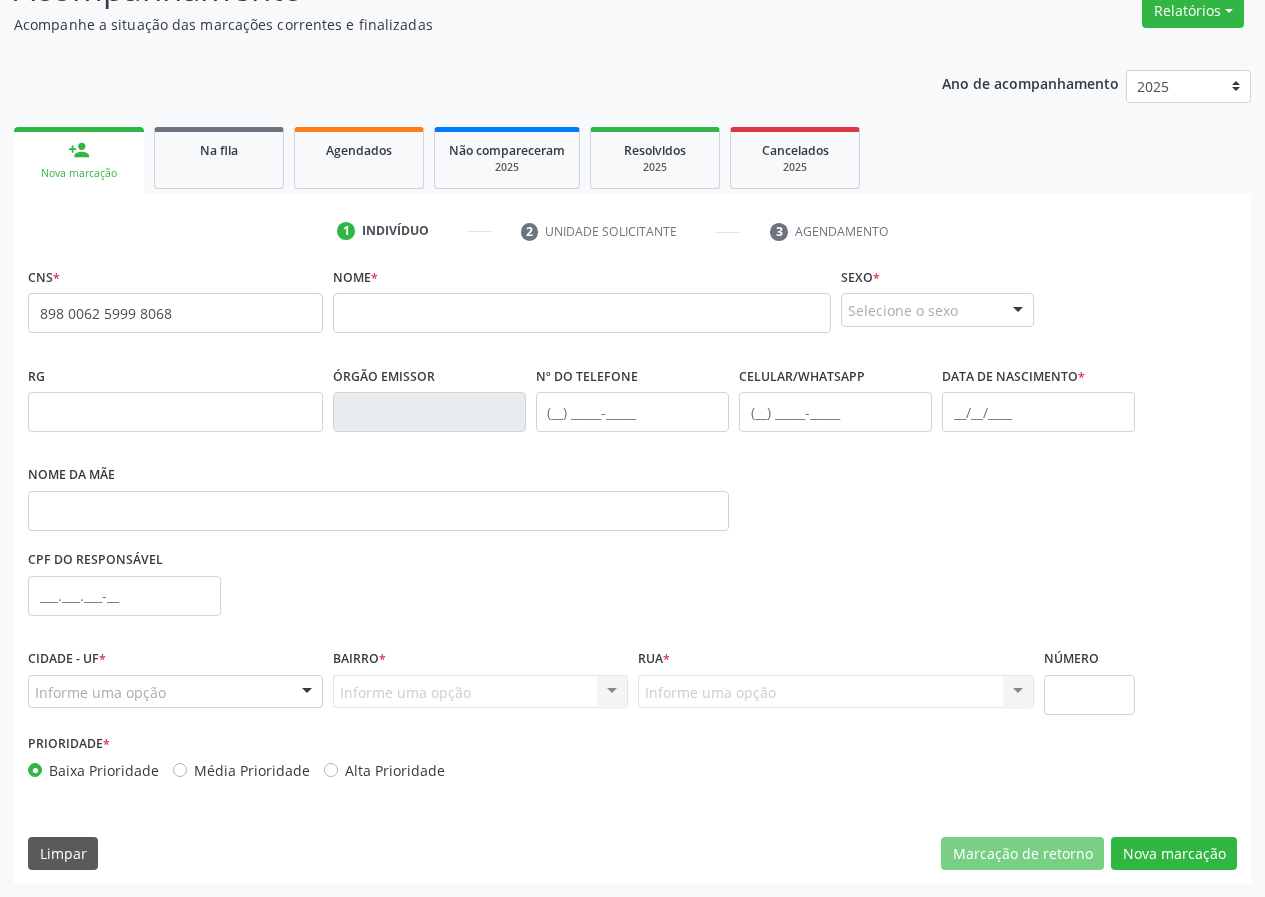 scroll, scrollTop: 173, scrollLeft: 0, axis: vertical 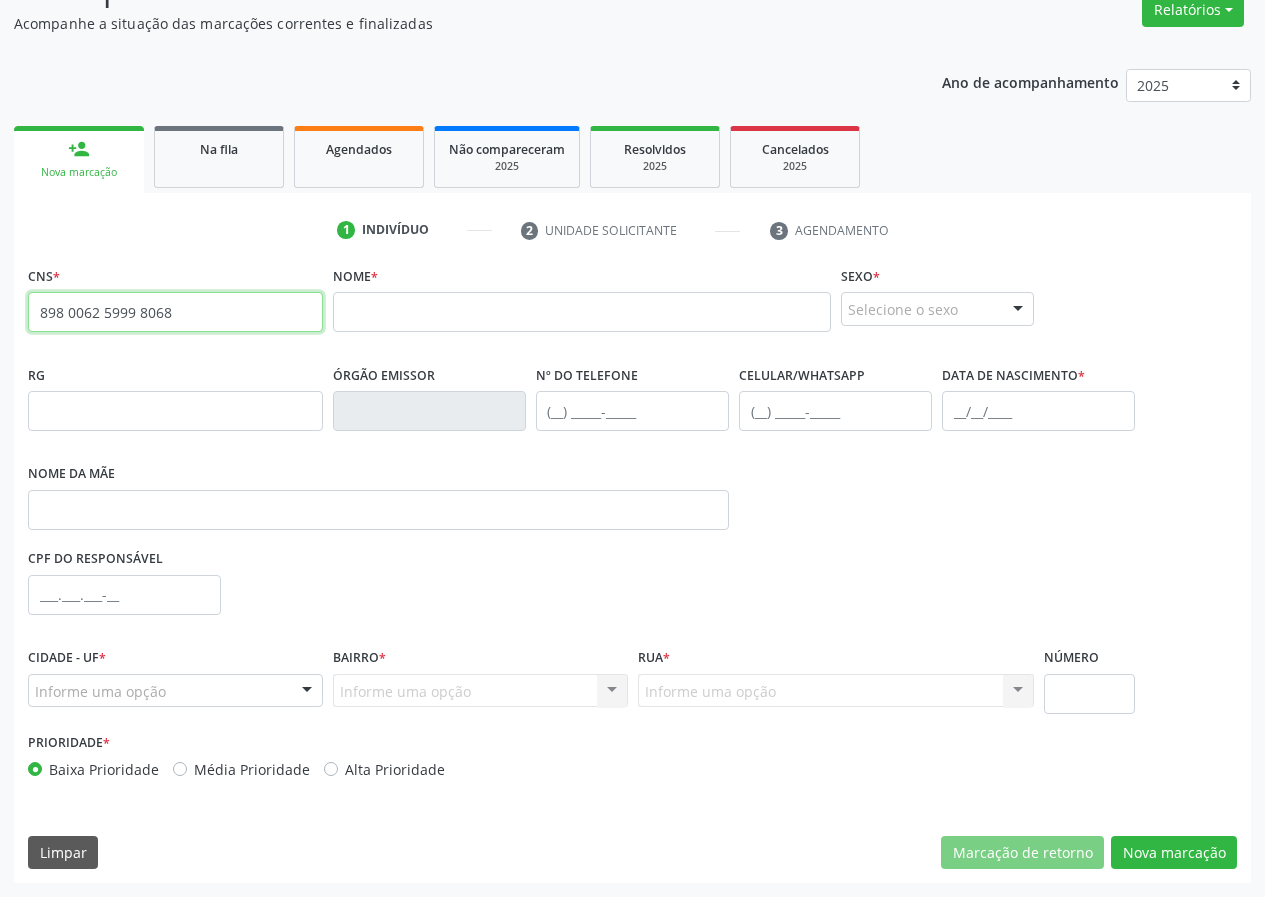 drag, startPoint x: 219, startPoint y: 312, endPoint x: 0, endPoint y: 307, distance: 219.05707 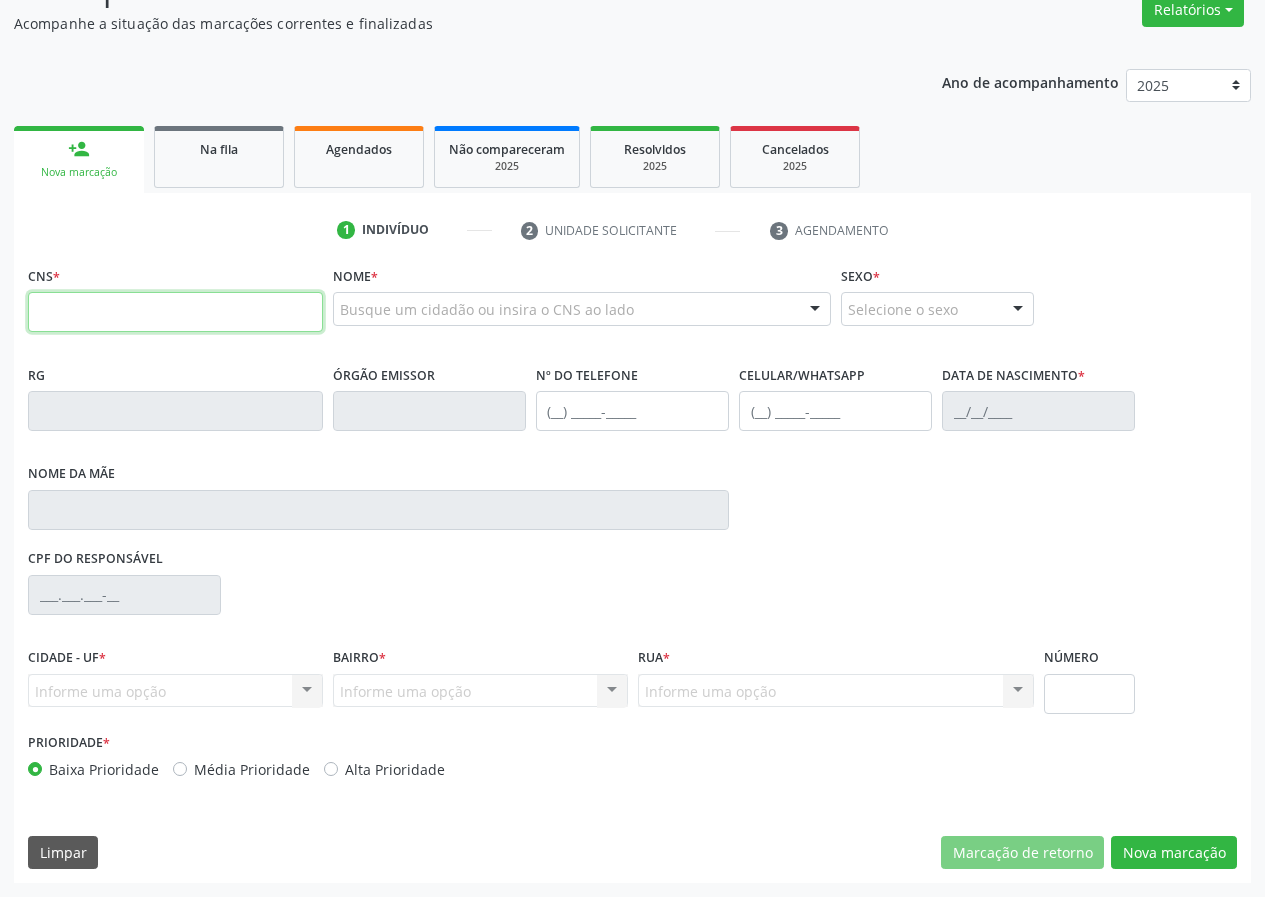 type 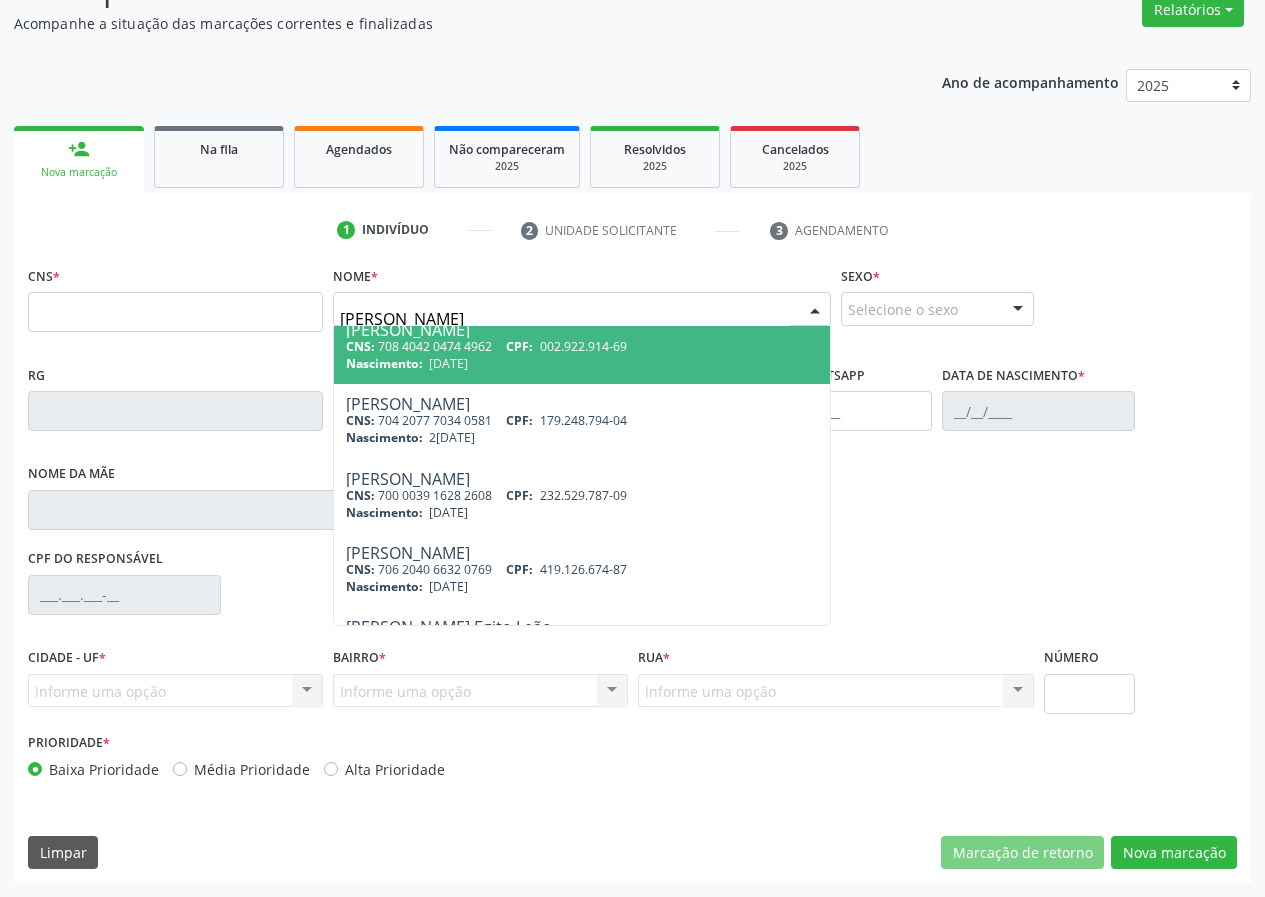 scroll, scrollTop: 815, scrollLeft: 0, axis: vertical 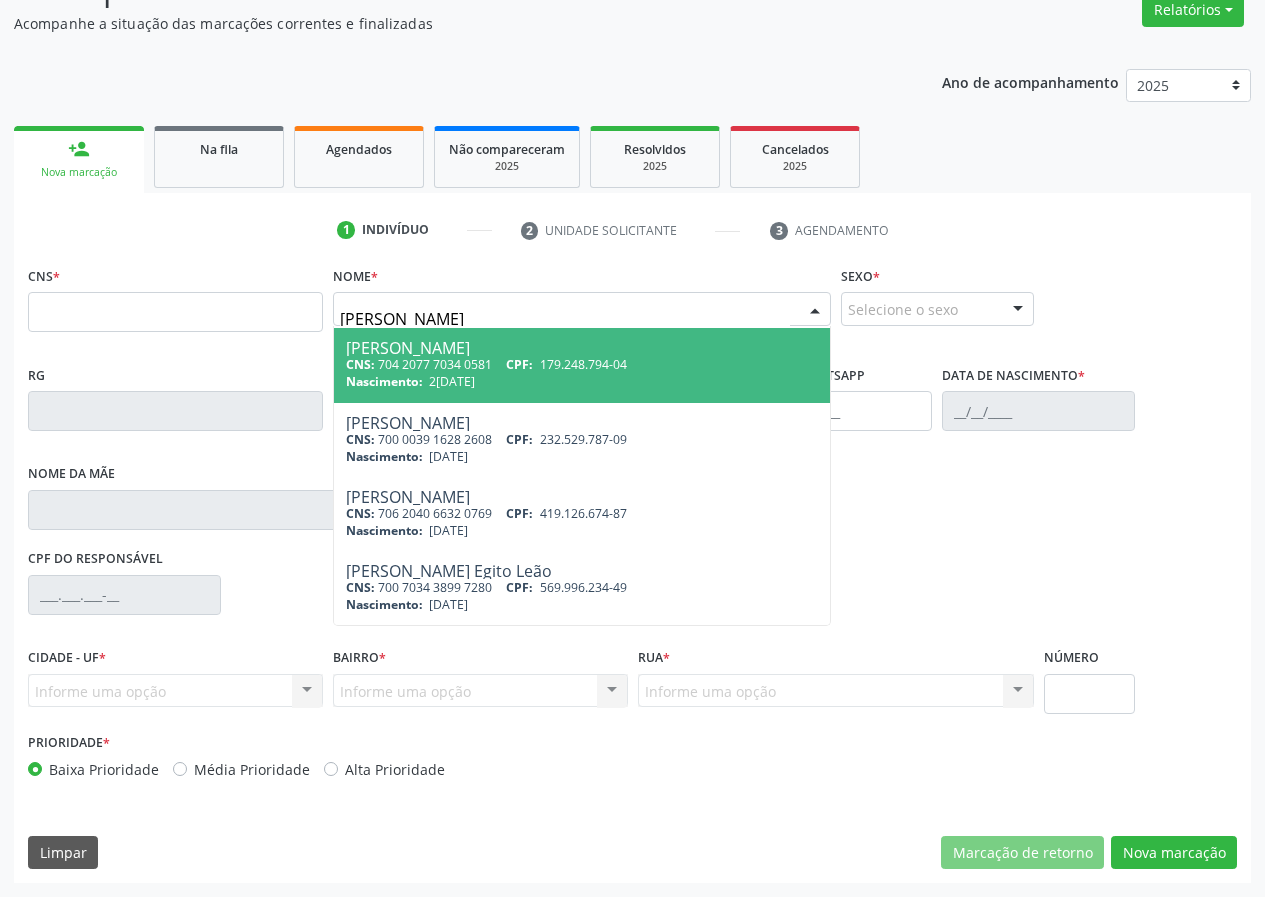 type on "MARIA HELENA PEQUENO" 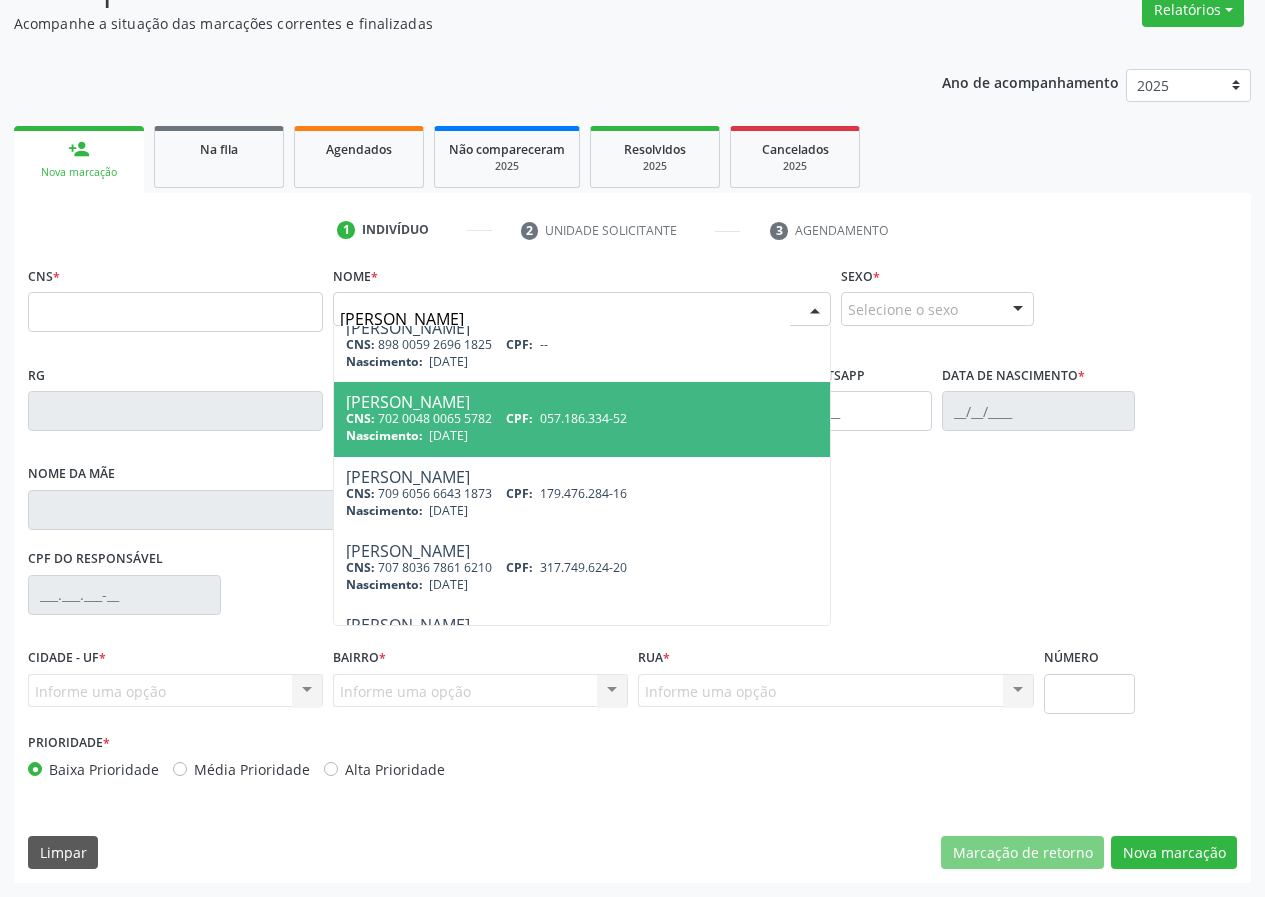 scroll, scrollTop: 0, scrollLeft: 0, axis: both 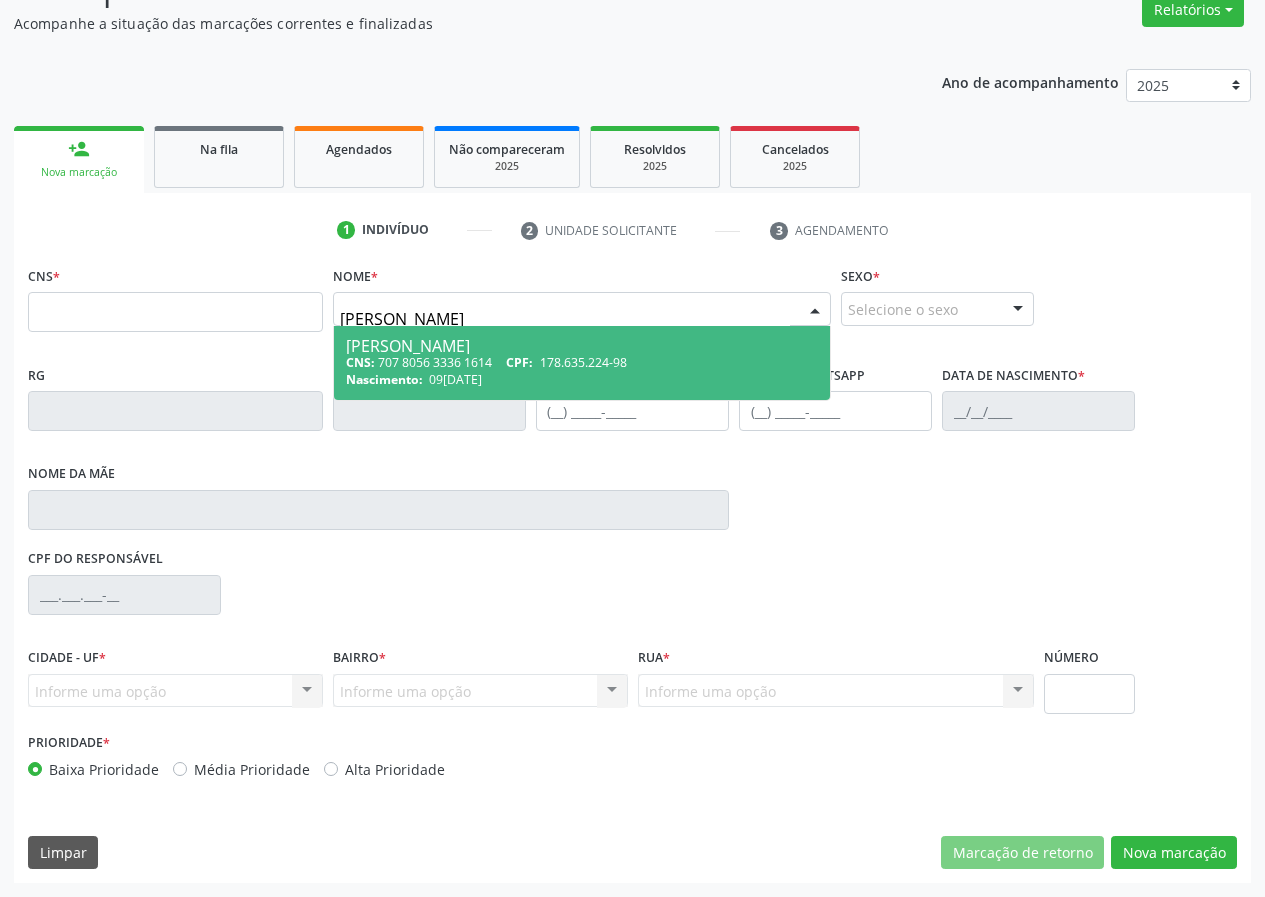 click on "Maria Helena Pequeno Peres" at bounding box center [582, 346] 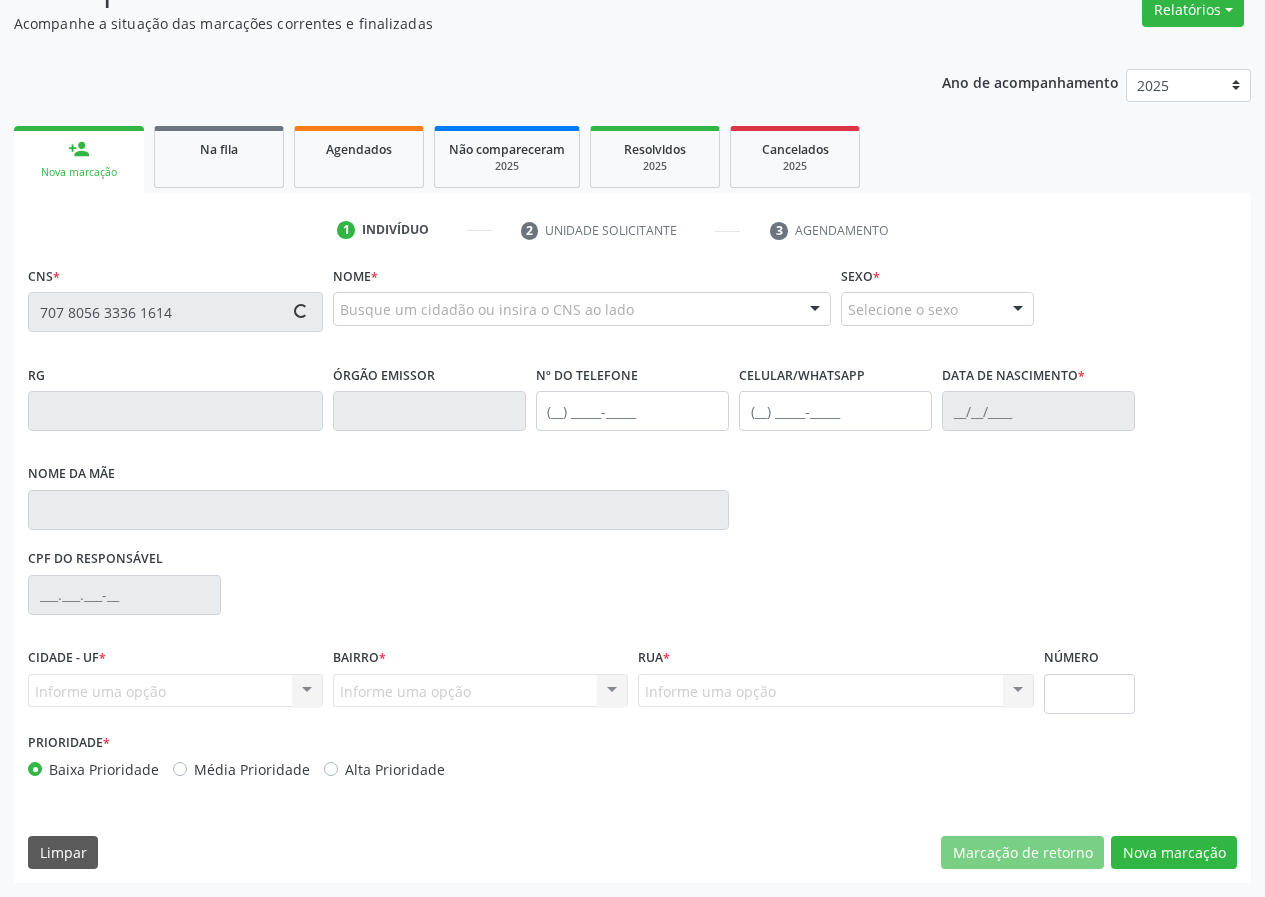 type on "707 8056 3336 1614" 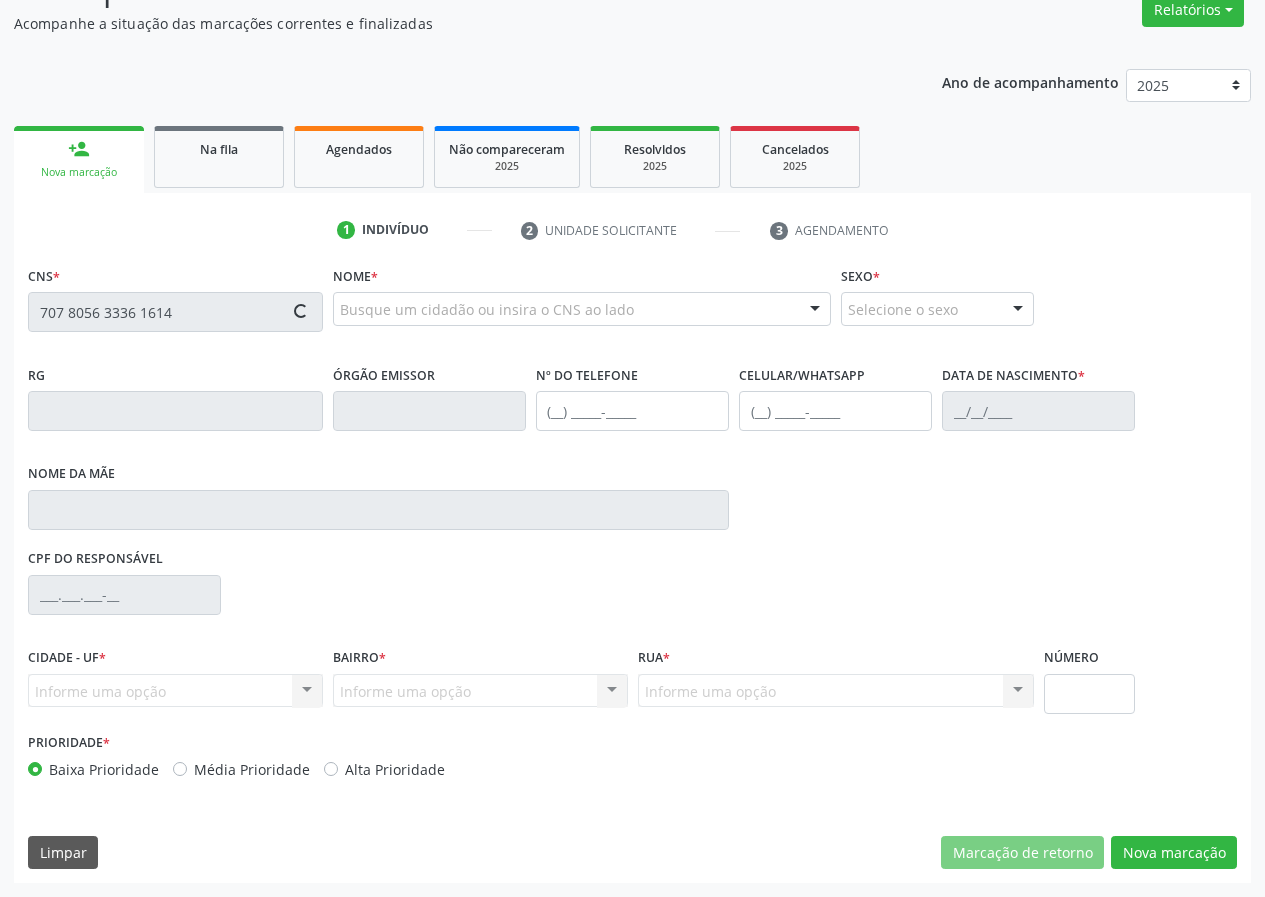 type 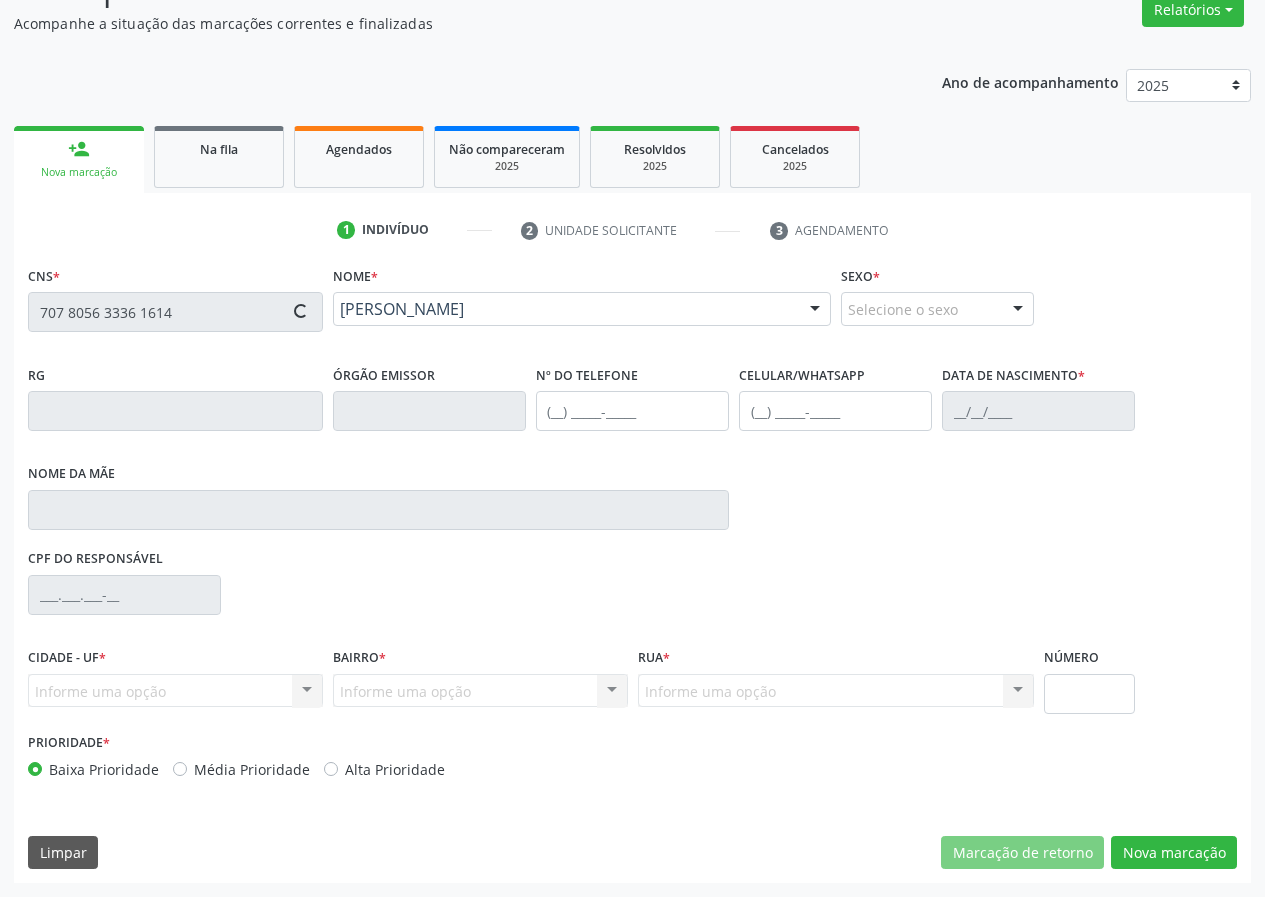 type on "(83) 99161-8131" 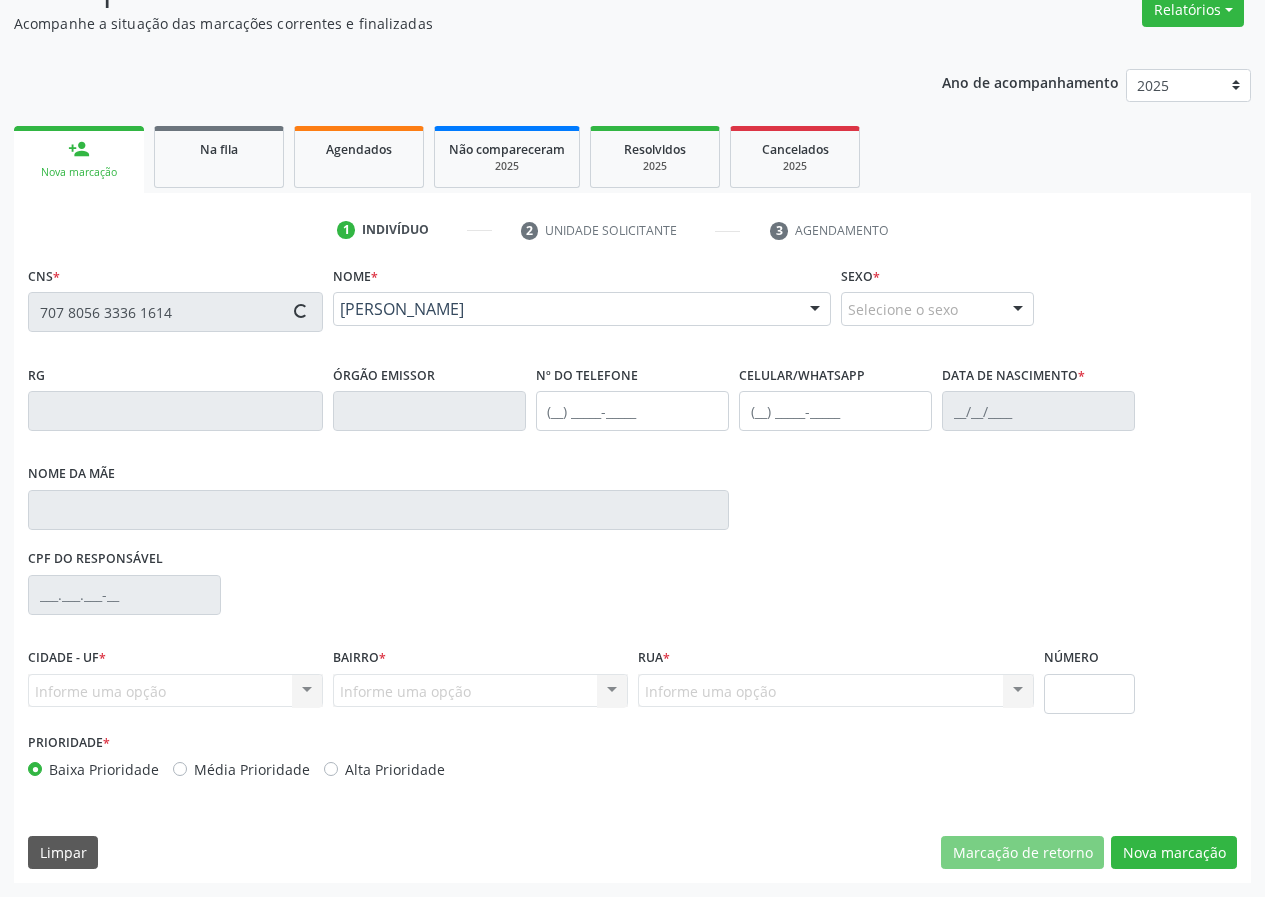 type on "09/10/2021" 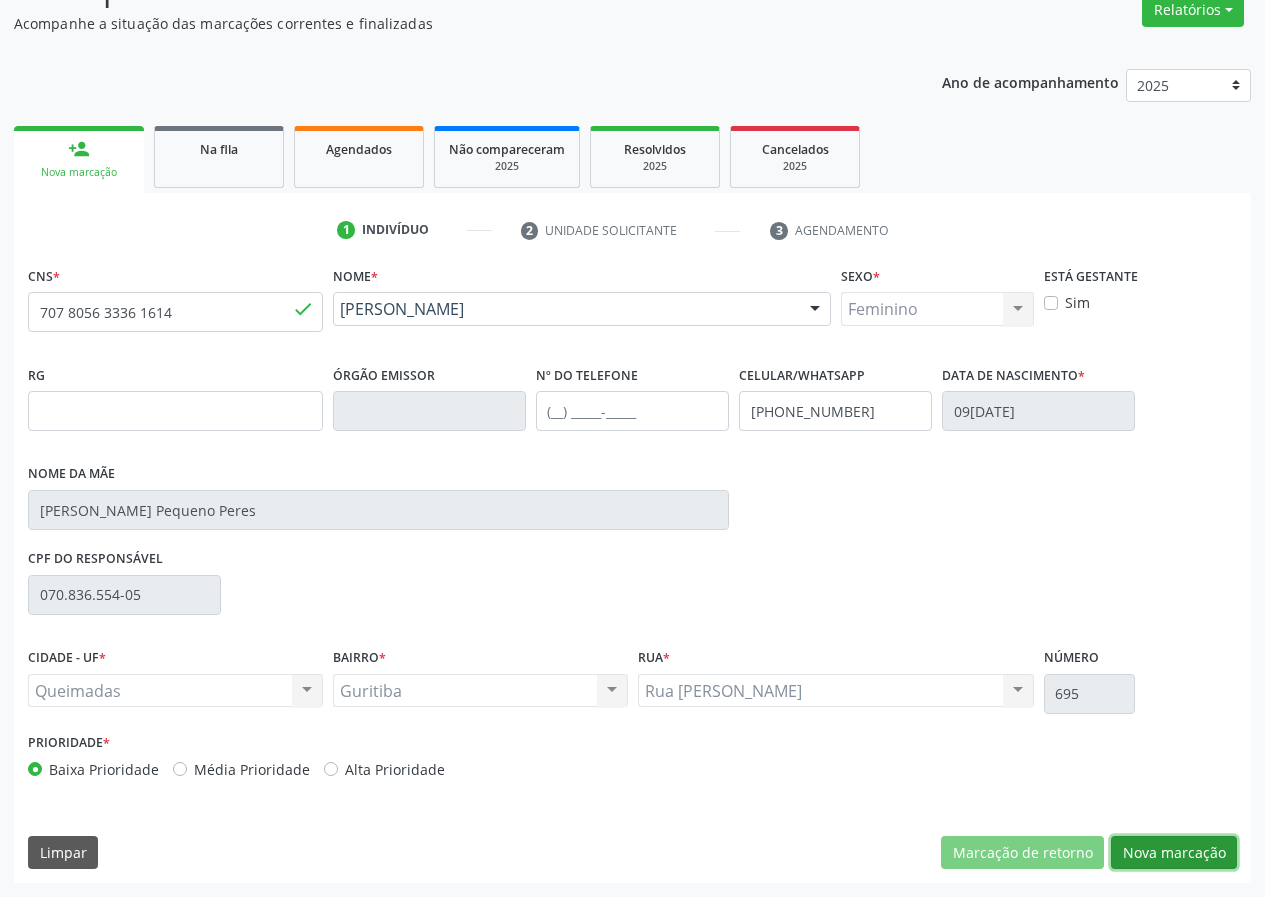 click on "Nova marcação" at bounding box center (1174, 853) 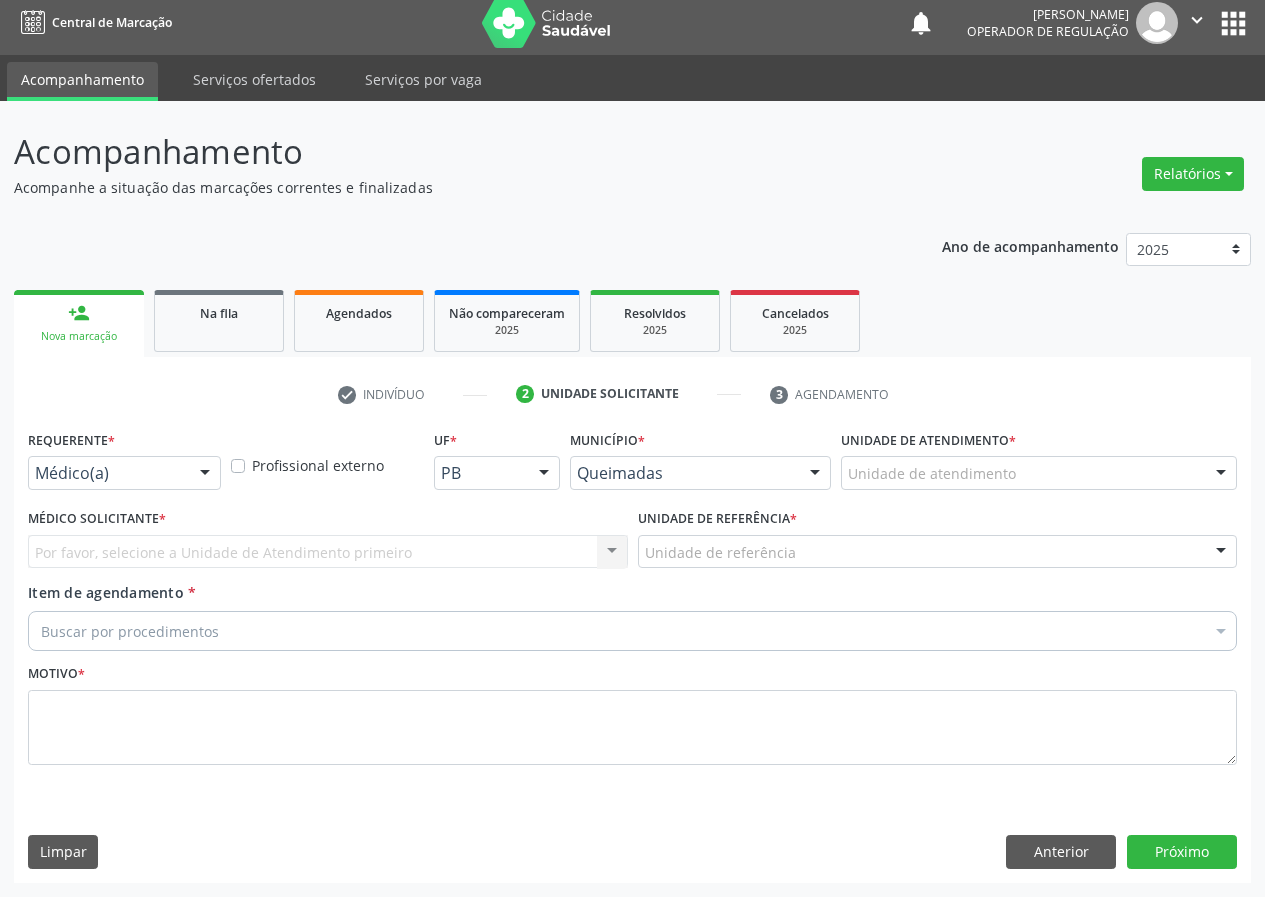 scroll, scrollTop: 9, scrollLeft: 0, axis: vertical 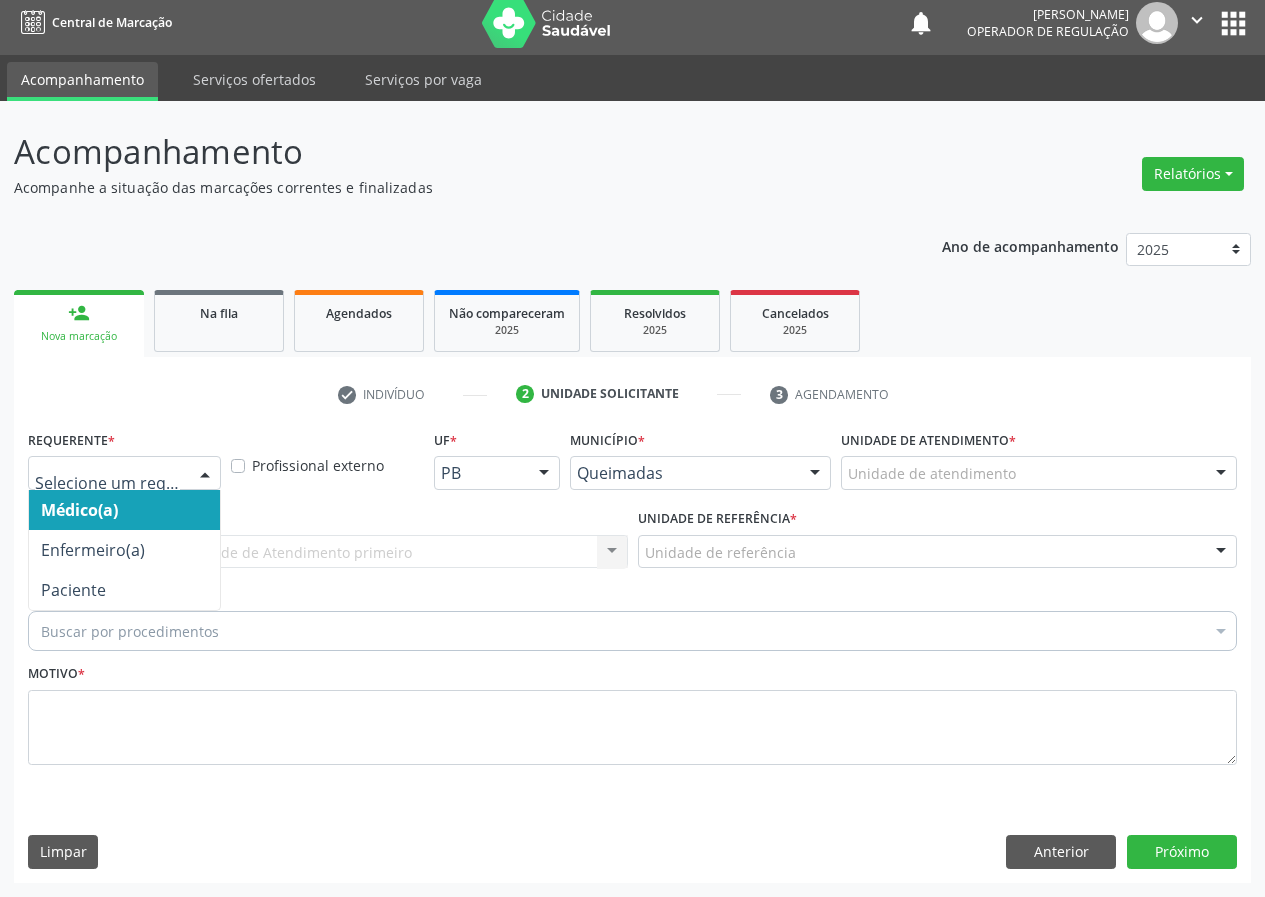 click at bounding box center [205, 474] 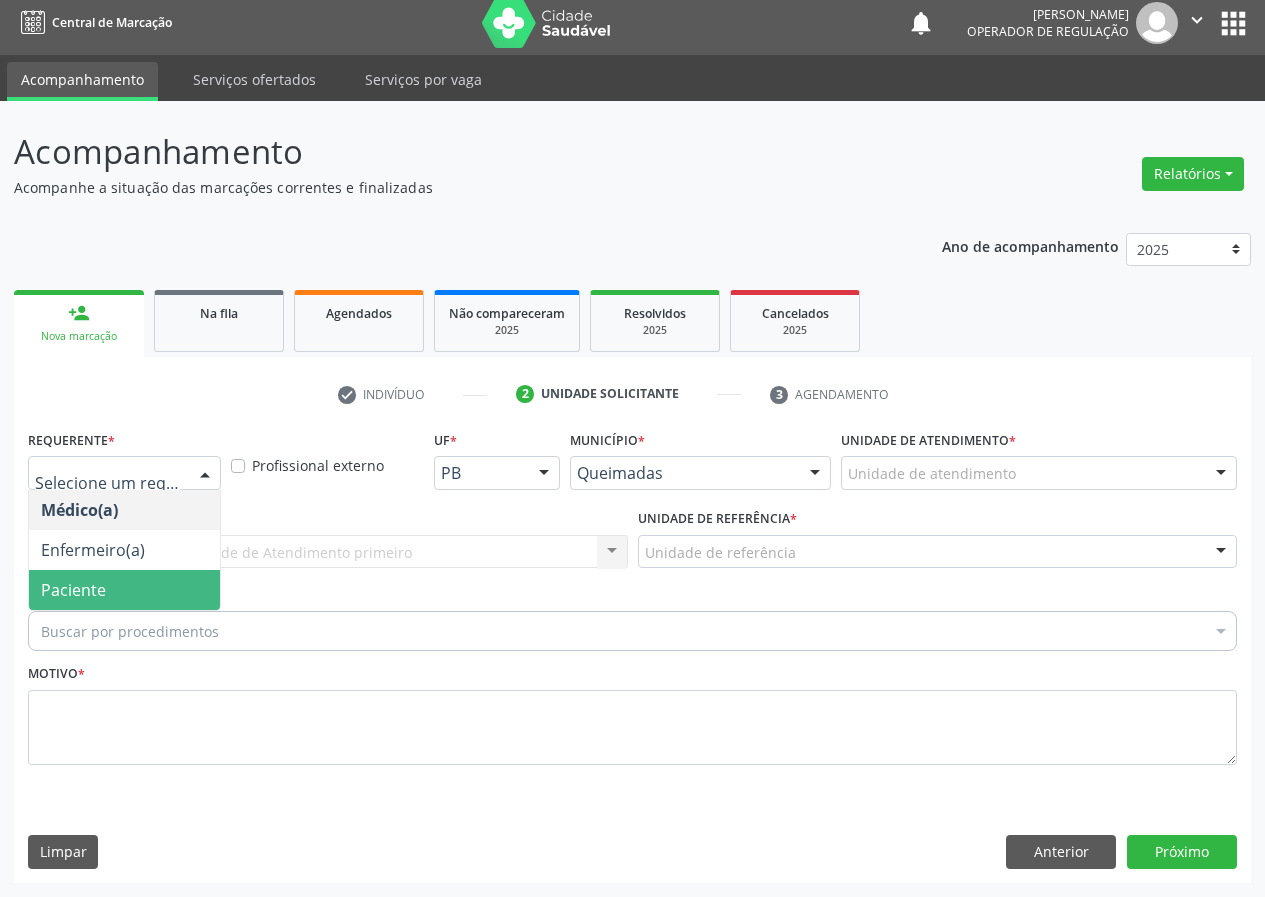 click on "Paciente" at bounding box center (124, 590) 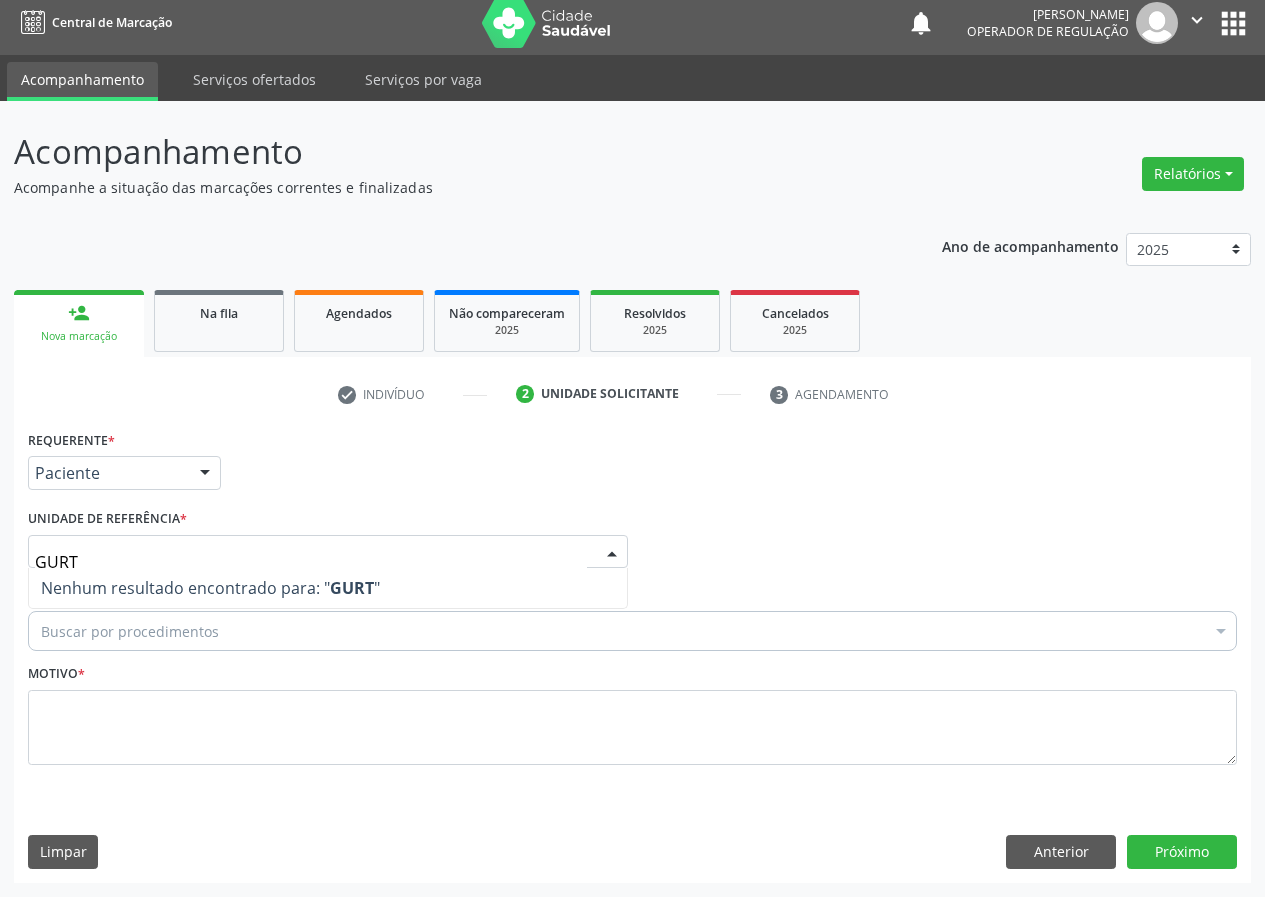 type on "GUR" 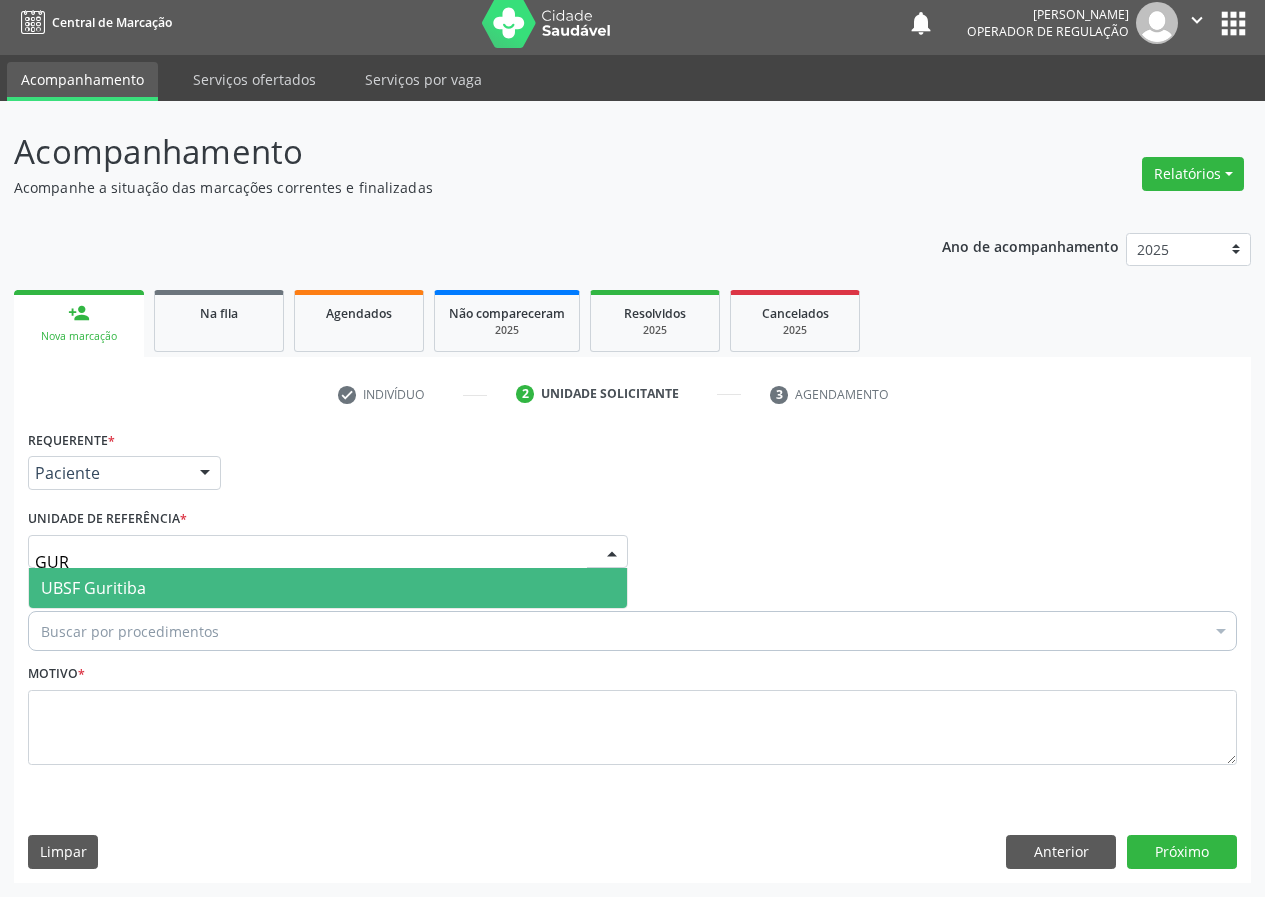 click on "UBSF Guritiba" at bounding box center [328, 588] 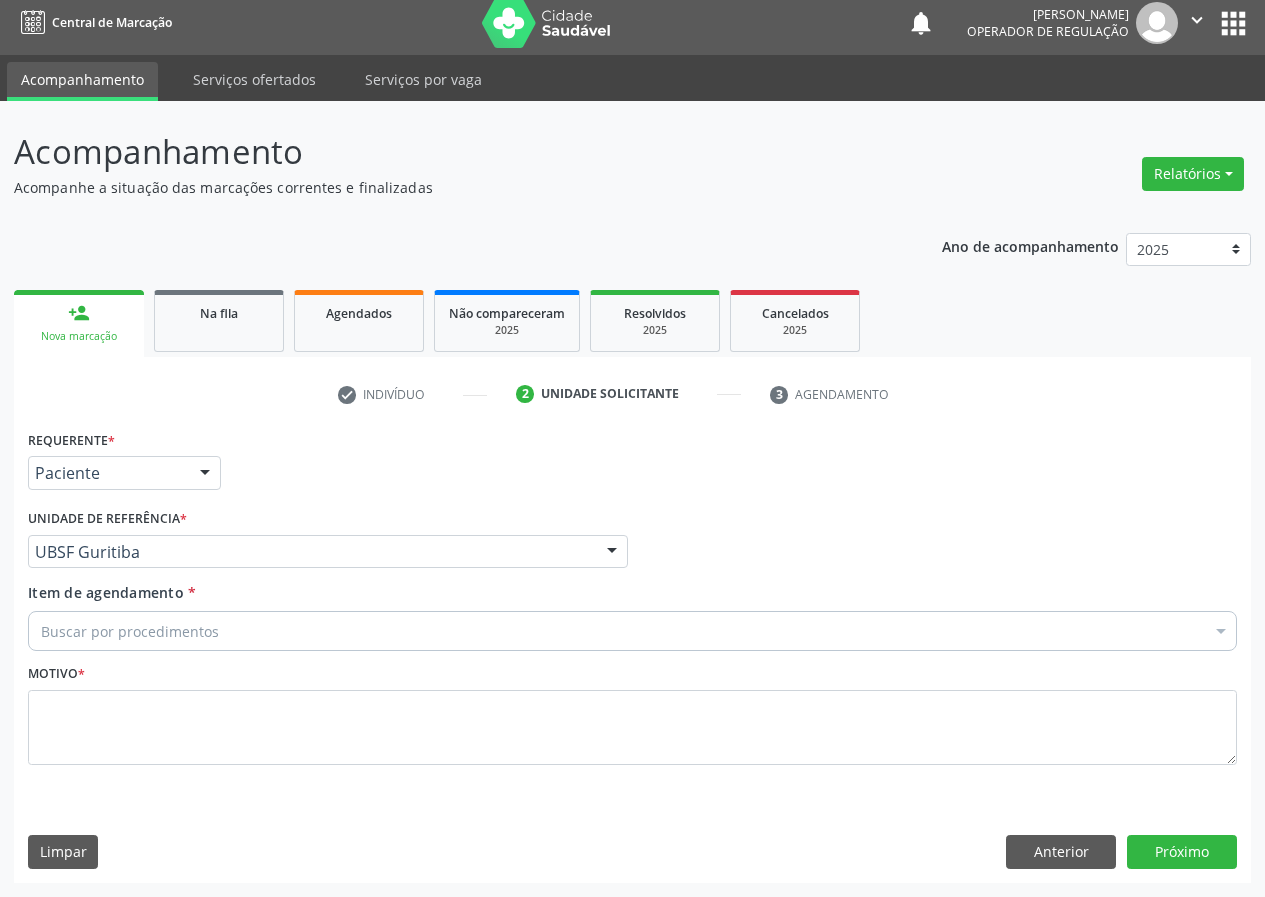 click on "Buscar por procedimentos" at bounding box center [632, 631] 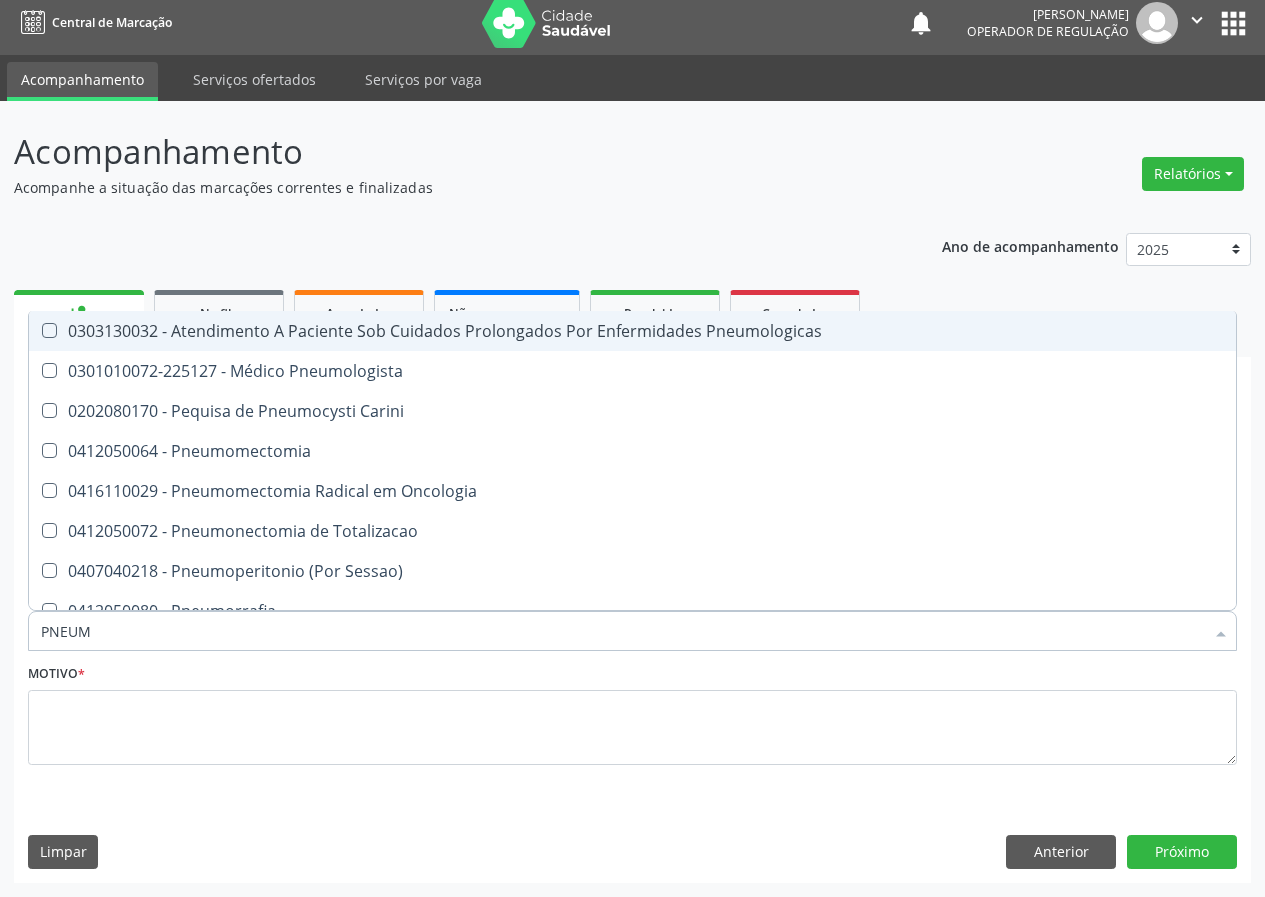 type on "PNEUMO" 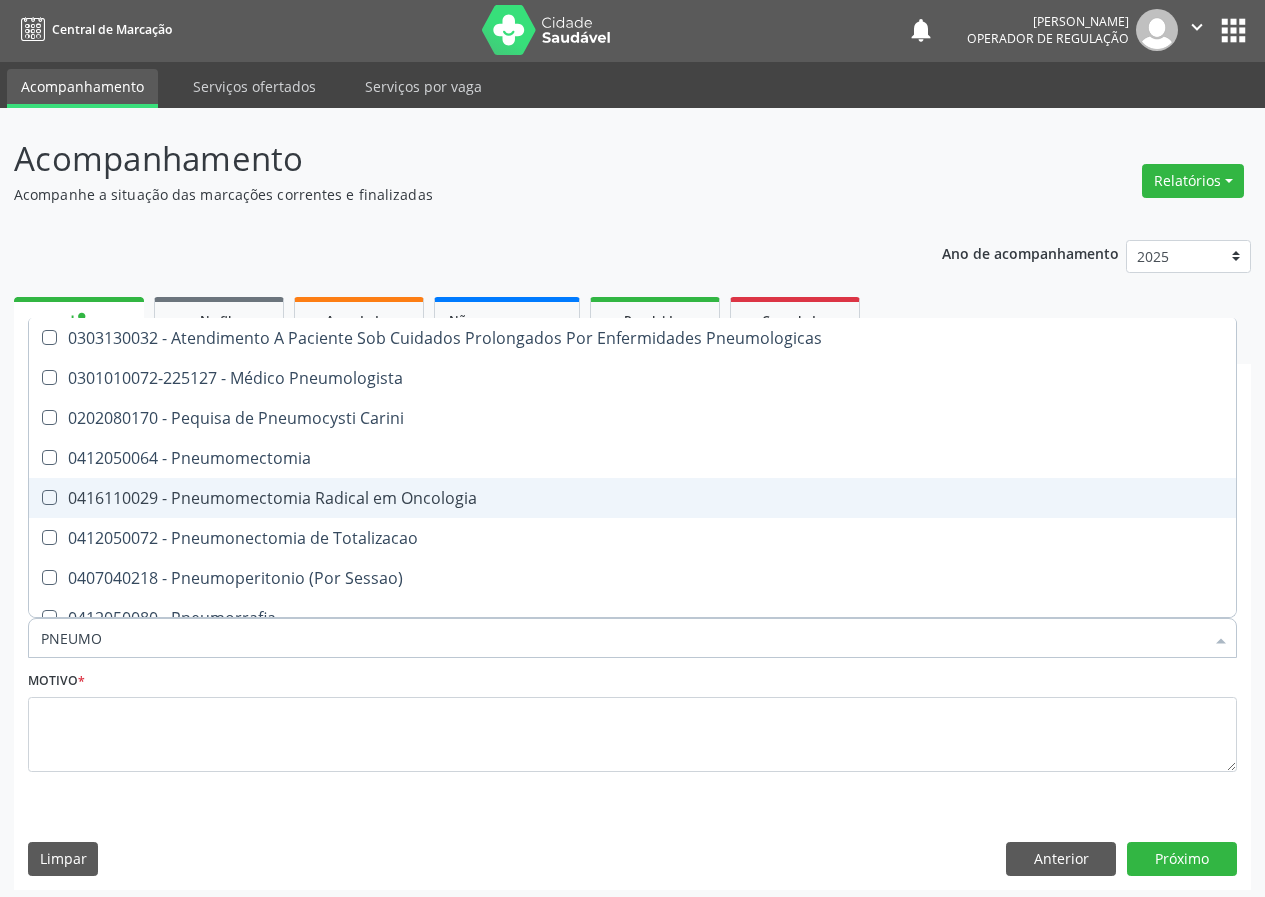 scroll, scrollTop: 0, scrollLeft: 0, axis: both 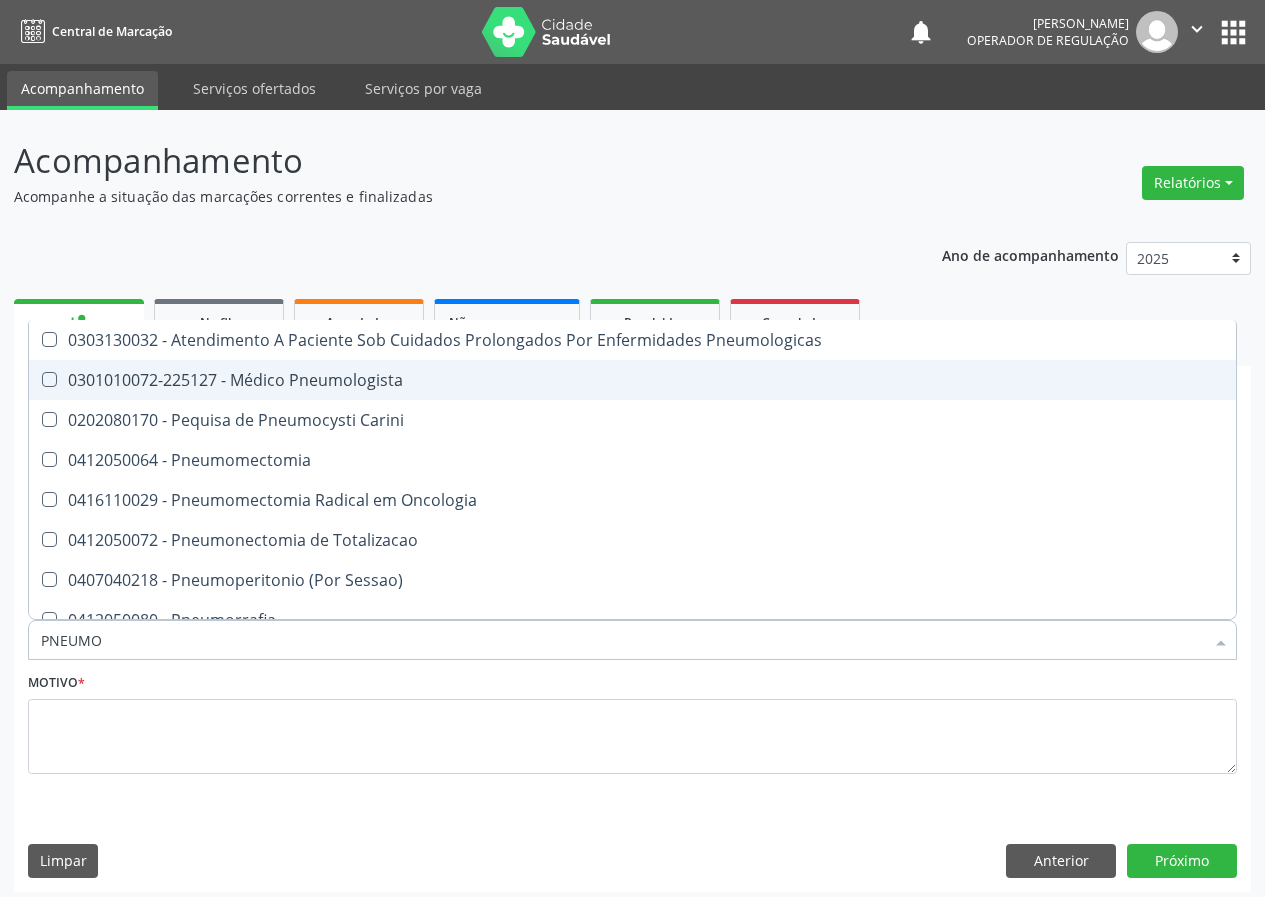 click on "0301010072-225127 - Médico Pneumologista" at bounding box center (632, 380) 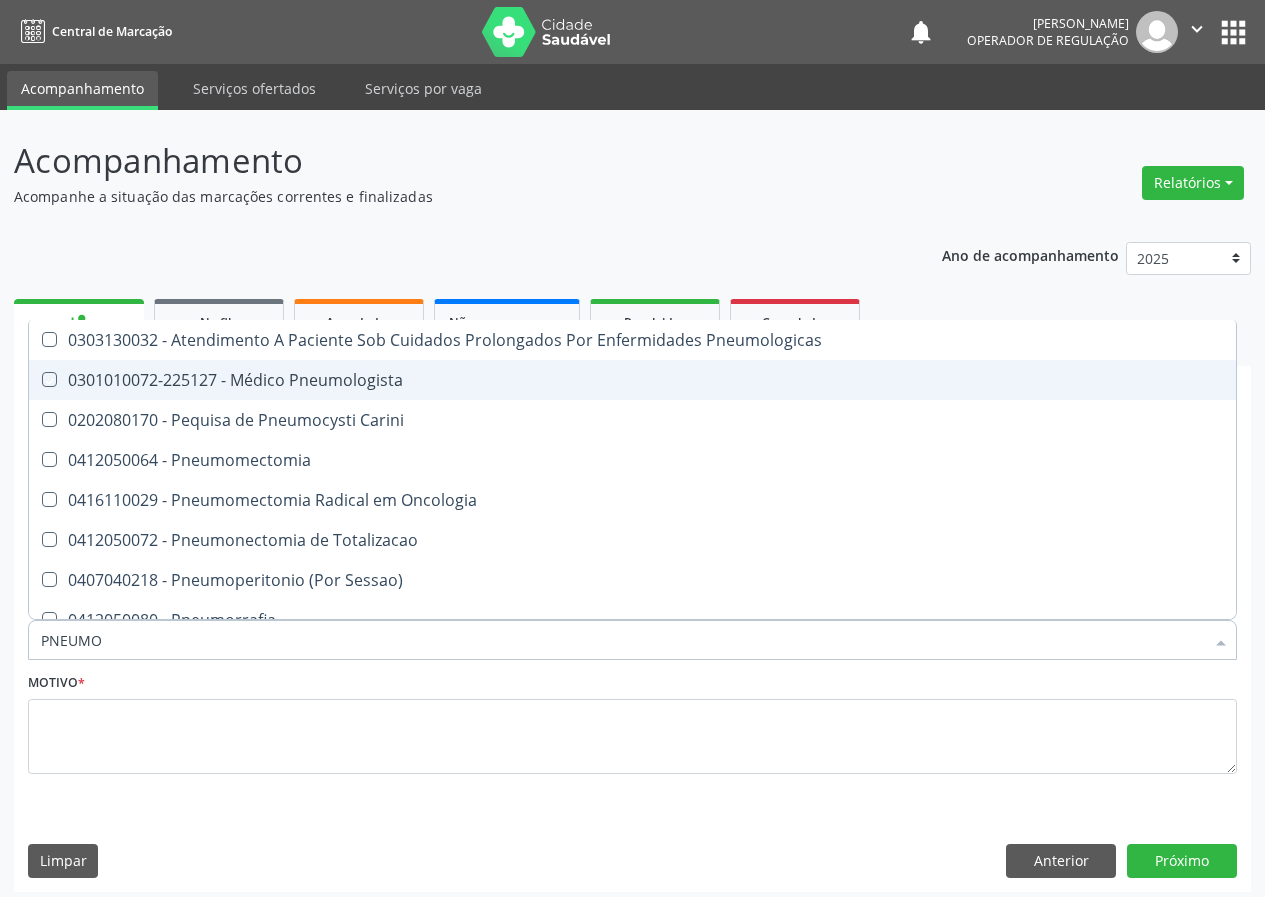 checkbox on "true" 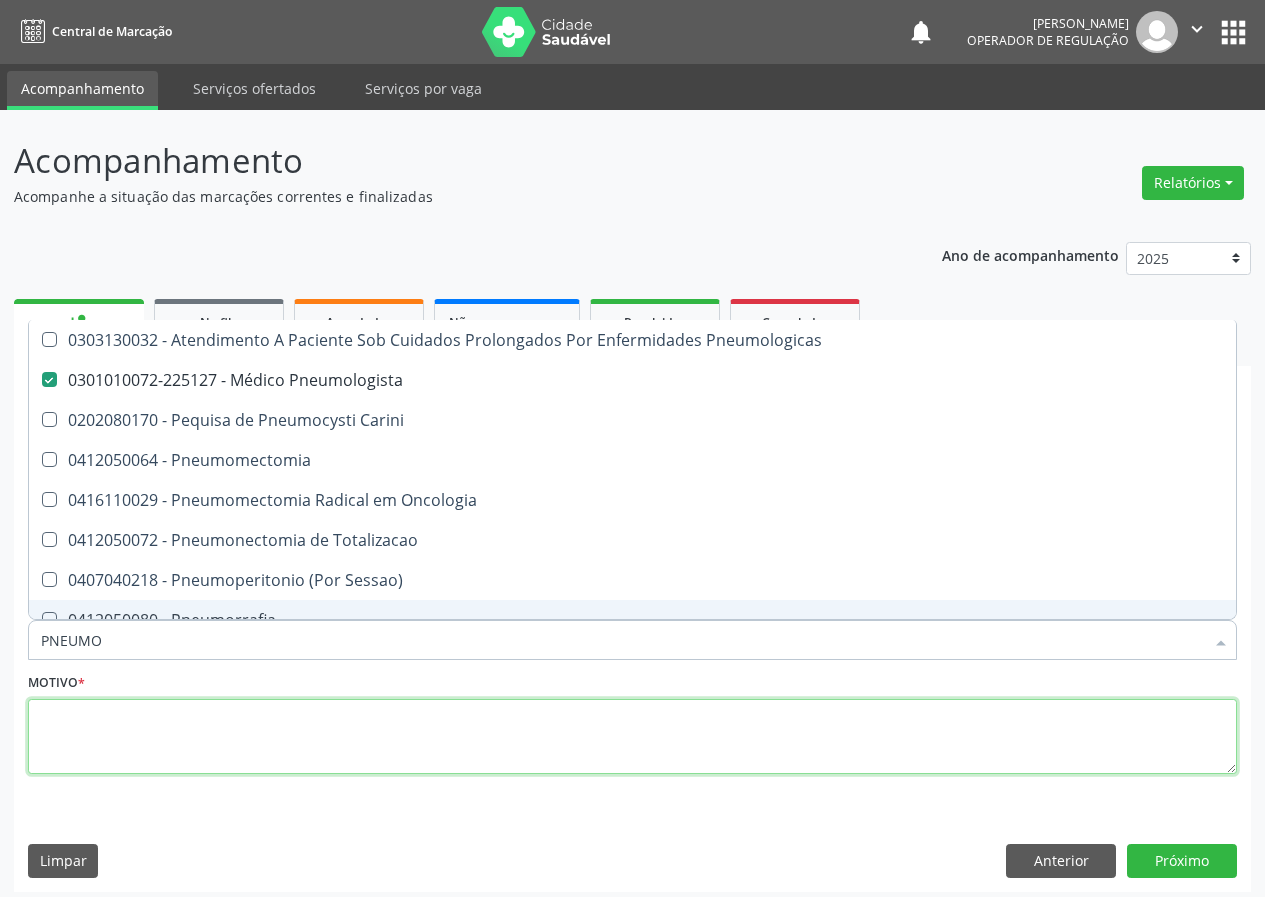 drag, startPoint x: 185, startPoint y: 747, endPoint x: 173, endPoint y: 748, distance: 12.0415945 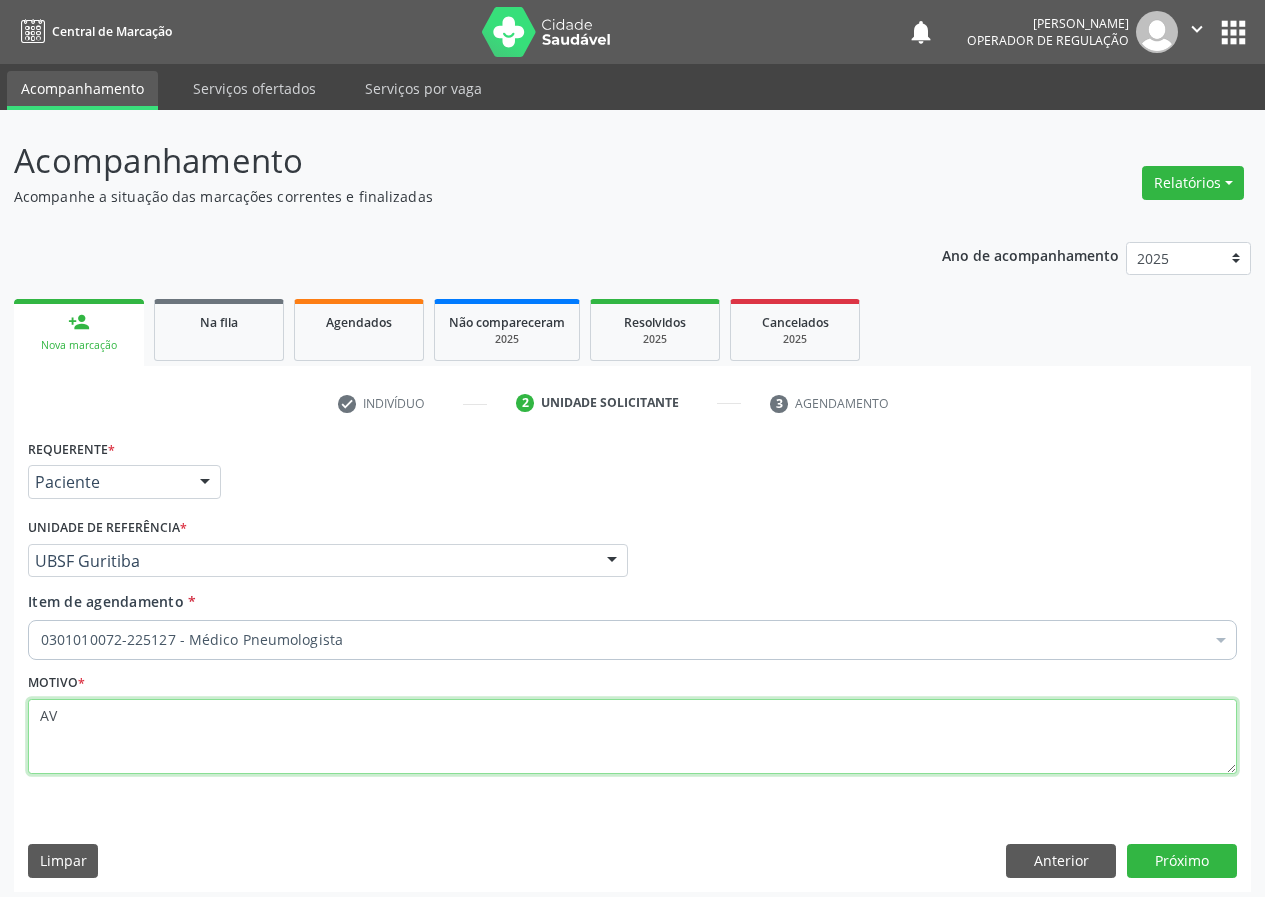 type on "A" 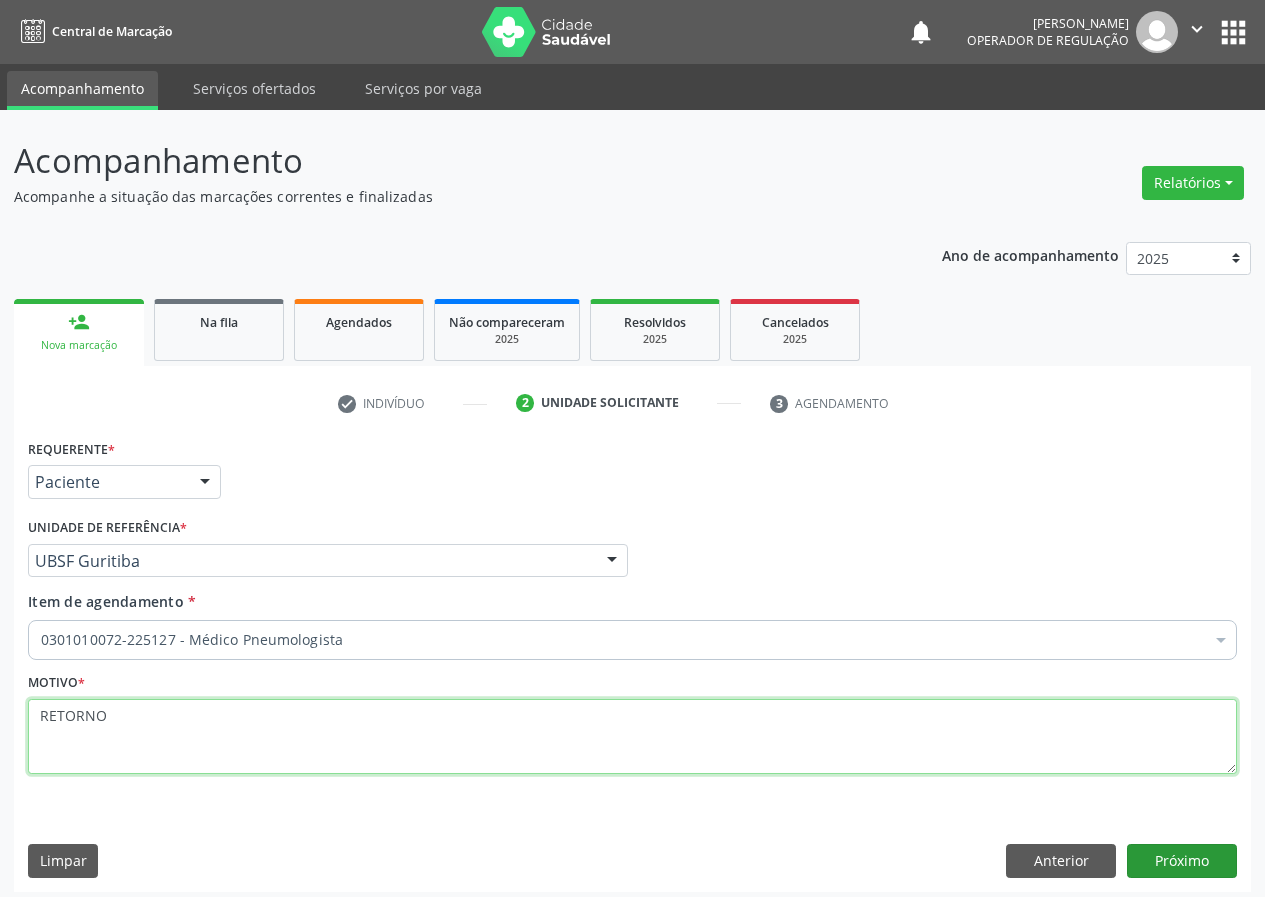 type on "RETORNO" 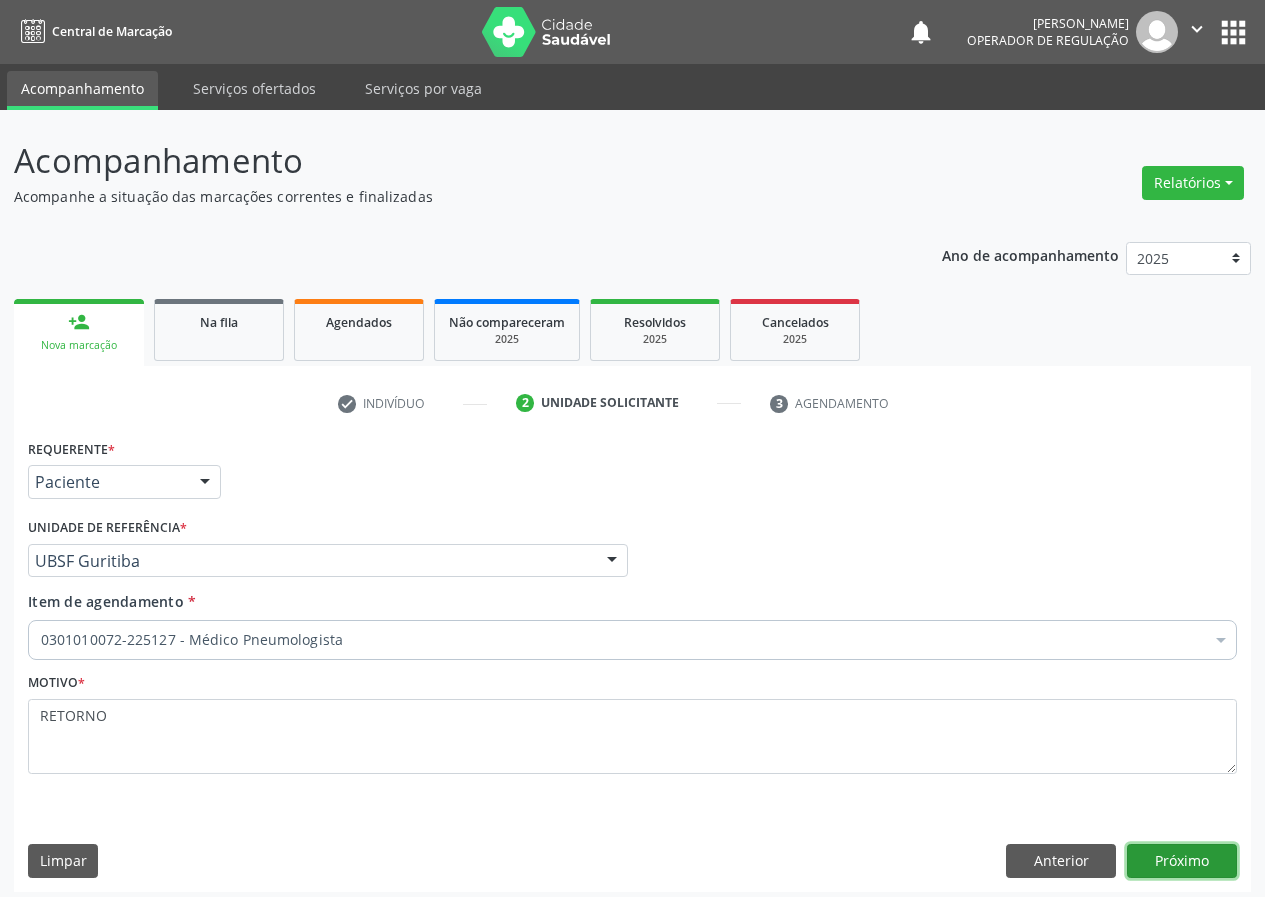 click on "Próximo" at bounding box center [1182, 861] 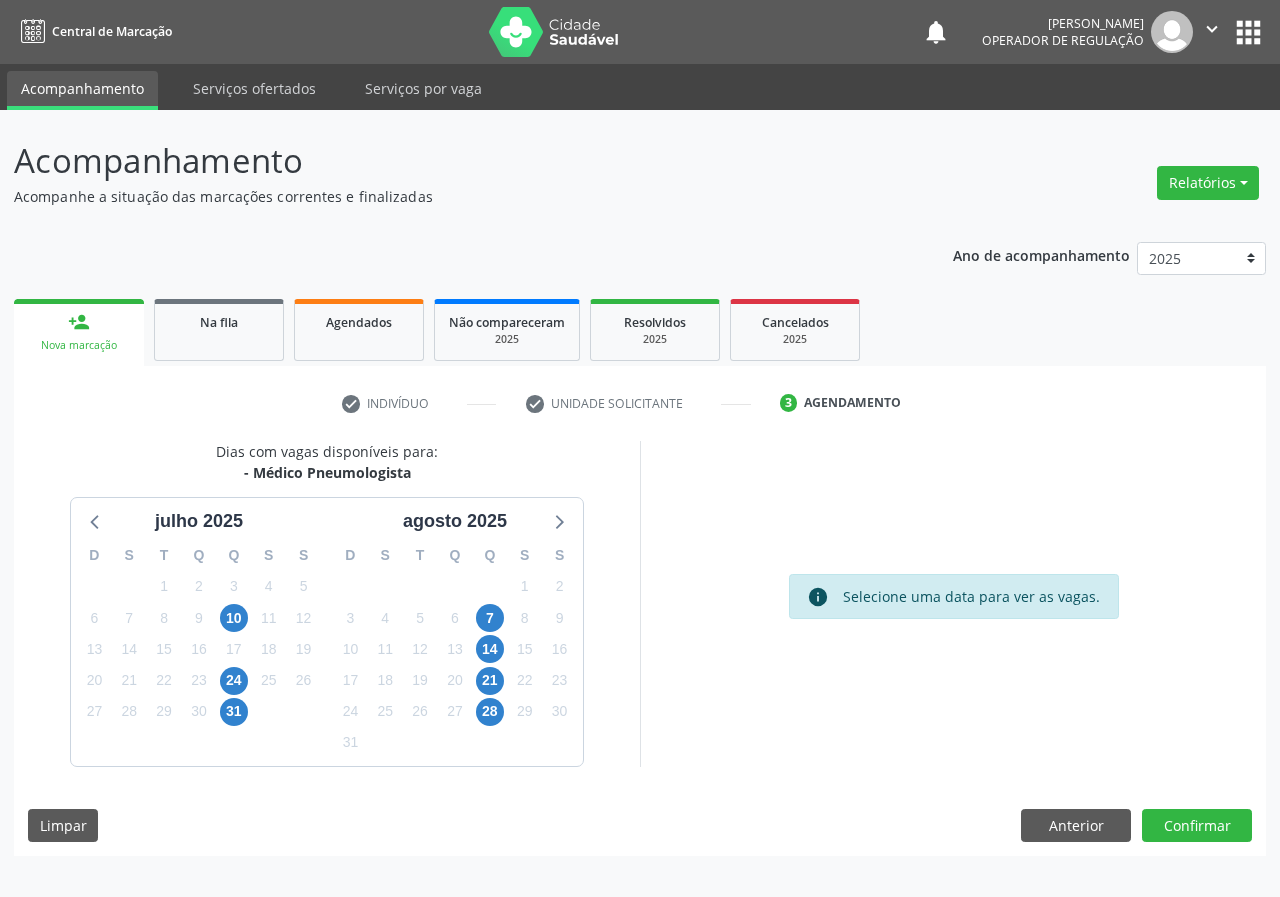 click on "8" at bounding box center (524, 618) 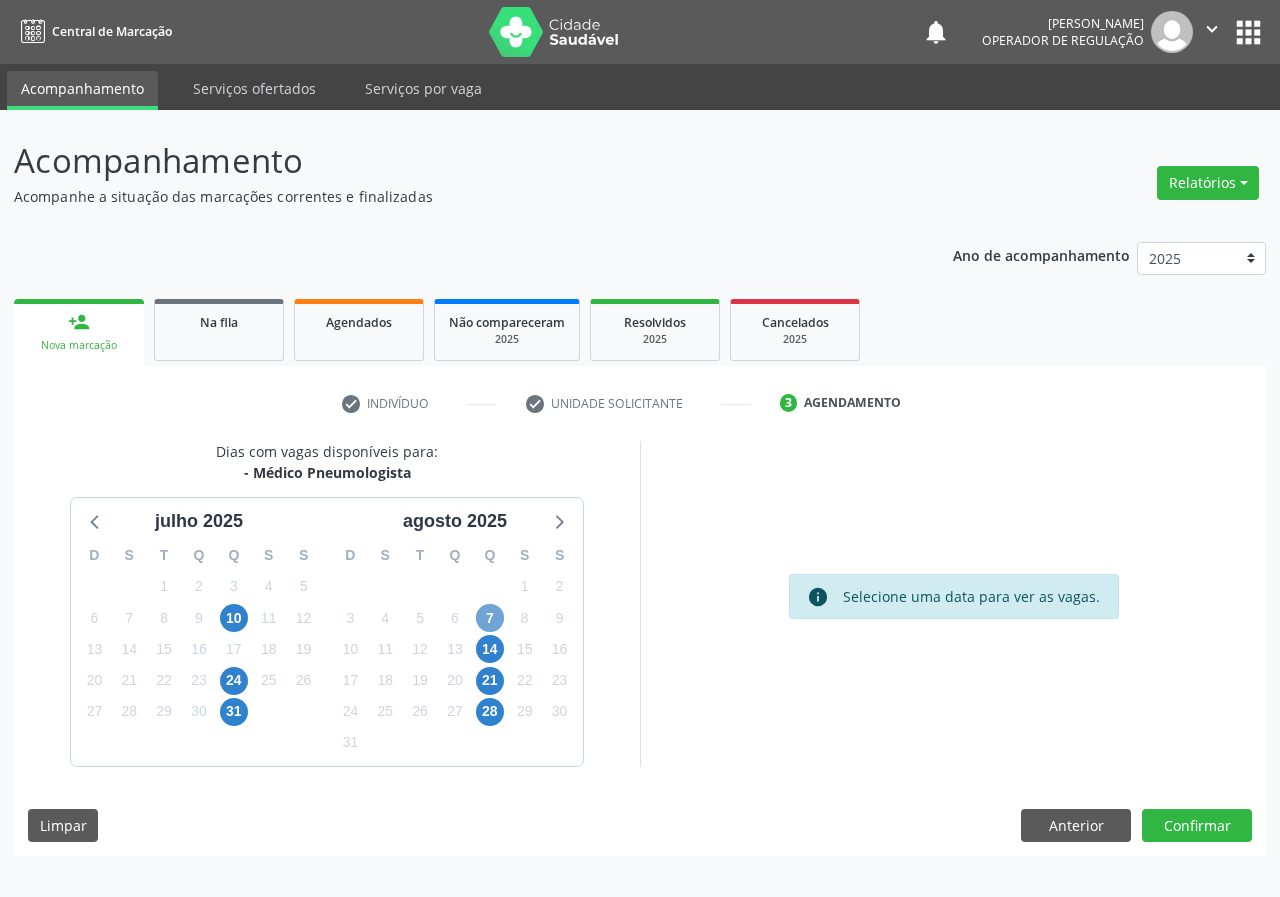 click on "7" at bounding box center (490, 618) 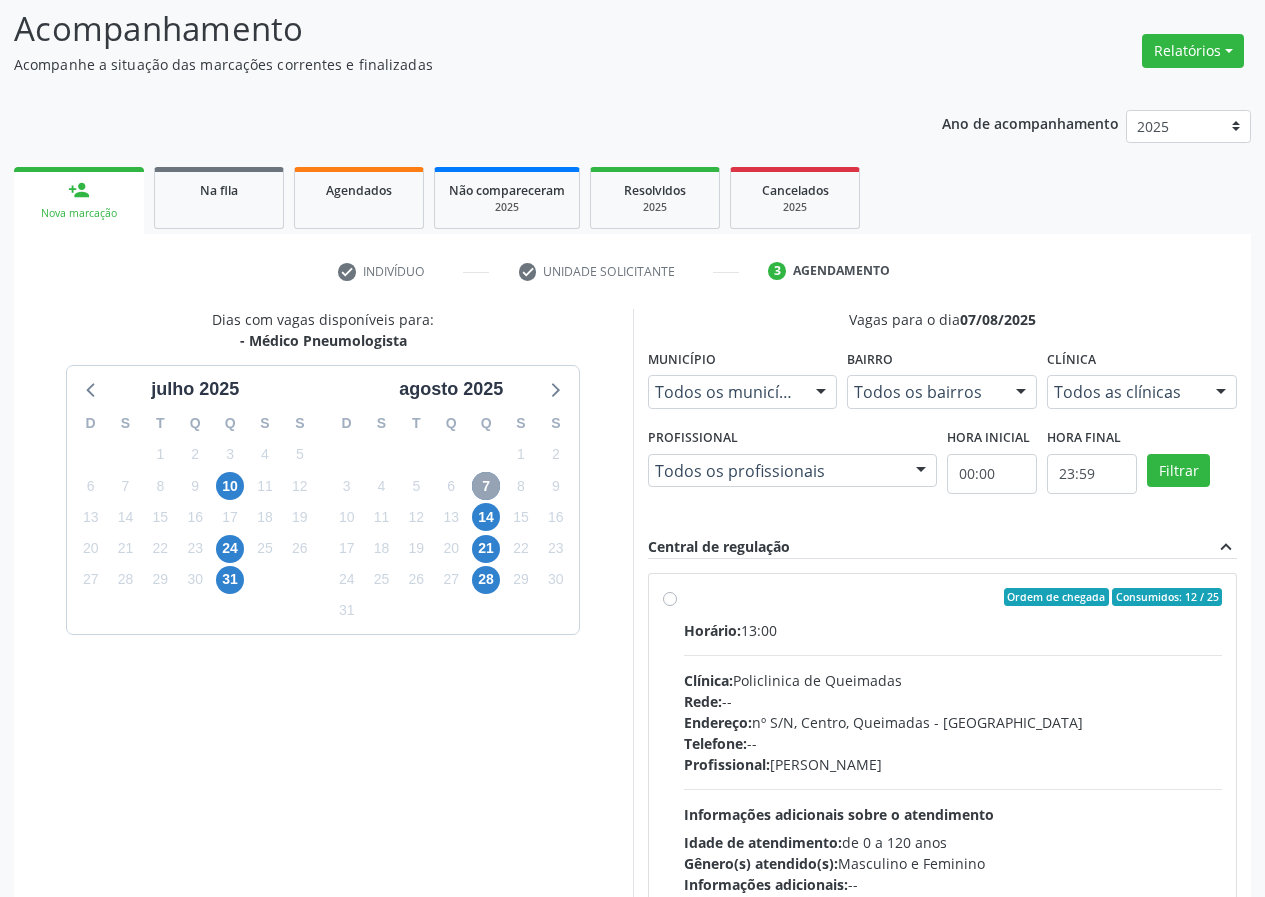 scroll, scrollTop: 262, scrollLeft: 0, axis: vertical 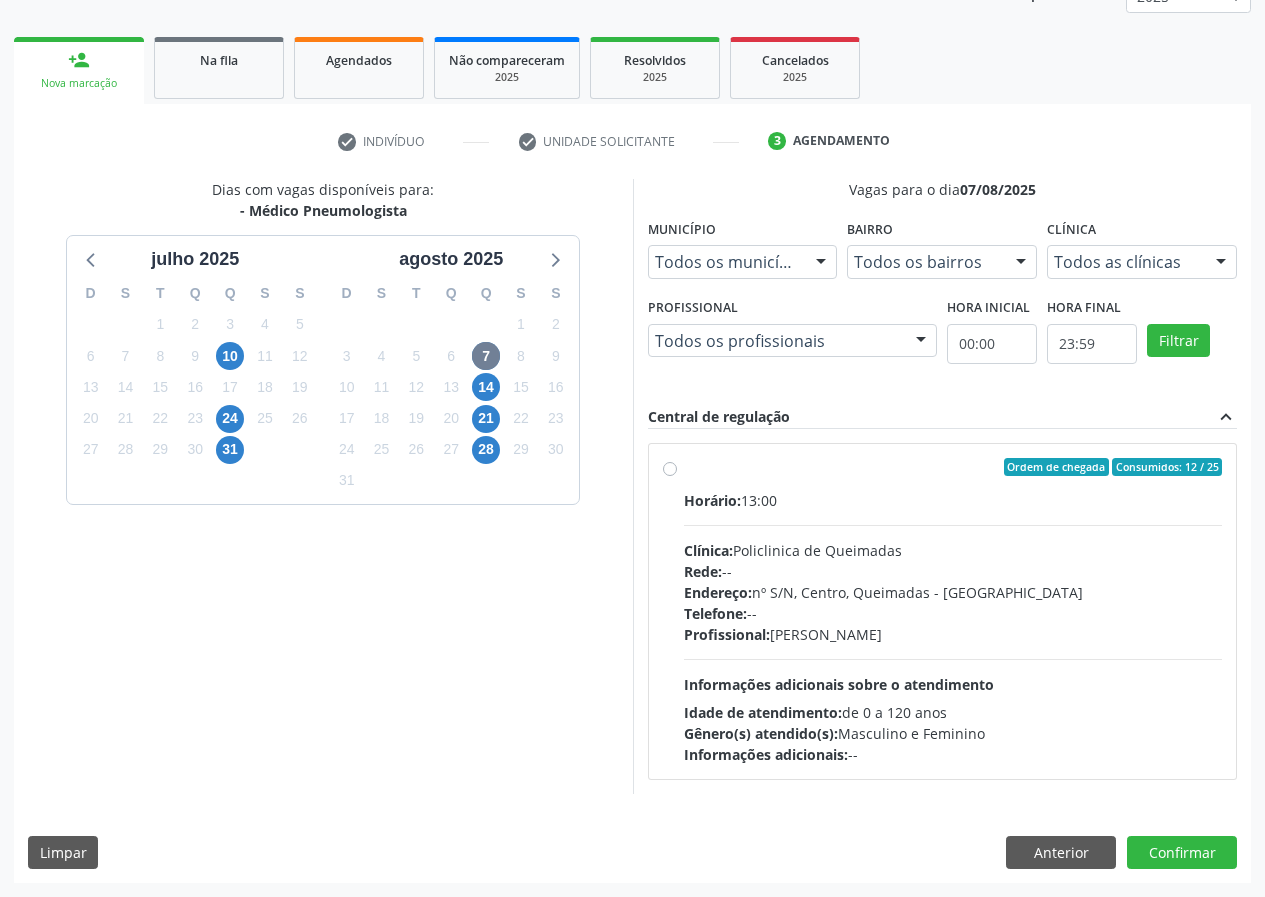 click on "Ordem de chegada
Consumidos: 12 / 25
Horário:   13:00
Clínica:  Policlinica de Queimadas
Rede:
--
Endereço:   nº S/N, Centro, Queimadas - PB
Telefone:   --
Profissional:
Guilherme Figueiredo da Silva
Informações adicionais sobre o atendimento
Idade de atendimento:
de 0 a 120 anos
Gênero(s) atendido(s):
Masculino e Feminino
Informações adicionais:
--" at bounding box center (953, 611) 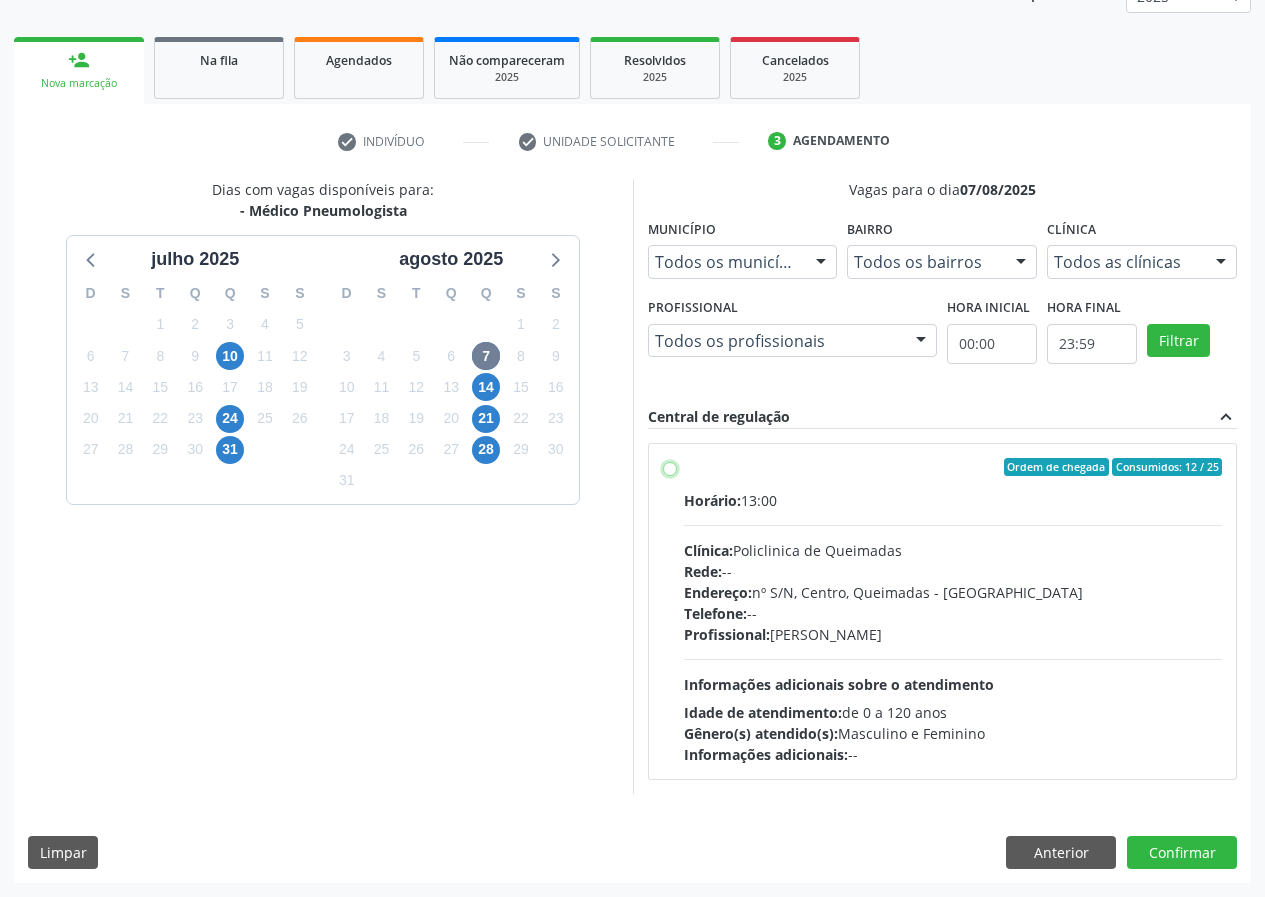 click on "Ordem de chegada
Consumidos: 12 / 25
Horário:   13:00
Clínica:  Policlinica de Queimadas
Rede:
--
Endereço:   nº S/N, Centro, Queimadas - PB
Telefone:   --
Profissional:
Guilherme Figueiredo da Silva
Informações adicionais sobre o atendimento
Idade de atendimento:
de 0 a 120 anos
Gênero(s) atendido(s):
Masculino e Feminino
Informações adicionais:
--" at bounding box center [670, 467] 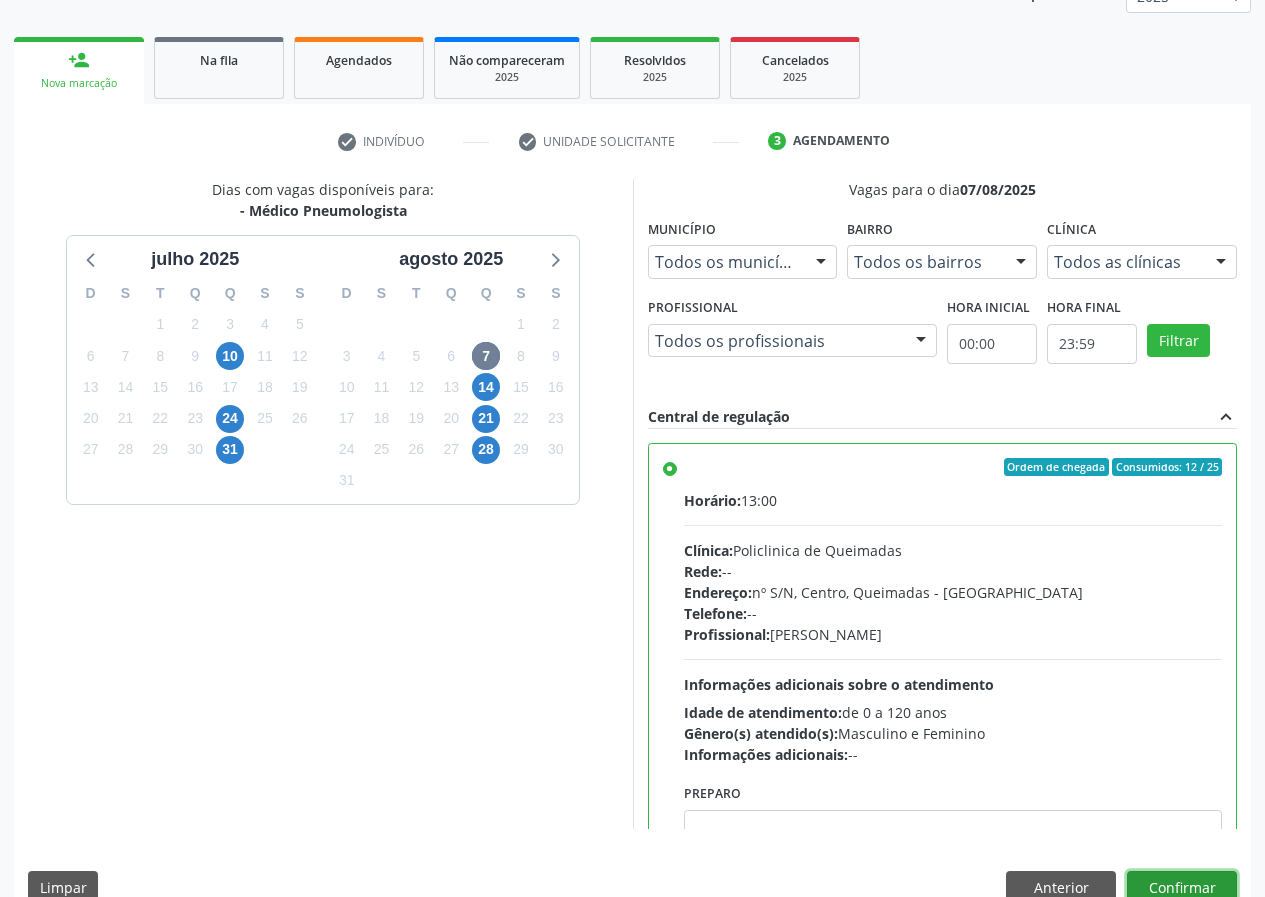 click on "Confirmar" at bounding box center (1182, 888) 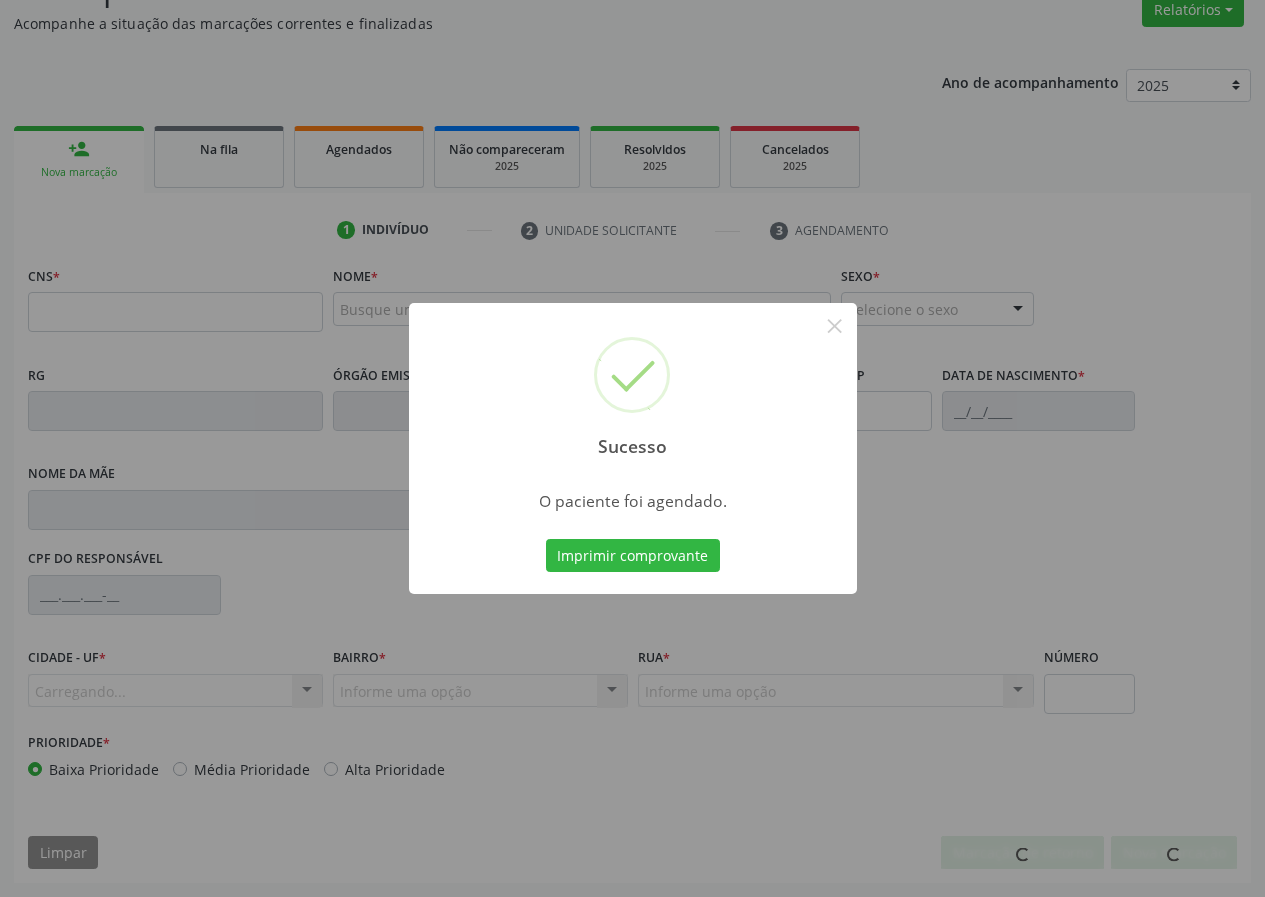scroll, scrollTop: 173, scrollLeft: 0, axis: vertical 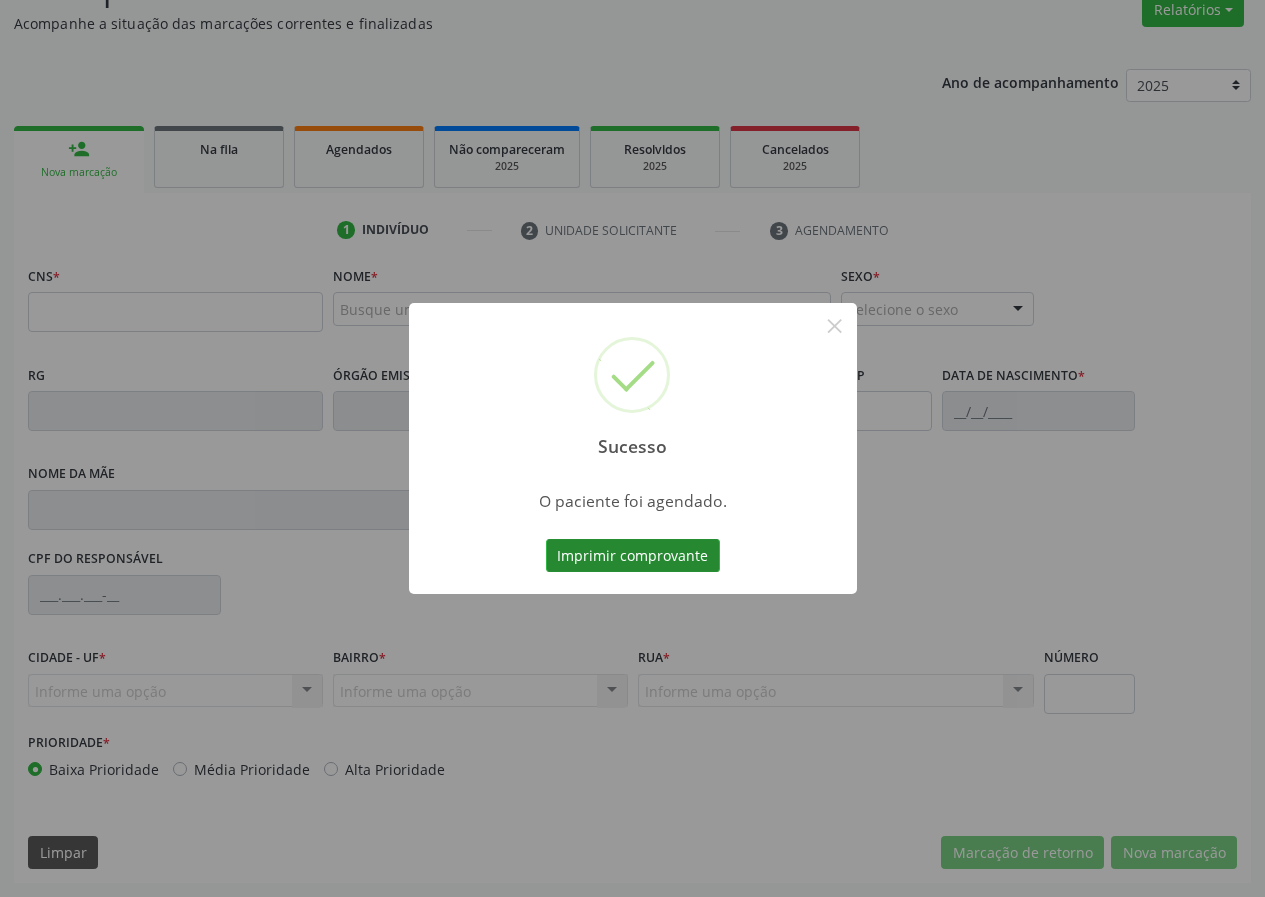 click on "Imprimir comprovante" at bounding box center [633, 556] 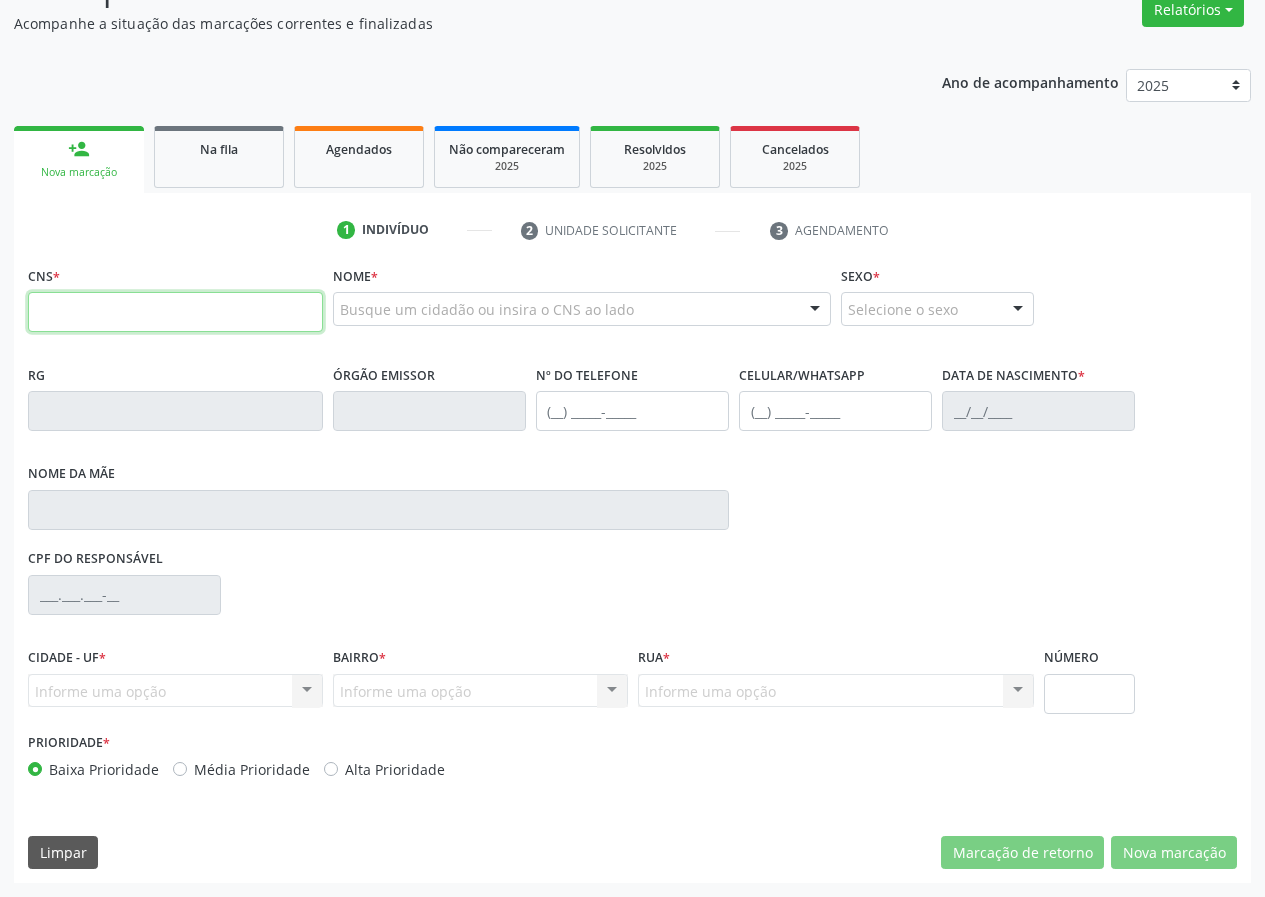 click at bounding box center (175, 312) 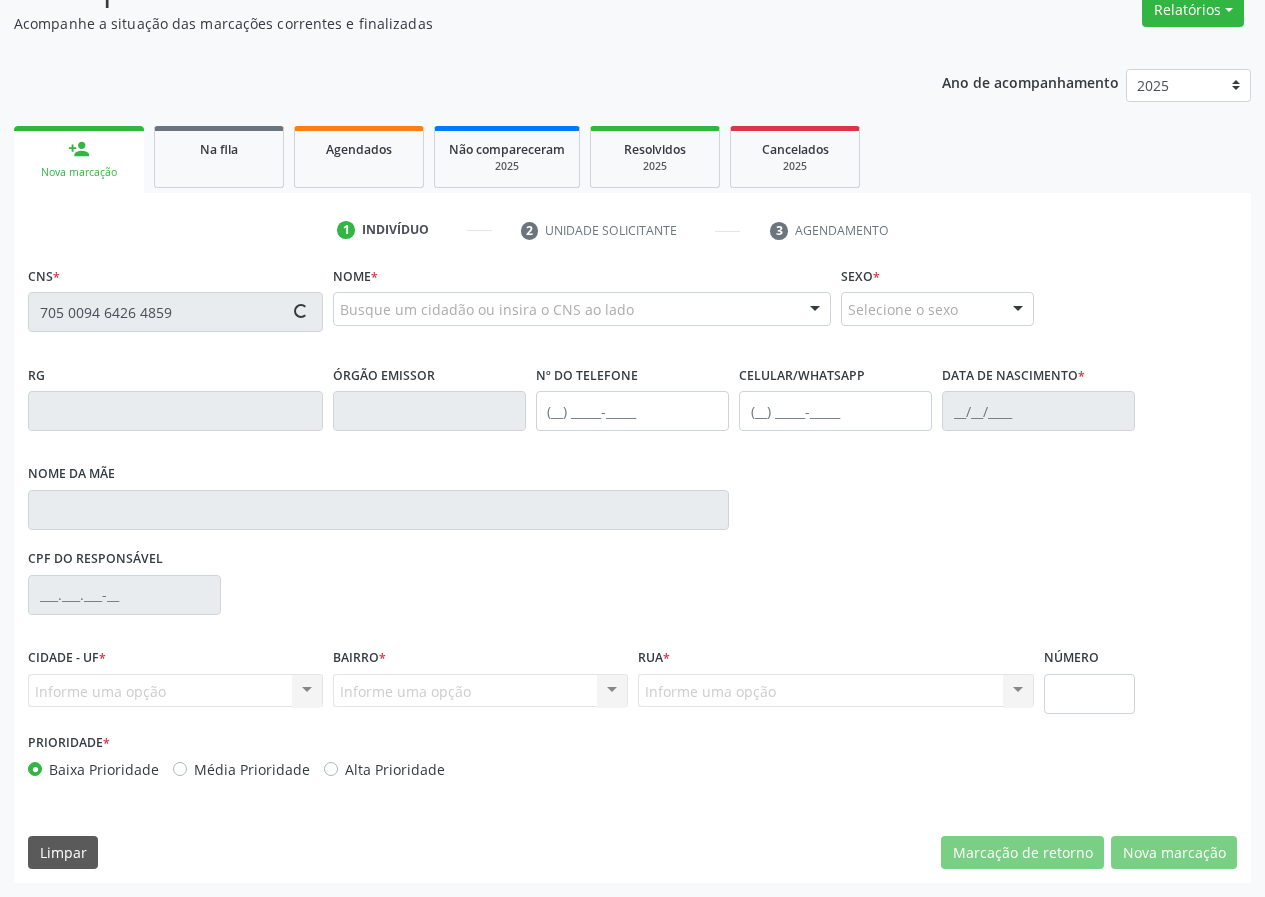 type on "705 0094 6426 4859" 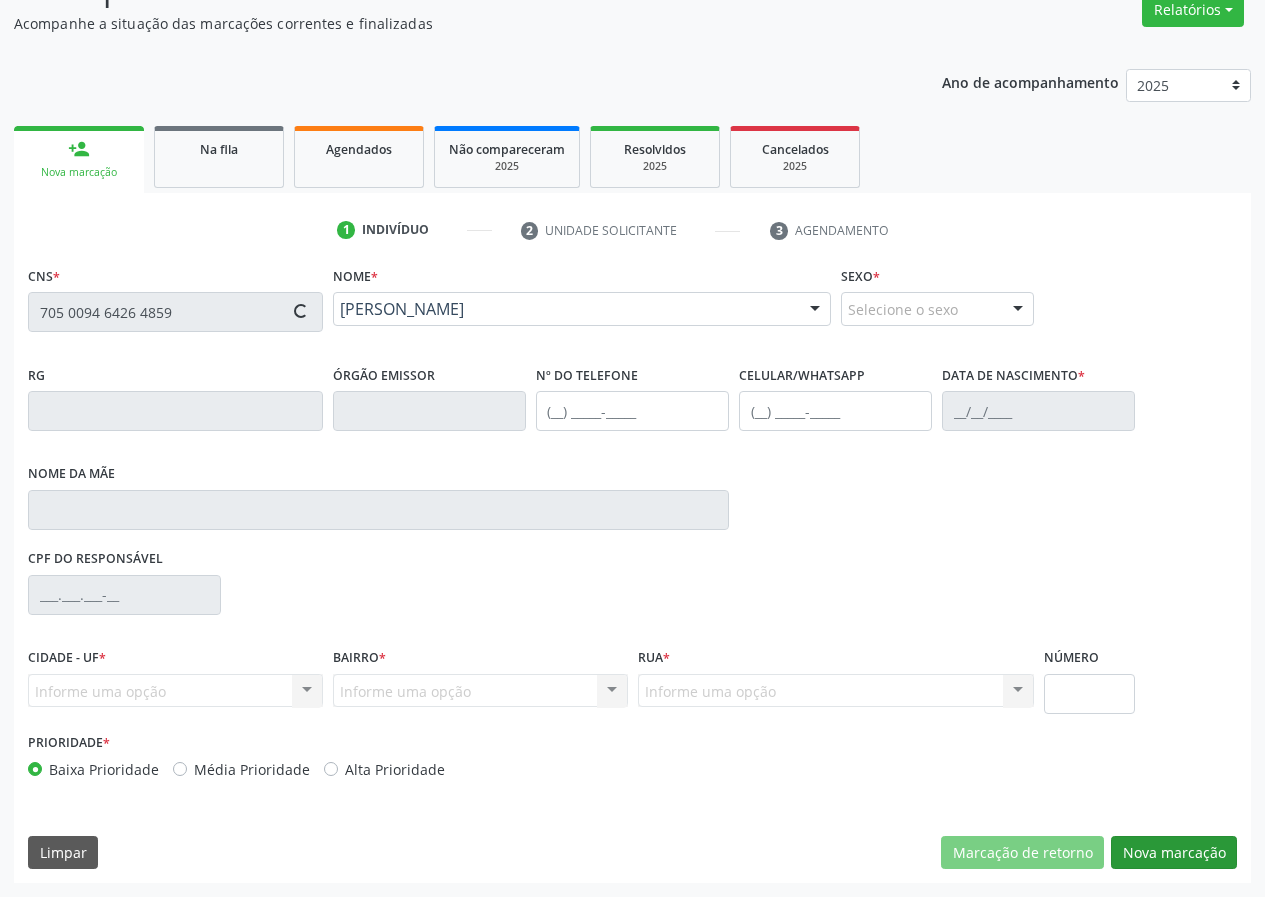 type on "(83) 99632-5431" 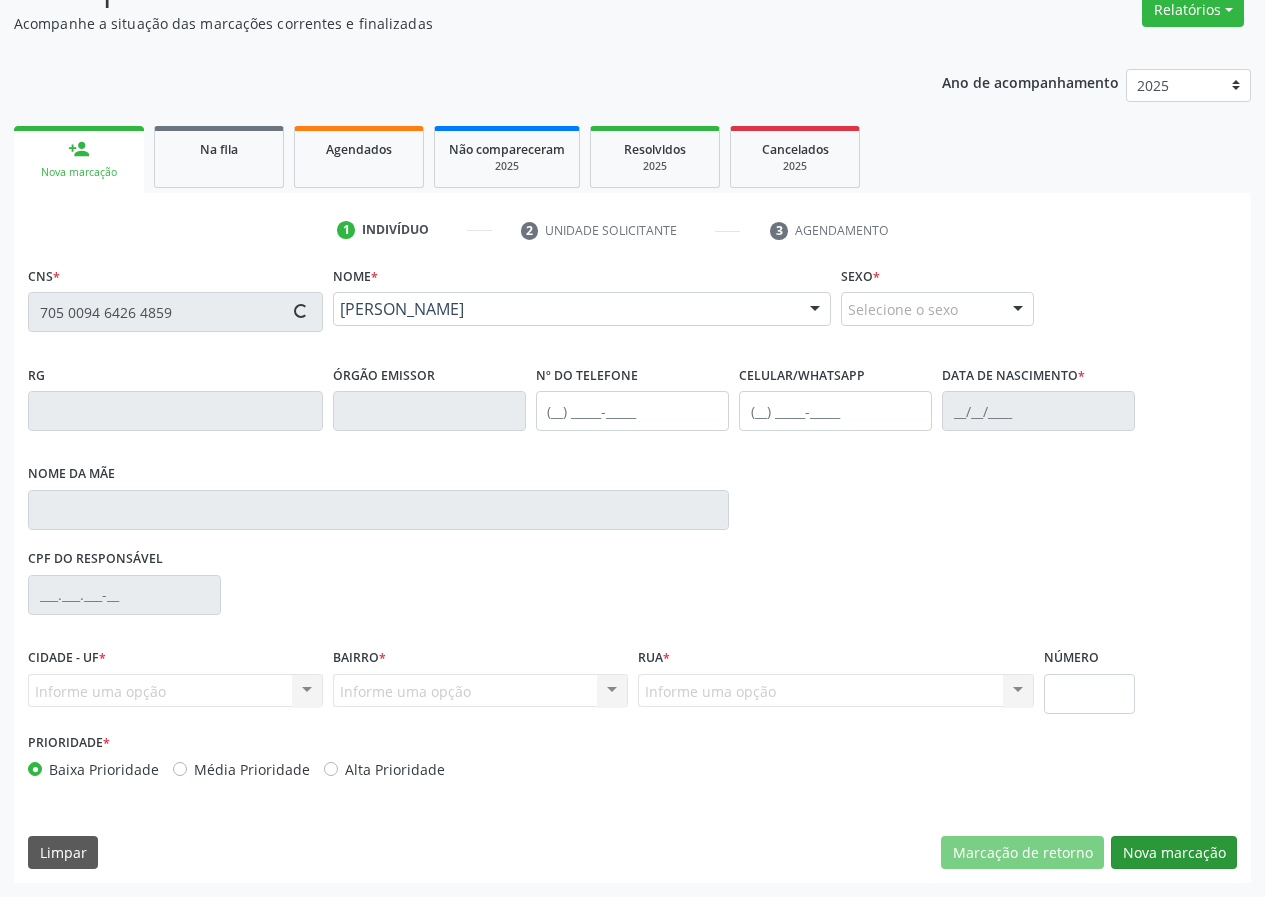 type on "(83) 99632-5431" 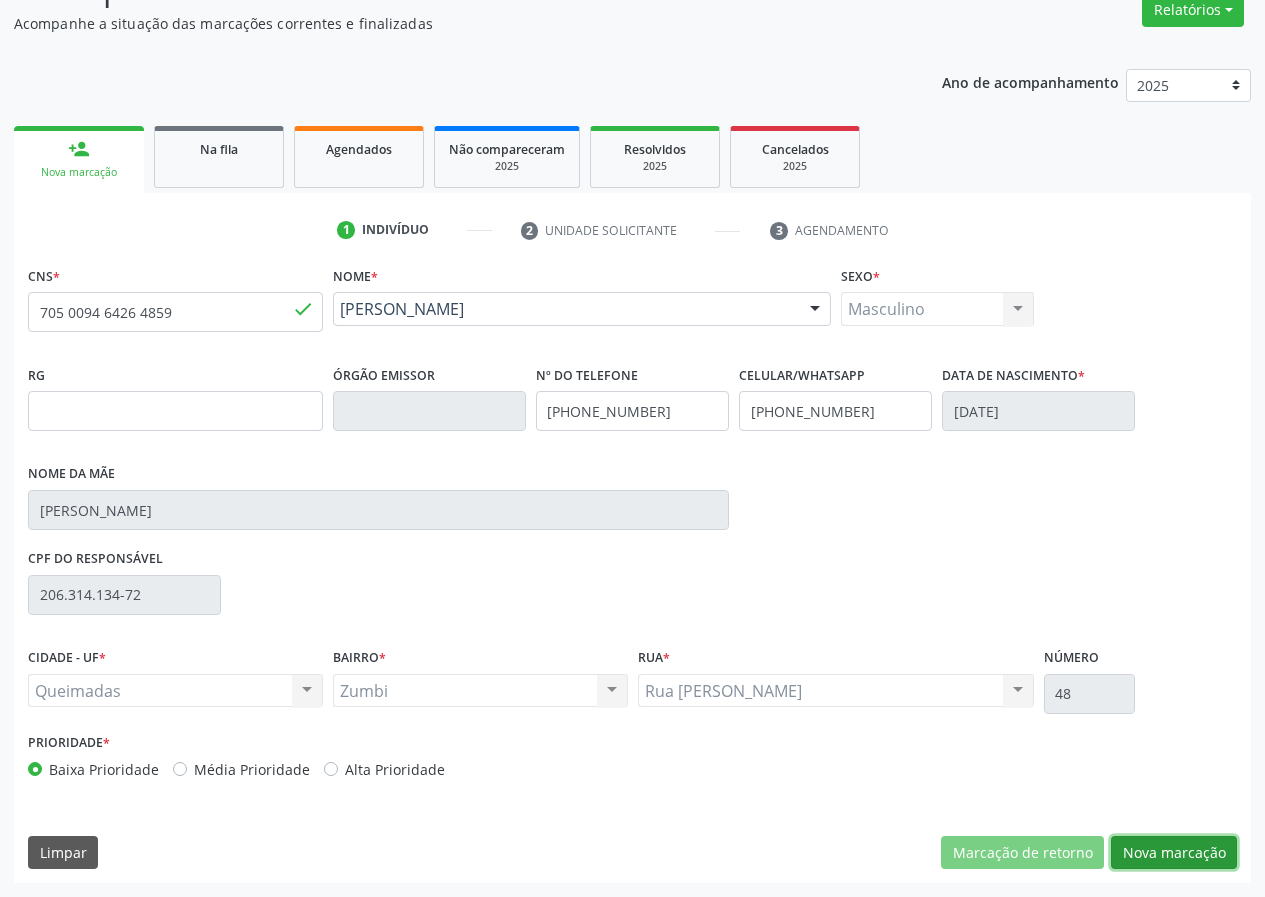 click on "Nova marcação" at bounding box center (1174, 853) 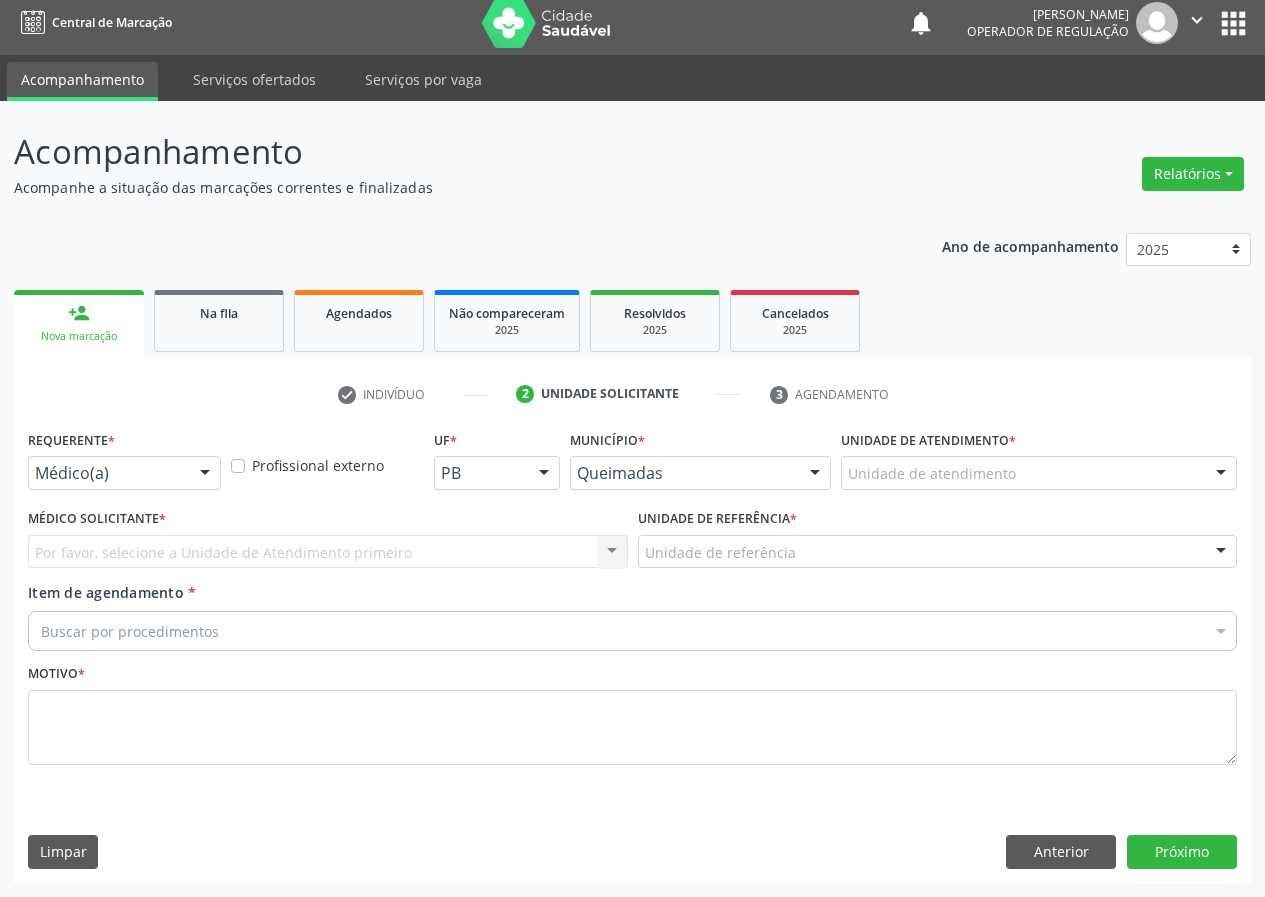 scroll, scrollTop: 9, scrollLeft: 0, axis: vertical 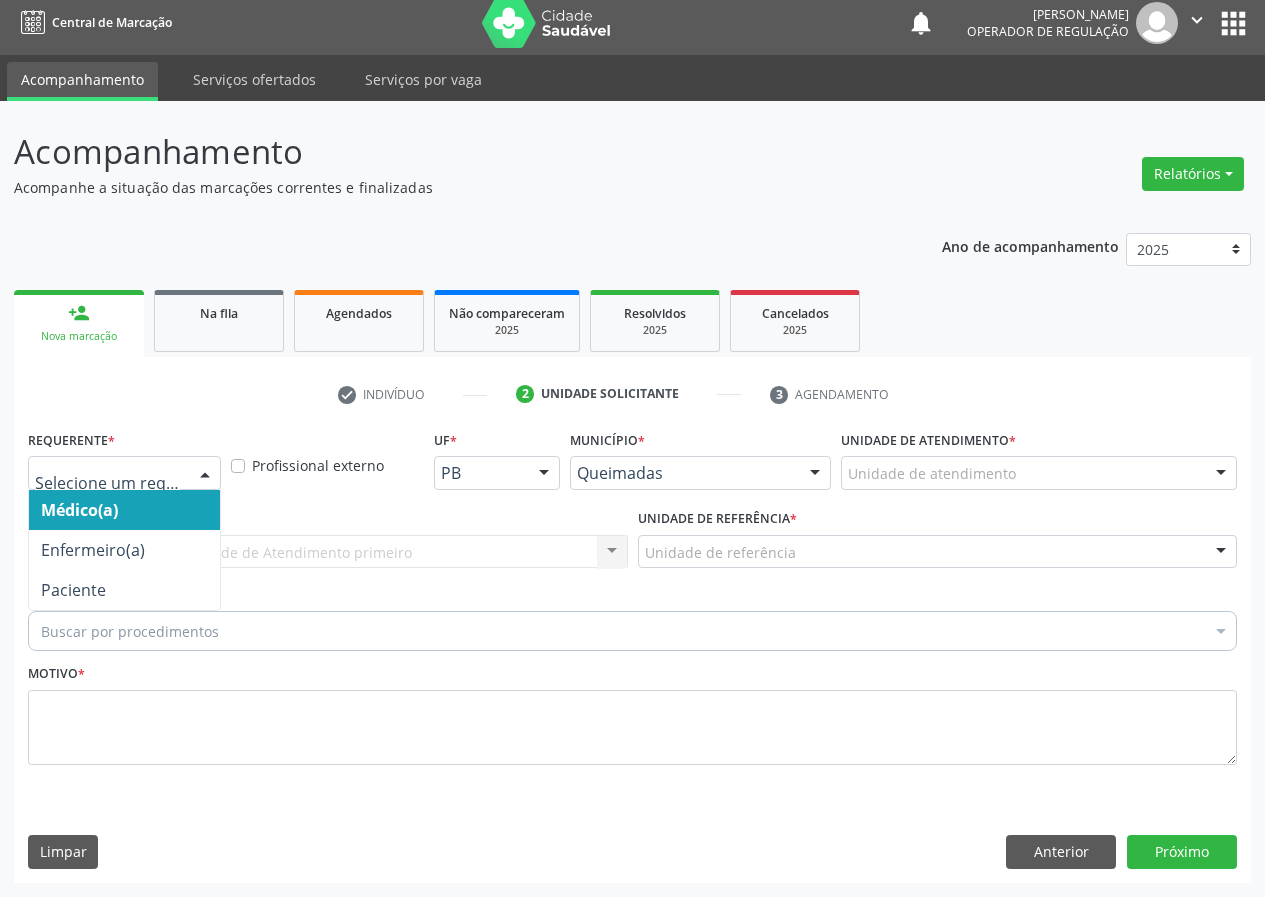 click at bounding box center (205, 474) 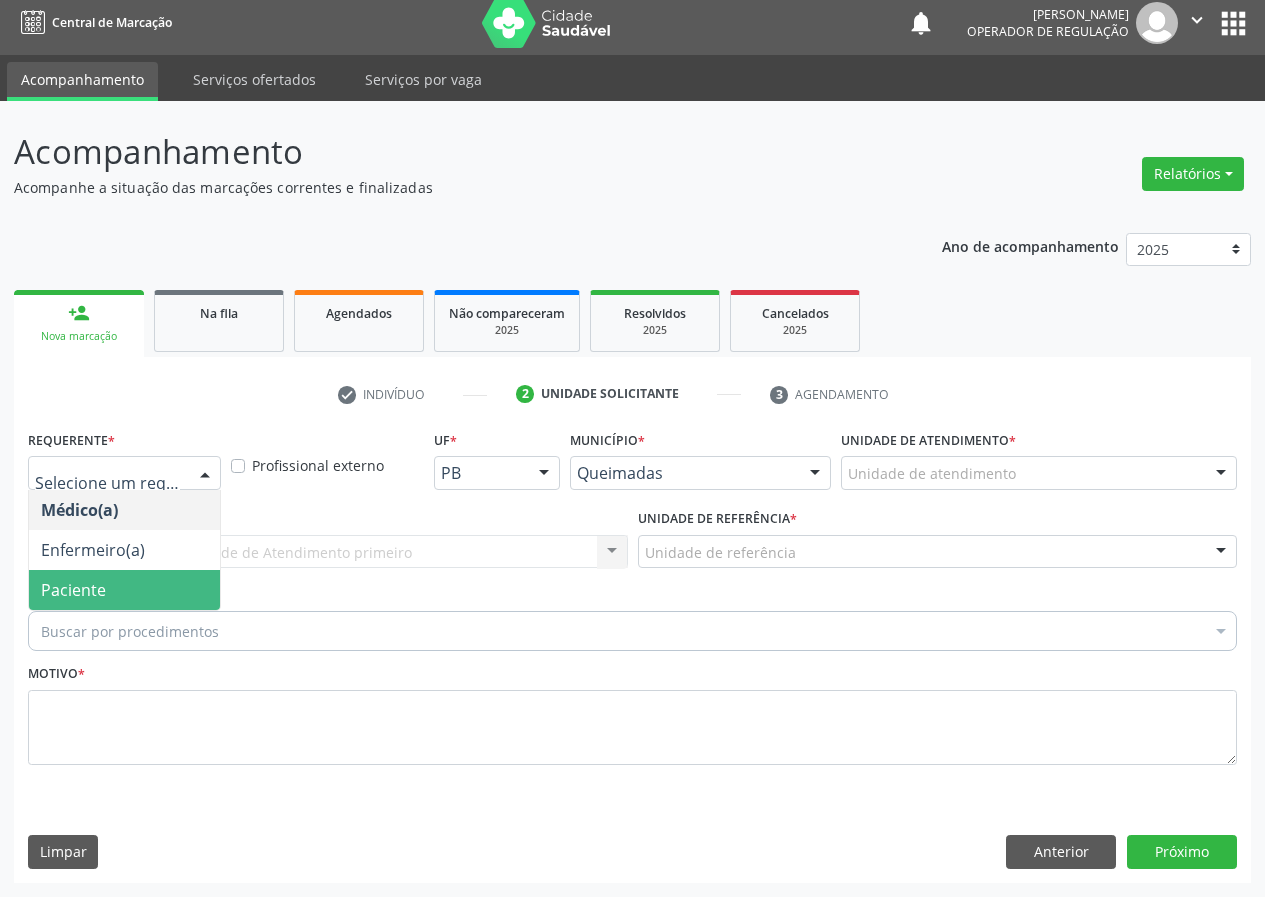 click on "Paciente" at bounding box center (124, 590) 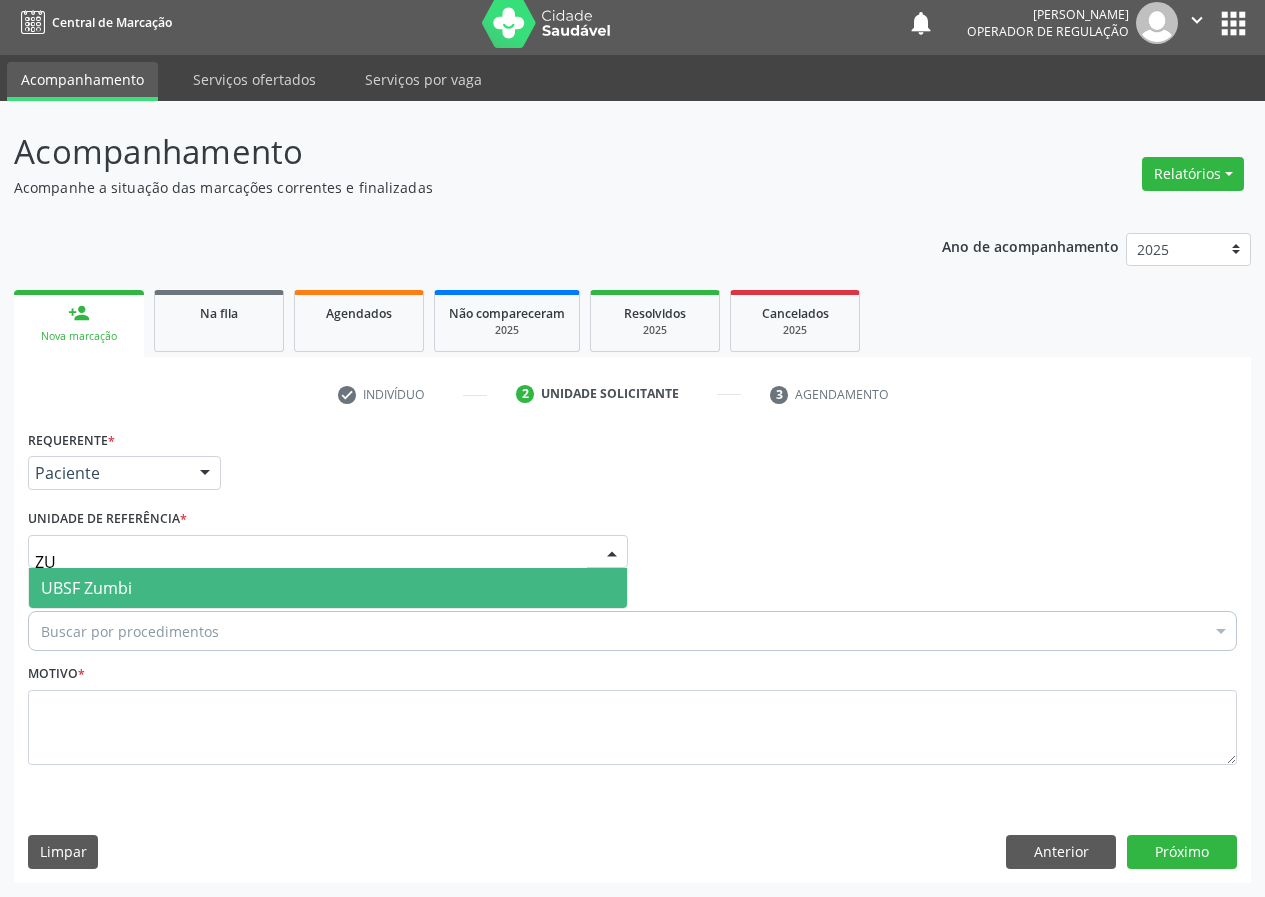 type on "ZUM" 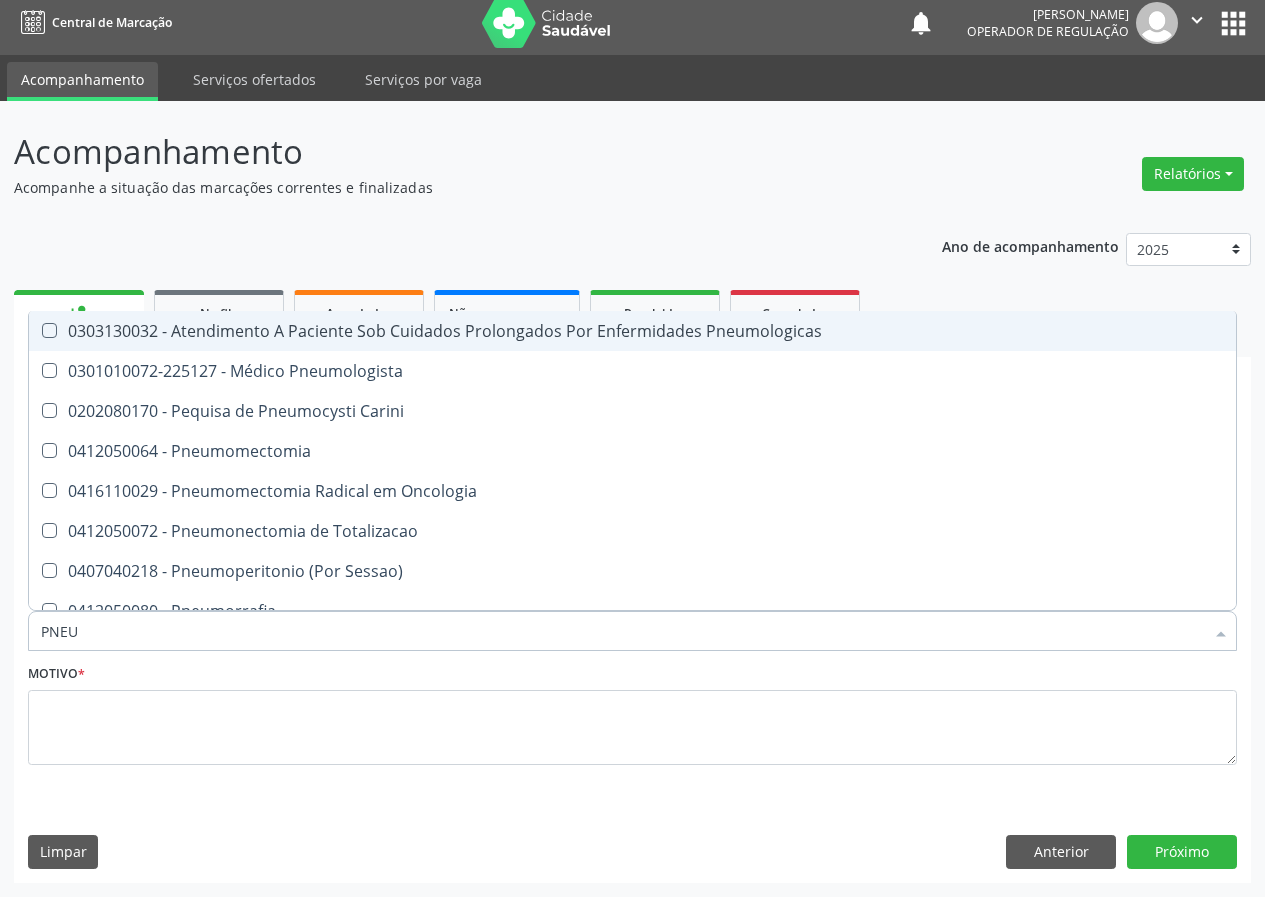 type on "PNEUM" 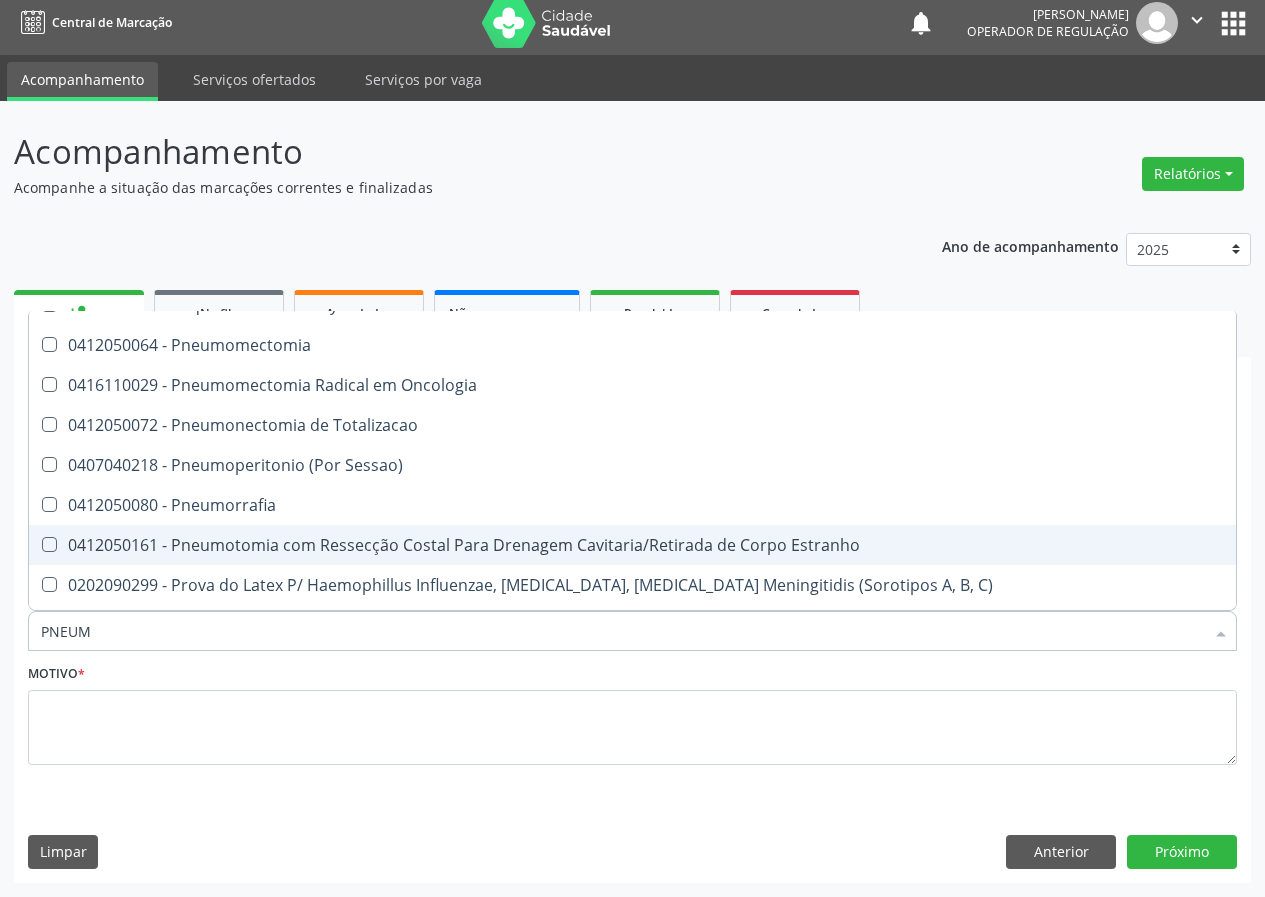 scroll, scrollTop: 0, scrollLeft: 0, axis: both 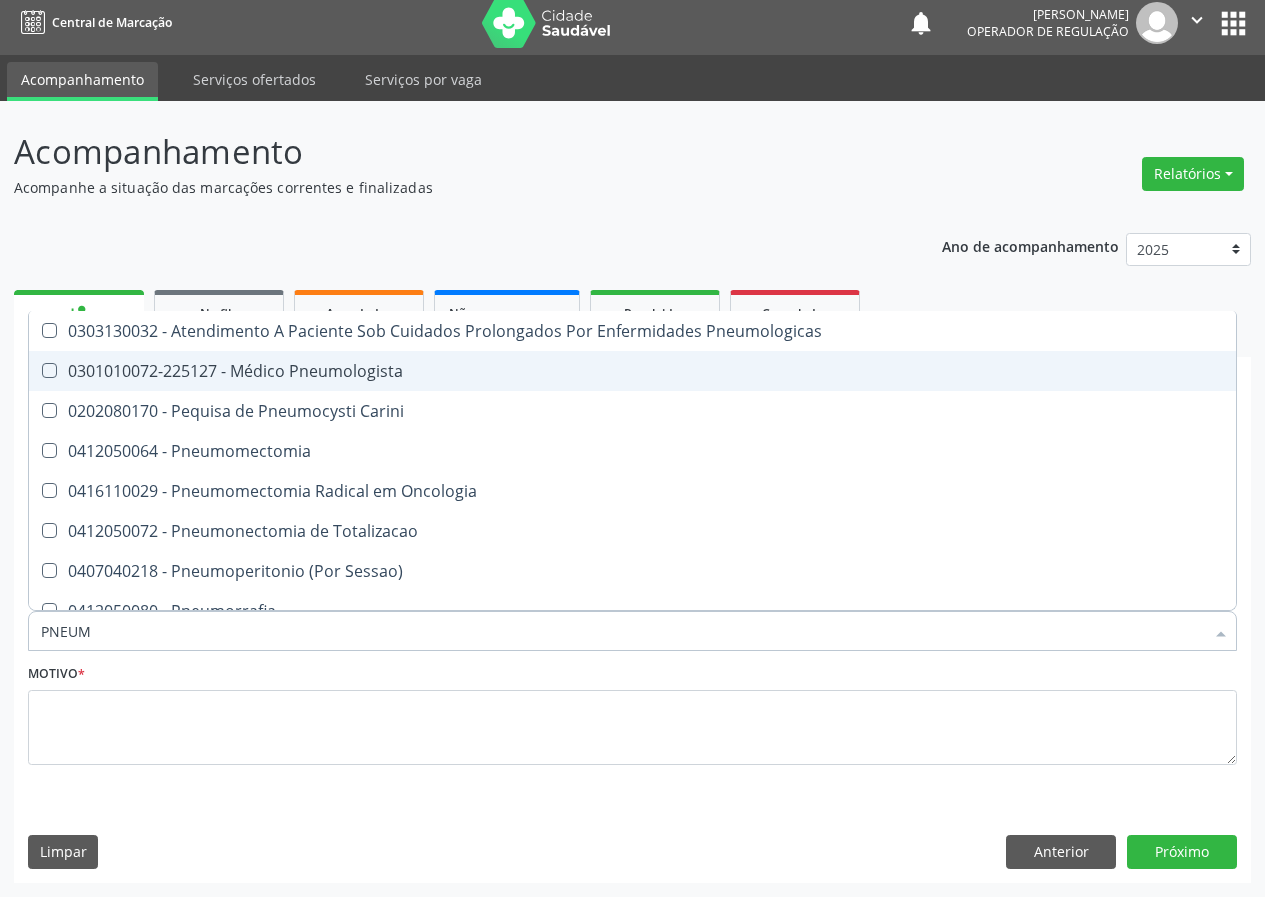 click on "0301010072-225127 - Médico Pneumologista" at bounding box center (632, 371) 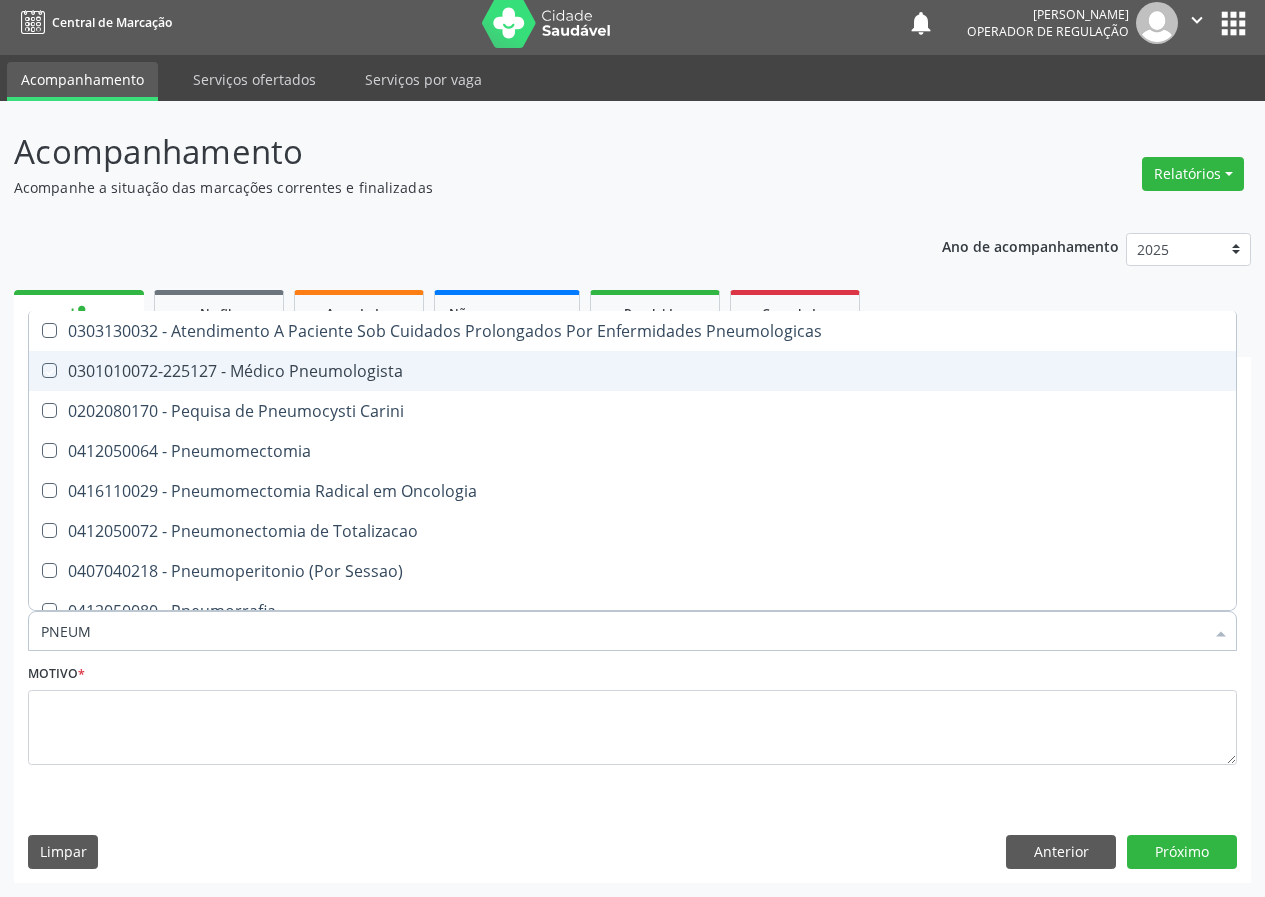 checkbox on "true" 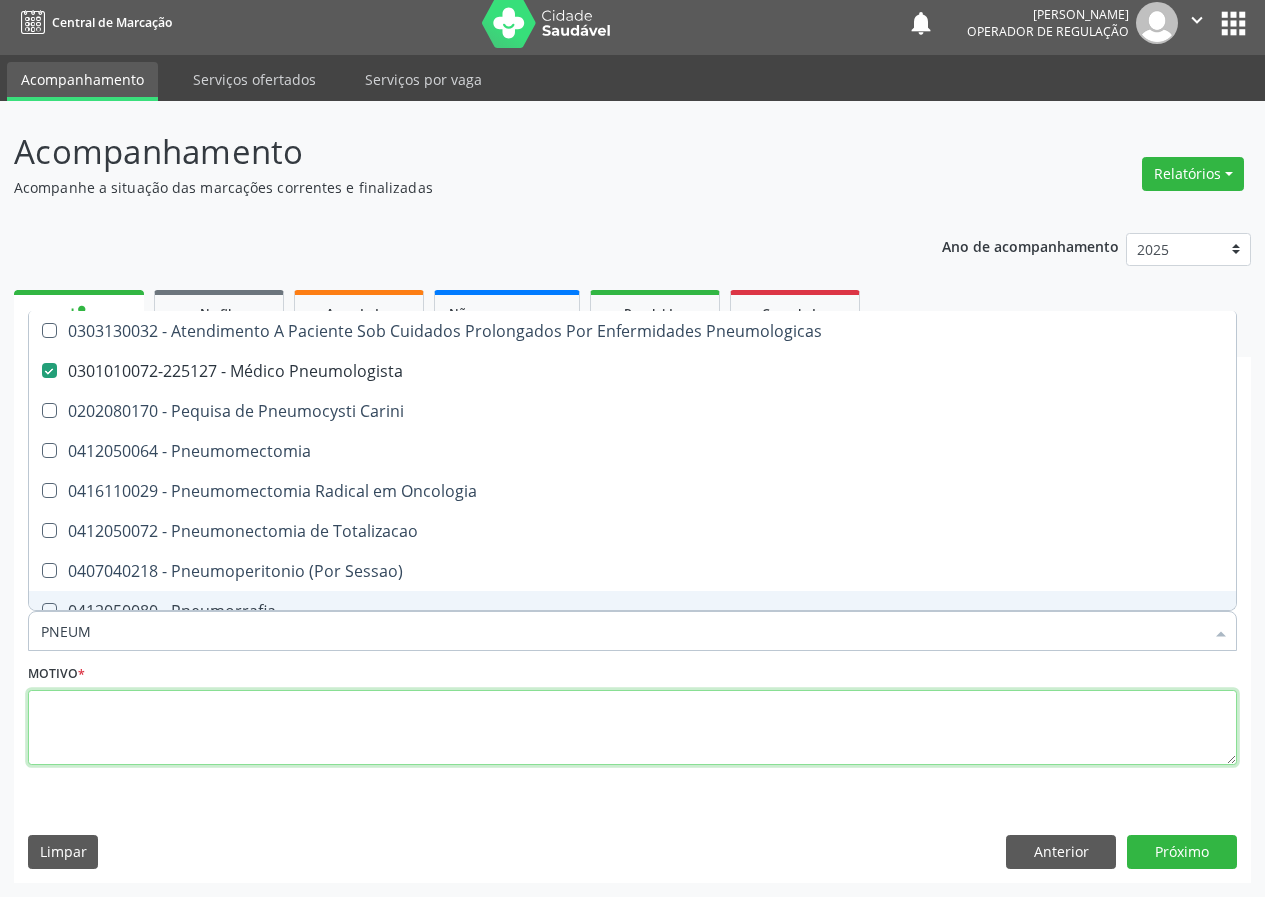 drag, startPoint x: 195, startPoint y: 745, endPoint x: 173, endPoint y: 737, distance: 23.409399 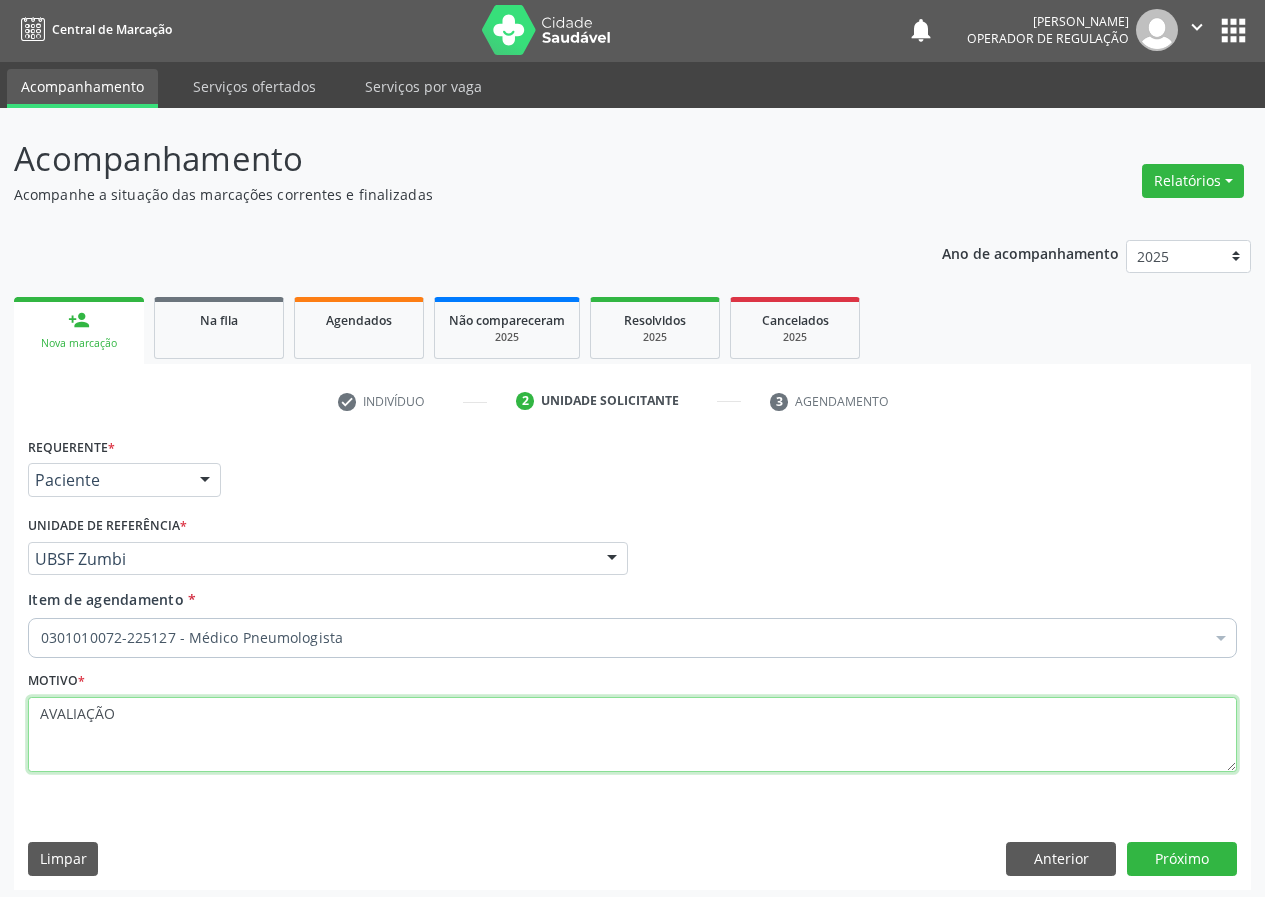 scroll, scrollTop: 0, scrollLeft: 0, axis: both 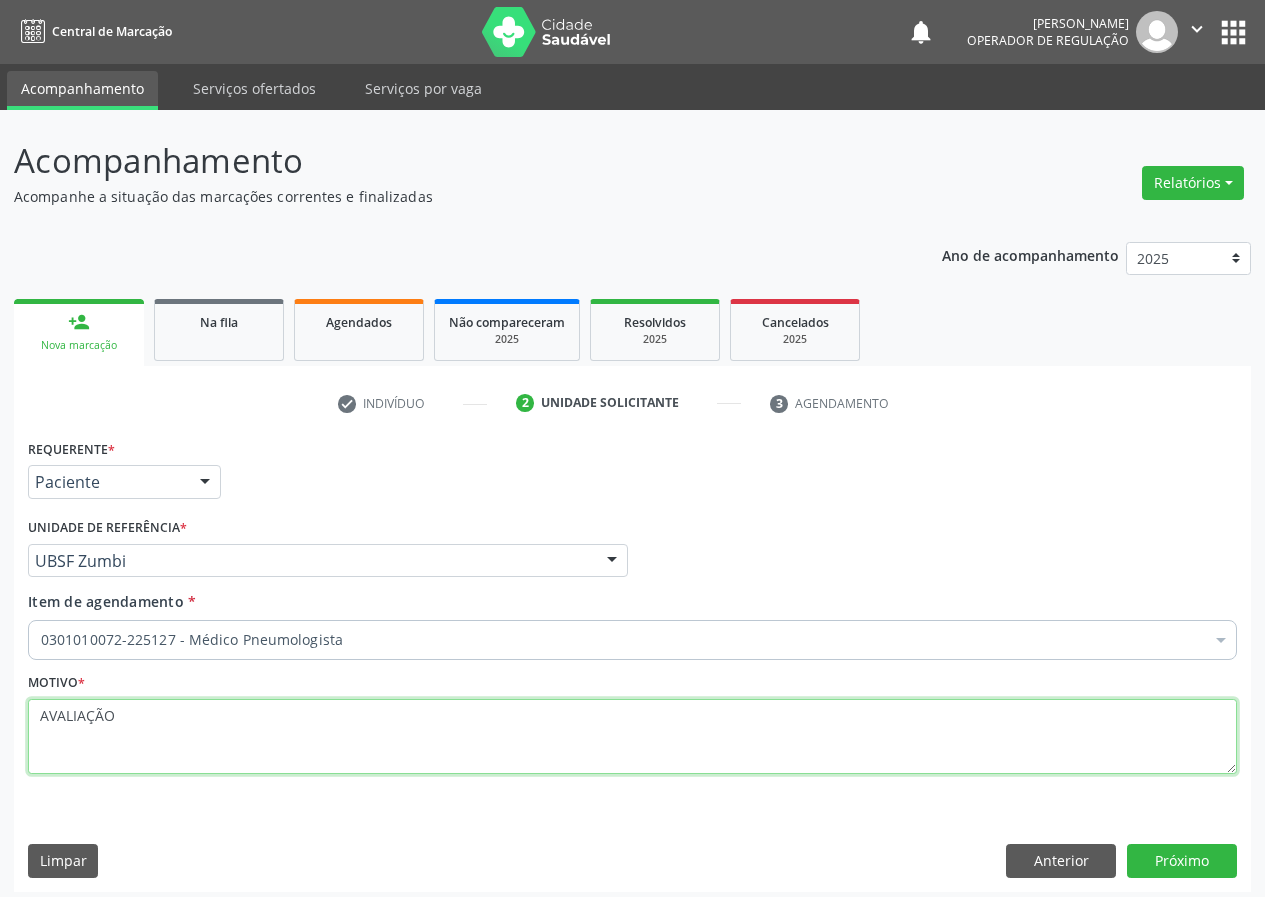 type on "AVALIAÇÃO" 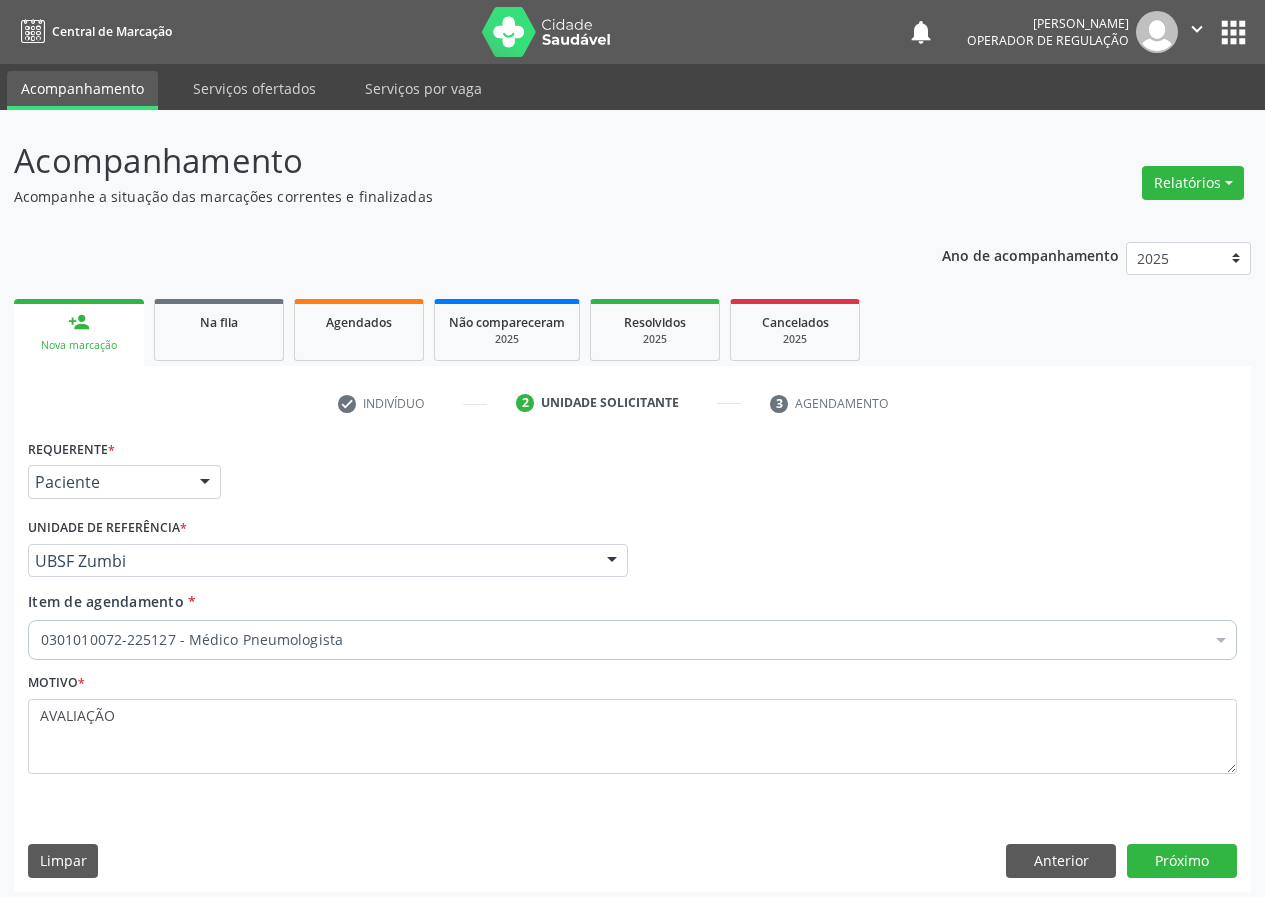 click on "Requerente
*
Paciente         Médico(a)   Enfermeiro(a)   Paciente
Nenhum resultado encontrado para: "   "
Não há nenhuma opção para ser exibida.
UF
PB         PB
Nenhum resultado encontrado para: "   "
Não há nenhuma opção para ser exibida.
Município
Queimadas         Campina Grande   Queimadas
Nenhum resultado encontrado para: "   "
Não há nenhuma opção para ser exibida.
Médico Solicitante
Por favor, selecione a Unidade de Atendimento primeiro
Nenhum resultado encontrado para: "   "
Não há nenhuma opção para ser exibida.
Unidade de referência
*
UBSF Zumbi         UBSF Ligeiro II   UBSF Saulo Leal Ernesto de Melo   UBSF Castanho   UBSF Baixa Verde   UBSF Ze Velho   UBSF Boa Vista   UBSF Olho Dagua Salgado   UBSF Zumbi" at bounding box center (632, 662) 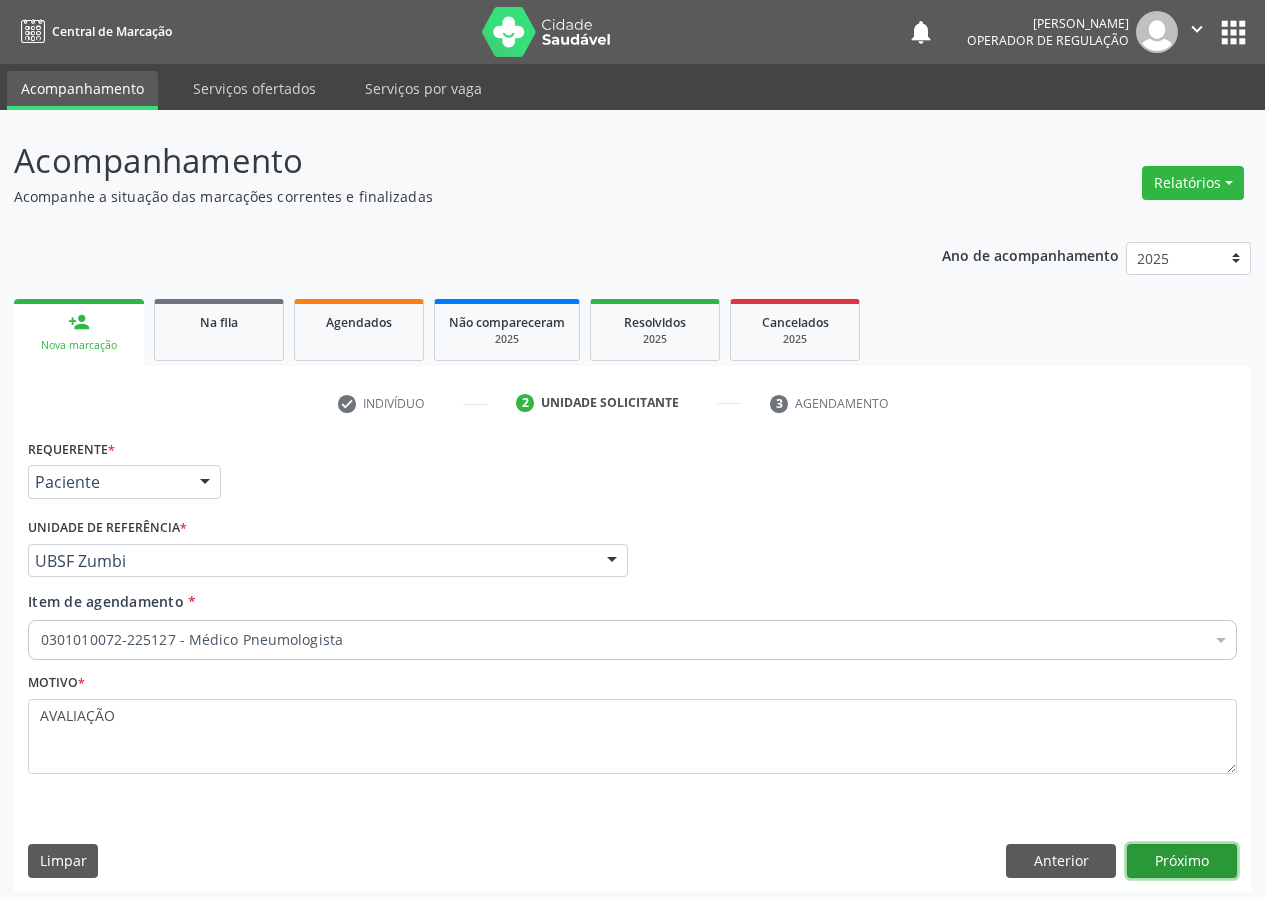 click on "Próximo" at bounding box center [1182, 861] 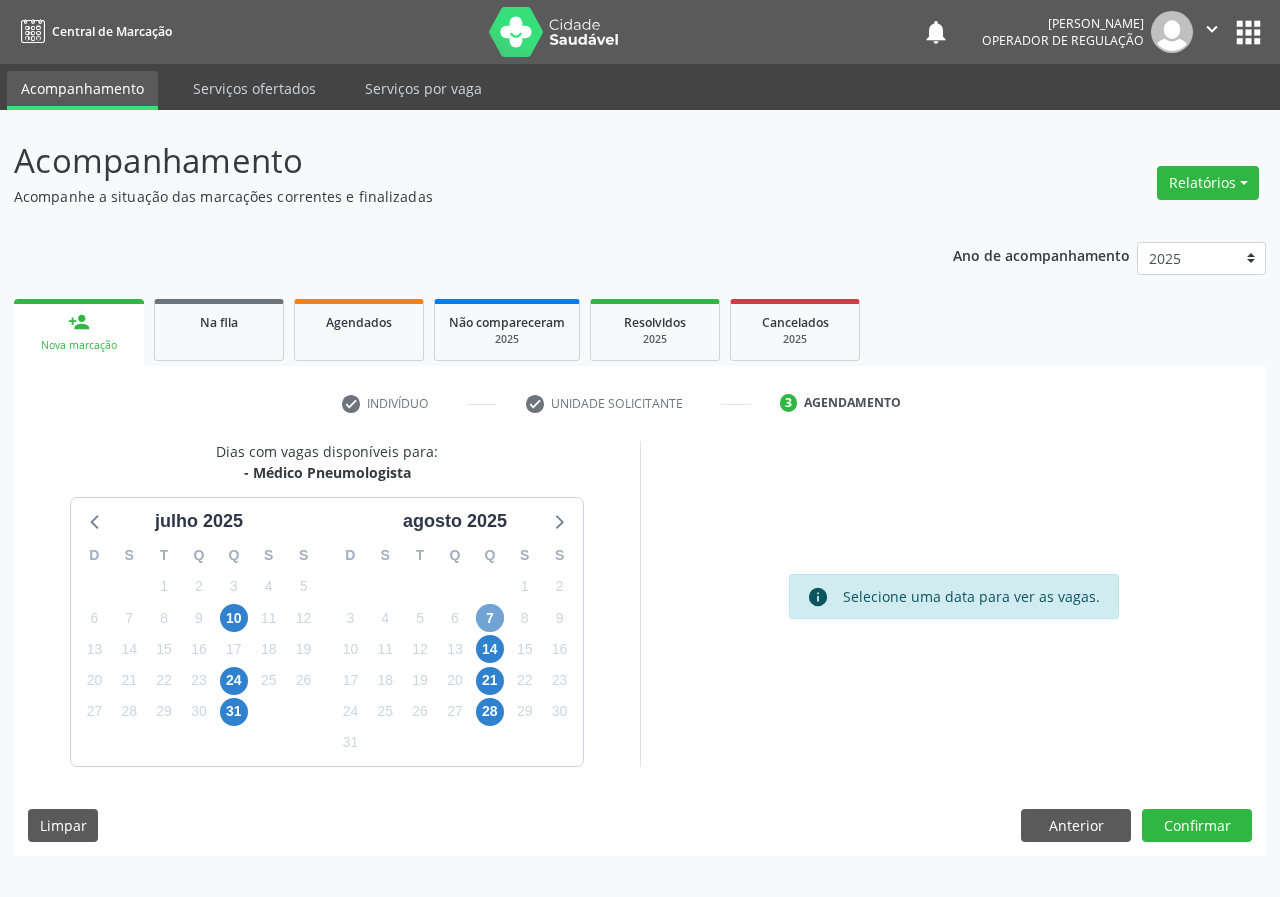 click on "7" at bounding box center [490, 618] 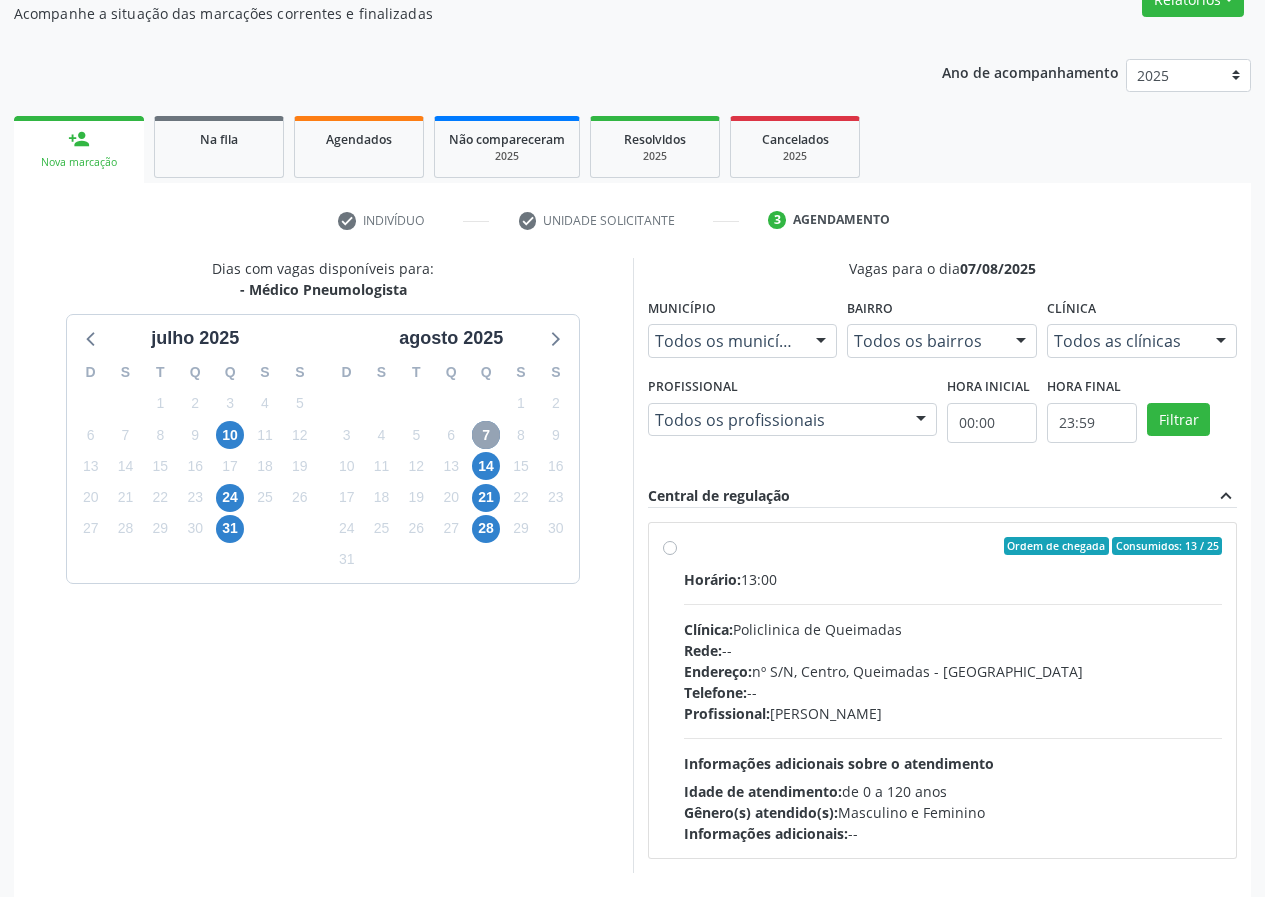 scroll, scrollTop: 200, scrollLeft: 0, axis: vertical 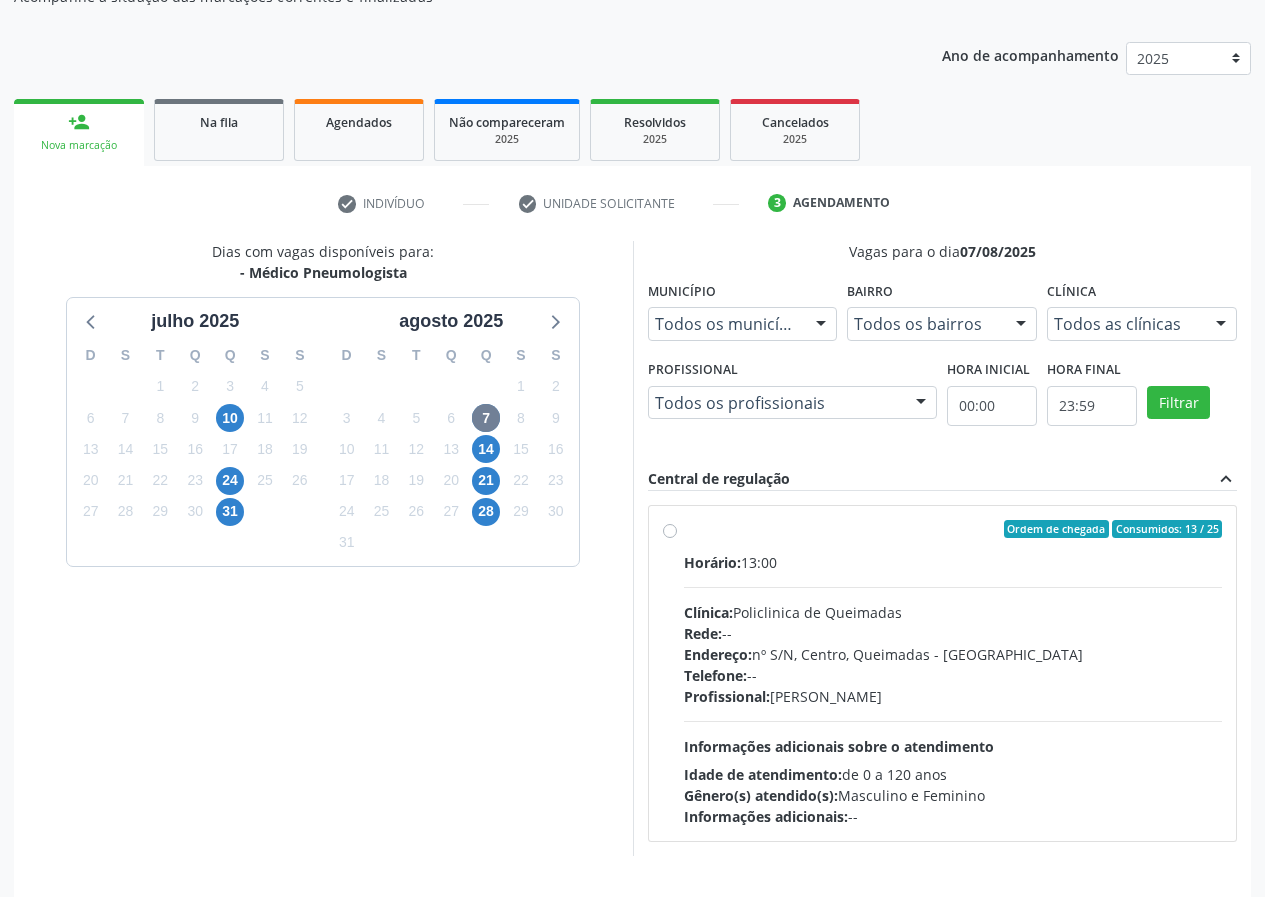 click on "Horário:   13:00" at bounding box center [953, 562] 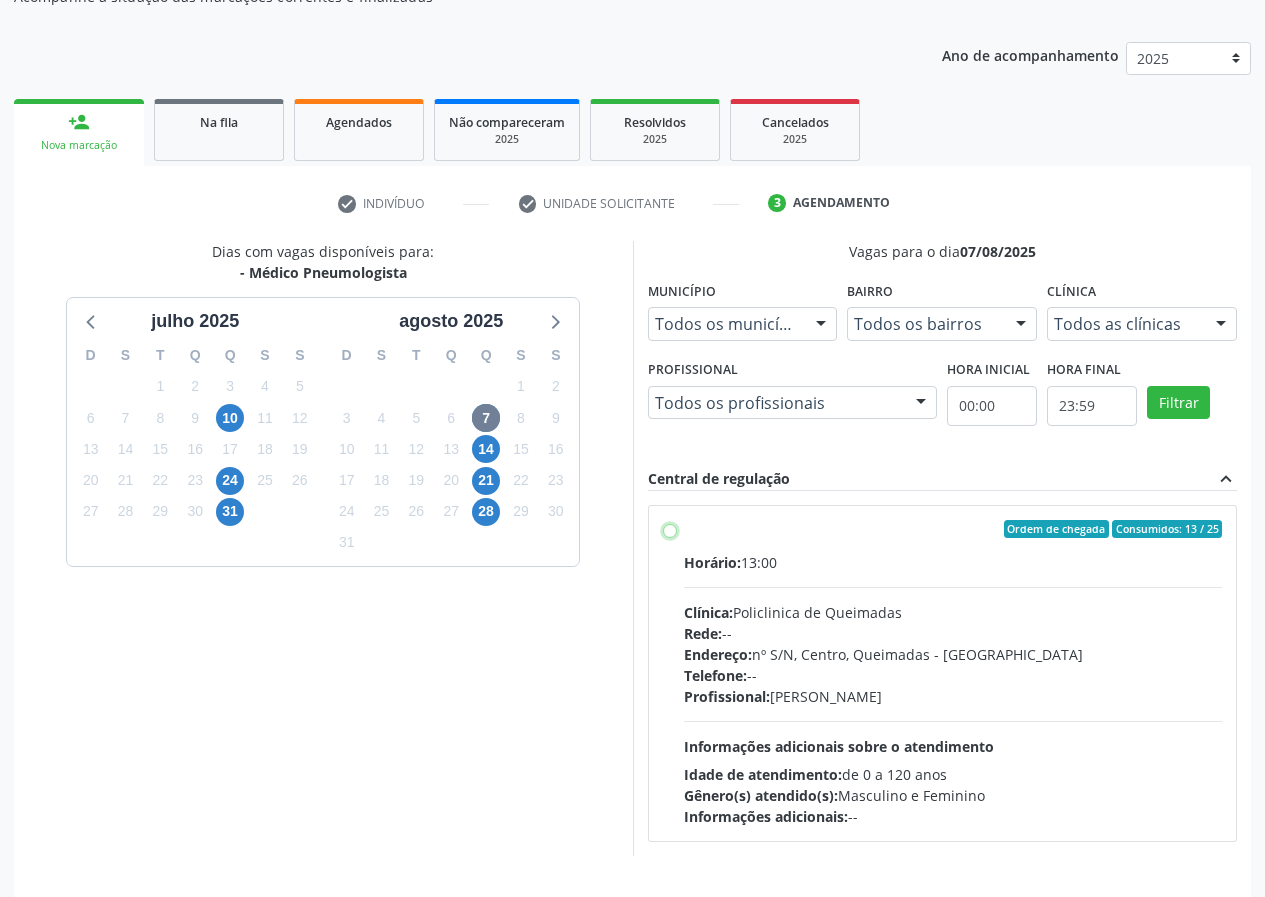 click on "Ordem de chegada
Consumidos: 13 / 25
Horário:   13:00
Clínica:  Policlinica de Queimadas
Rede:
--
Endereço:   nº S/N, Centro, Queimadas - PB
Telefone:   --
Profissional:
Guilherme Figueiredo da Silva
Informações adicionais sobre o atendimento
Idade de atendimento:
de 0 a 120 anos
Gênero(s) atendido(s):
Masculino e Feminino
Informações adicionais:
--" at bounding box center (670, 529) 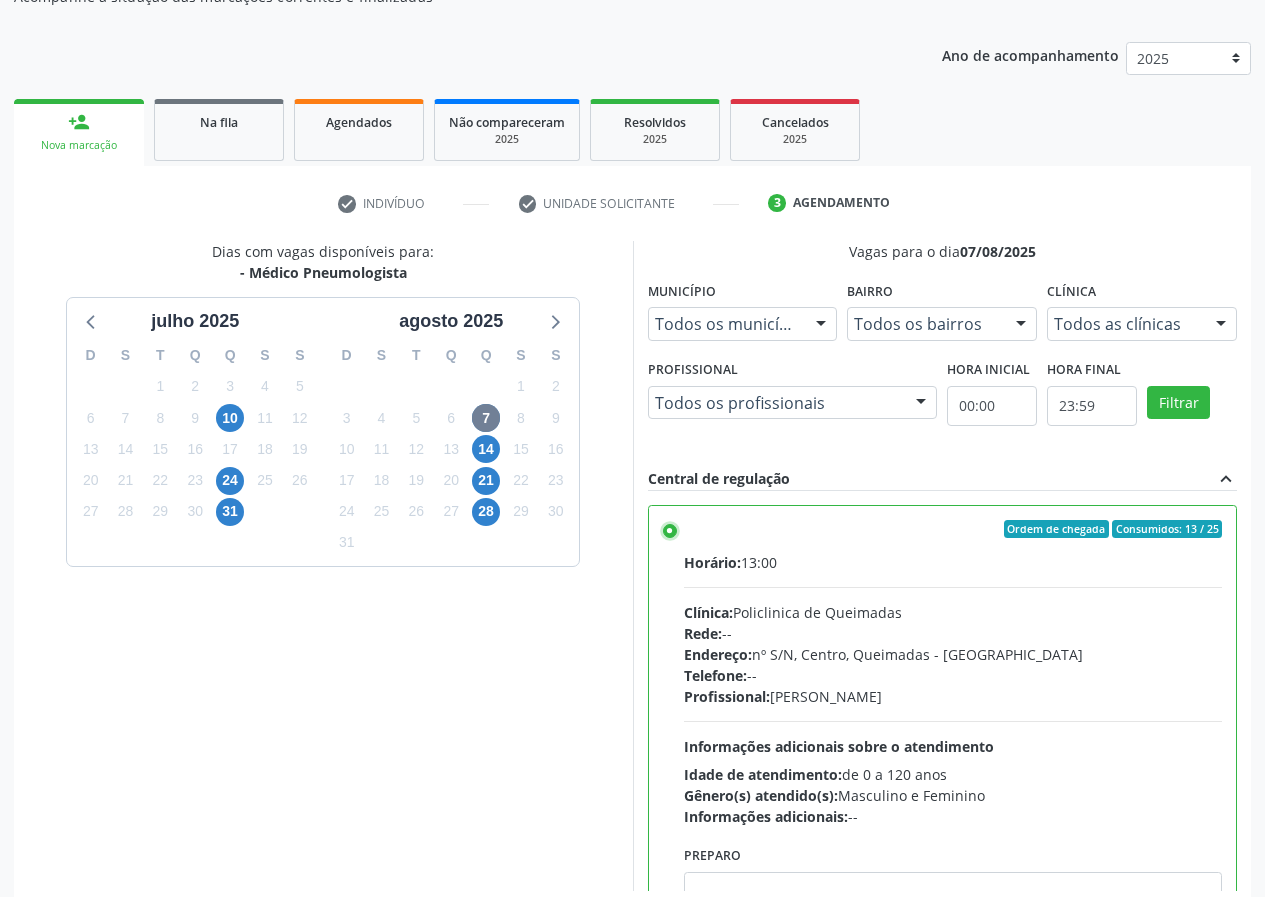 scroll, scrollTop: 99, scrollLeft: 0, axis: vertical 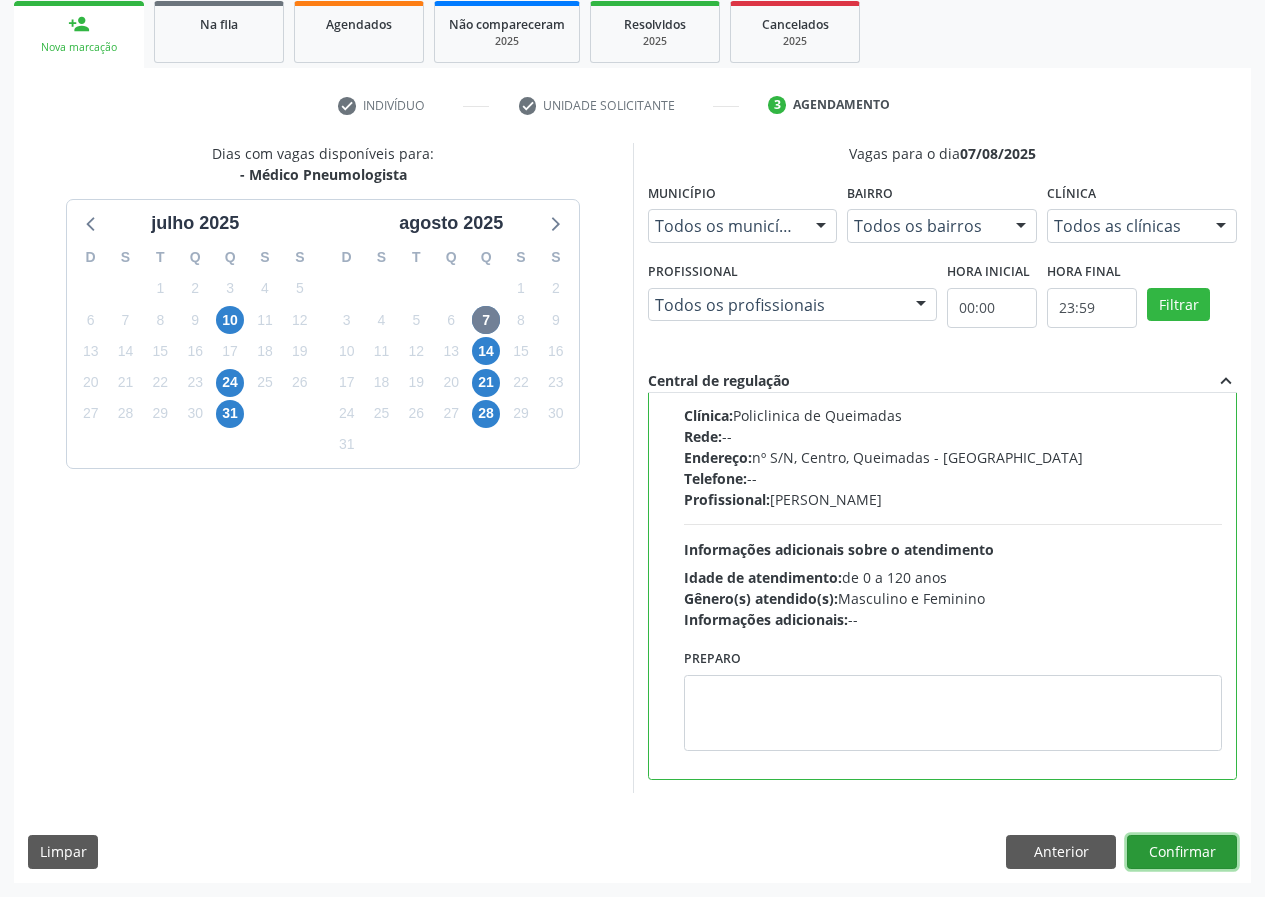 click on "Confirmar" at bounding box center (1182, 852) 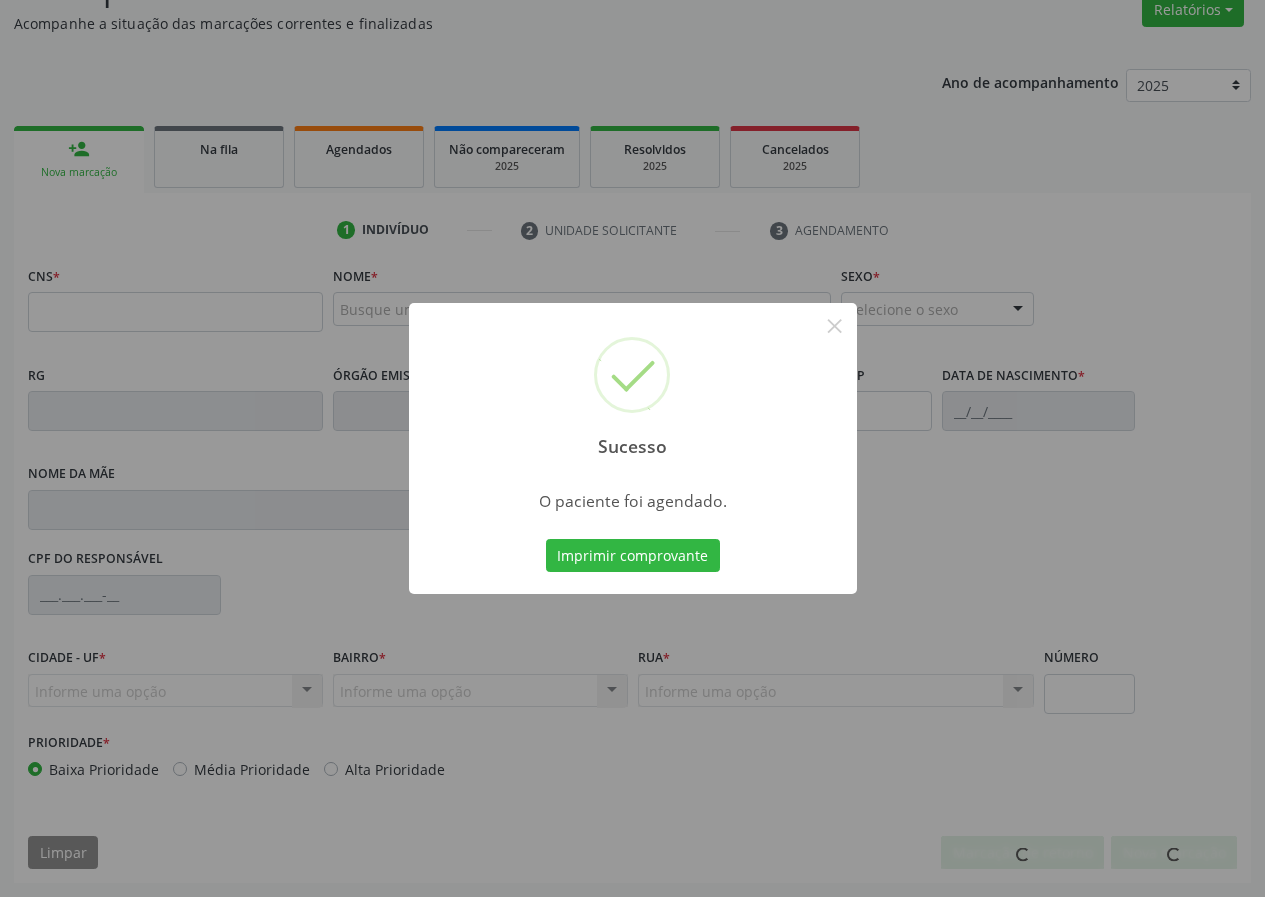 scroll, scrollTop: 173, scrollLeft: 0, axis: vertical 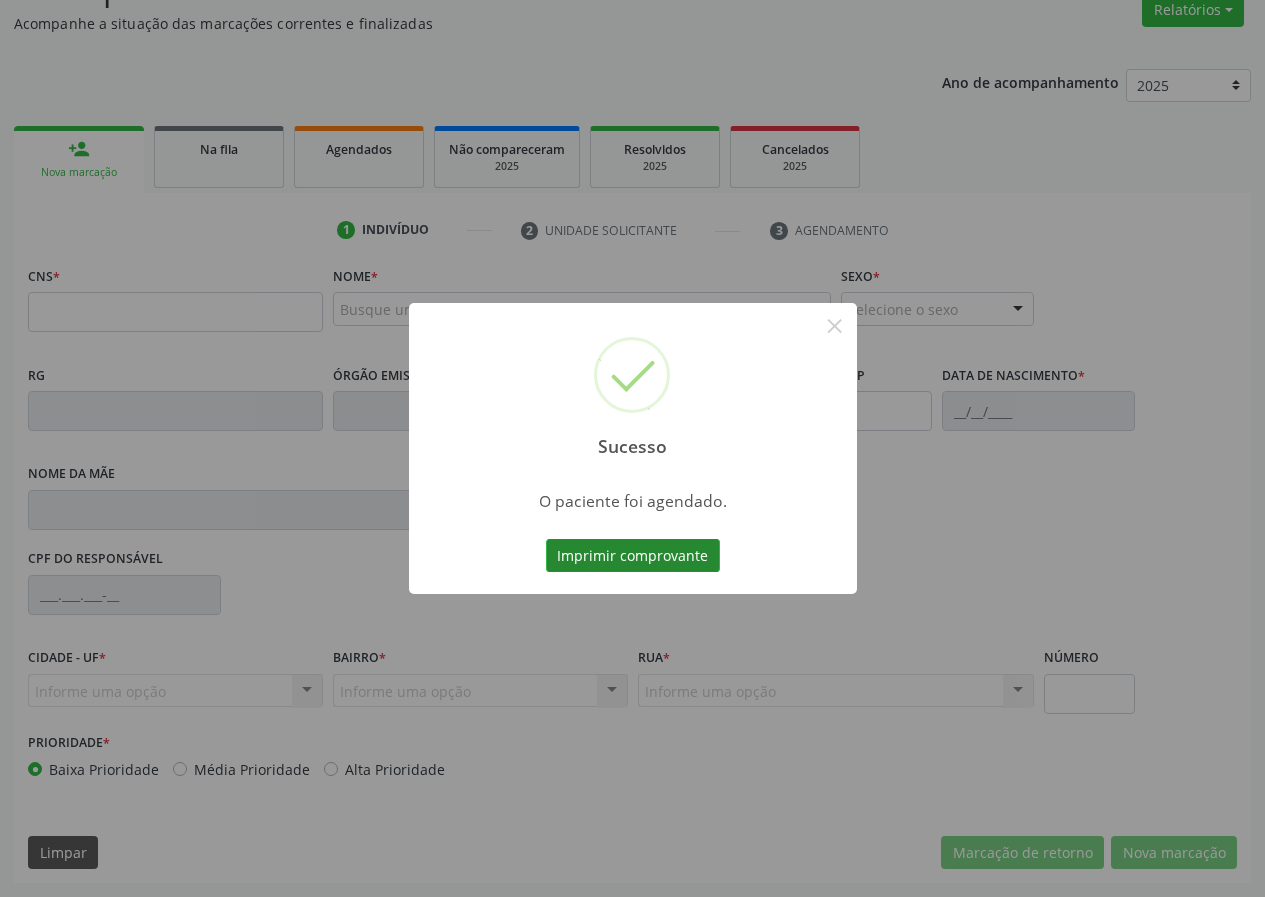 click on "Imprimir comprovante" at bounding box center [633, 556] 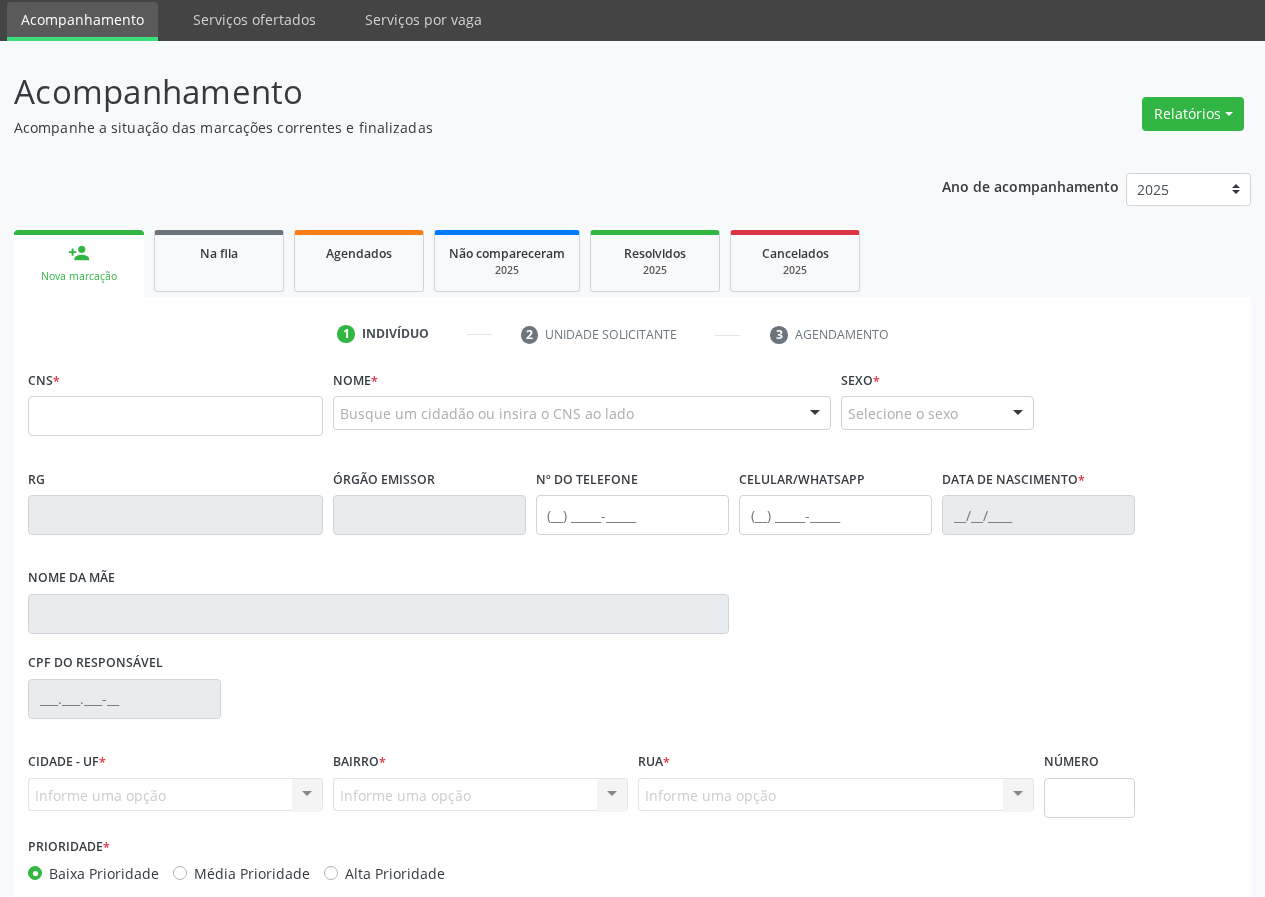 scroll, scrollTop: 0, scrollLeft: 0, axis: both 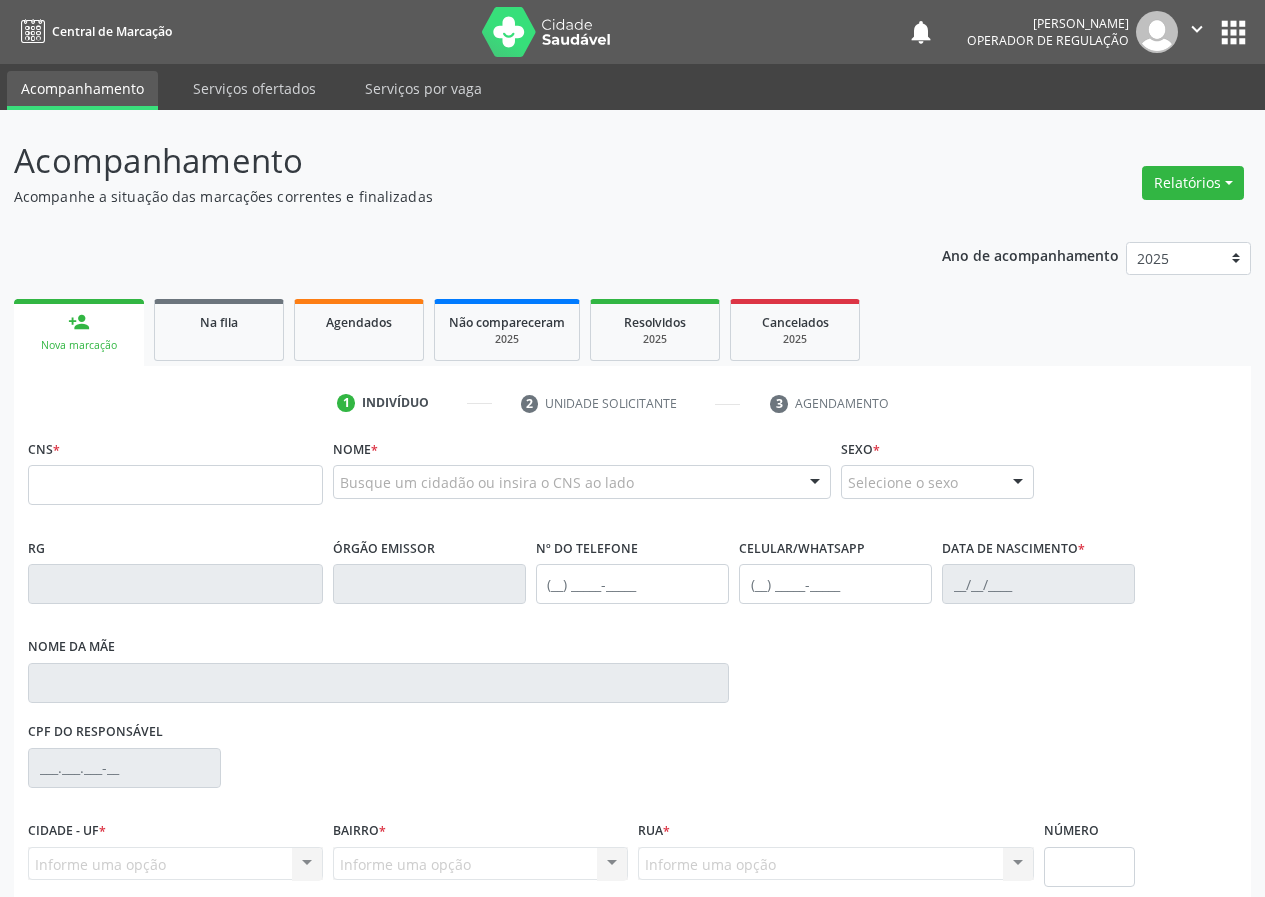 click on "" at bounding box center (1197, 29) 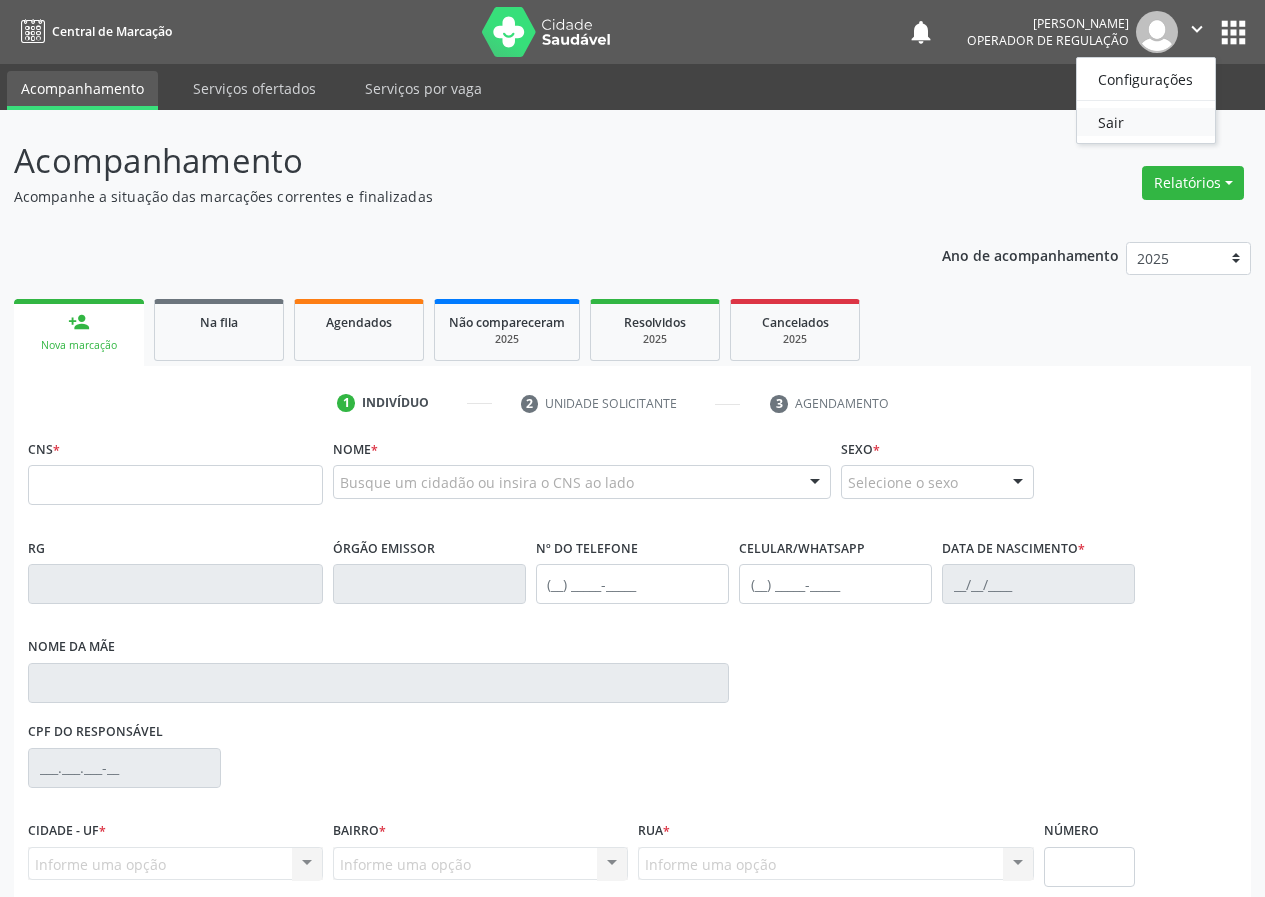 click on "Sair" at bounding box center (1146, 122) 